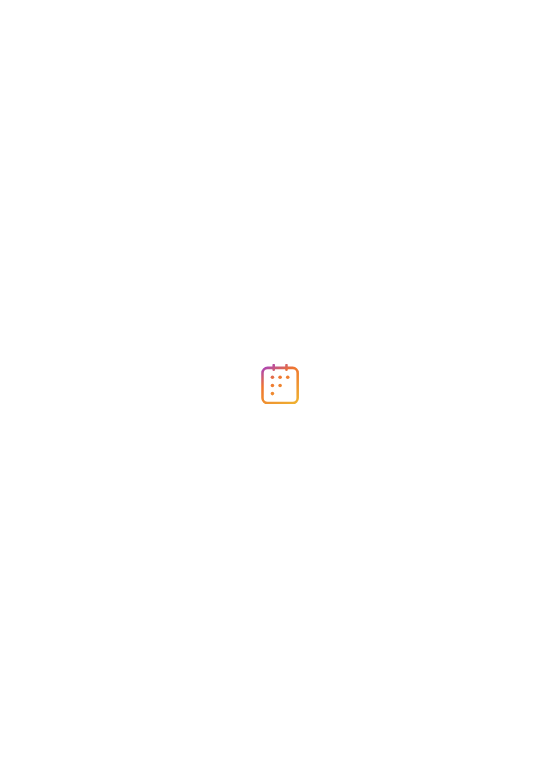 scroll, scrollTop: 0, scrollLeft: 0, axis: both 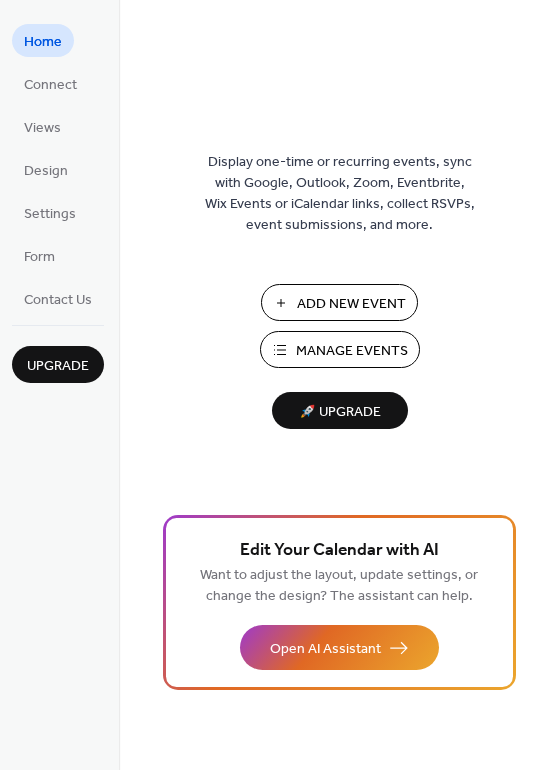 click on "Add New Event" at bounding box center (351, 304) 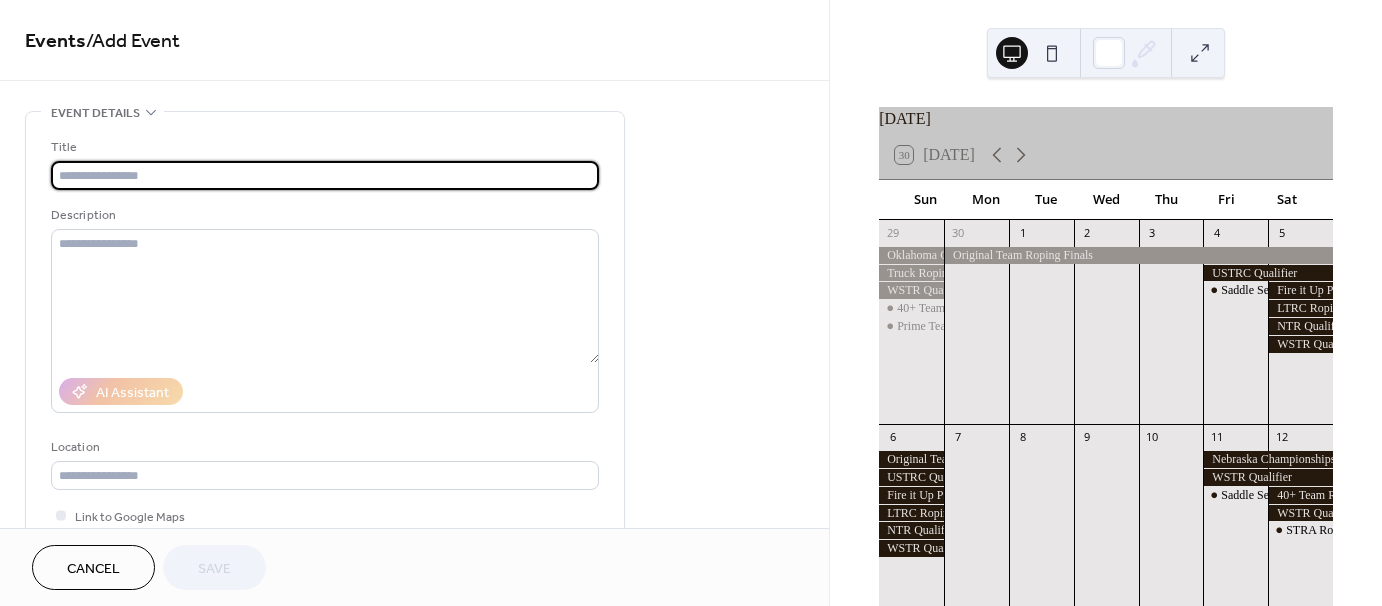 scroll, scrollTop: 0, scrollLeft: 0, axis: both 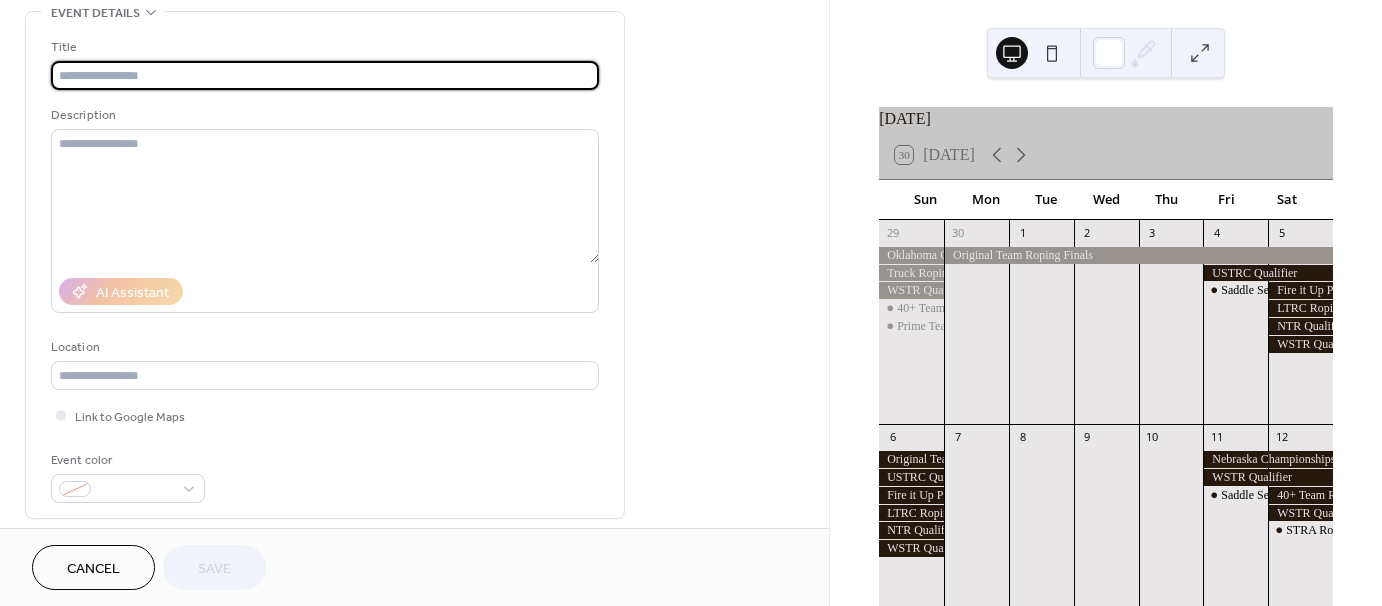 click at bounding box center (325, 75) 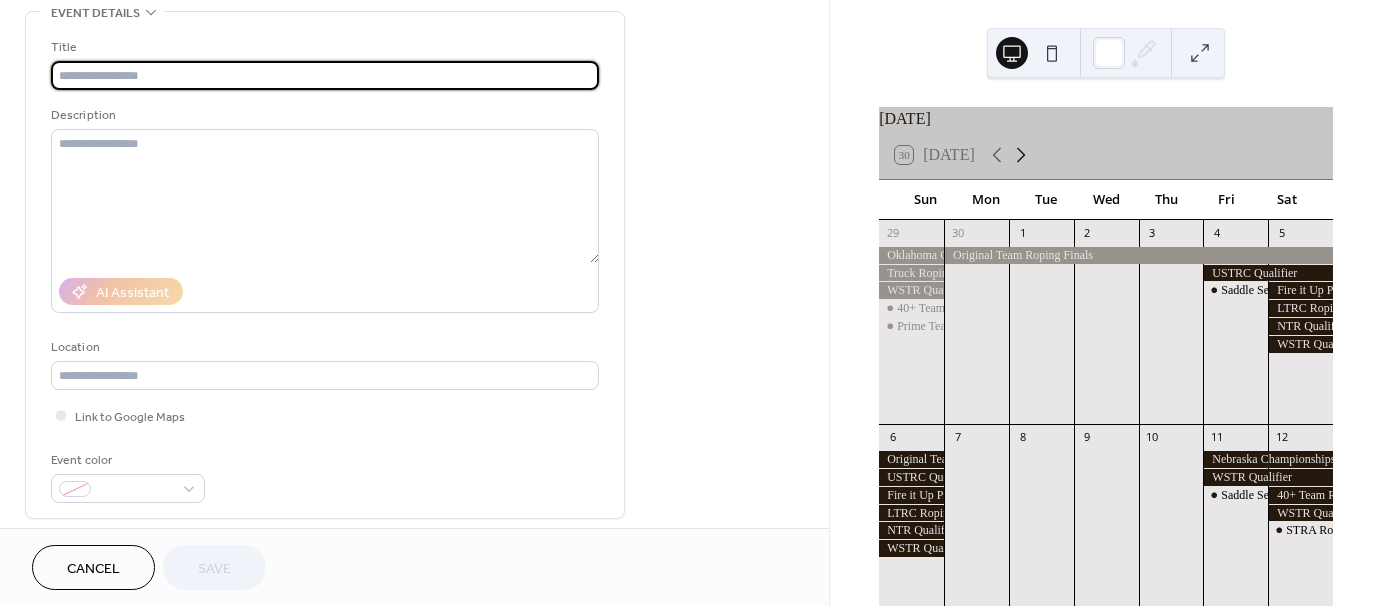 click 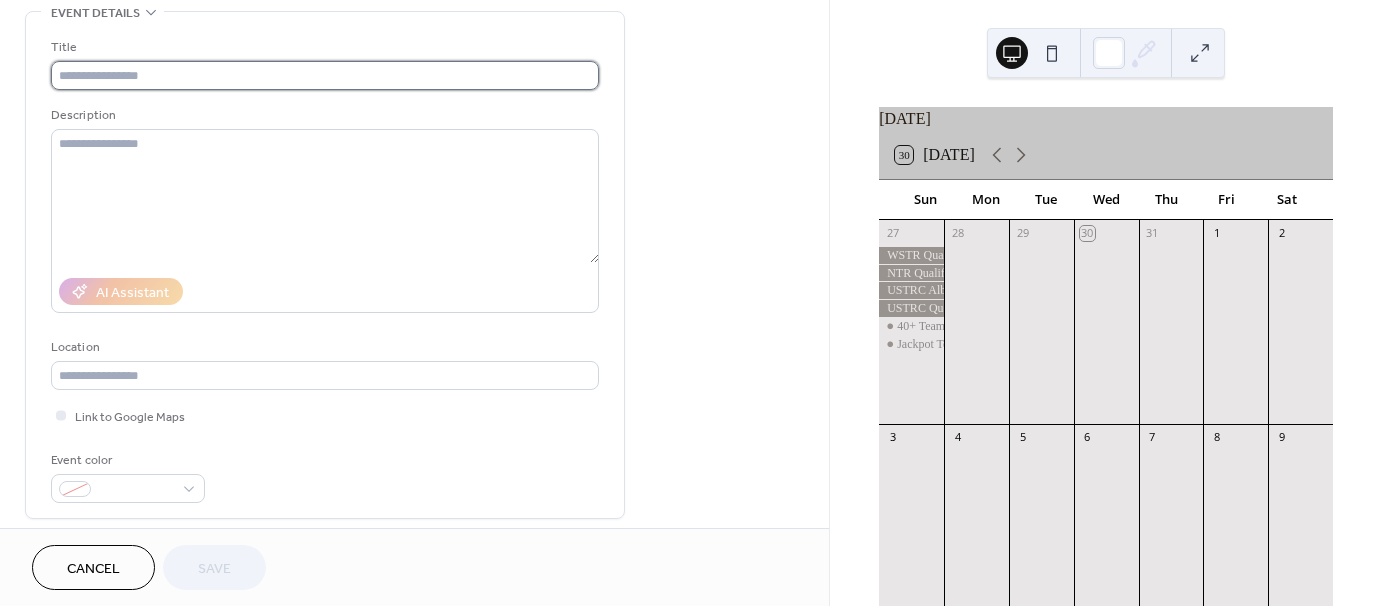 click at bounding box center (325, 75) 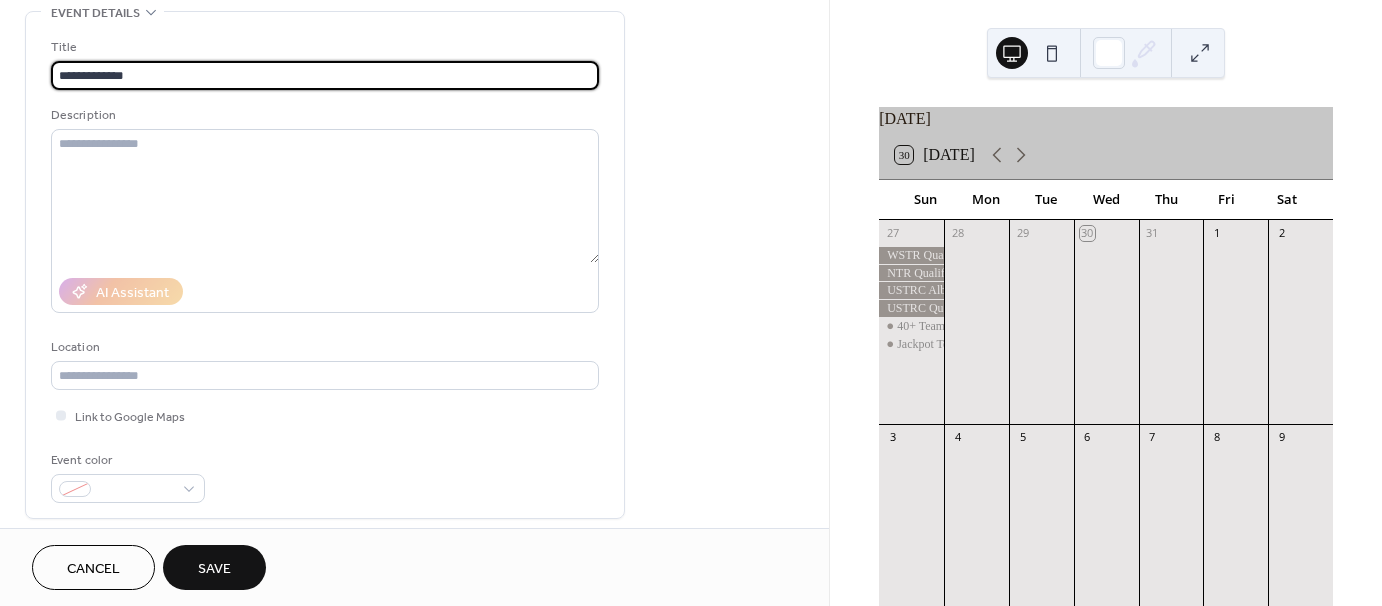 type on "**********" 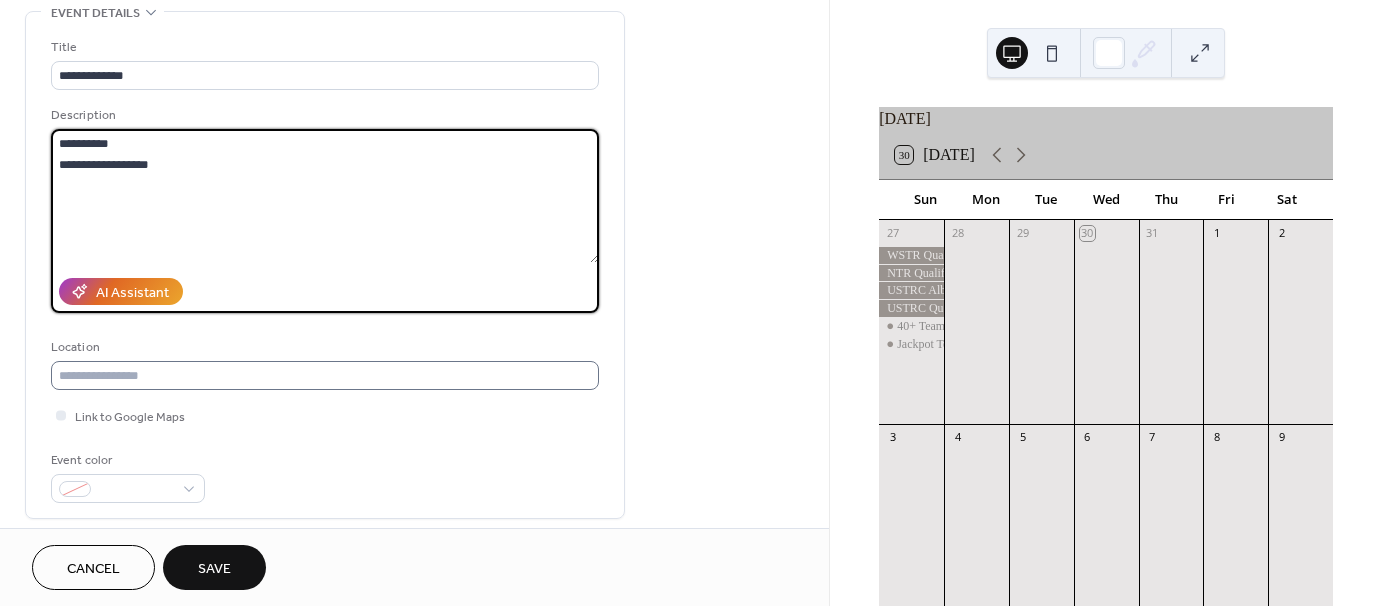 type on "**********" 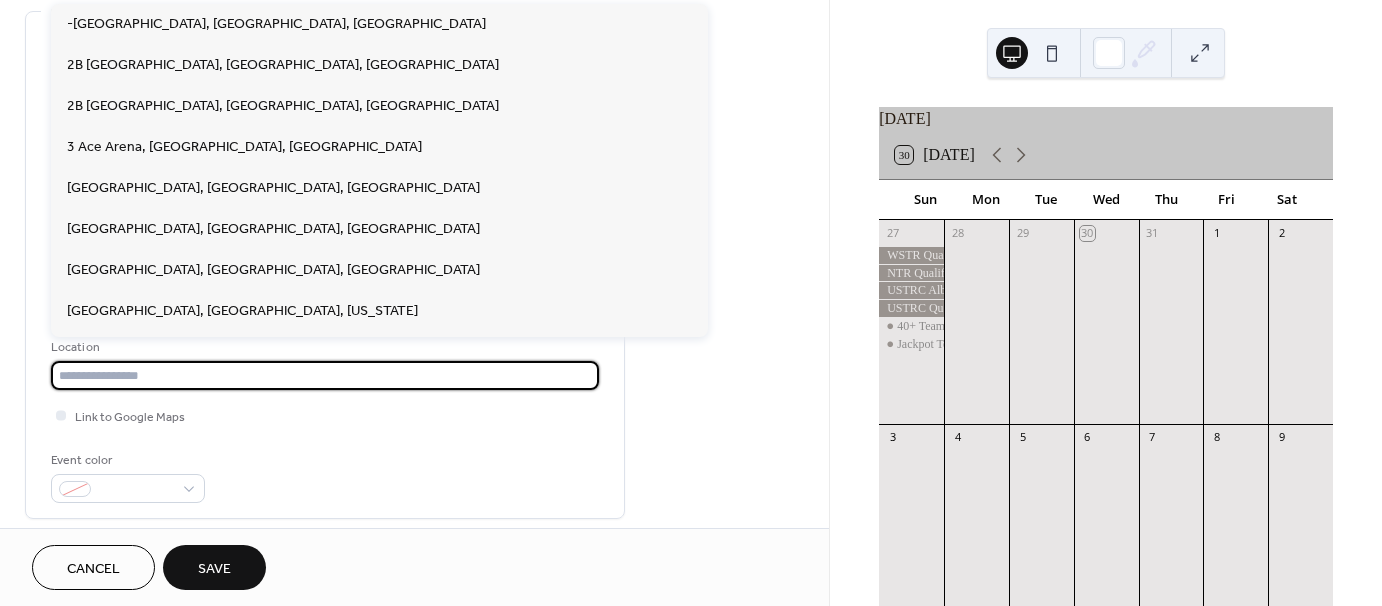 click at bounding box center (325, 375) 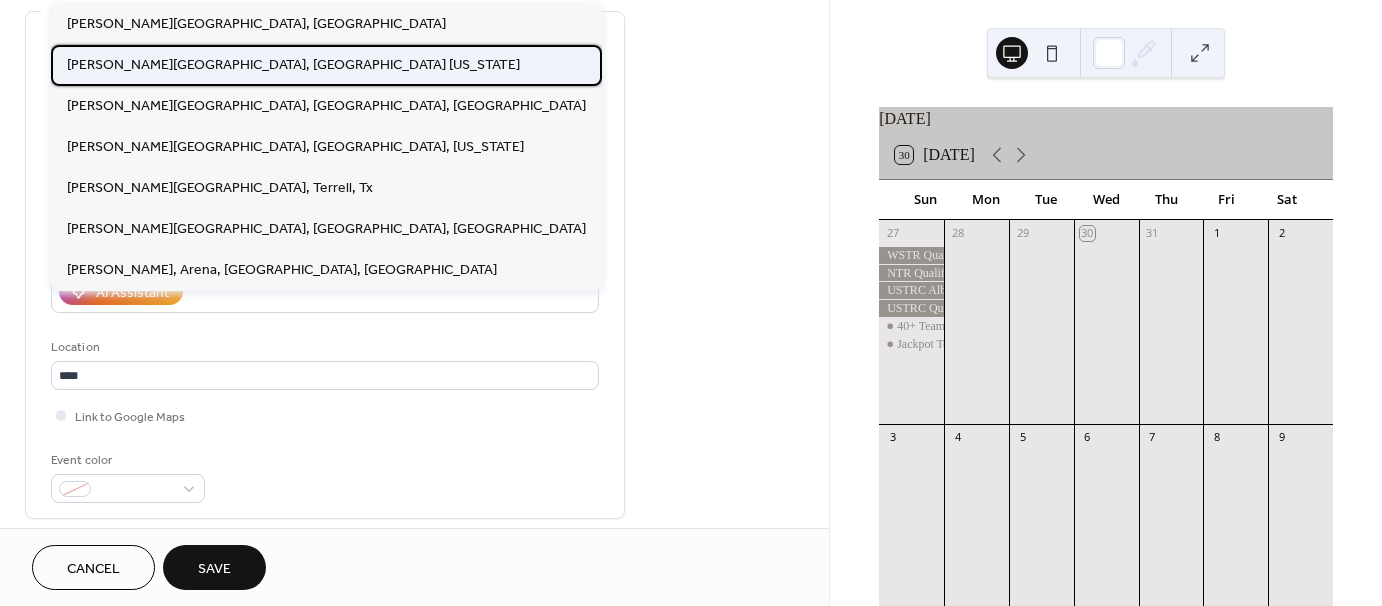 click on "[PERSON_NAME][GEOGRAPHIC_DATA], [GEOGRAPHIC_DATA] [US_STATE]" at bounding box center (293, 65) 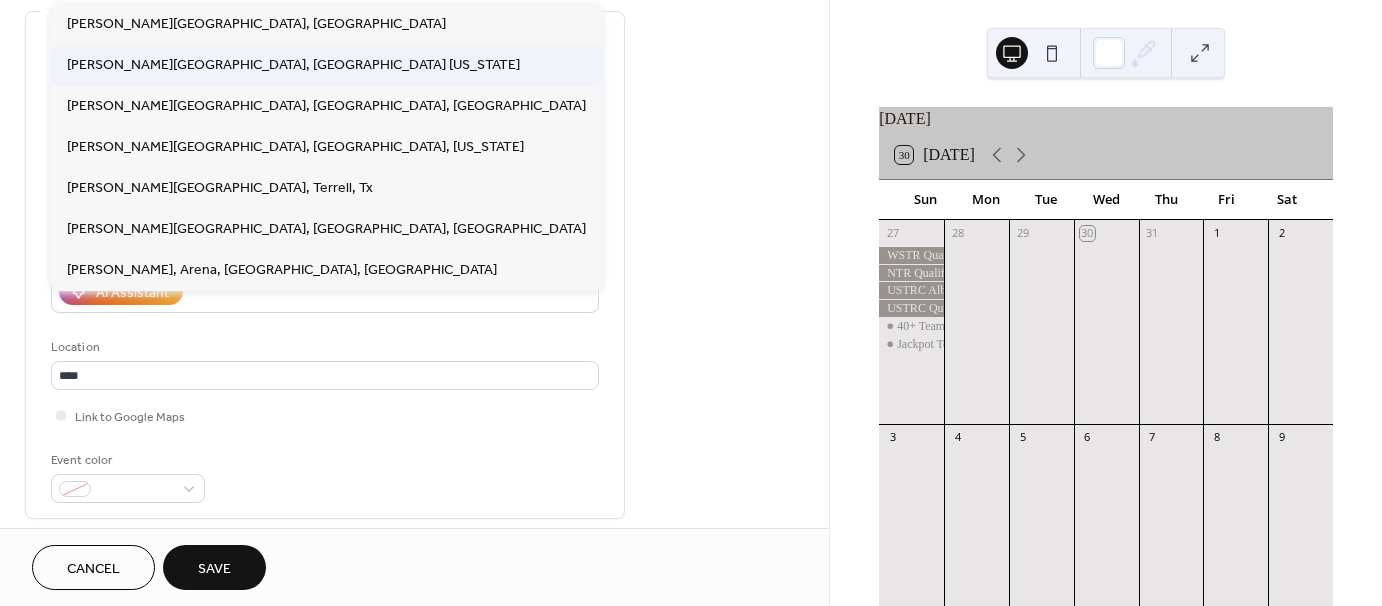 type on "**********" 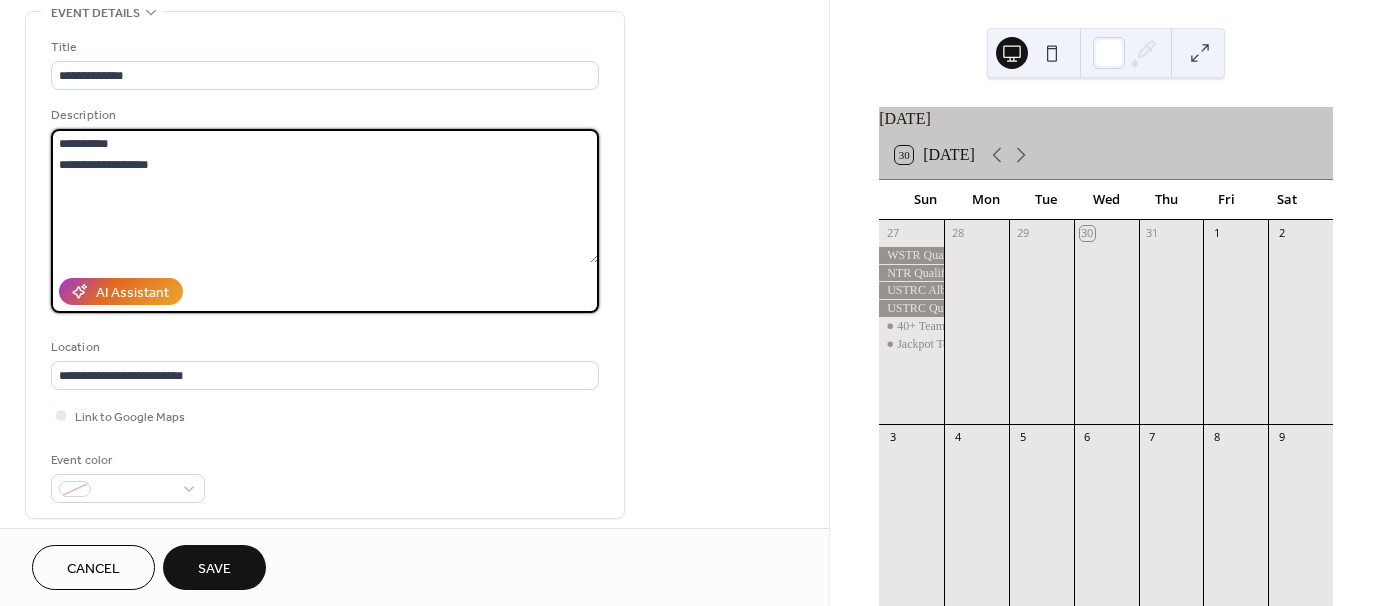 drag, startPoint x: 129, startPoint y: 138, endPoint x: 37, endPoint y: 134, distance: 92.086914 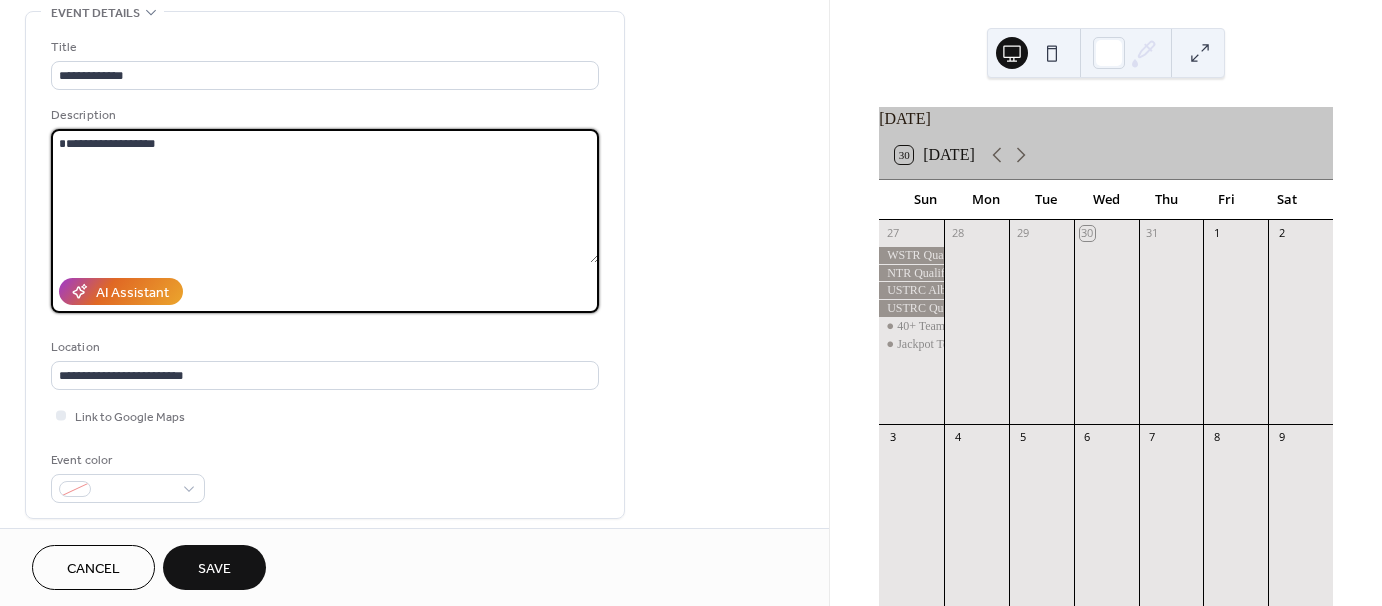 click on "**********" at bounding box center [325, 196] 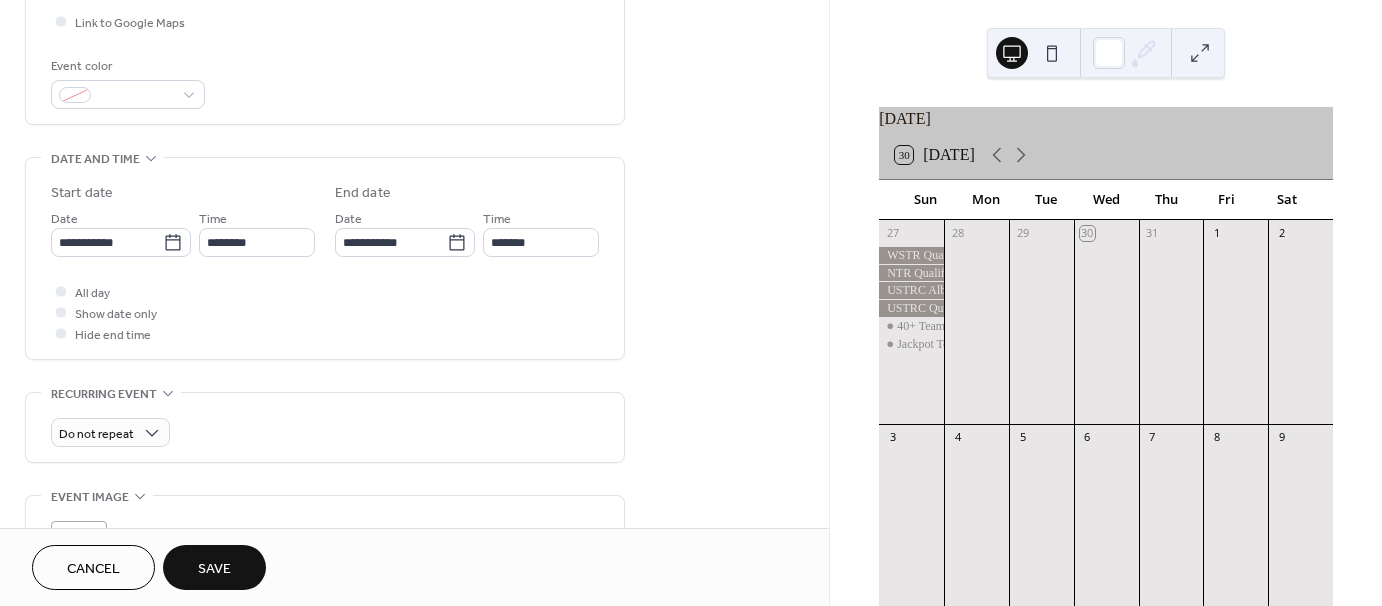scroll, scrollTop: 500, scrollLeft: 0, axis: vertical 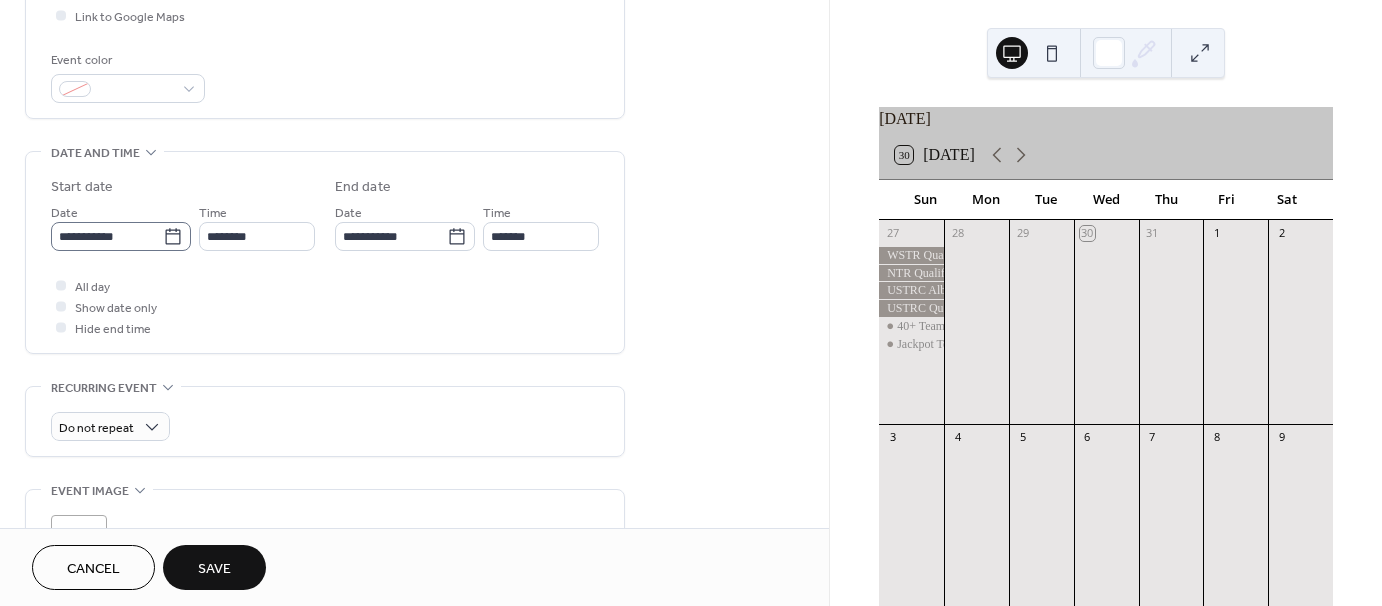 type on "**********" 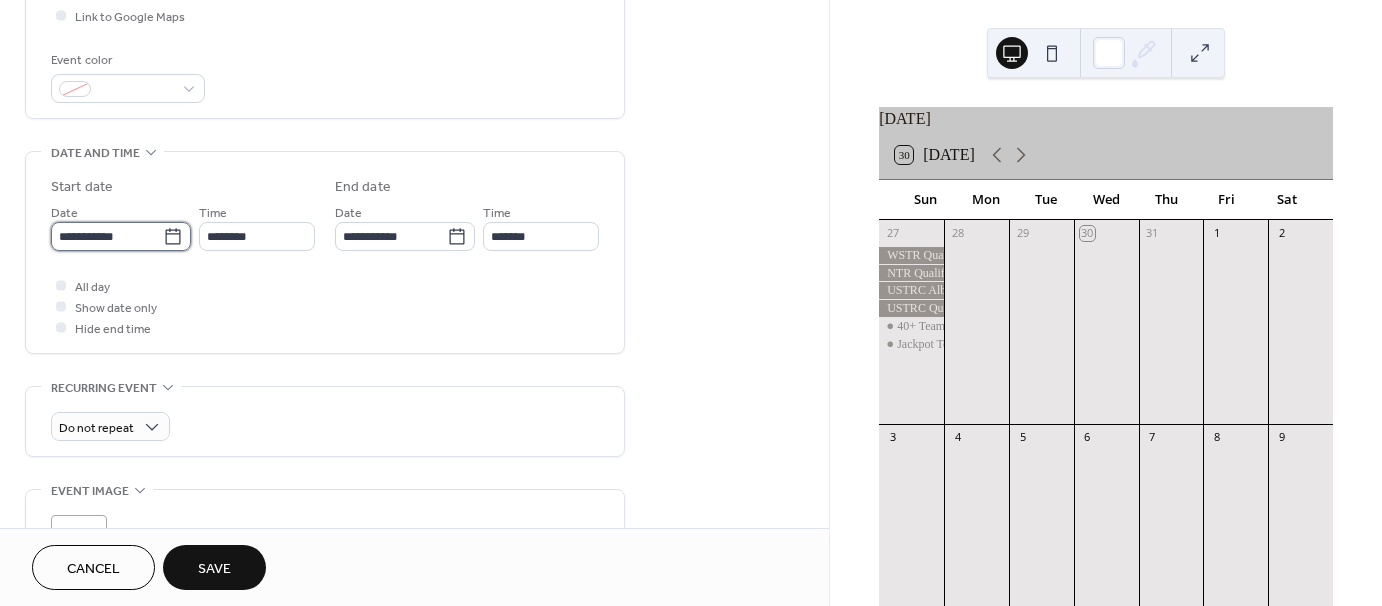 click on "**********" at bounding box center (107, 236) 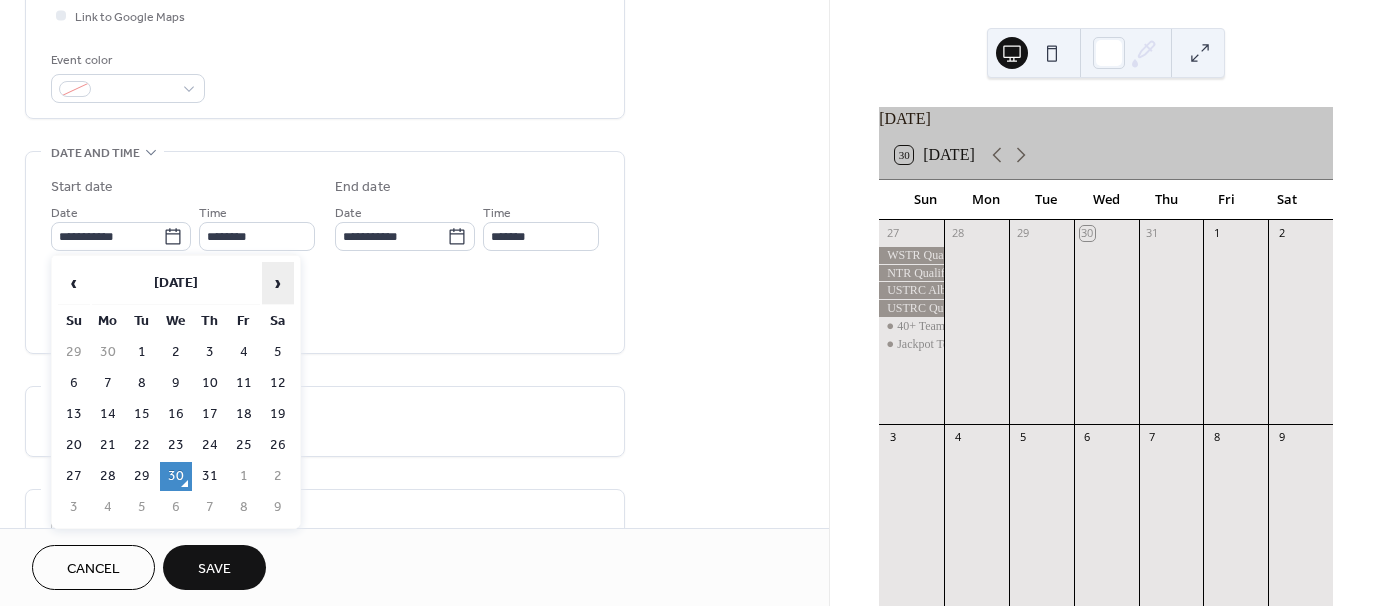 click on "›" at bounding box center [278, 283] 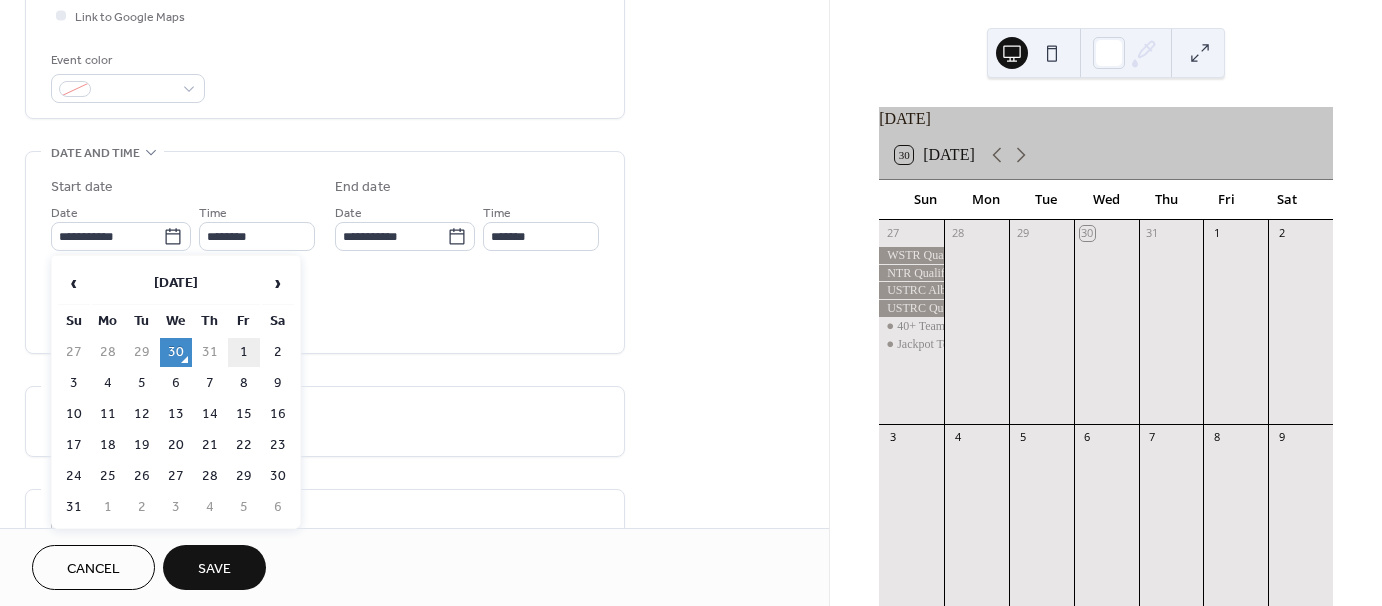 click on "1" at bounding box center [244, 352] 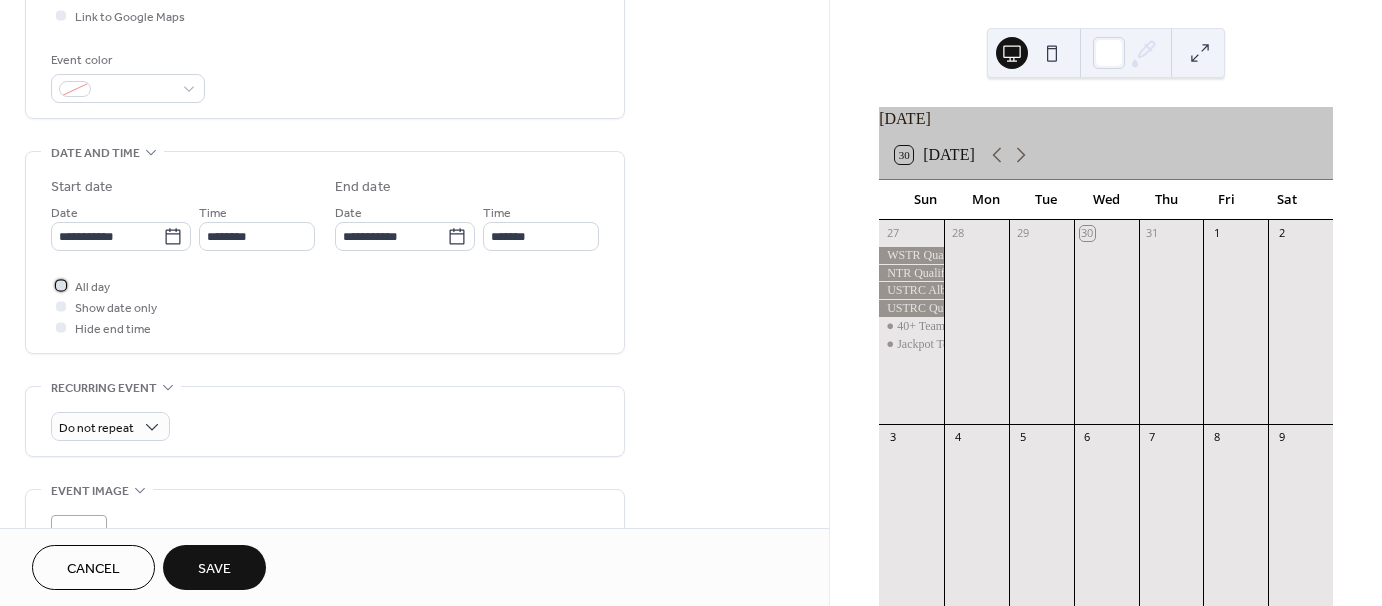 click at bounding box center (61, 285) 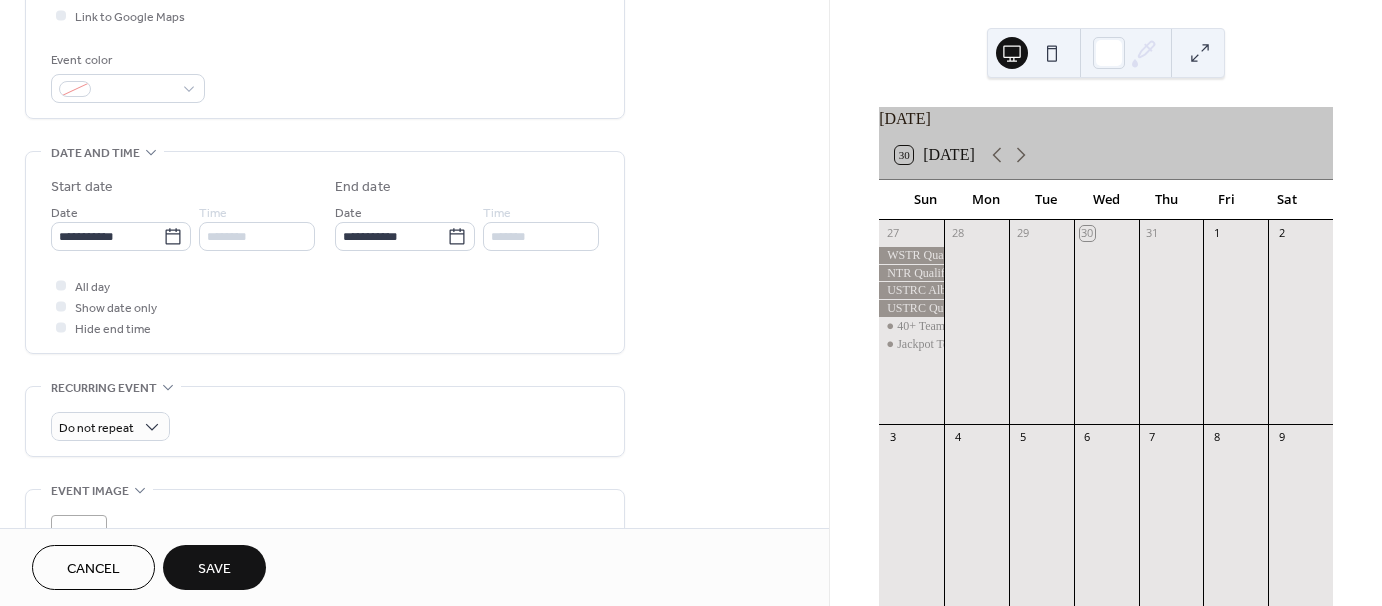 click at bounding box center [61, 327] 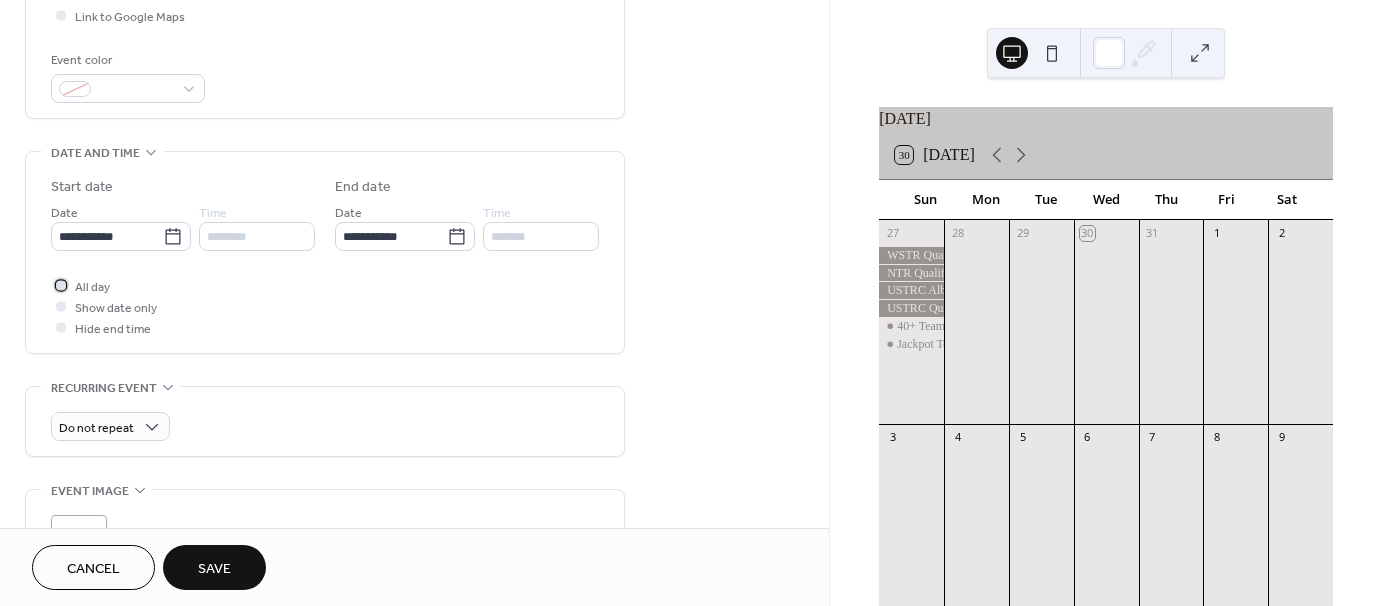 click 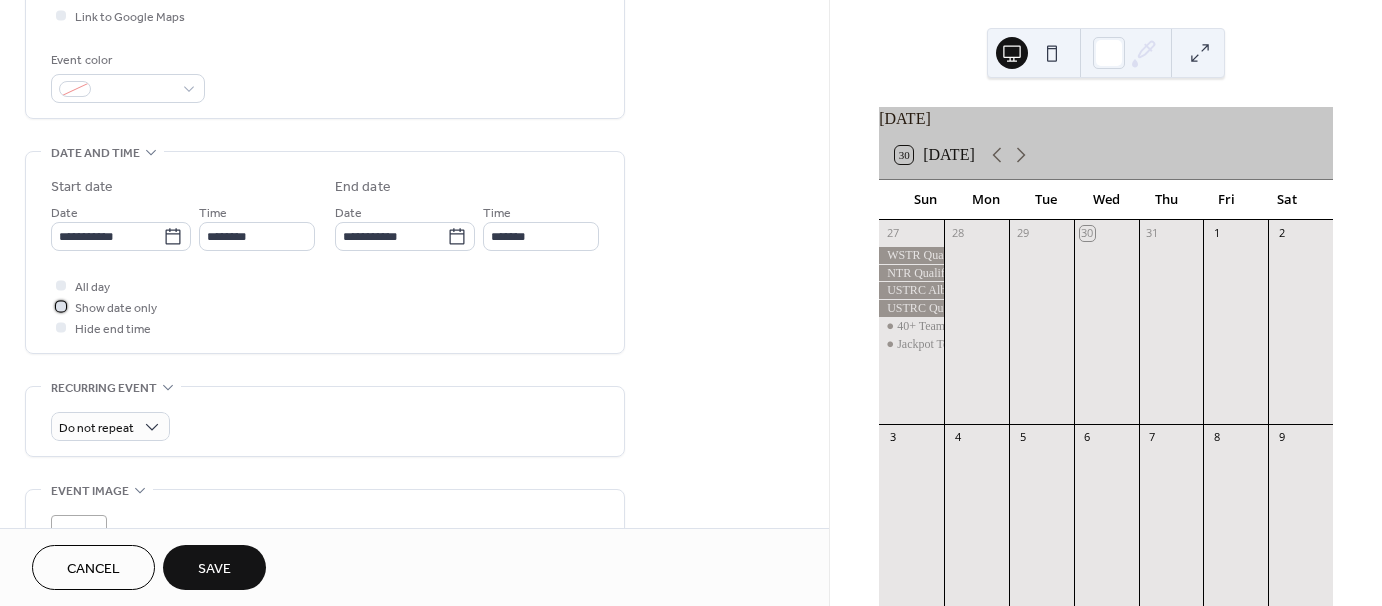 click at bounding box center [61, 306] 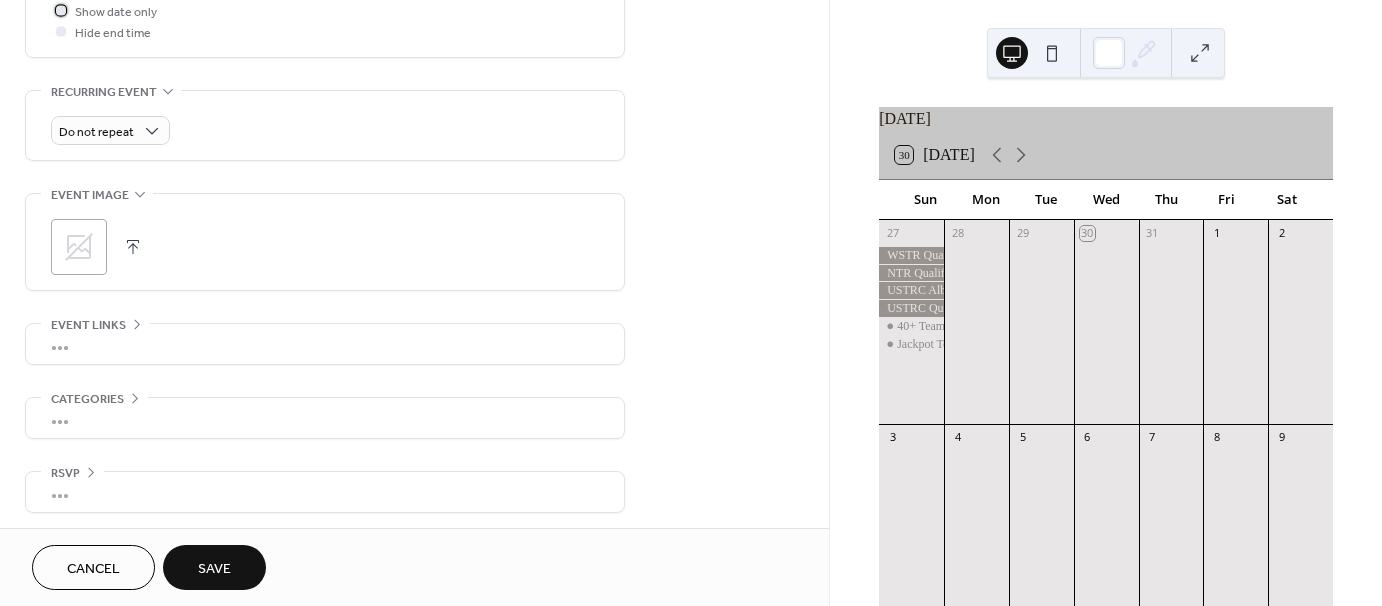 scroll, scrollTop: 798, scrollLeft: 0, axis: vertical 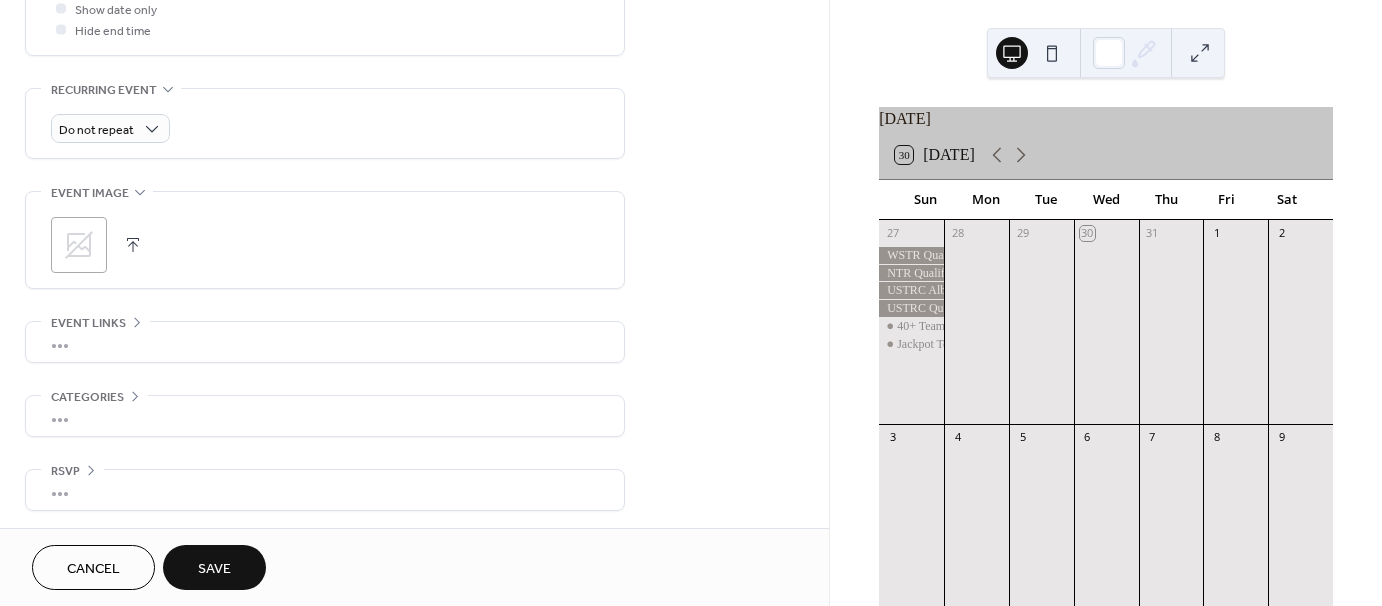 click on "Save" at bounding box center (214, 569) 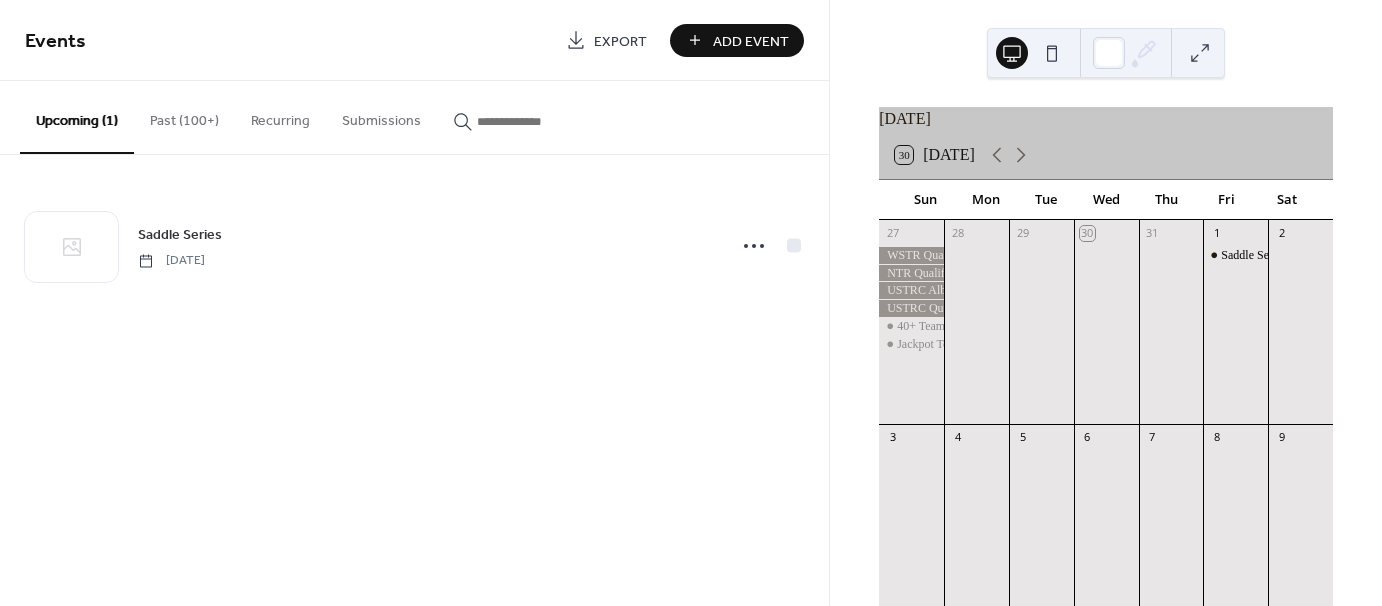 click on "Add Event" at bounding box center (751, 41) 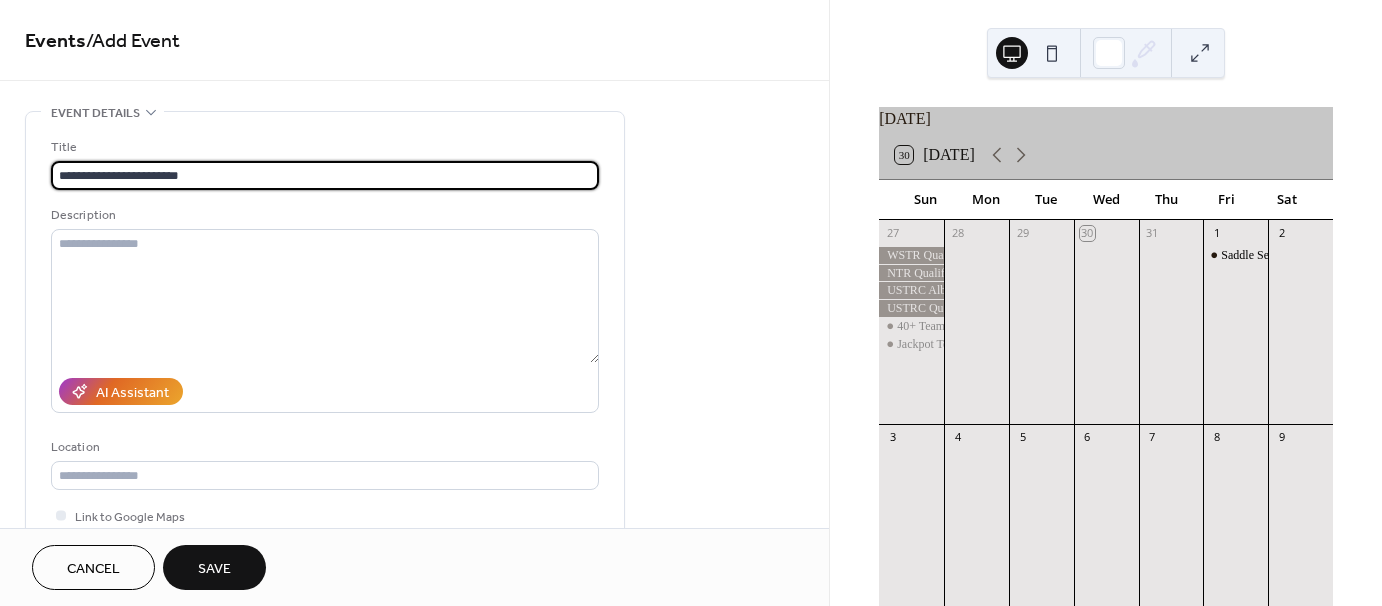 type on "**********" 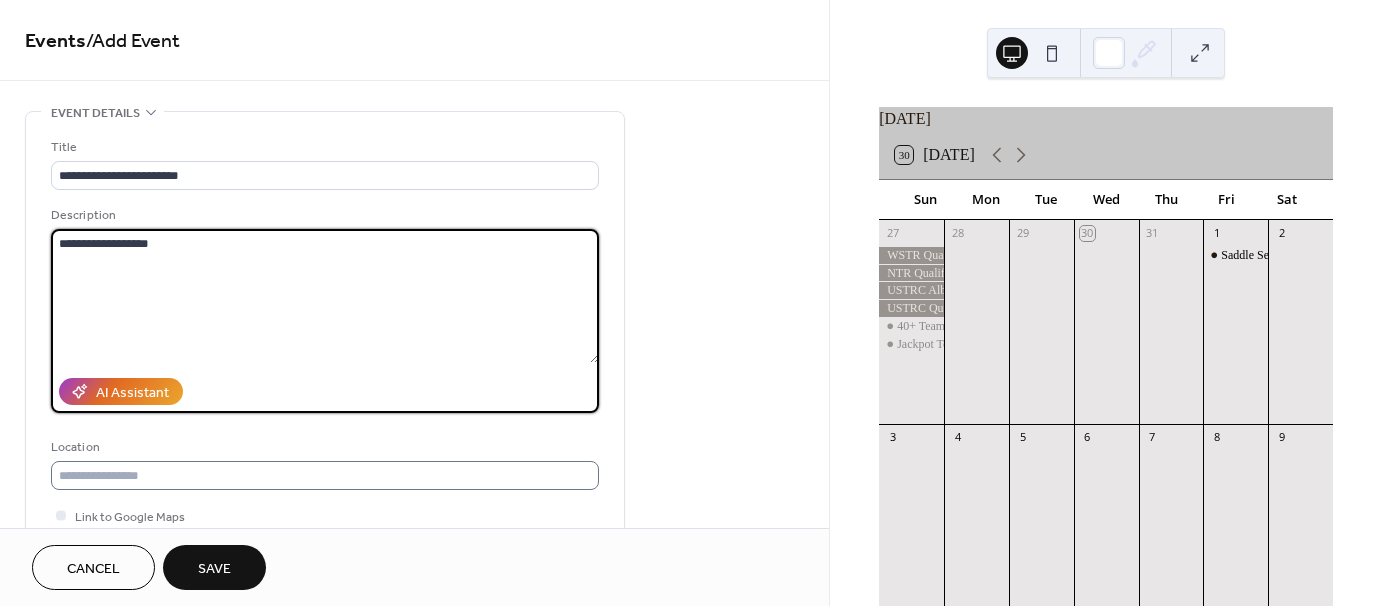 type on "**********" 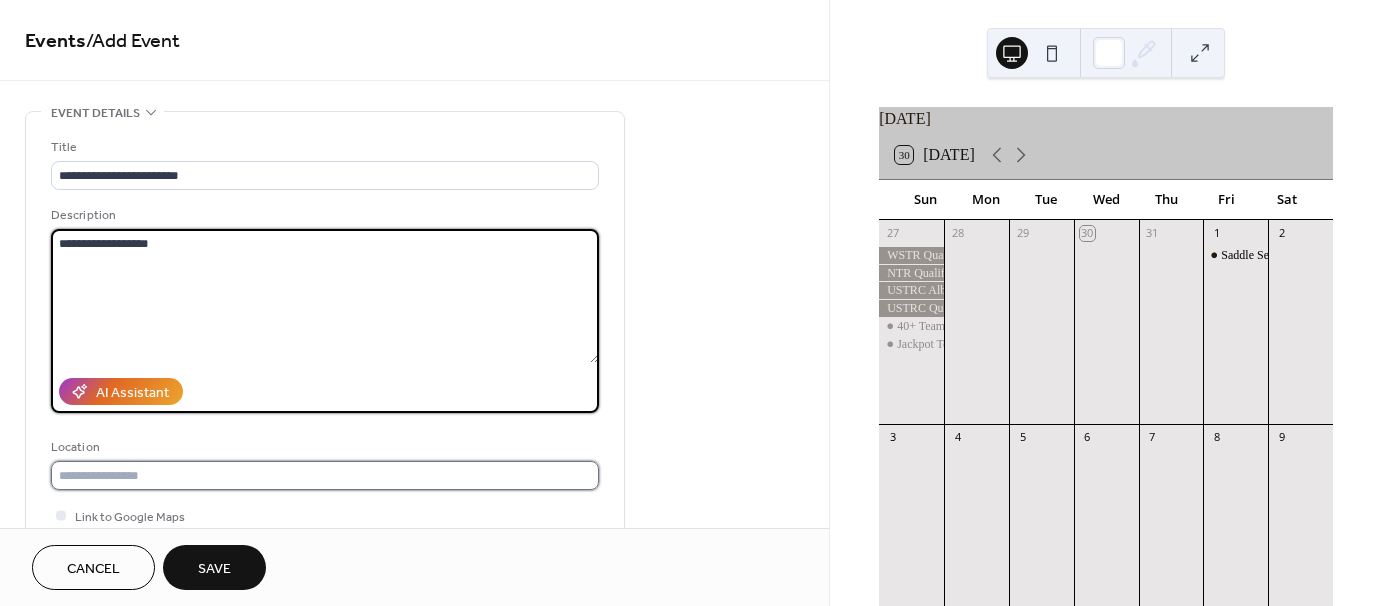 click at bounding box center [325, 475] 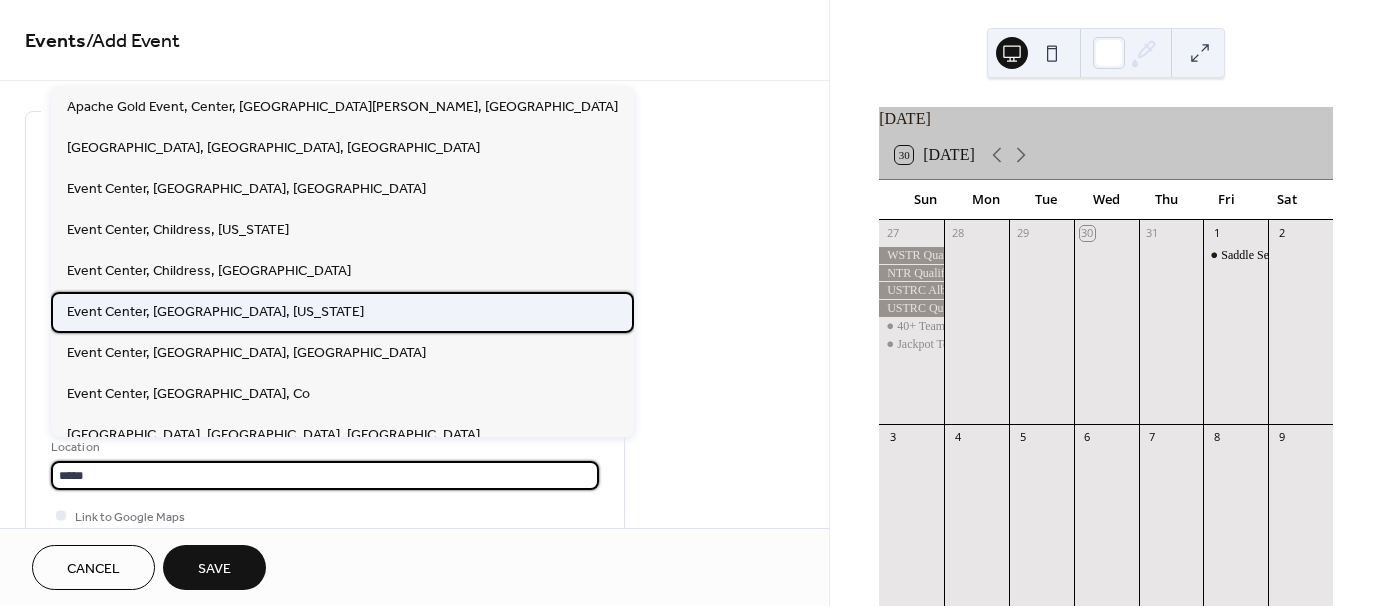 click on "Event Center, [GEOGRAPHIC_DATA], [US_STATE]" at bounding box center [215, 311] 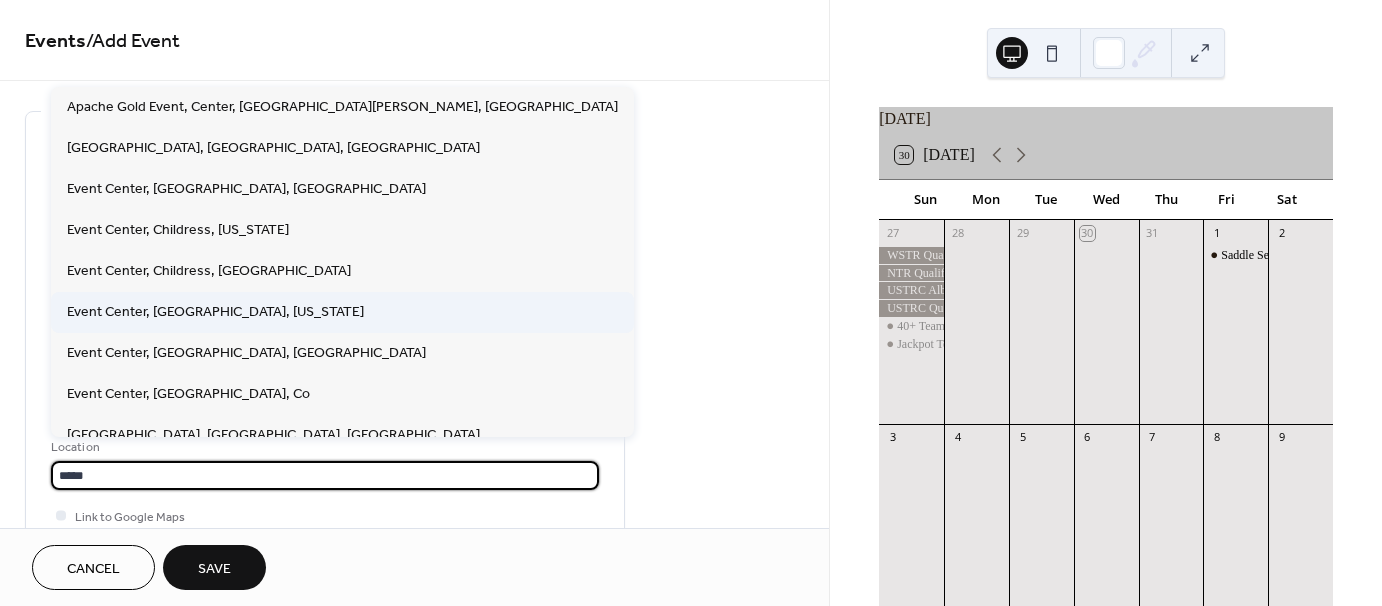 type on "**********" 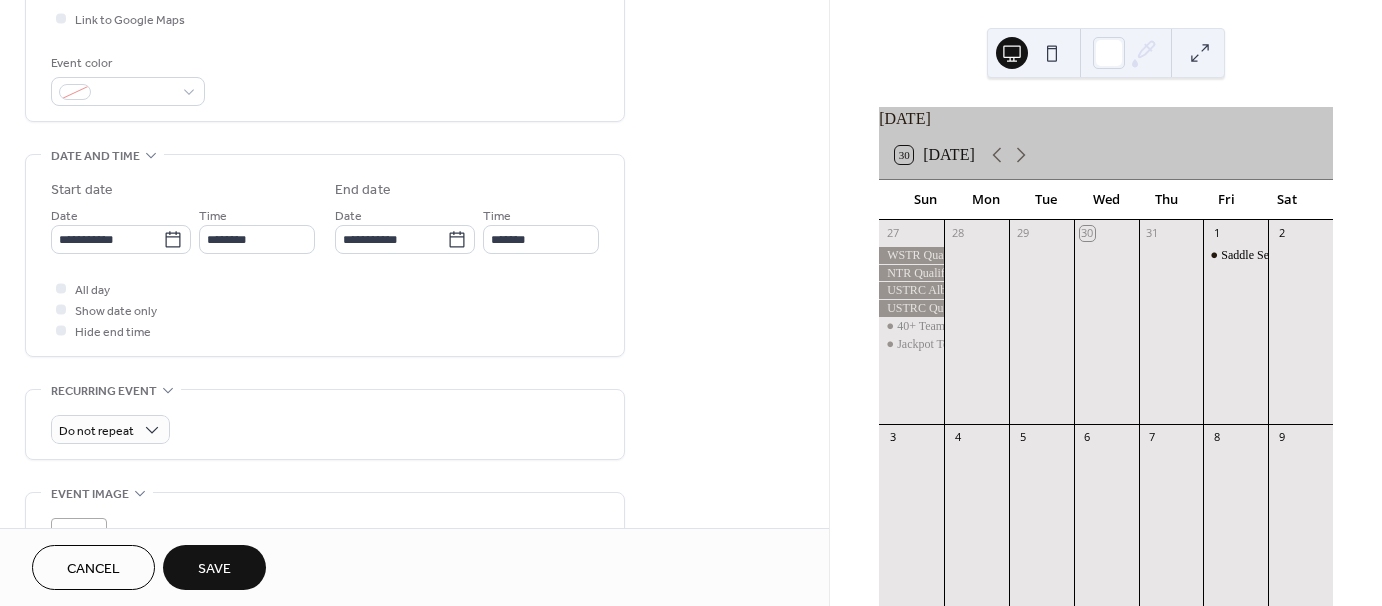 scroll, scrollTop: 500, scrollLeft: 0, axis: vertical 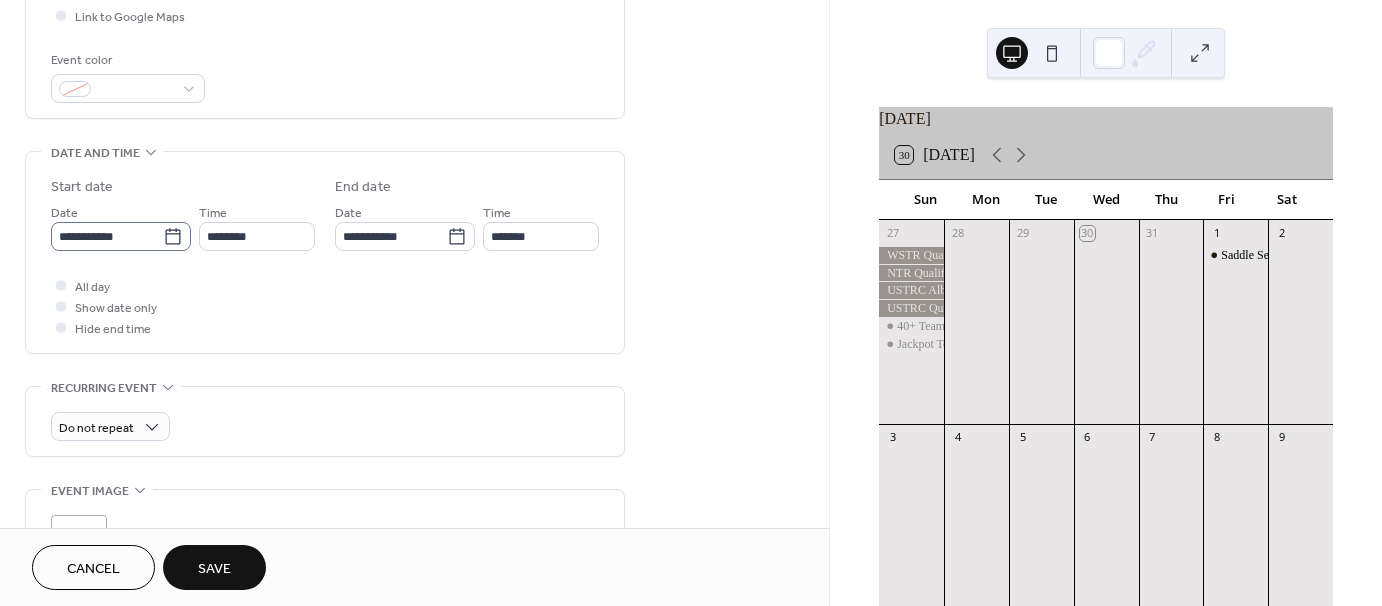 click 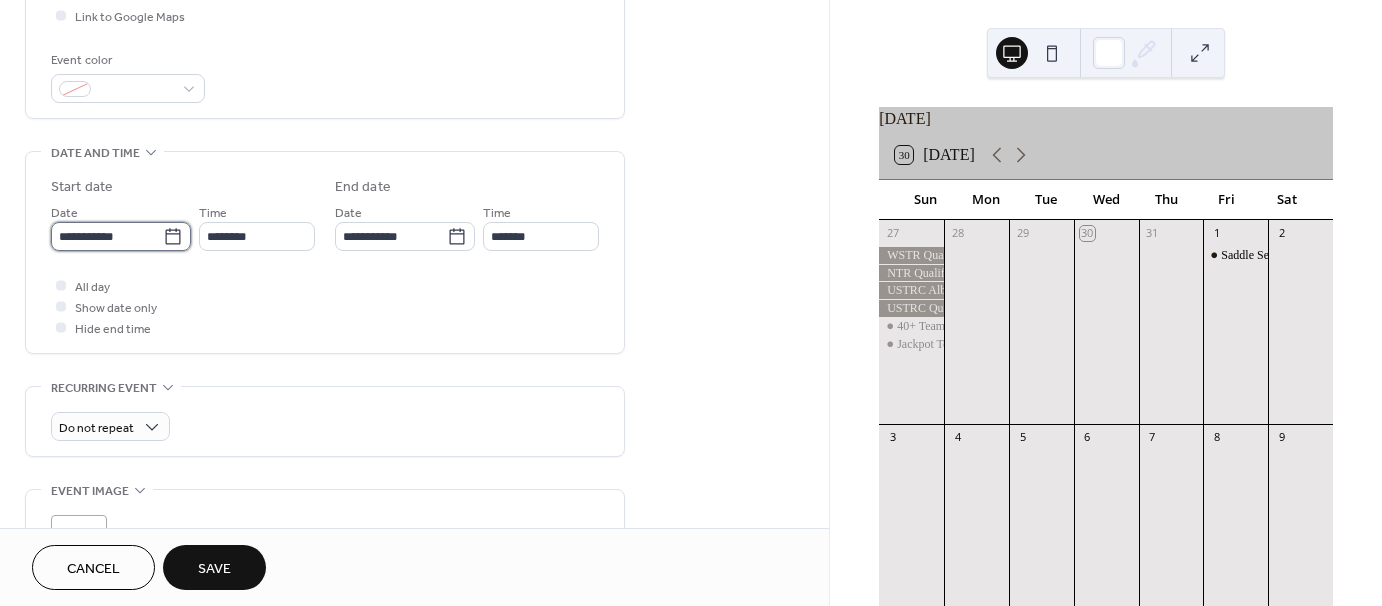 click on "**********" at bounding box center [107, 236] 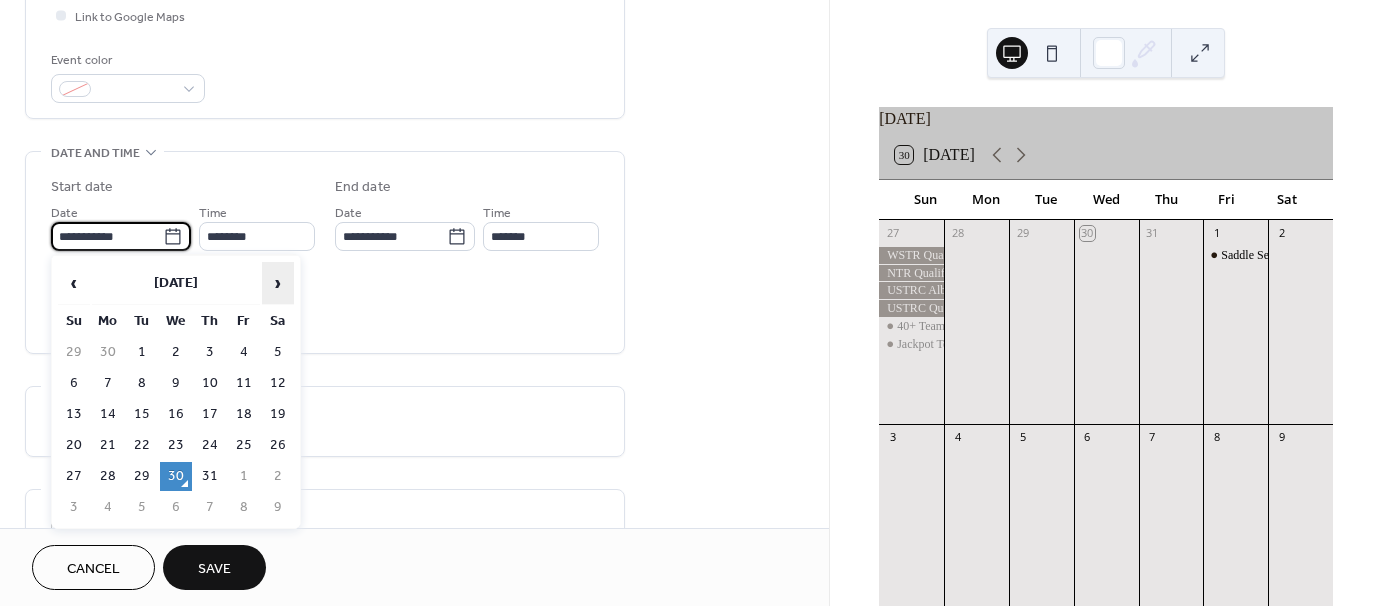 click on "›" at bounding box center (278, 283) 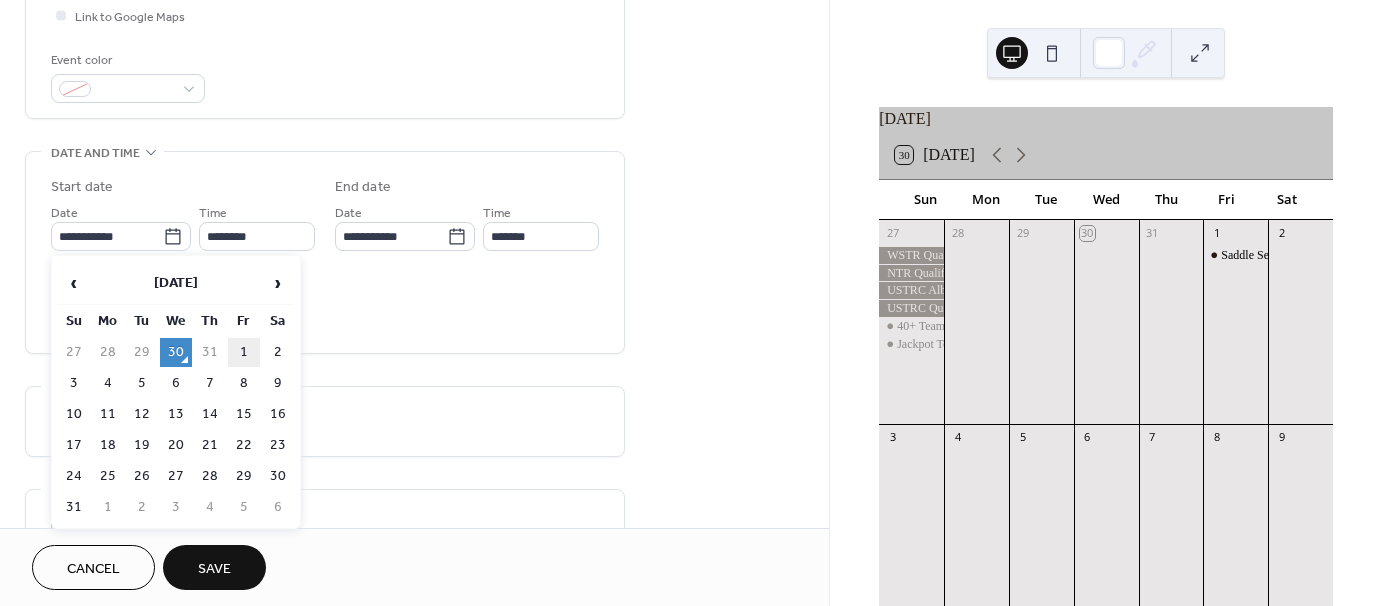 click on "1" at bounding box center (244, 352) 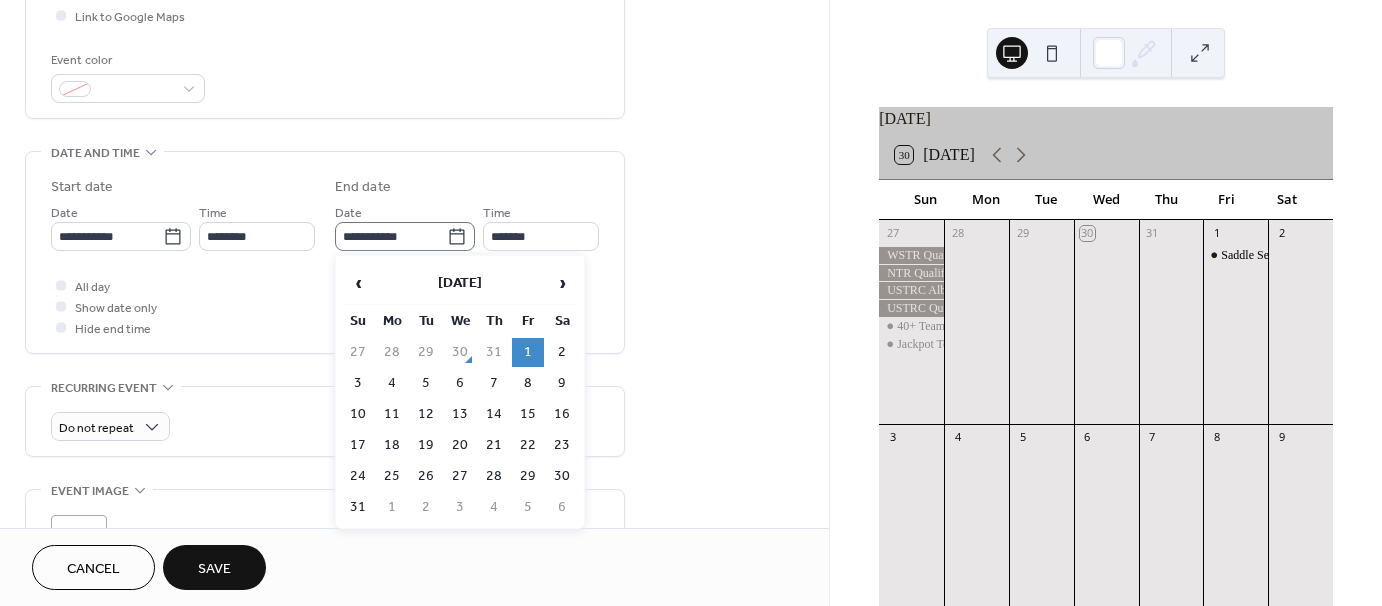 click 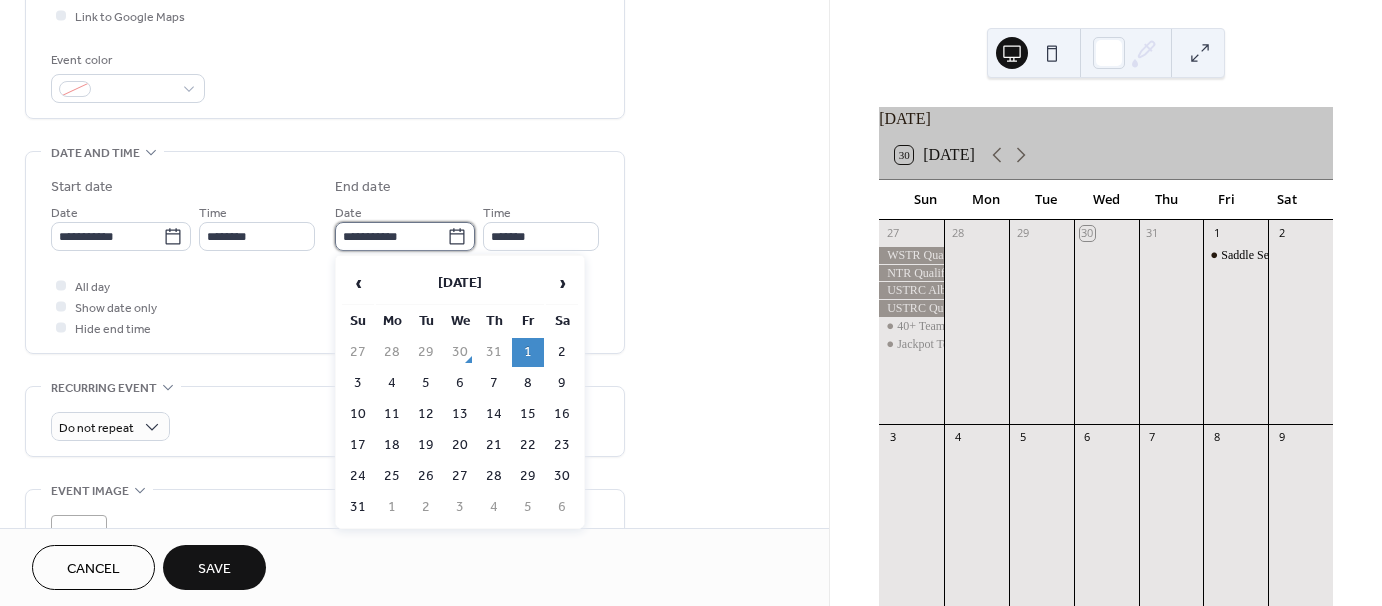click on "**********" at bounding box center [391, 236] 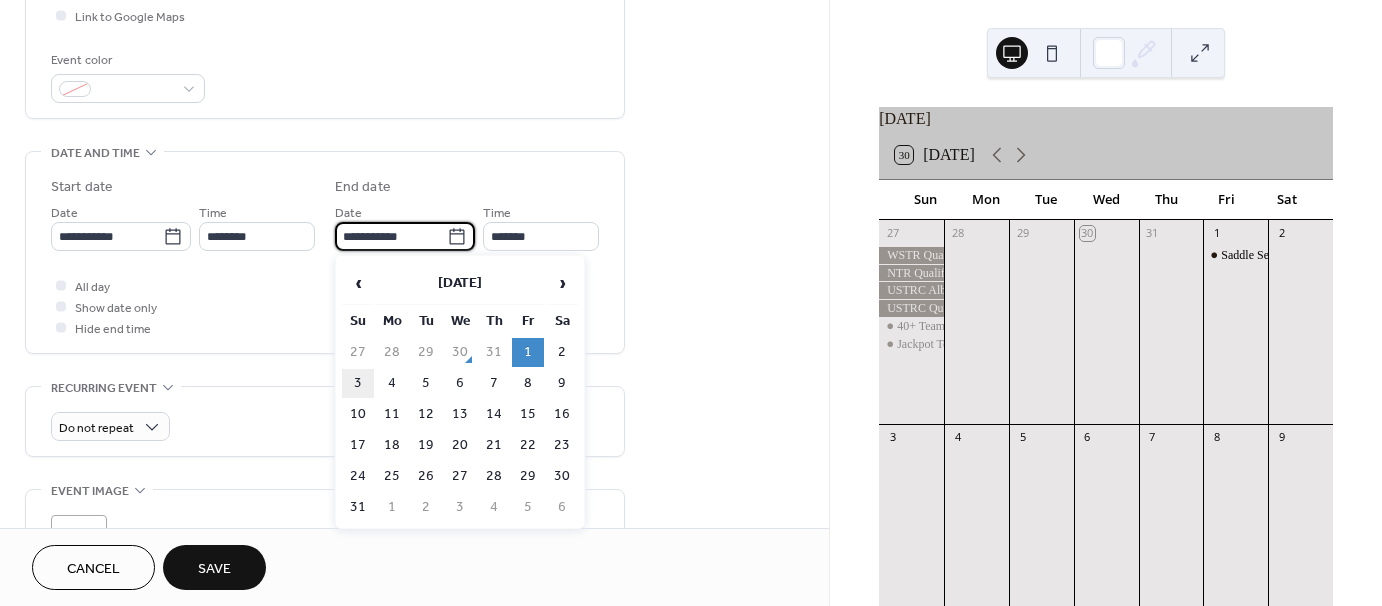 click on "3" at bounding box center [358, 383] 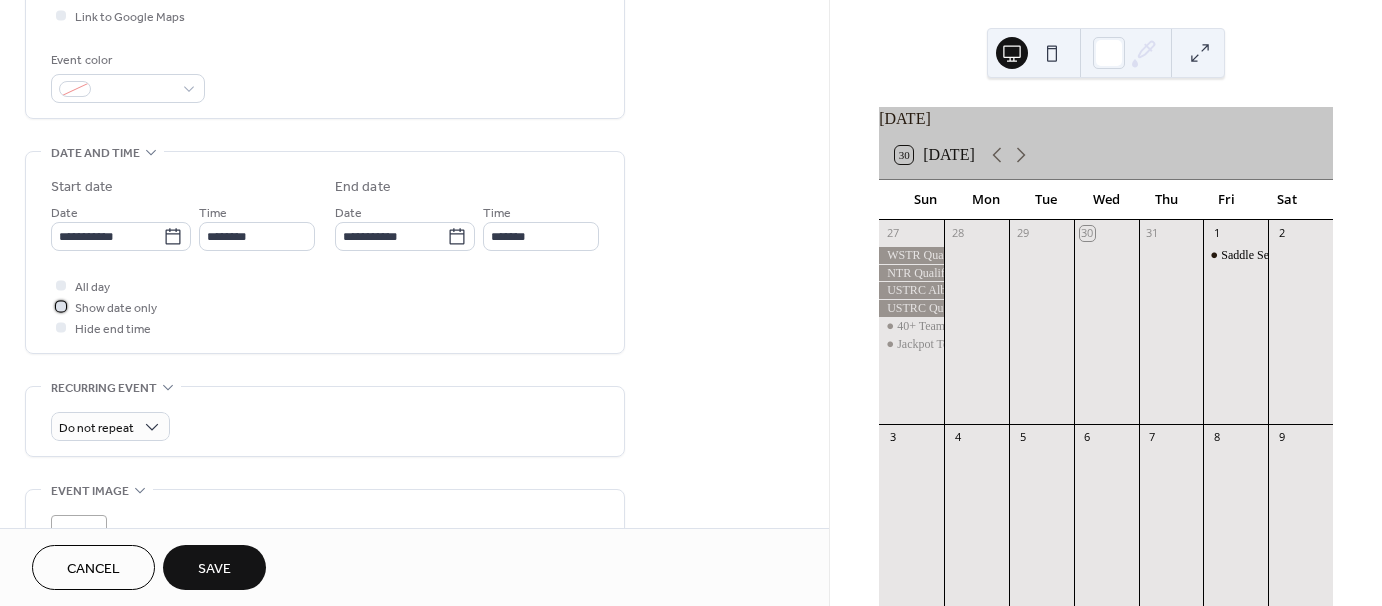 click at bounding box center (61, 306) 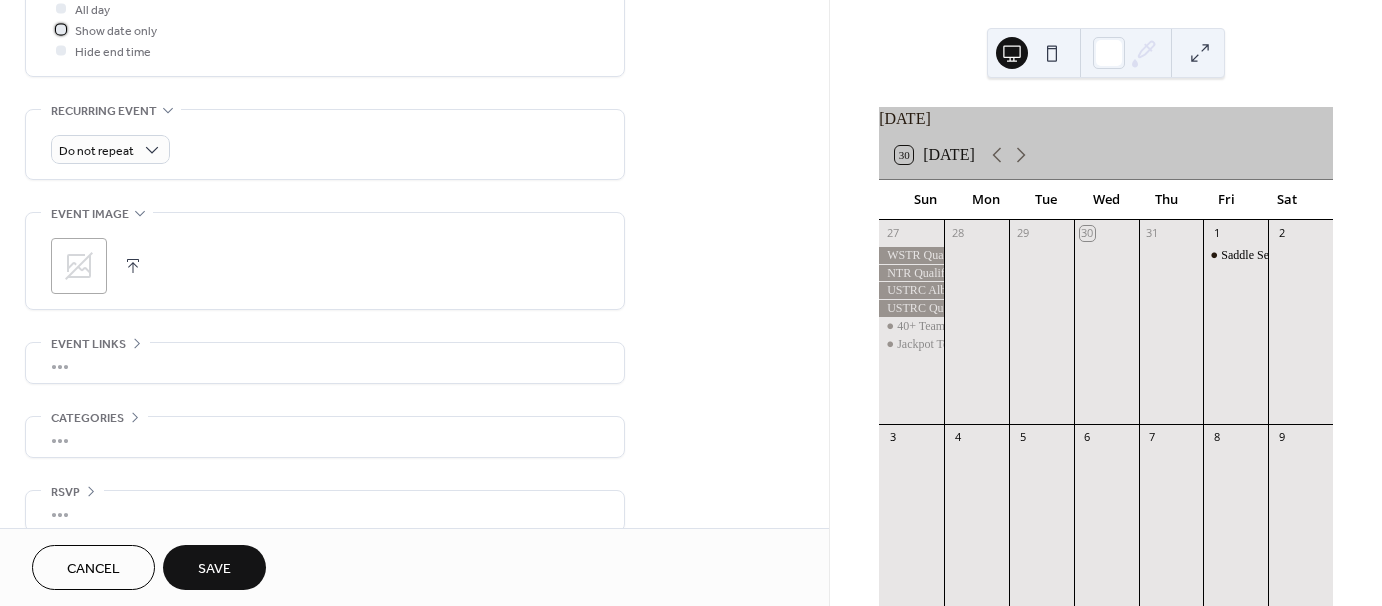 scroll, scrollTop: 798, scrollLeft: 0, axis: vertical 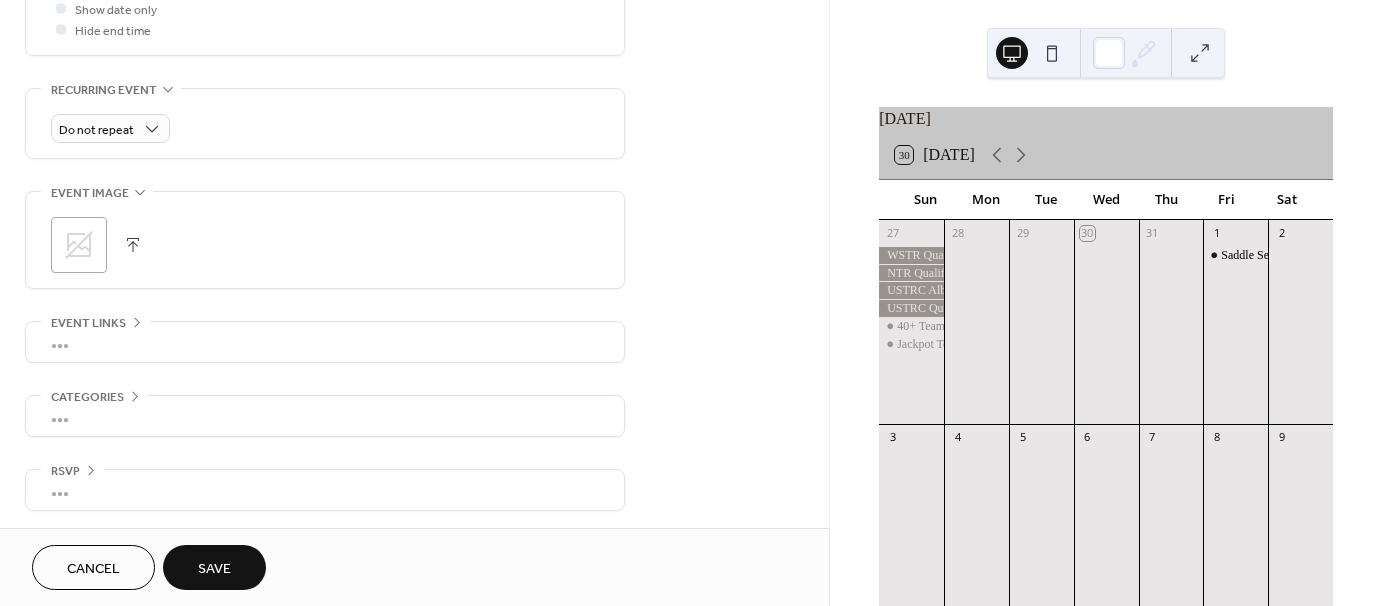 click on "Save" at bounding box center [214, 569] 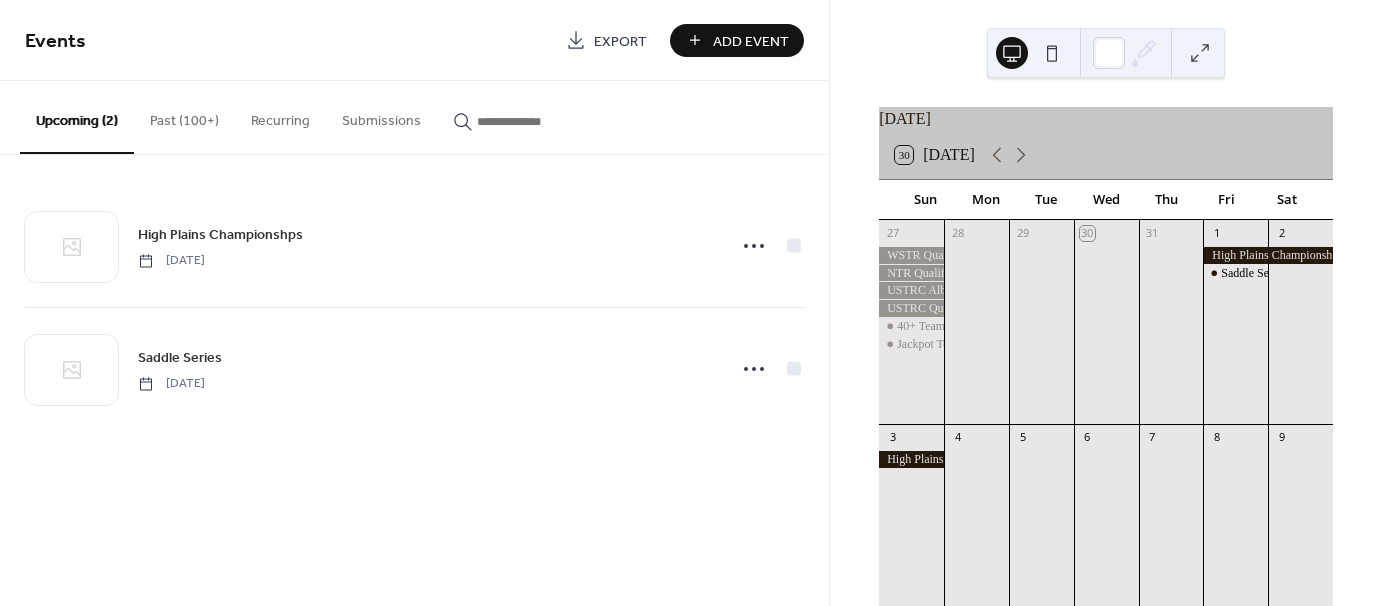 click on "Events Export Add Event Upcoming (2) Past (100+) Recurring Submissions High Plains Championshps [DATE] Saddle Series [DATE] Cancel" at bounding box center (414, 303) 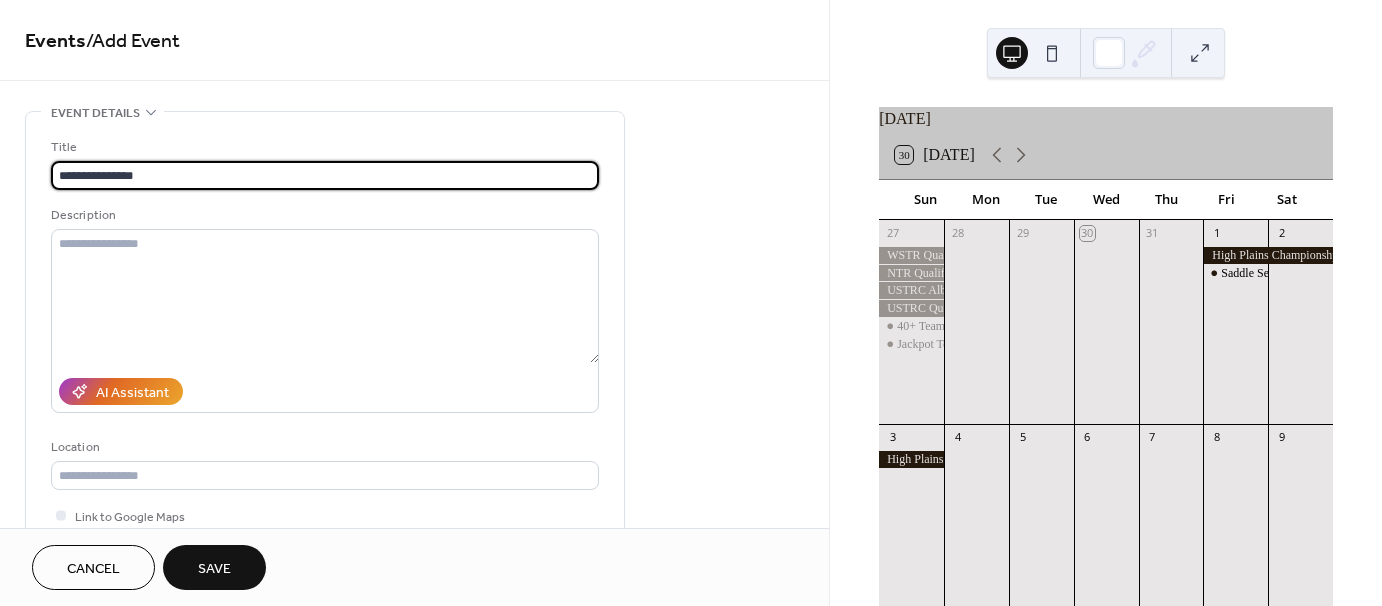 type on "**********" 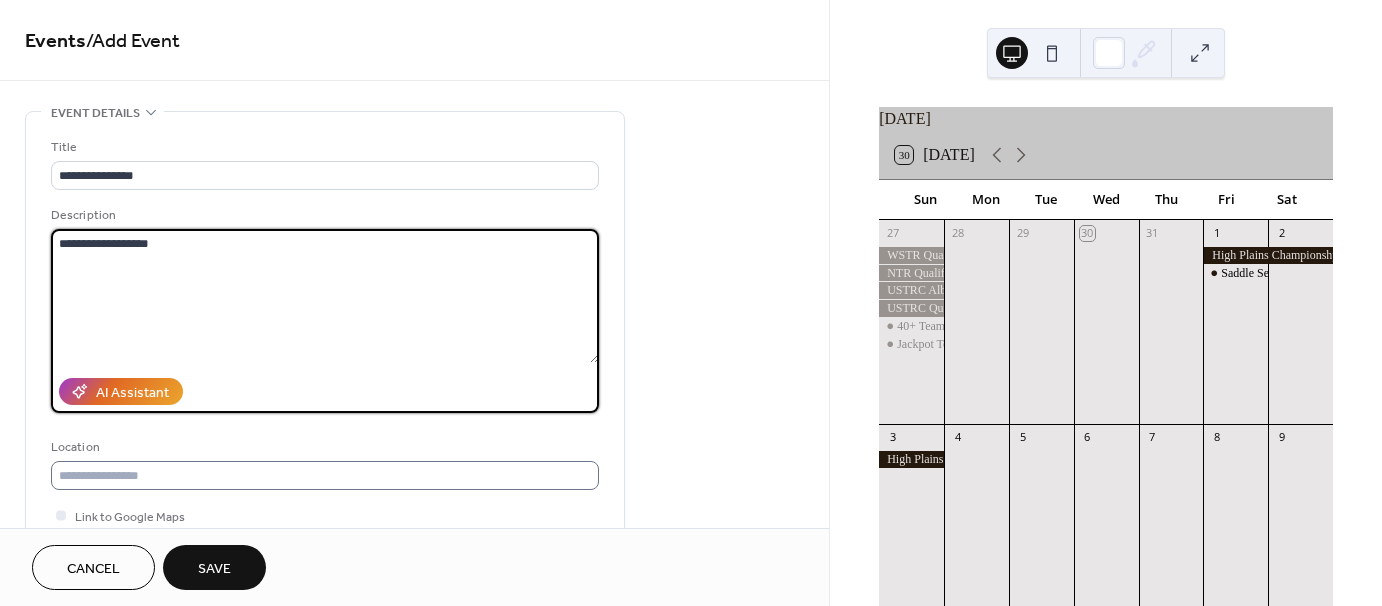 type on "**********" 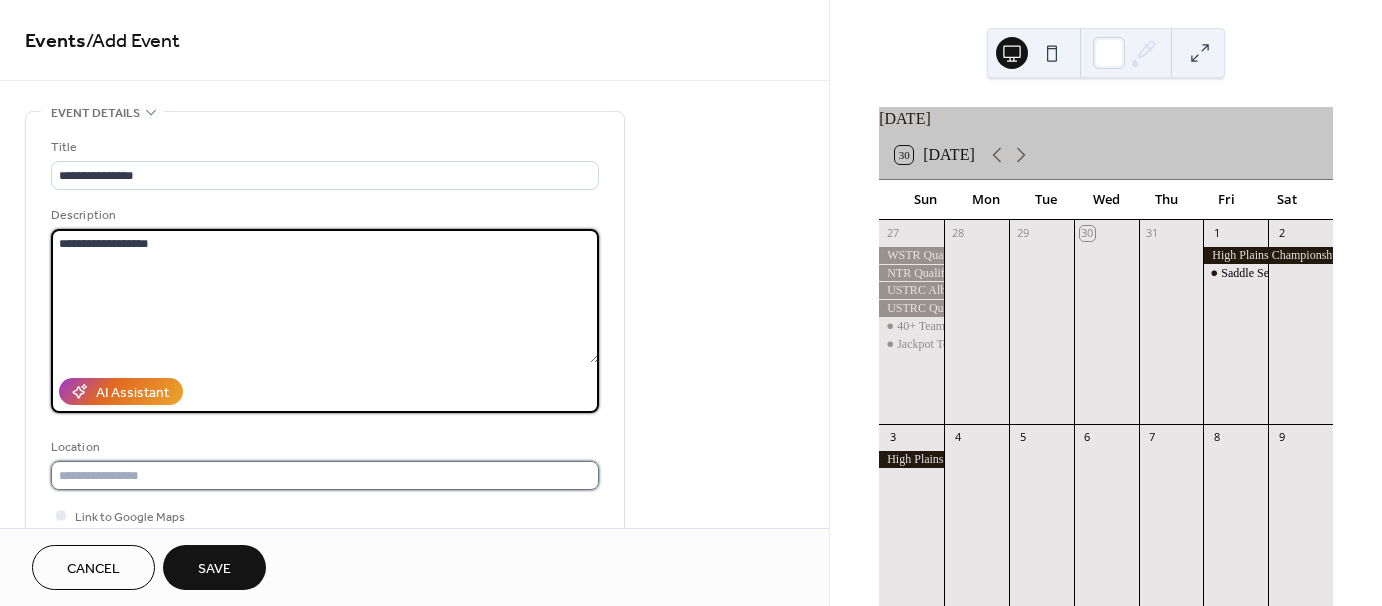 click at bounding box center [325, 475] 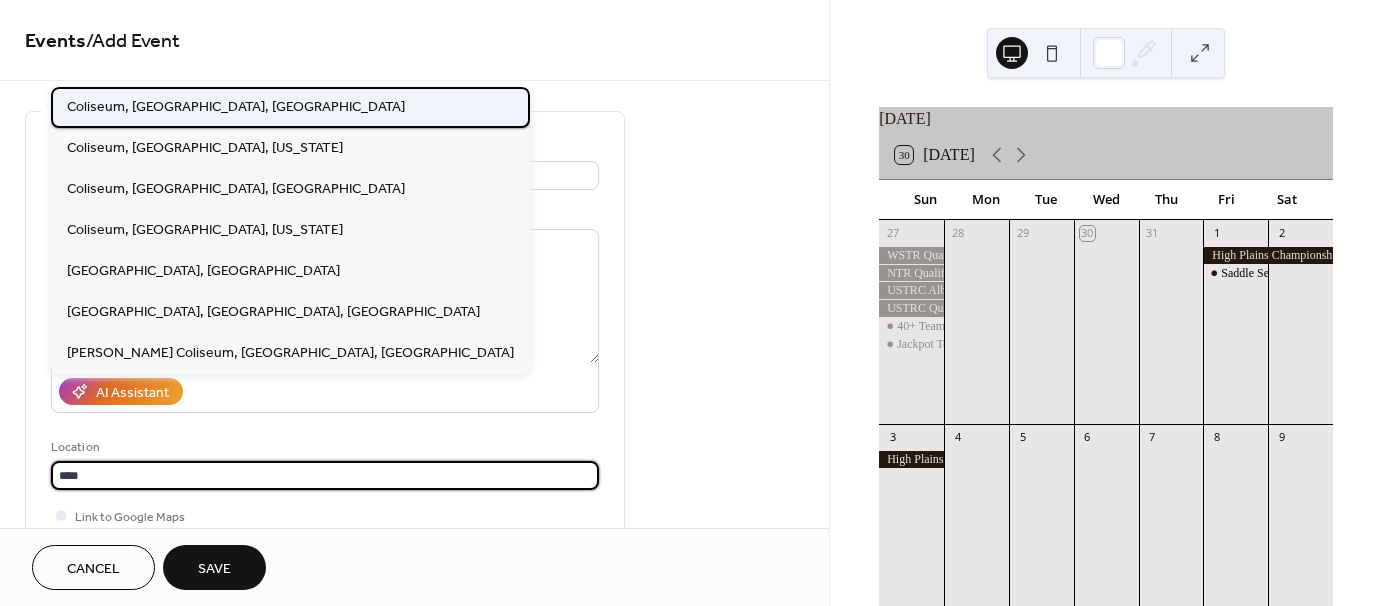click on "Coliseum, [GEOGRAPHIC_DATA], [GEOGRAPHIC_DATA]" at bounding box center [236, 106] 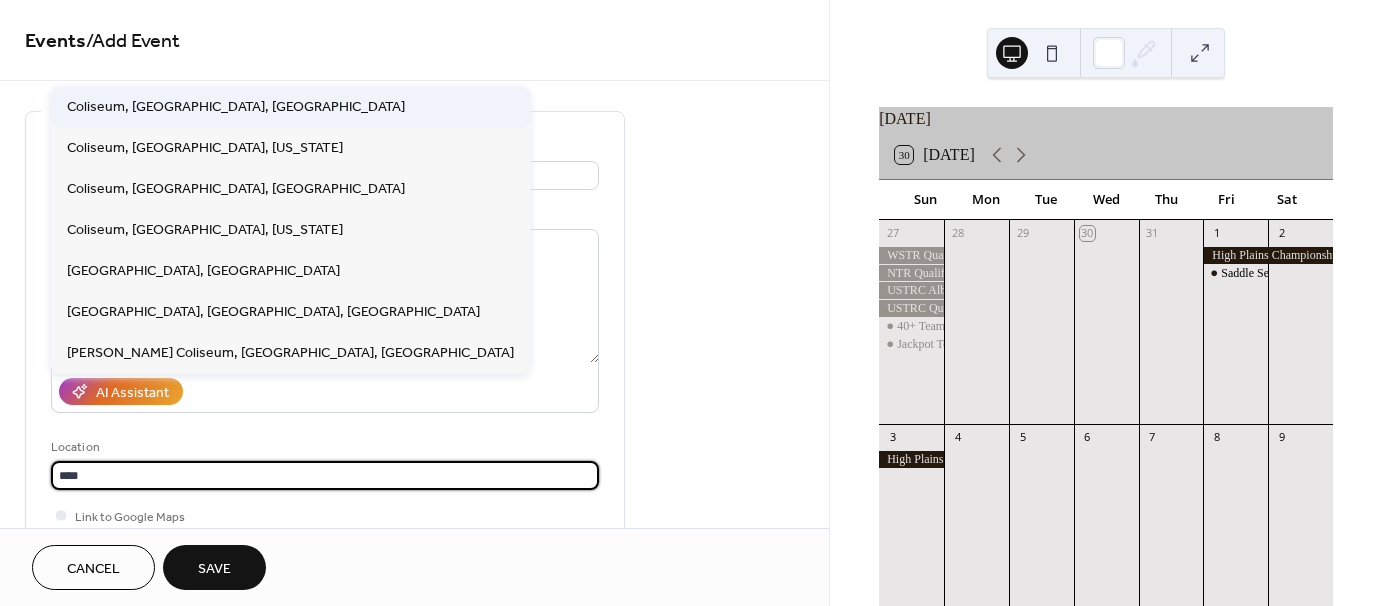 type on "**********" 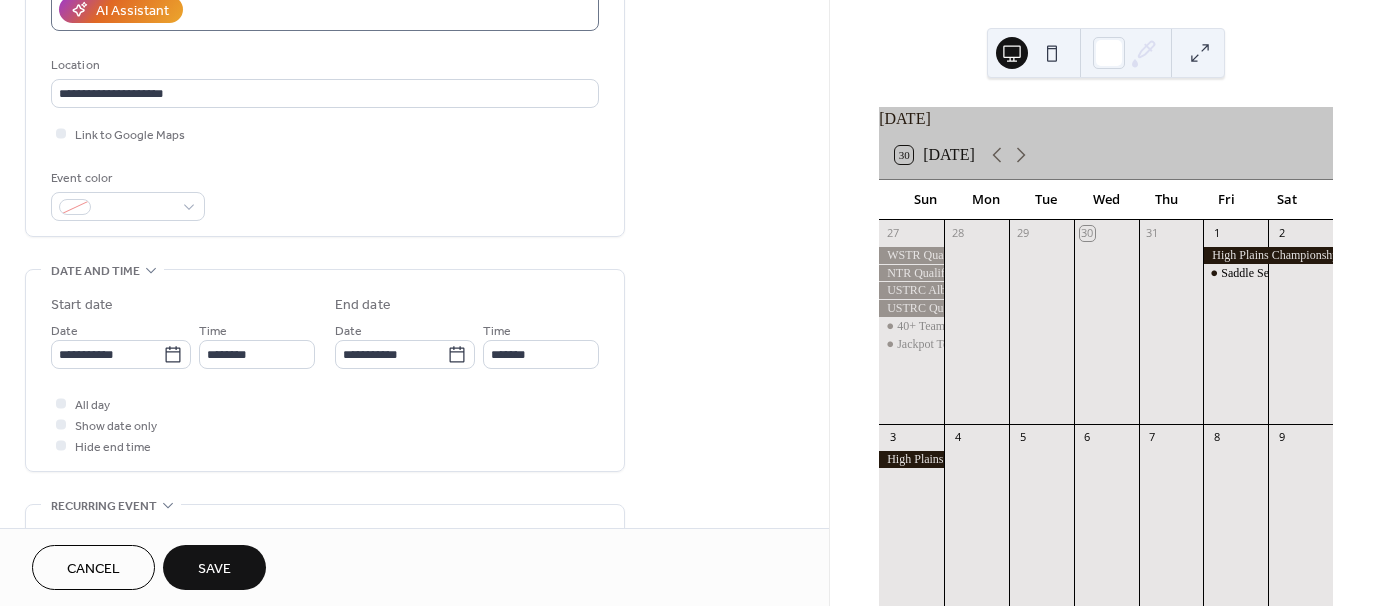 scroll, scrollTop: 400, scrollLeft: 0, axis: vertical 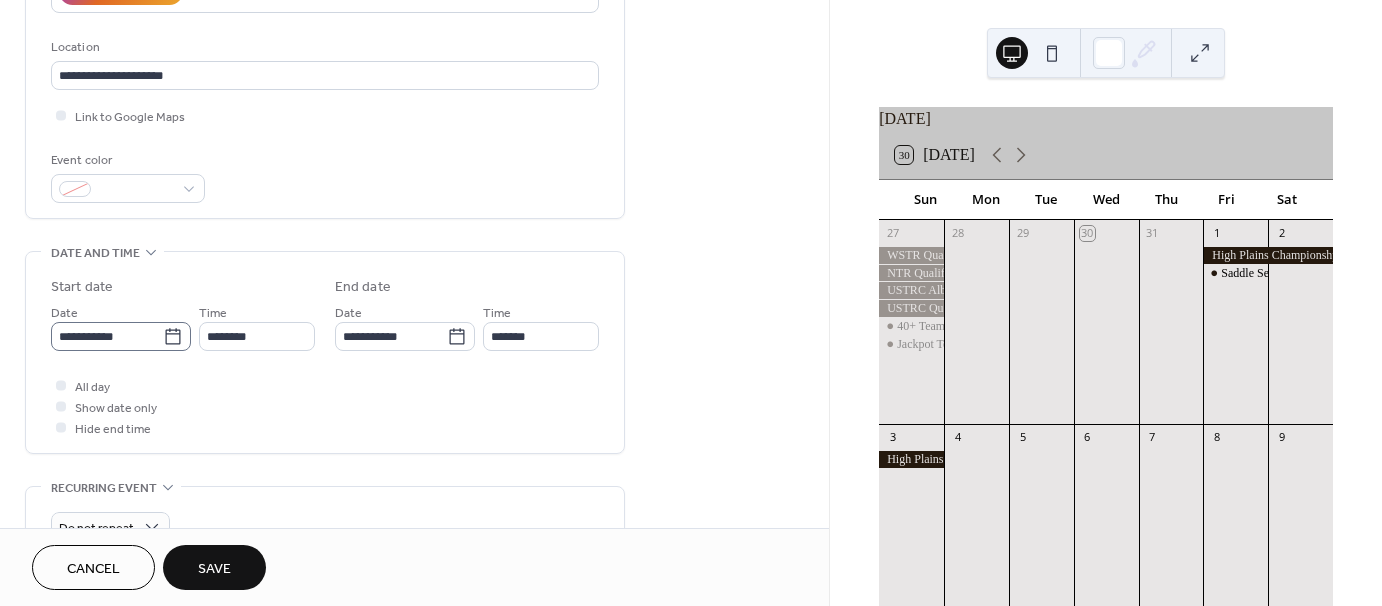 click 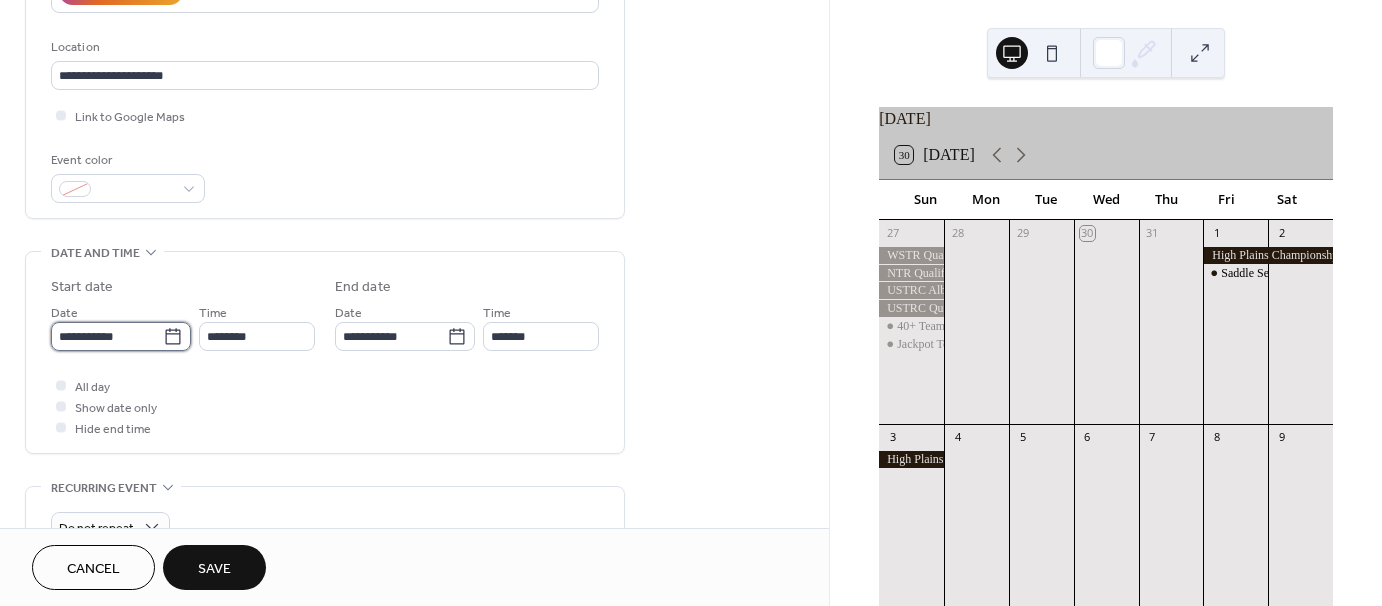 click on "**********" at bounding box center [107, 336] 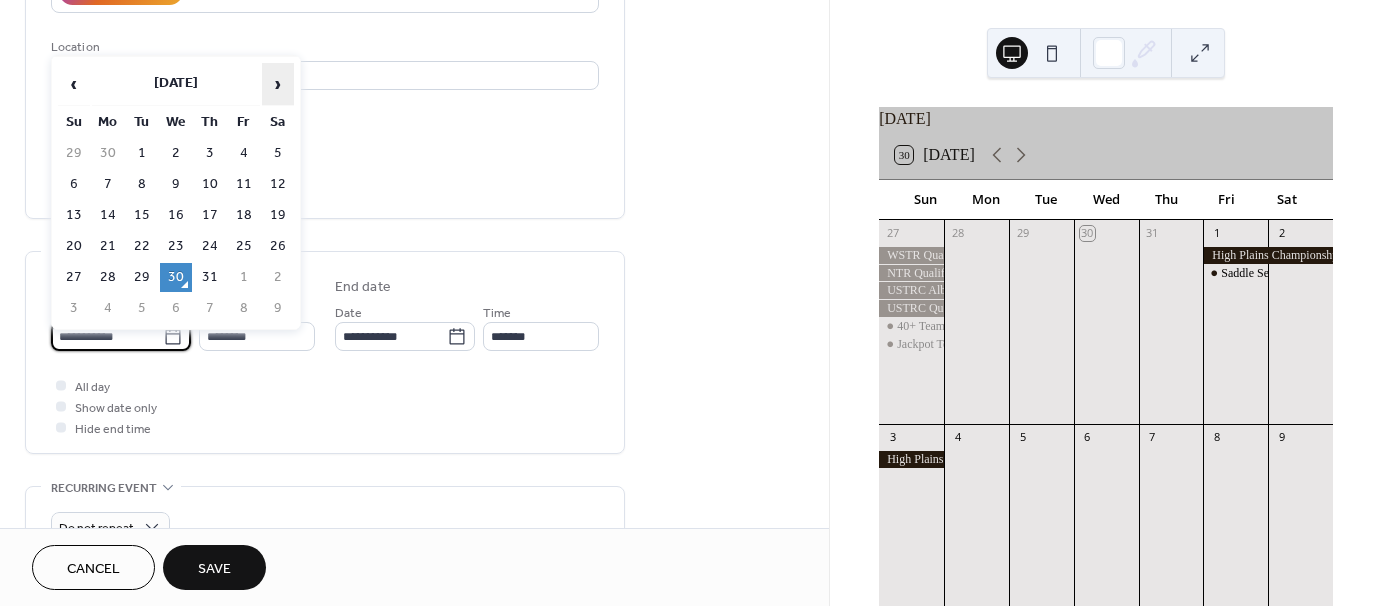 click on "›" at bounding box center (278, 84) 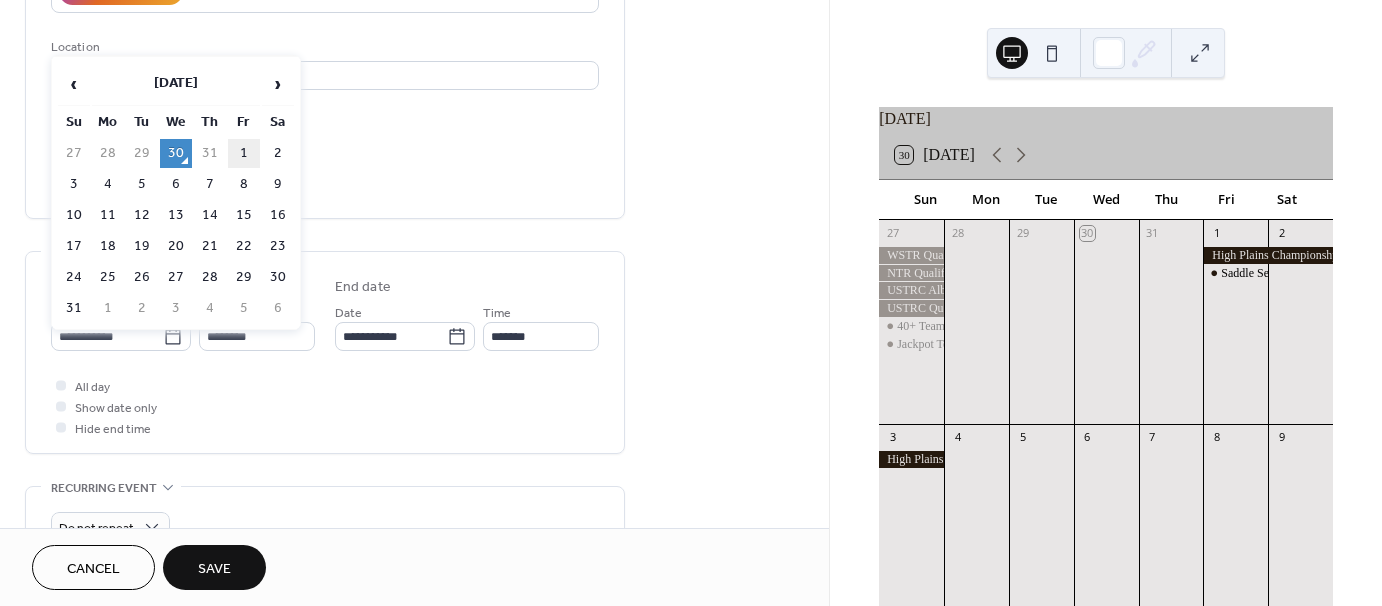 click on "1" at bounding box center [244, 153] 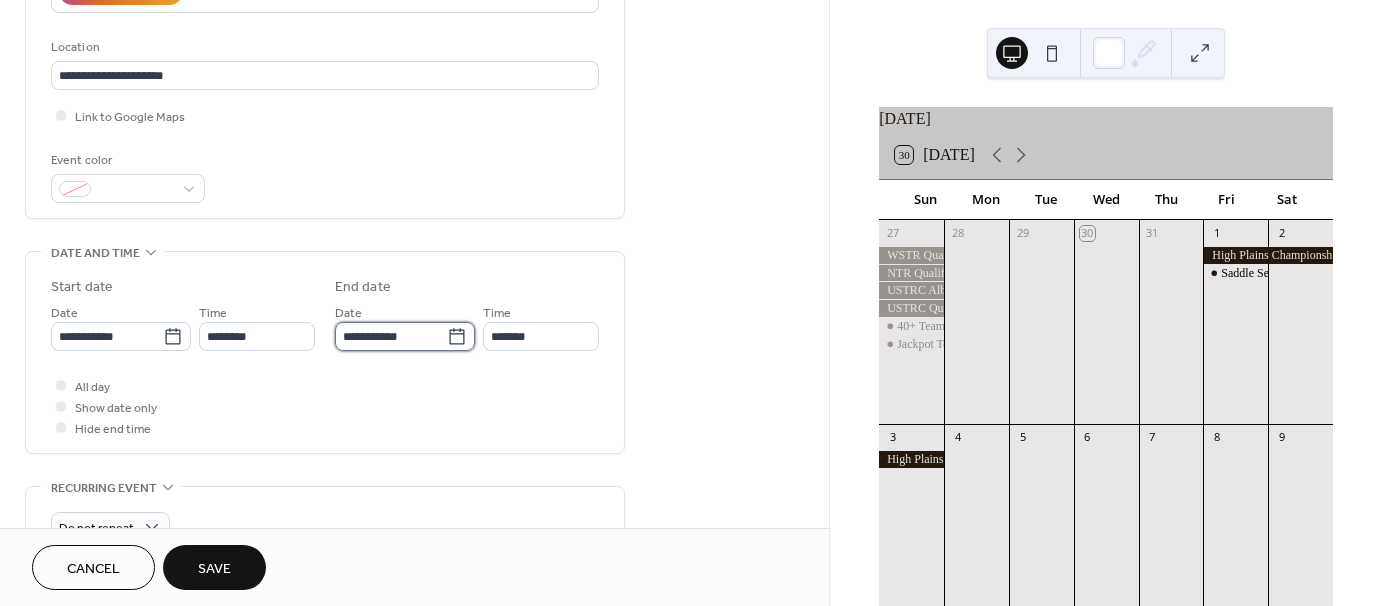 click on "**********" at bounding box center (391, 336) 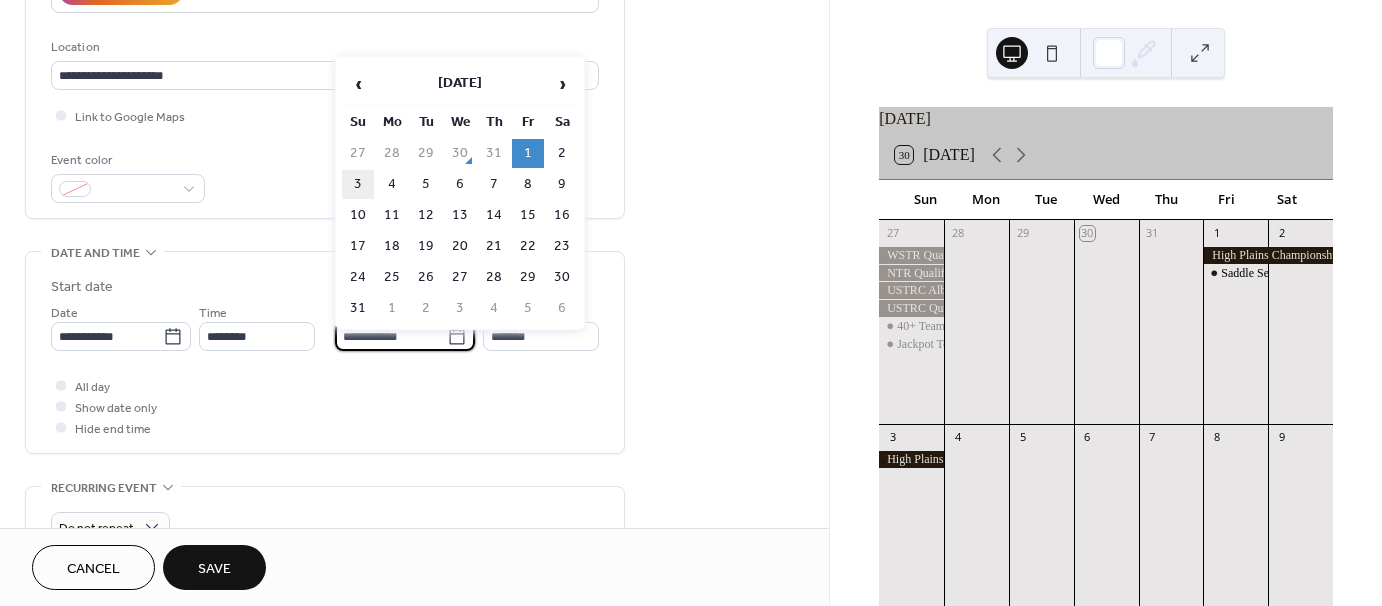click on "3" at bounding box center [358, 184] 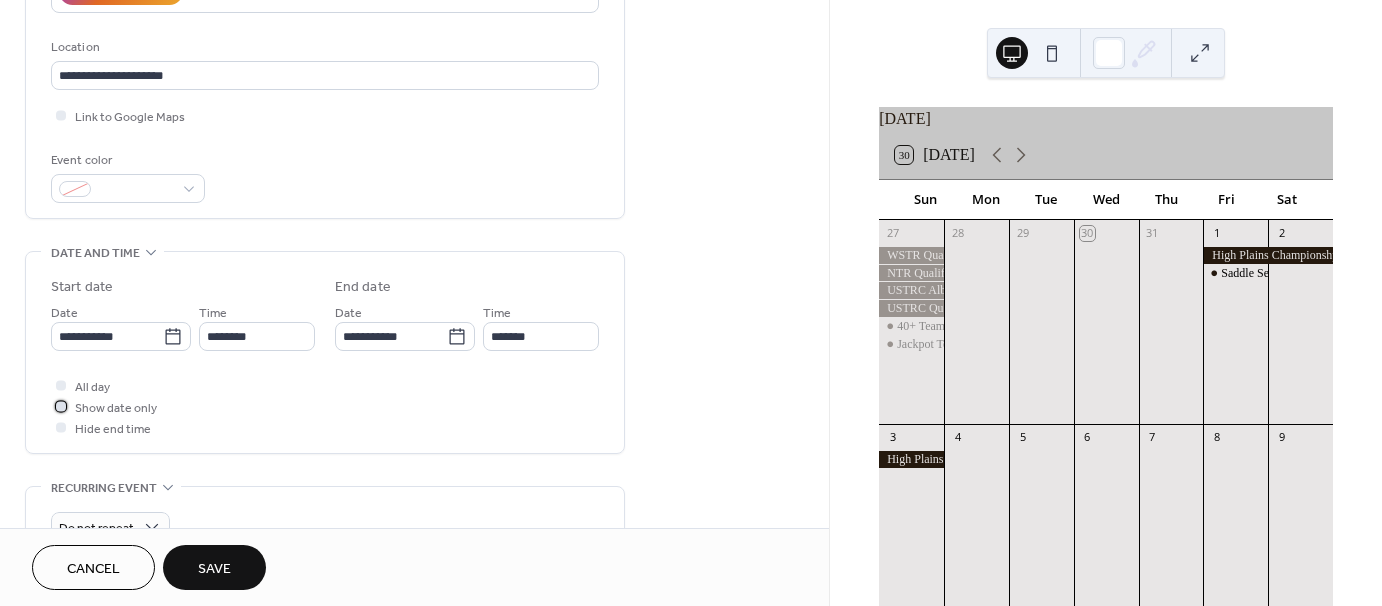 click at bounding box center (61, 406) 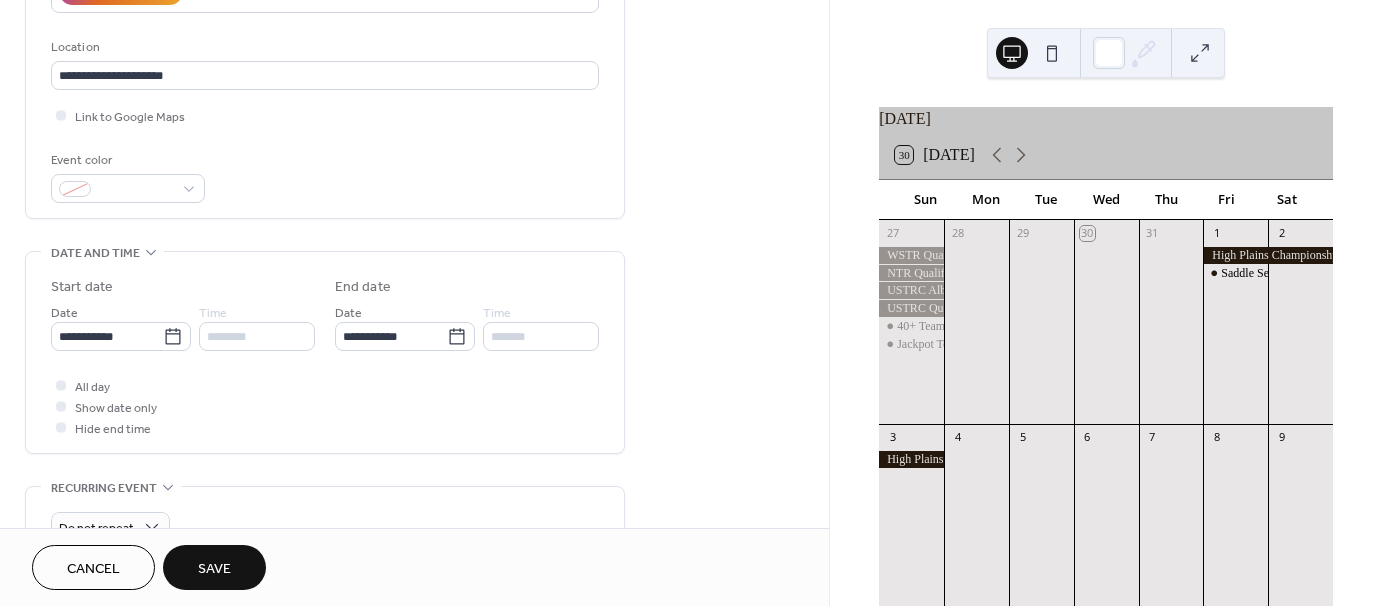click on "Save" at bounding box center (214, 567) 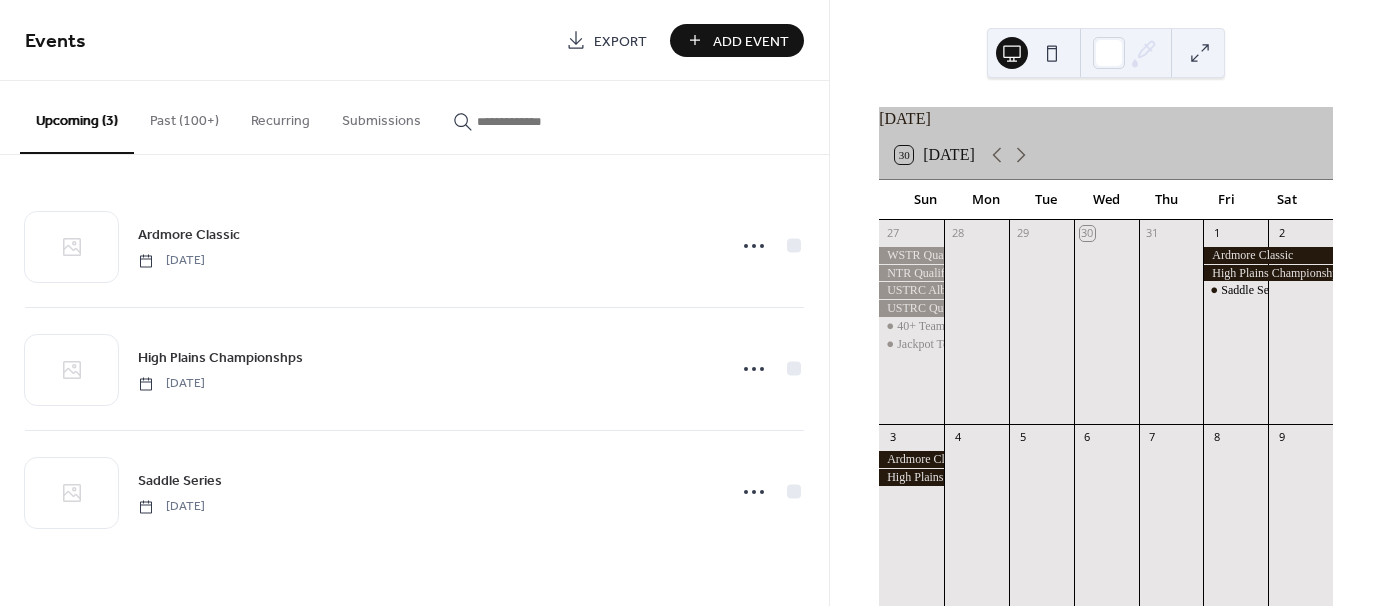 click on "Add Event" at bounding box center [751, 41] 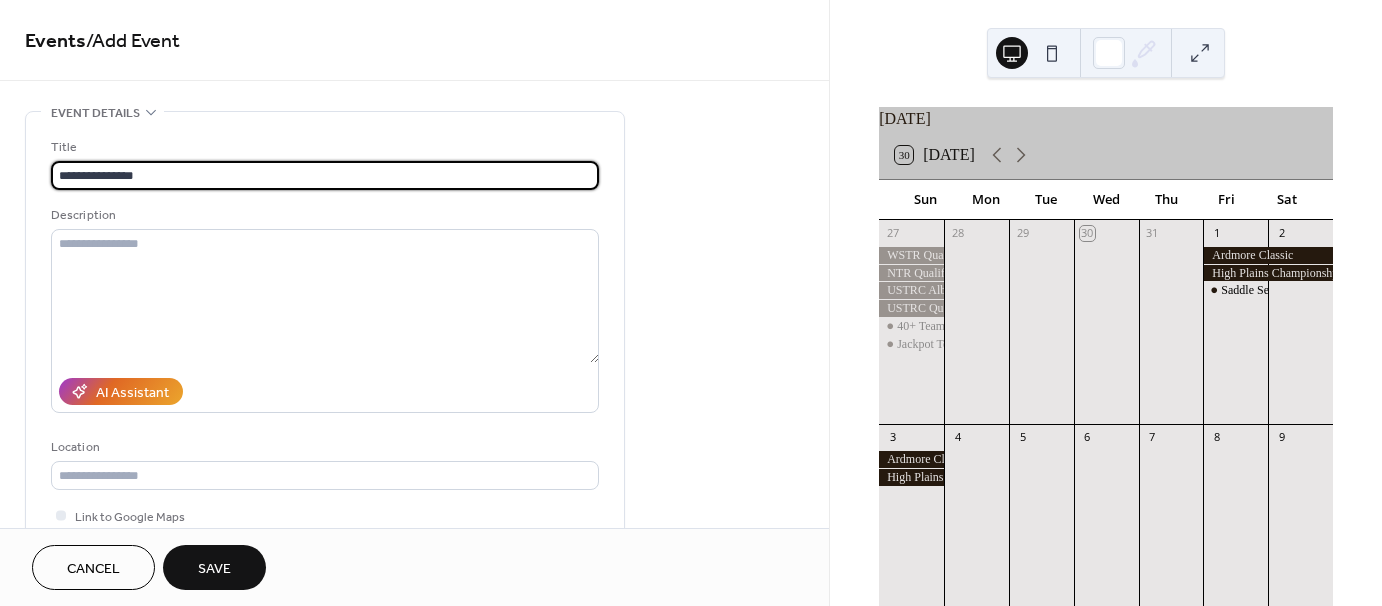 type on "**********" 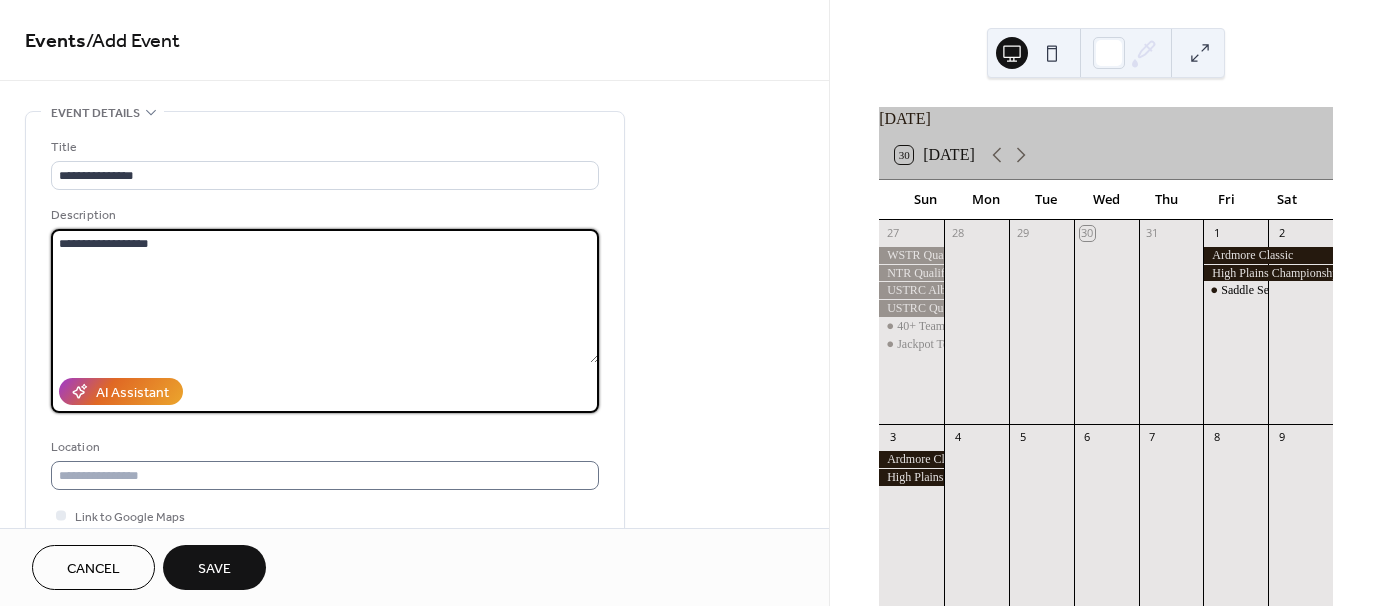 type on "**********" 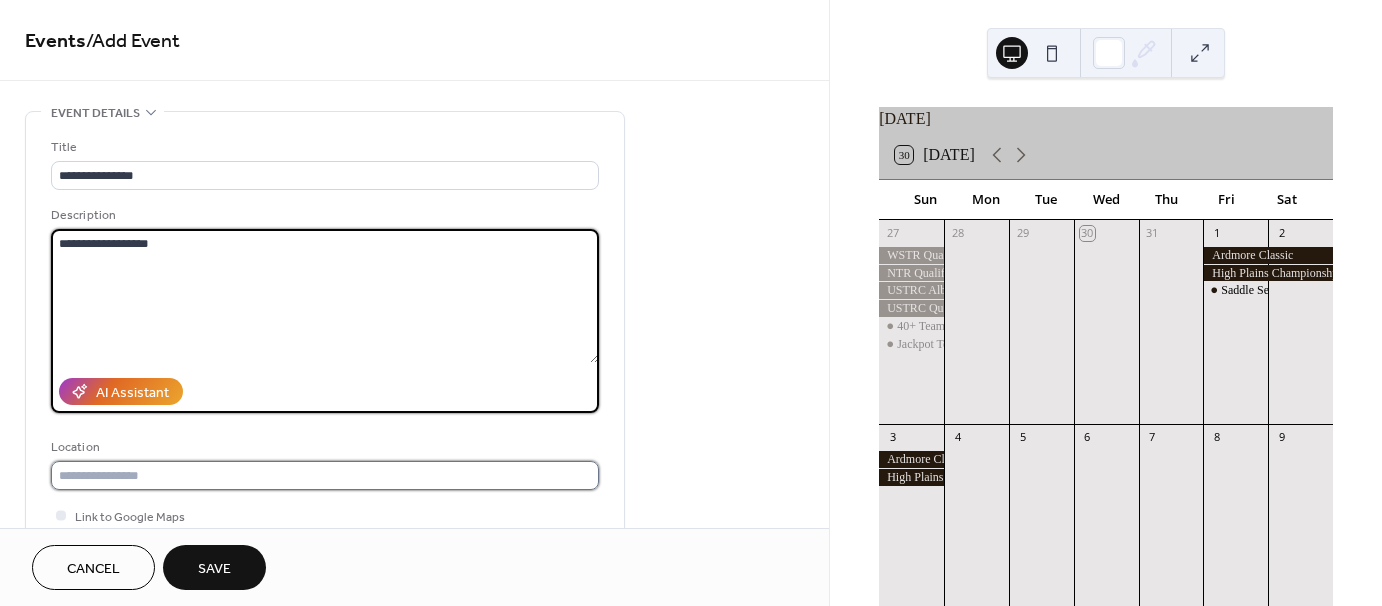 click at bounding box center (325, 475) 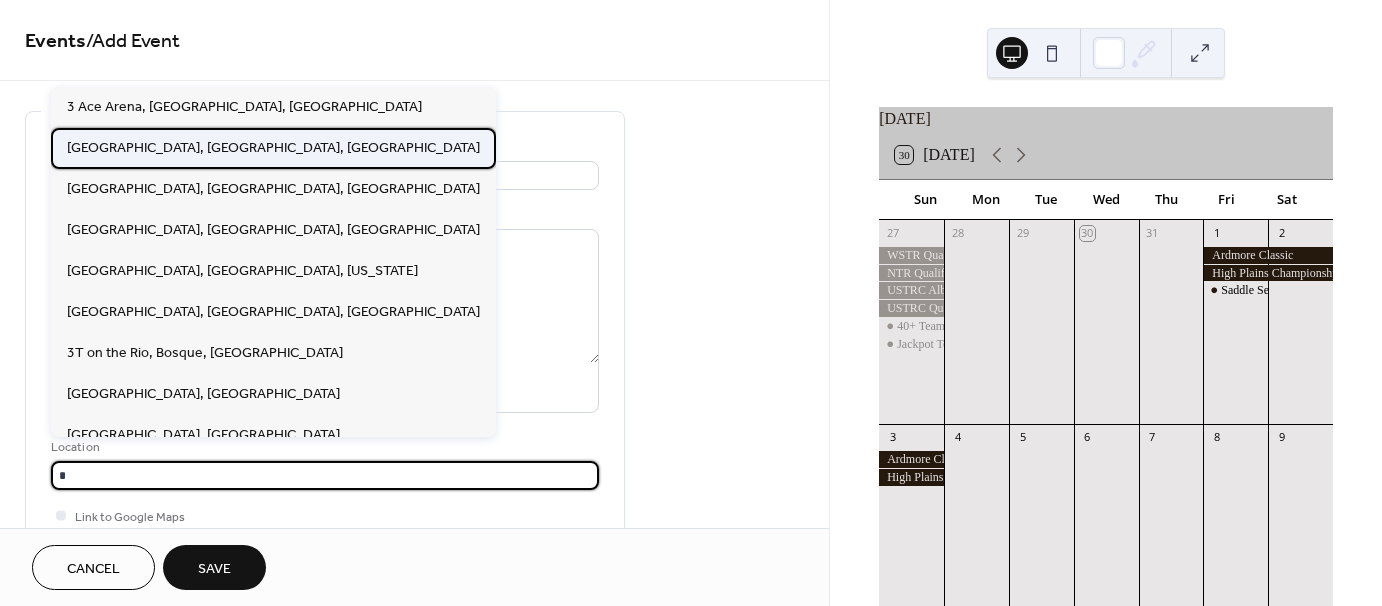 click on "[GEOGRAPHIC_DATA], [GEOGRAPHIC_DATA], [GEOGRAPHIC_DATA]" at bounding box center [273, 147] 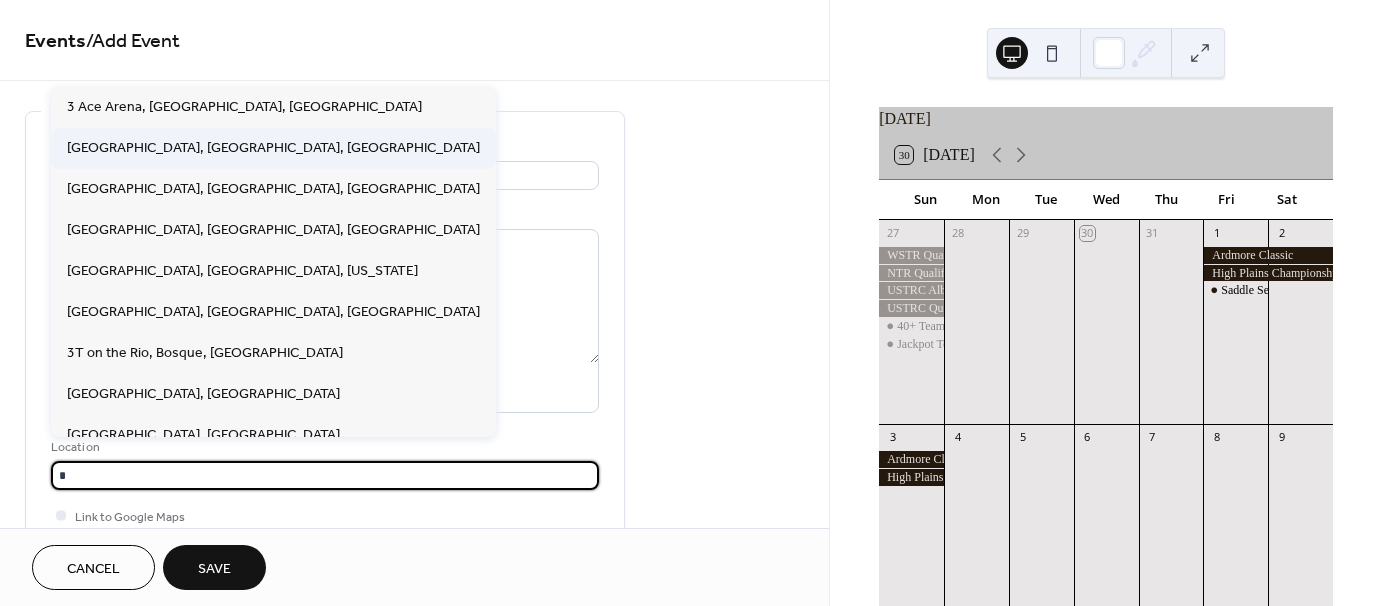 type on "**********" 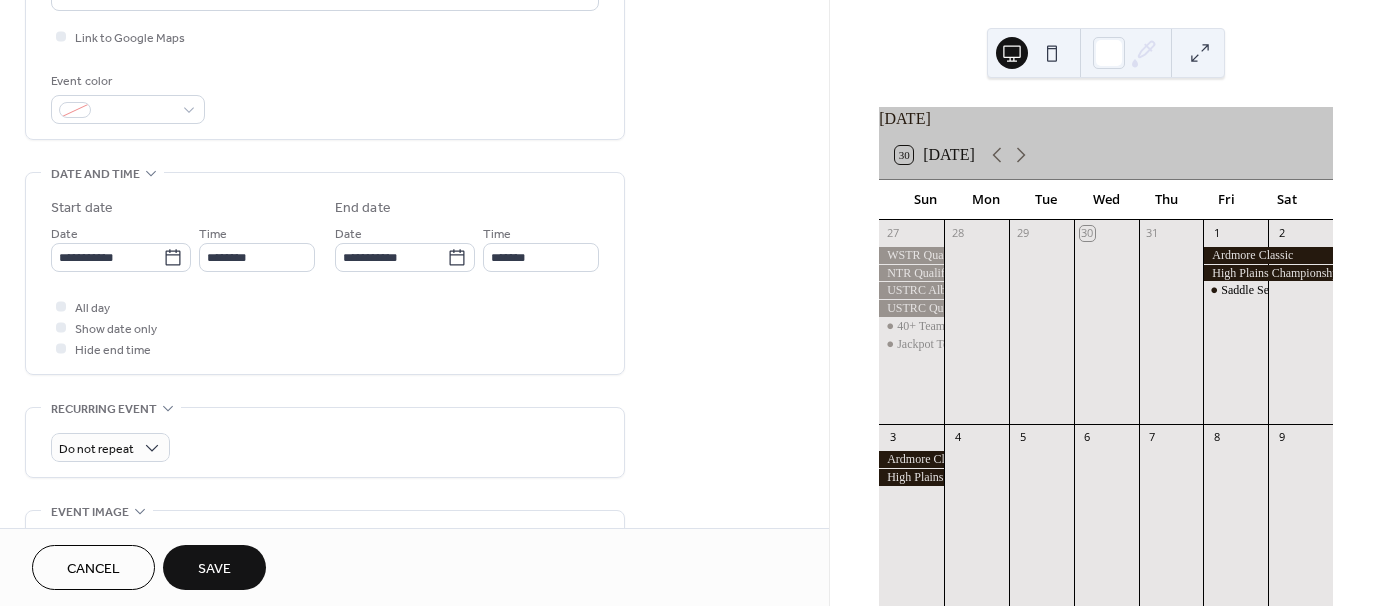 scroll, scrollTop: 500, scrollLeft: 0, axis: vertical 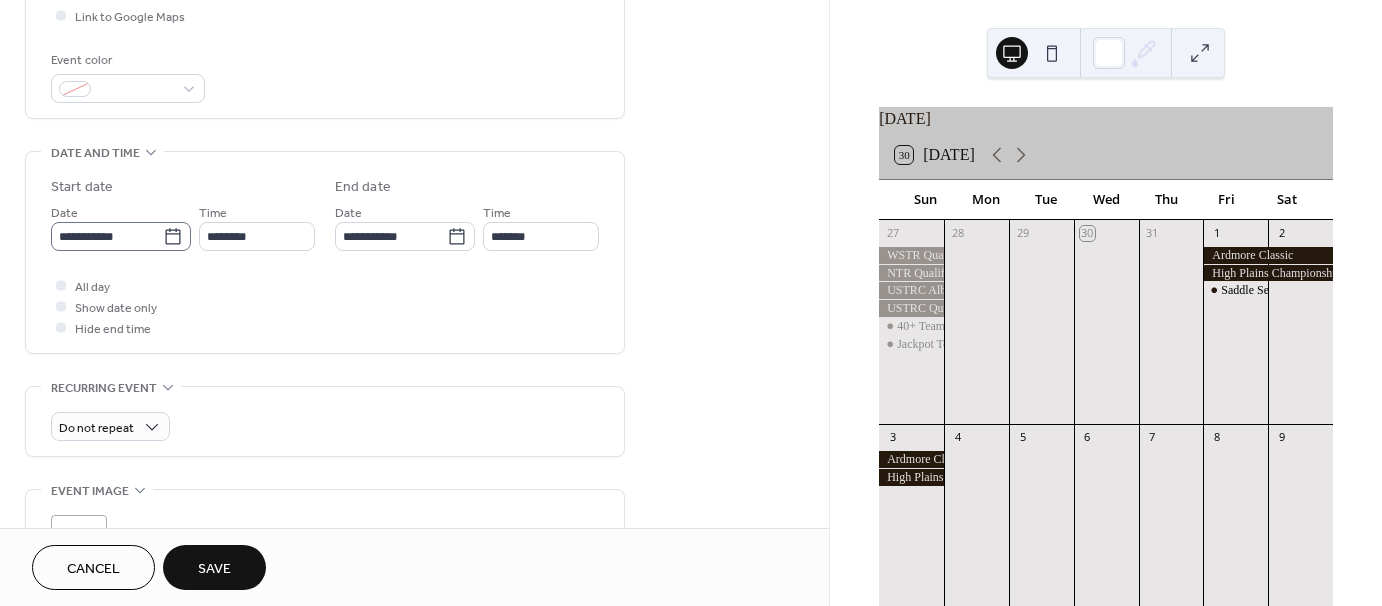 click 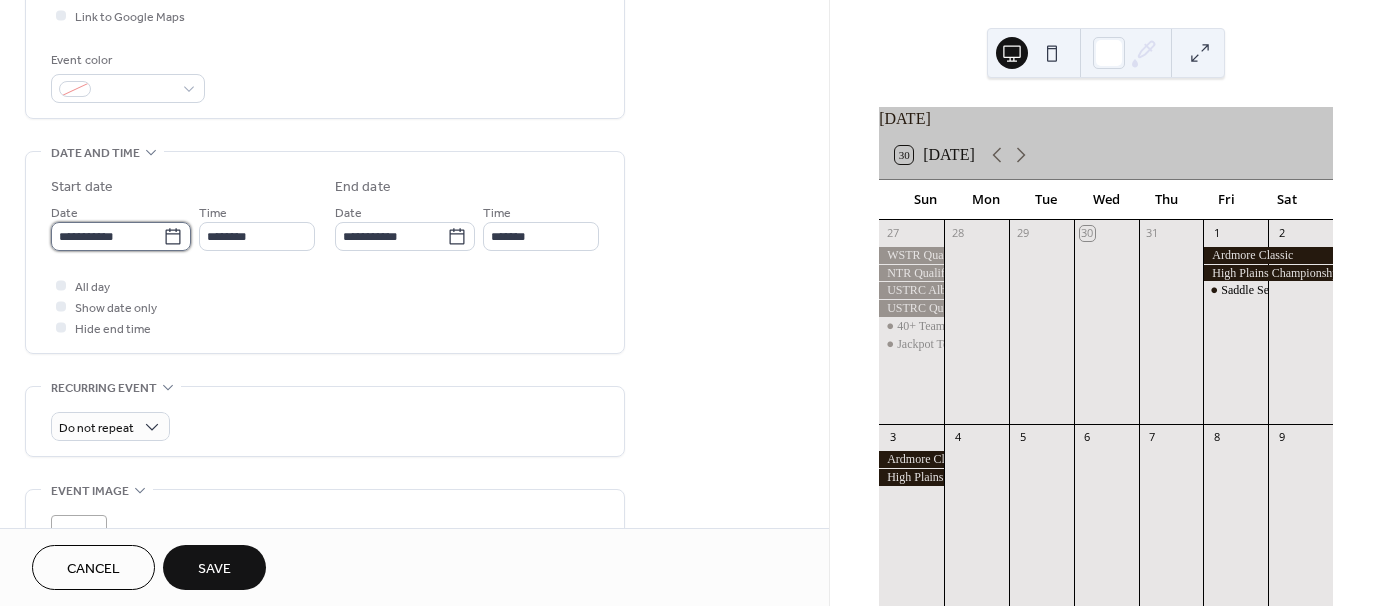 click on "**********" at bounding box center [107, 236] 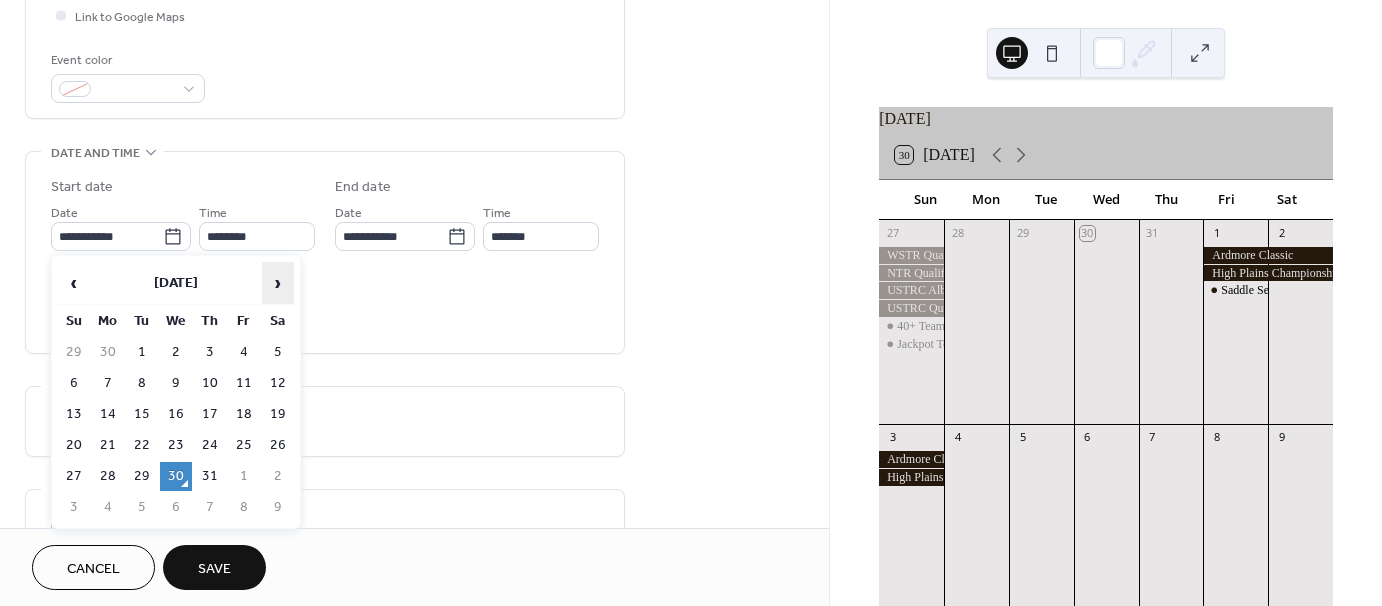 click on "›" at bounding box center [278, 283] 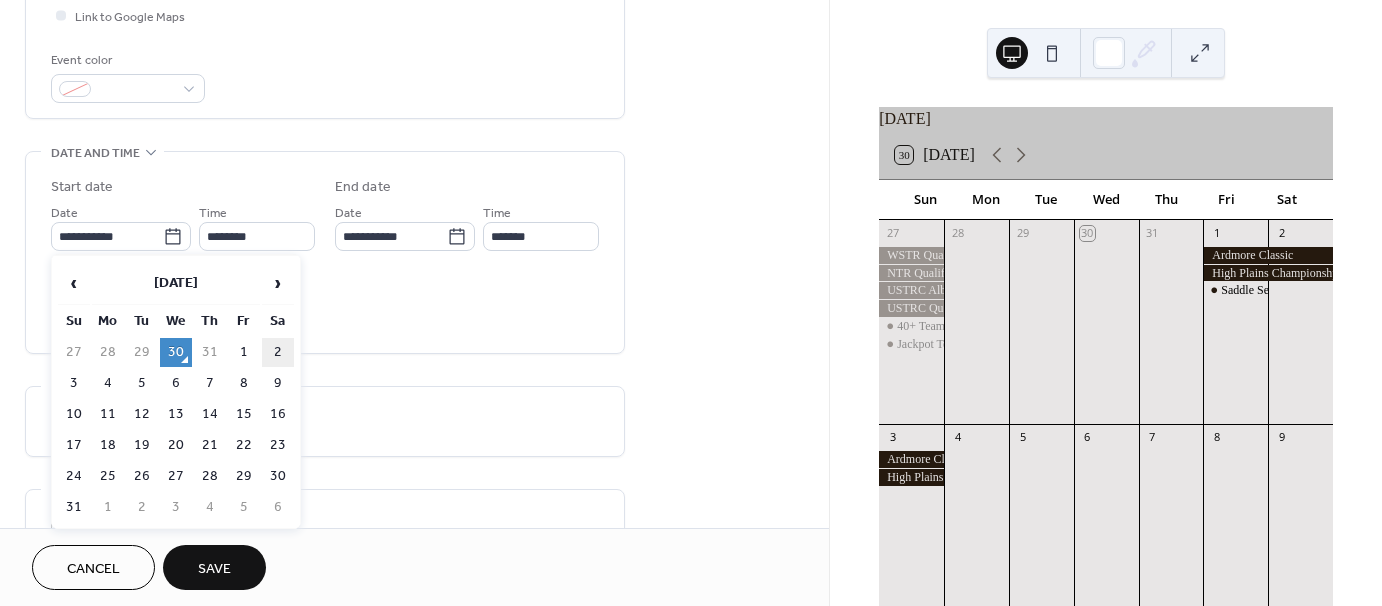 click on "2" at bounding box center (278, 352) 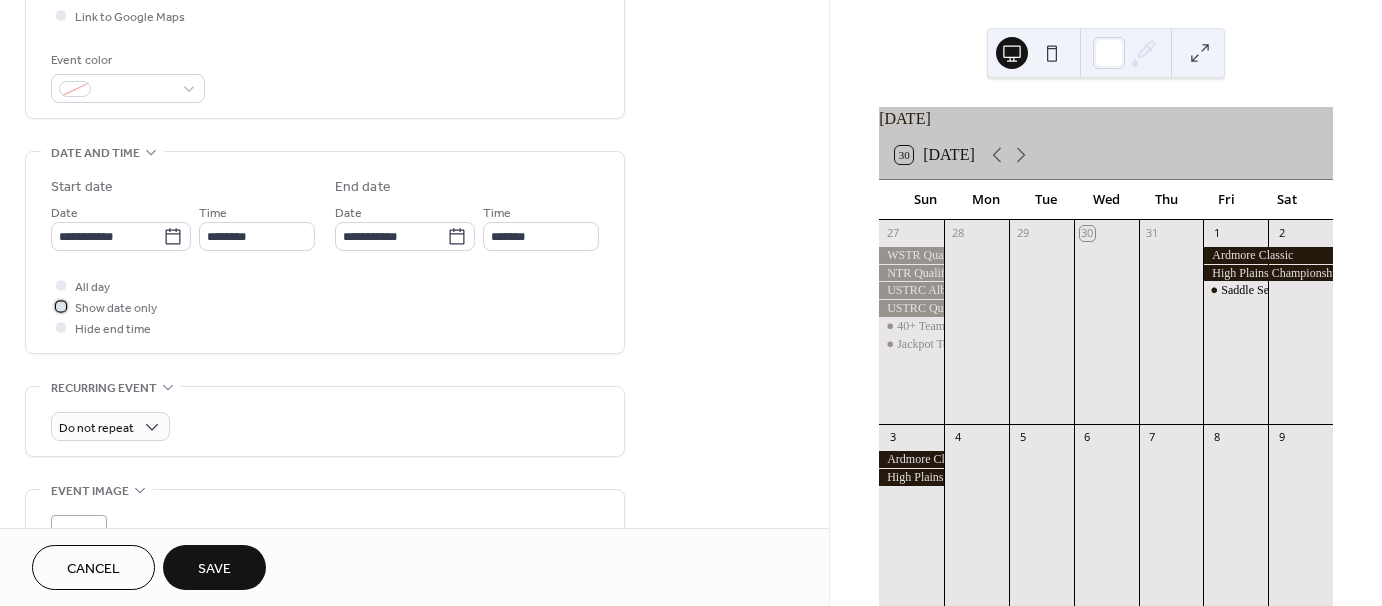 click at bounding box center [61, 306] 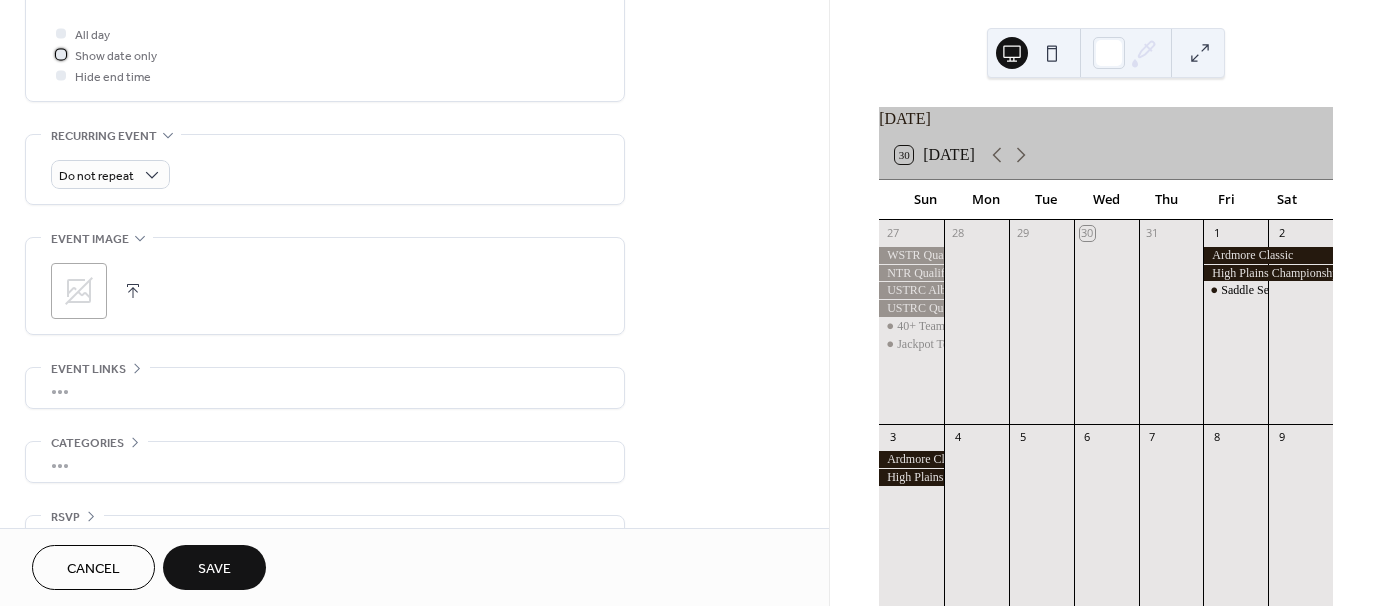 scroll, scrollTop: 798, scrollLeft: 0, axis: vertical 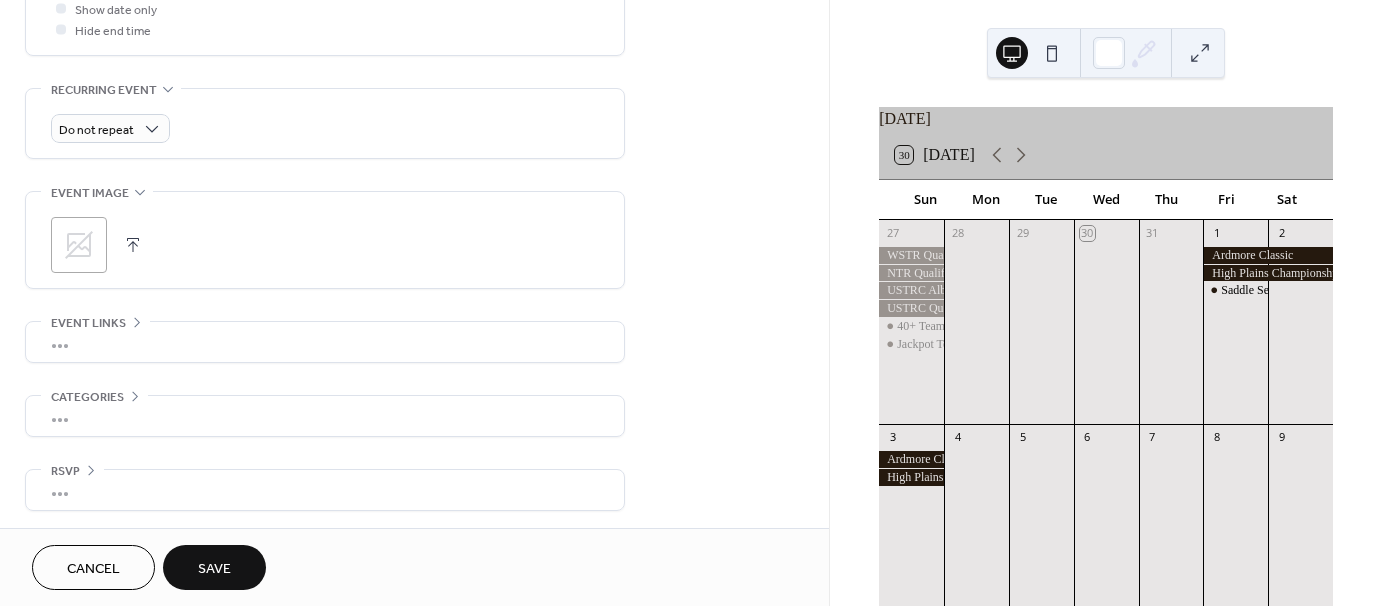 click on "Save" at bounding box center [214, 567] 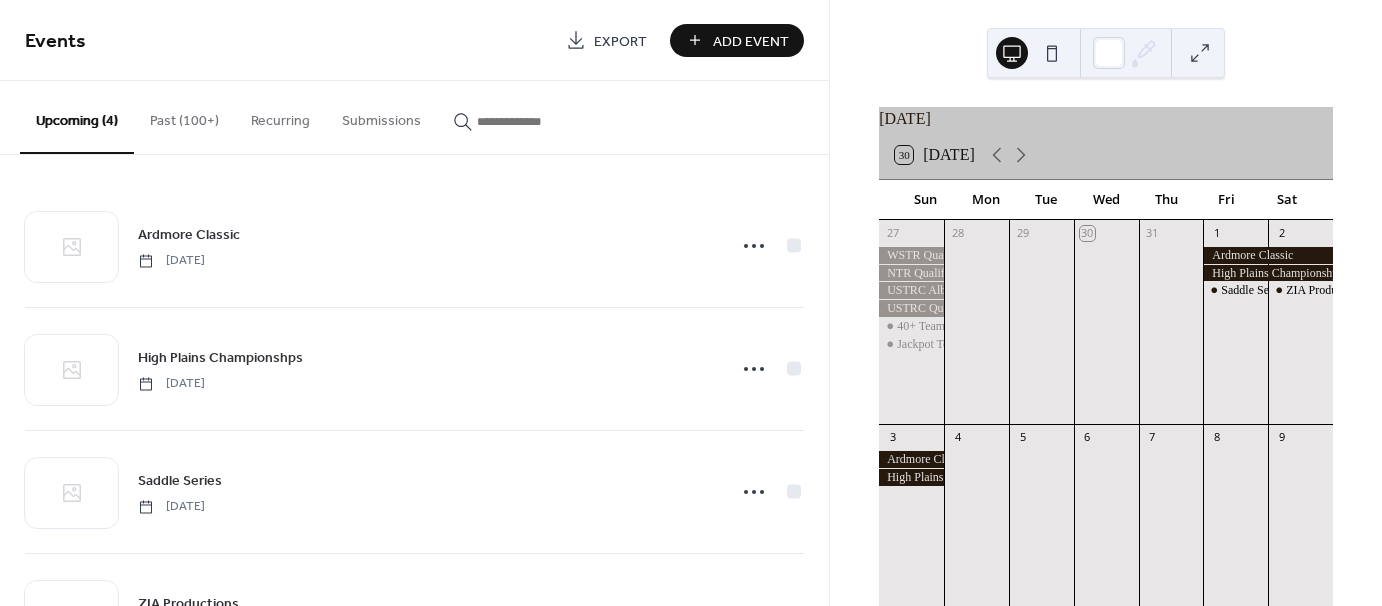 click on "Add Event" at bounding box center [737, 40] 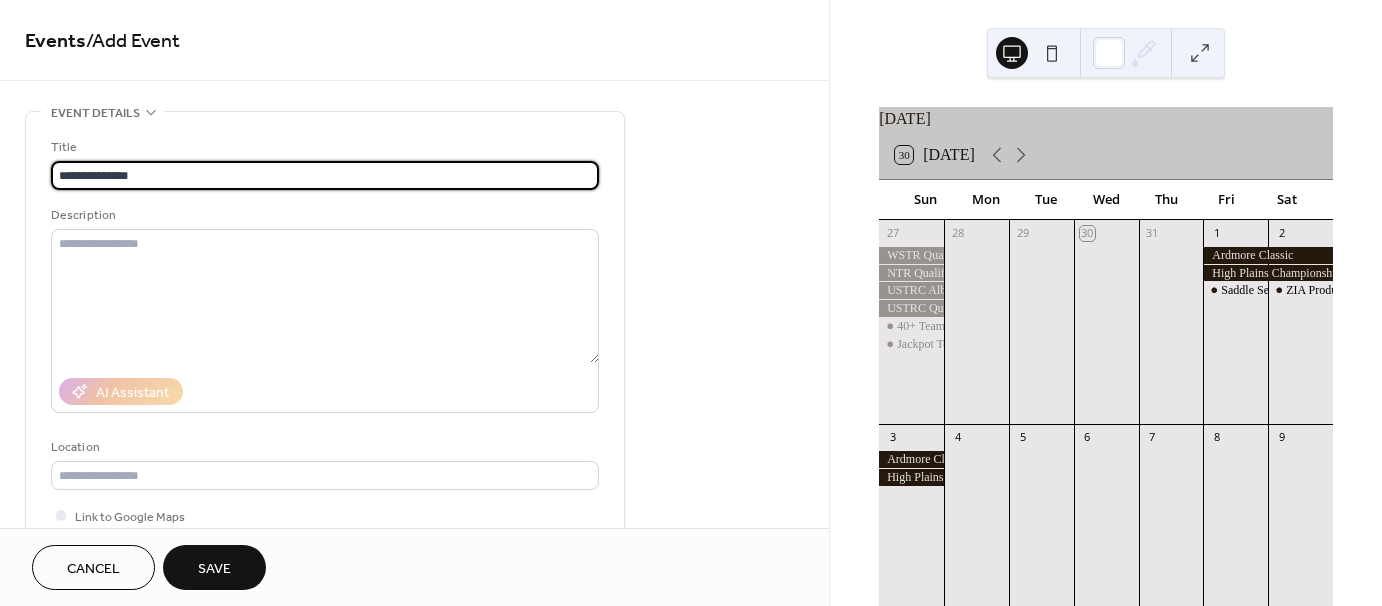 type on "**********" 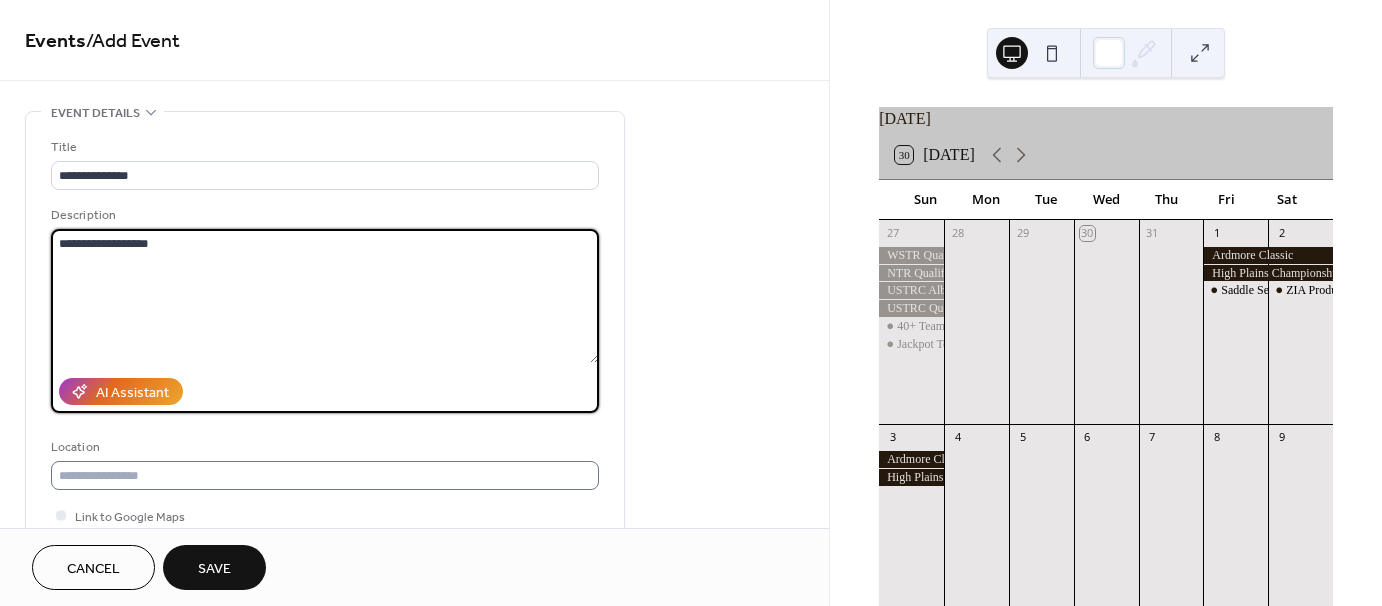 type on "**********" 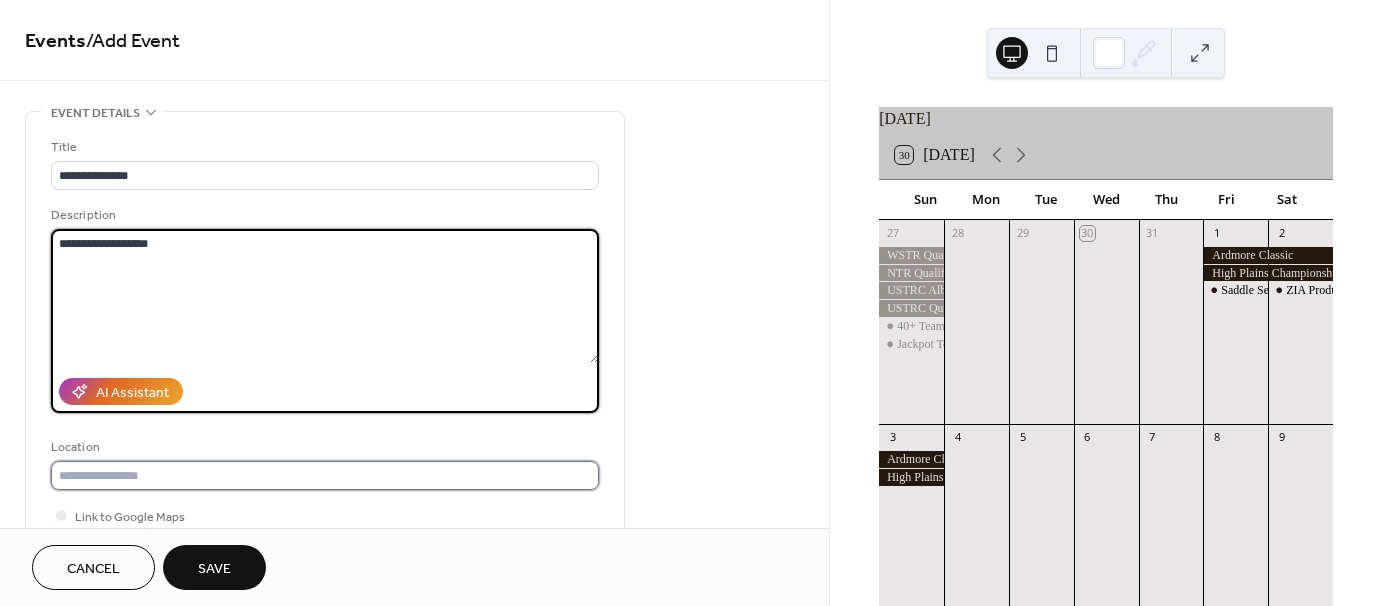 click at bounding box center (325, 475) 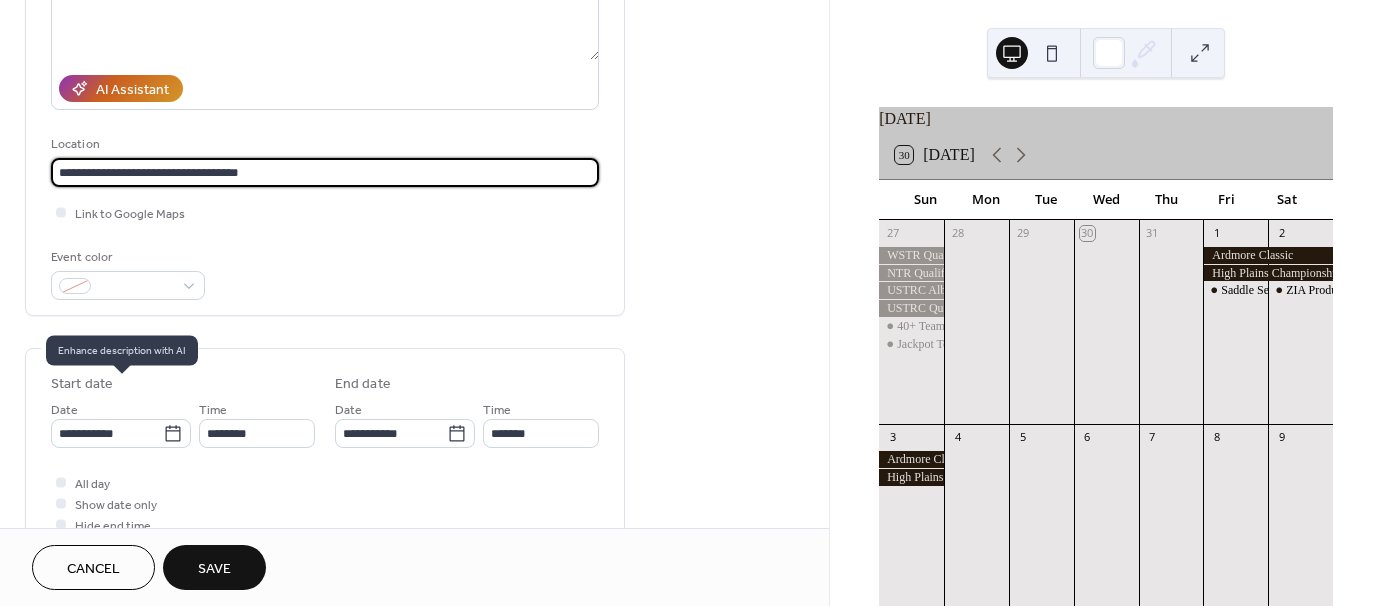 scroll, scrollTop: 400, scrollLeft: 0, axis: vertical 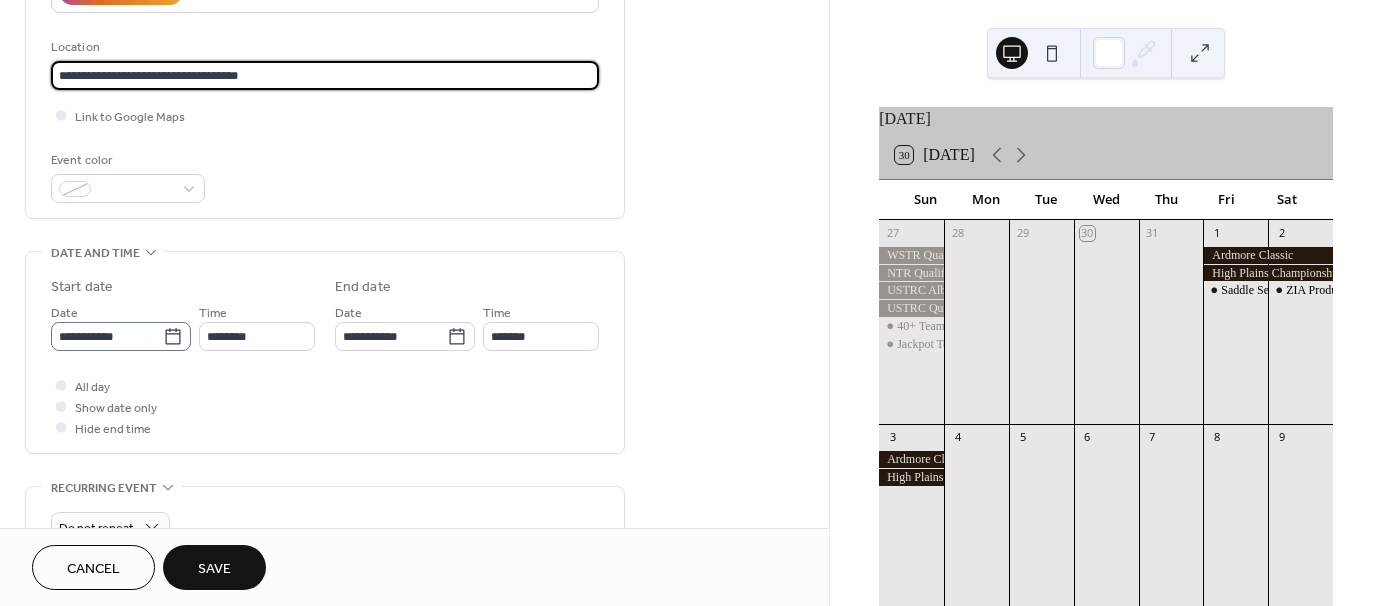 type on "**********" 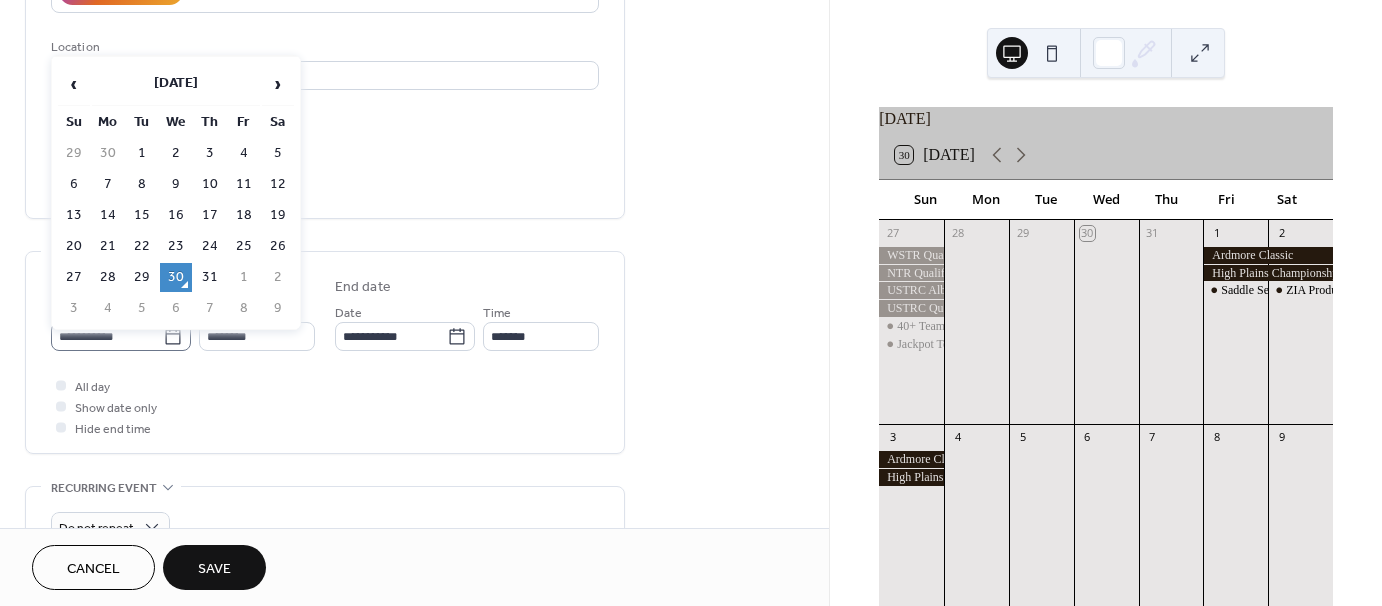 click 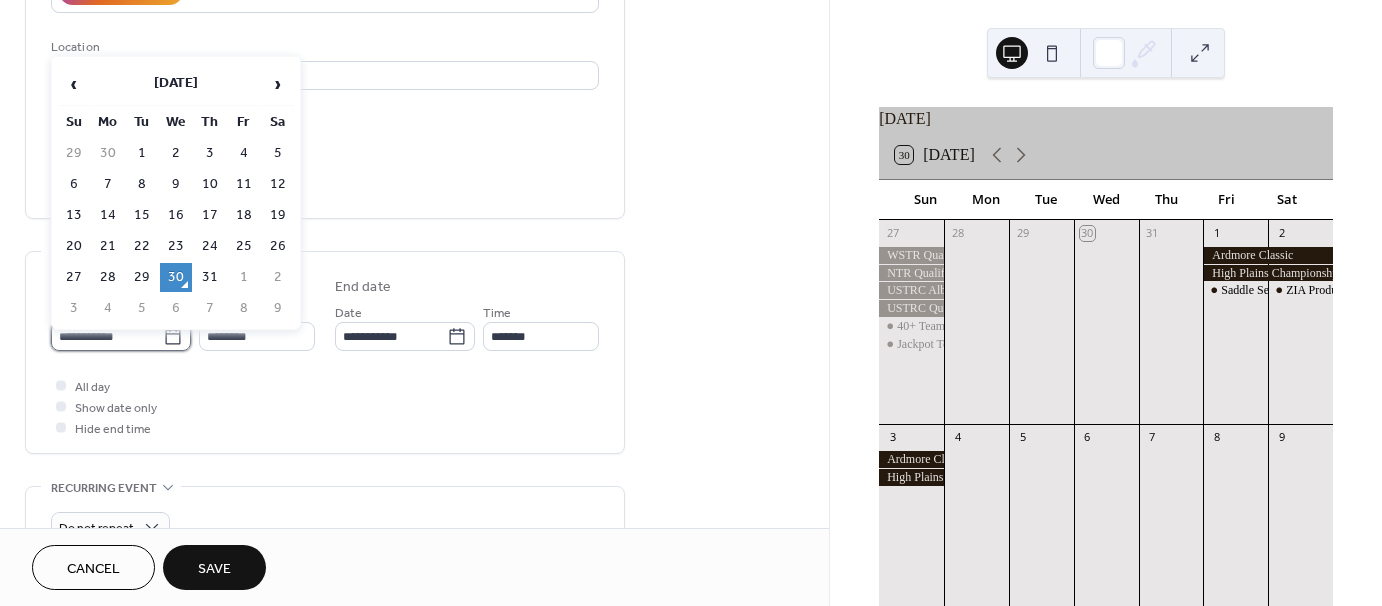 click on "**********" at bounding box center (107, 336) 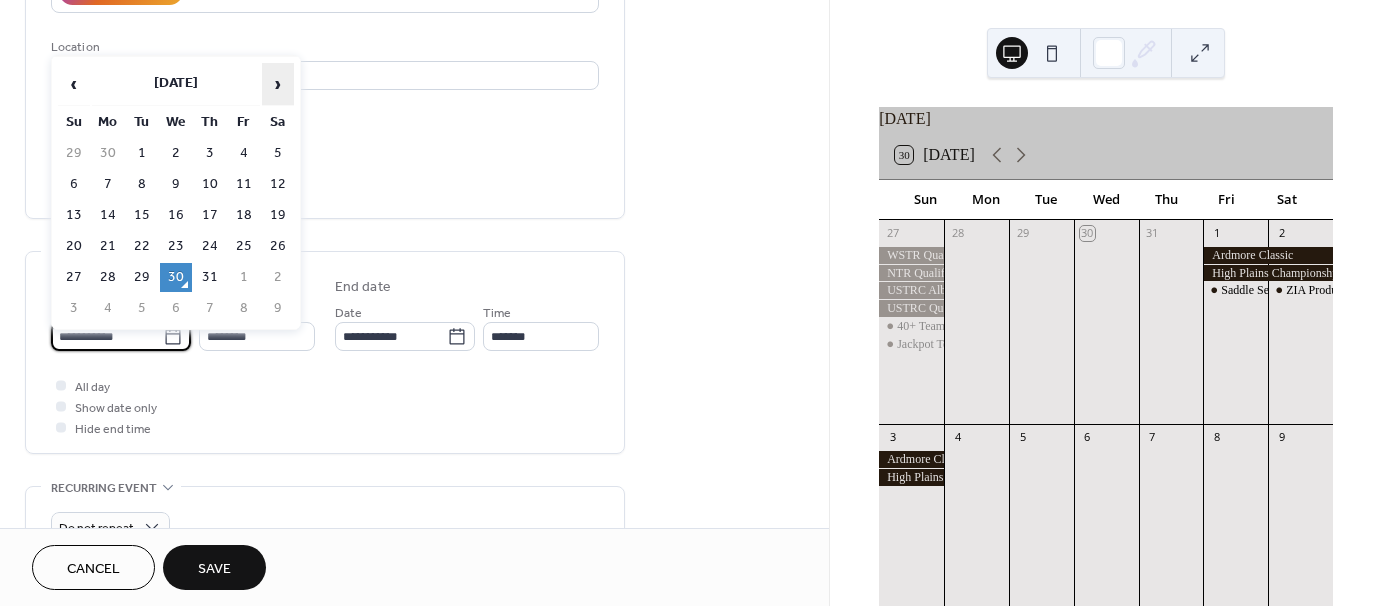 click on "›" at bounding box center (278, 84) 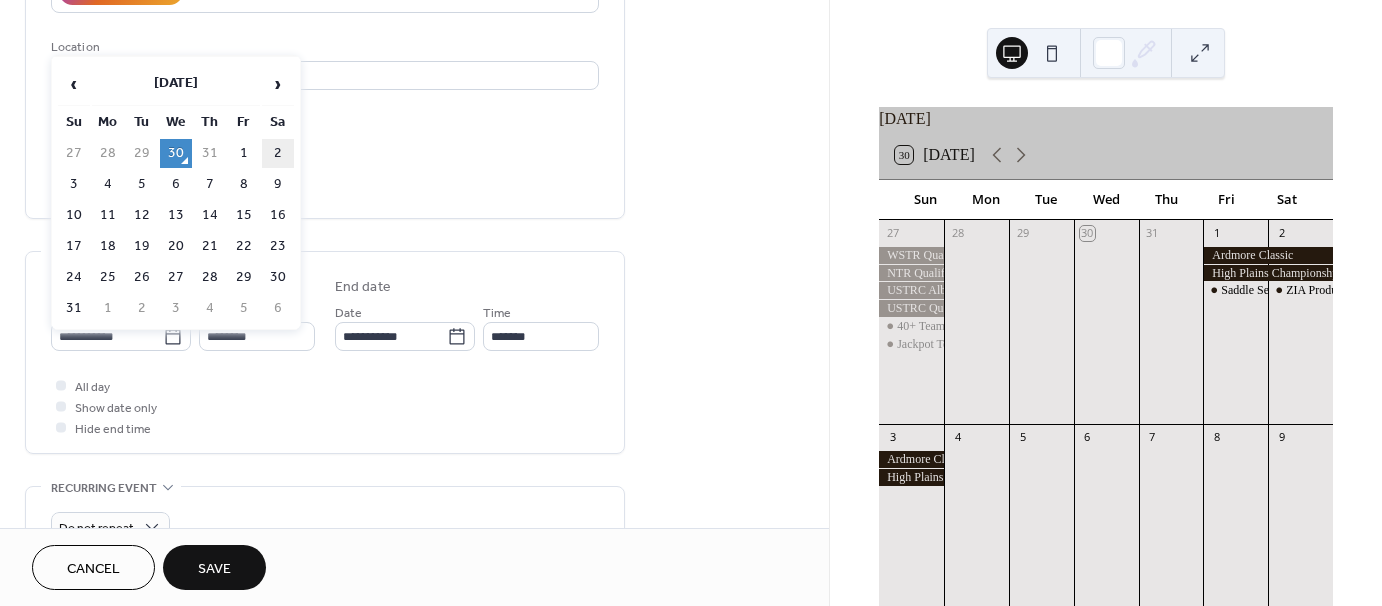 click on "2" at bounding box center (278, 153) 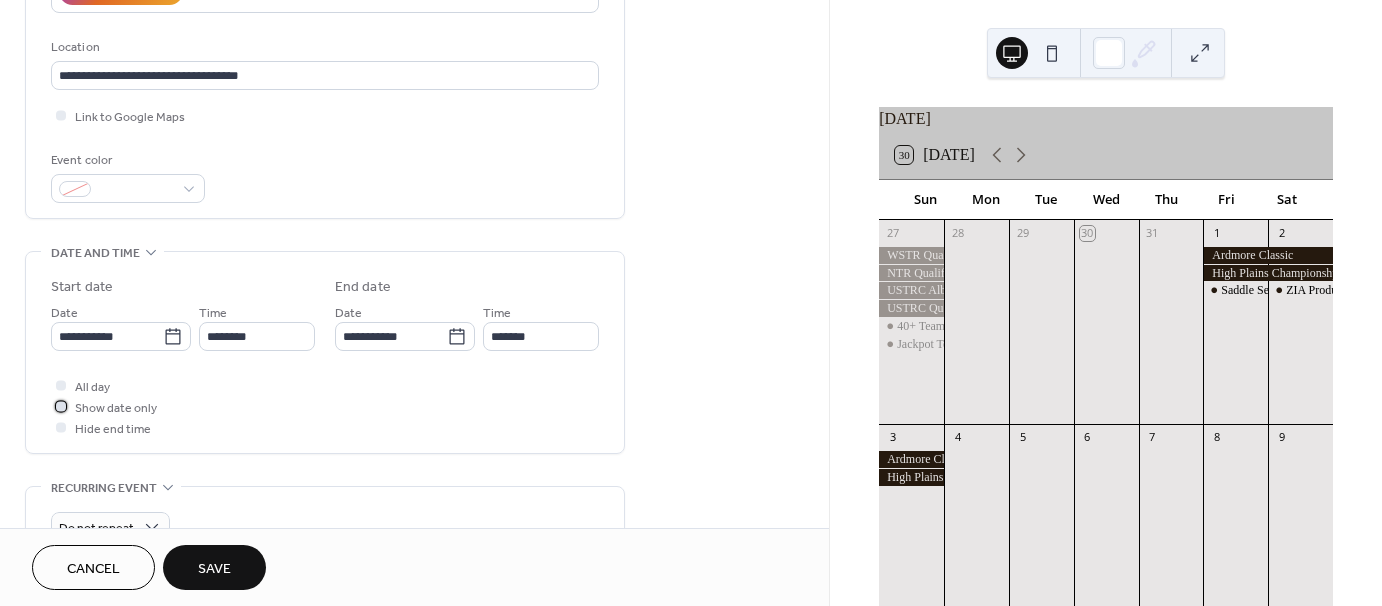 click at bounding box center (61, 406) 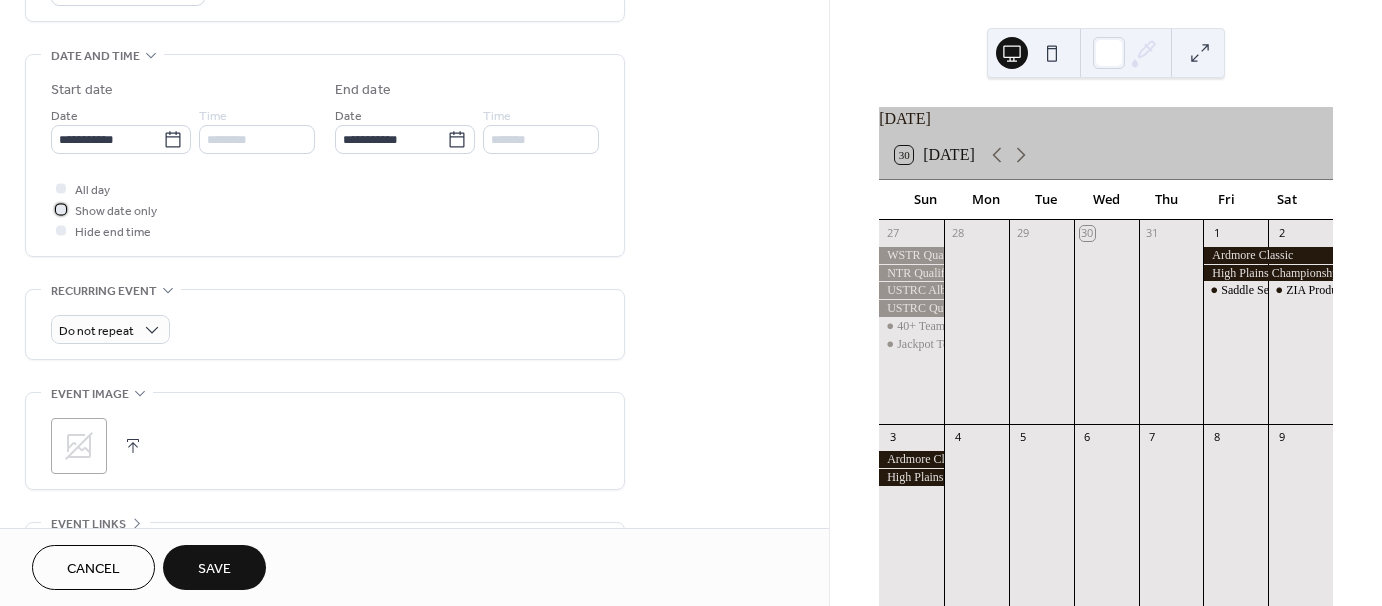 scroll, scrollTop: 600, scrollLeft: 0, axis: vertical 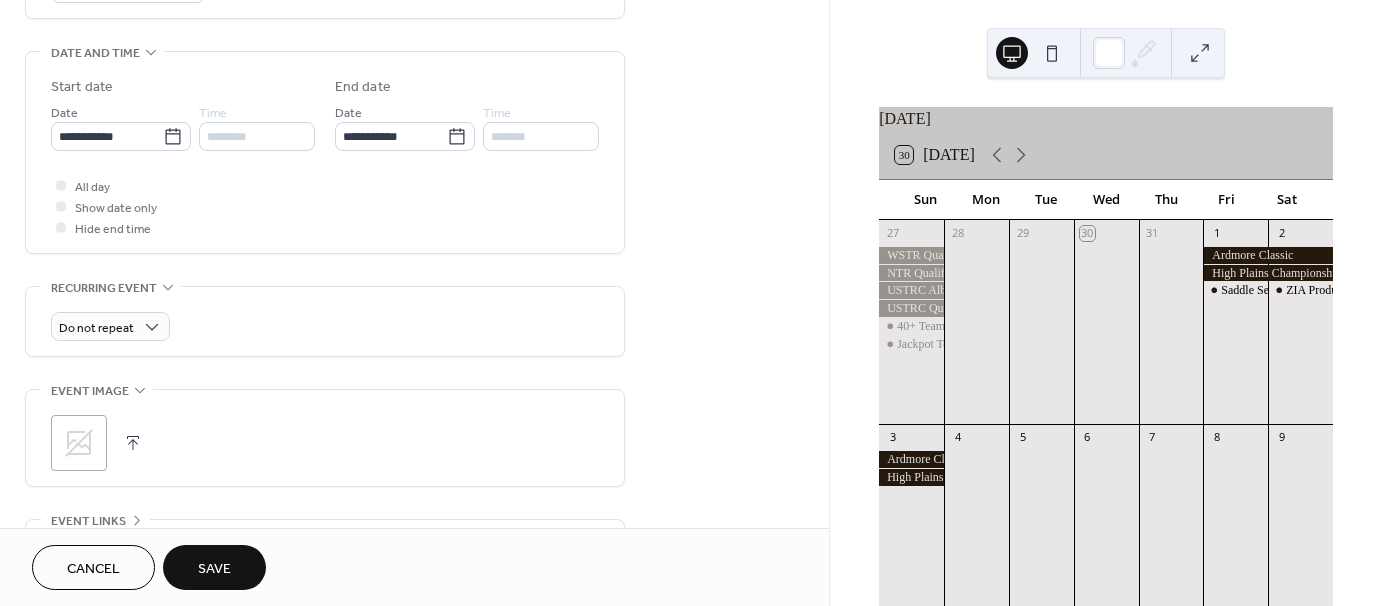 click on "Save" at bounding box center (214, 569) 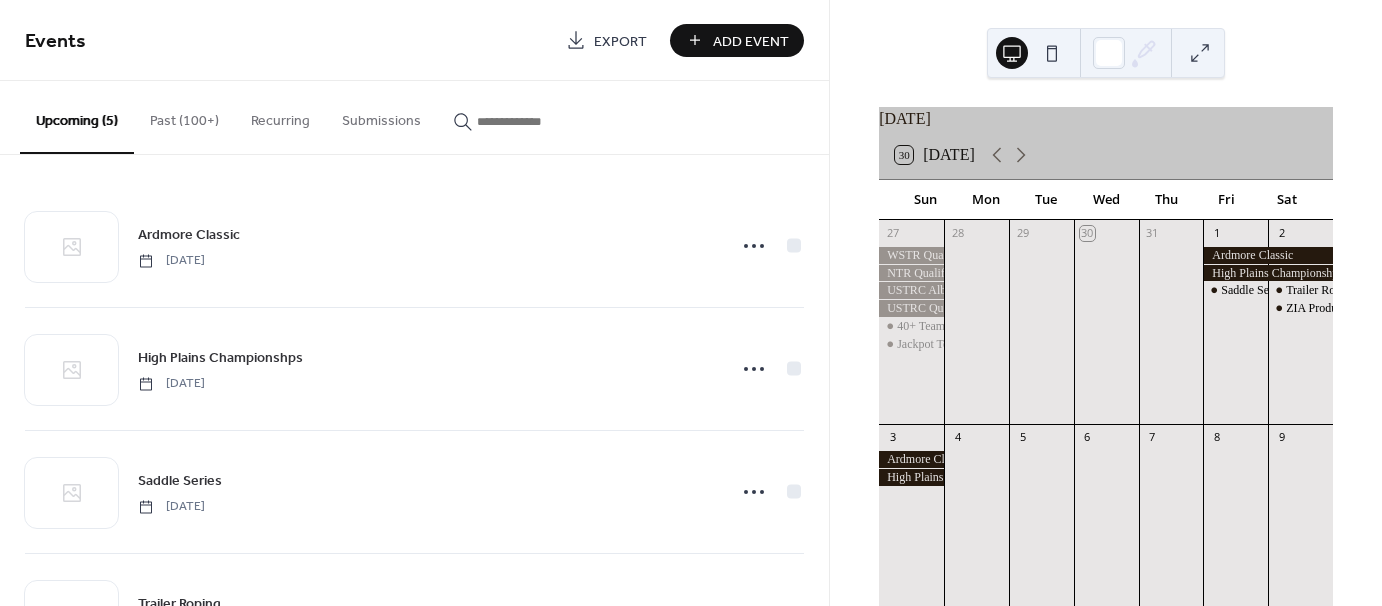 click on "Add Event" at bounding box center [751, 41] 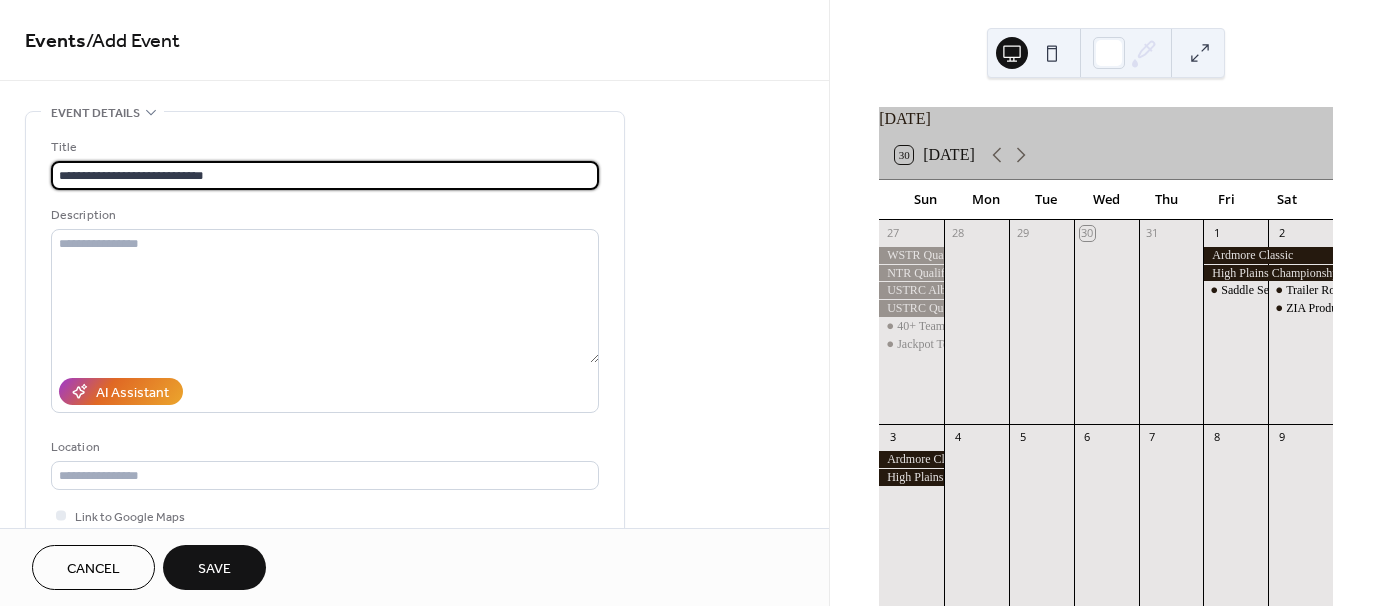 type on "**********" 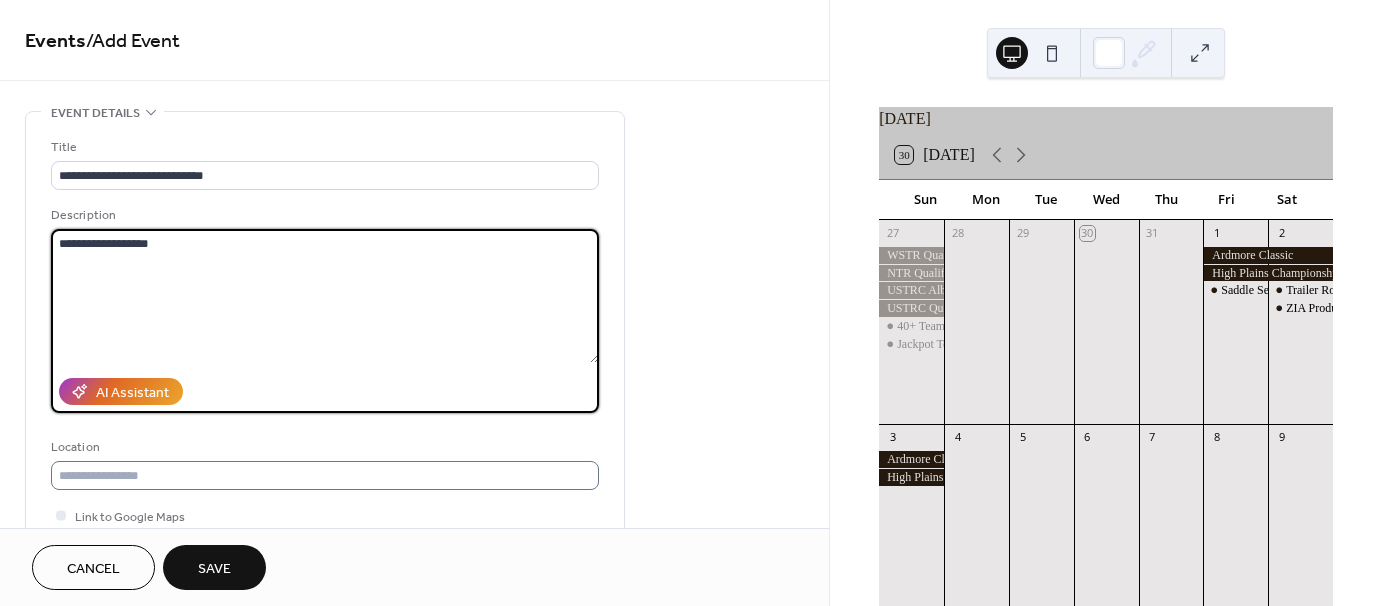 type on "**********" 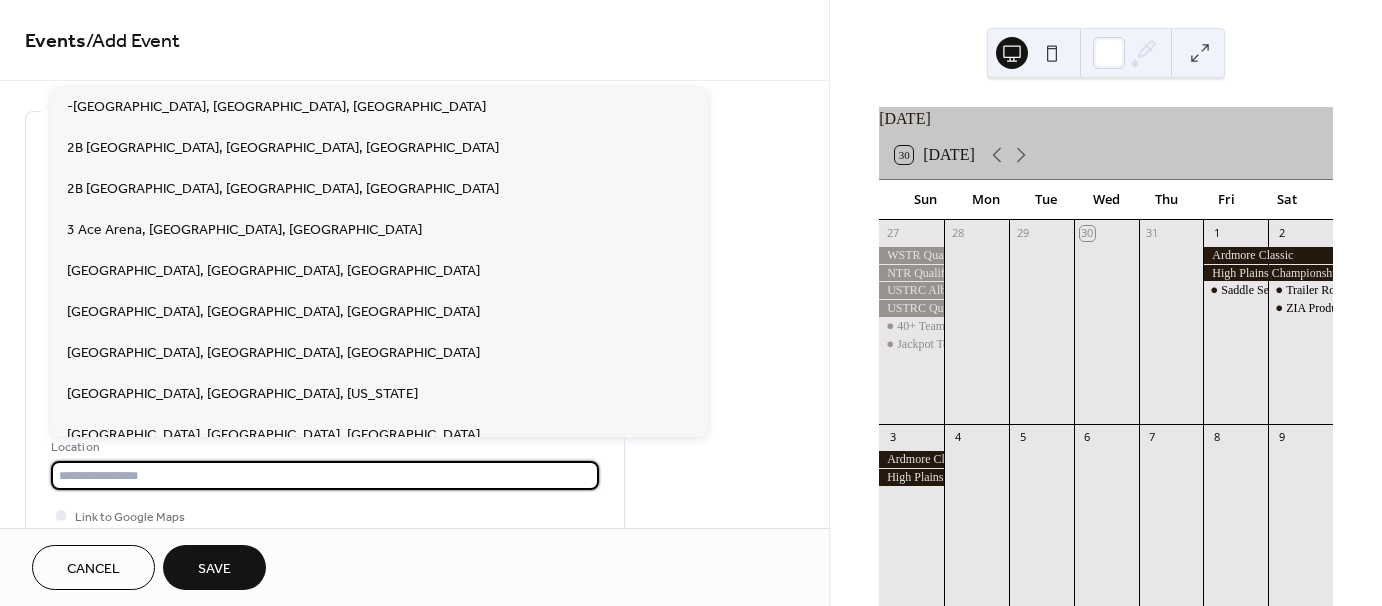 click at bounding box center [325, 475] 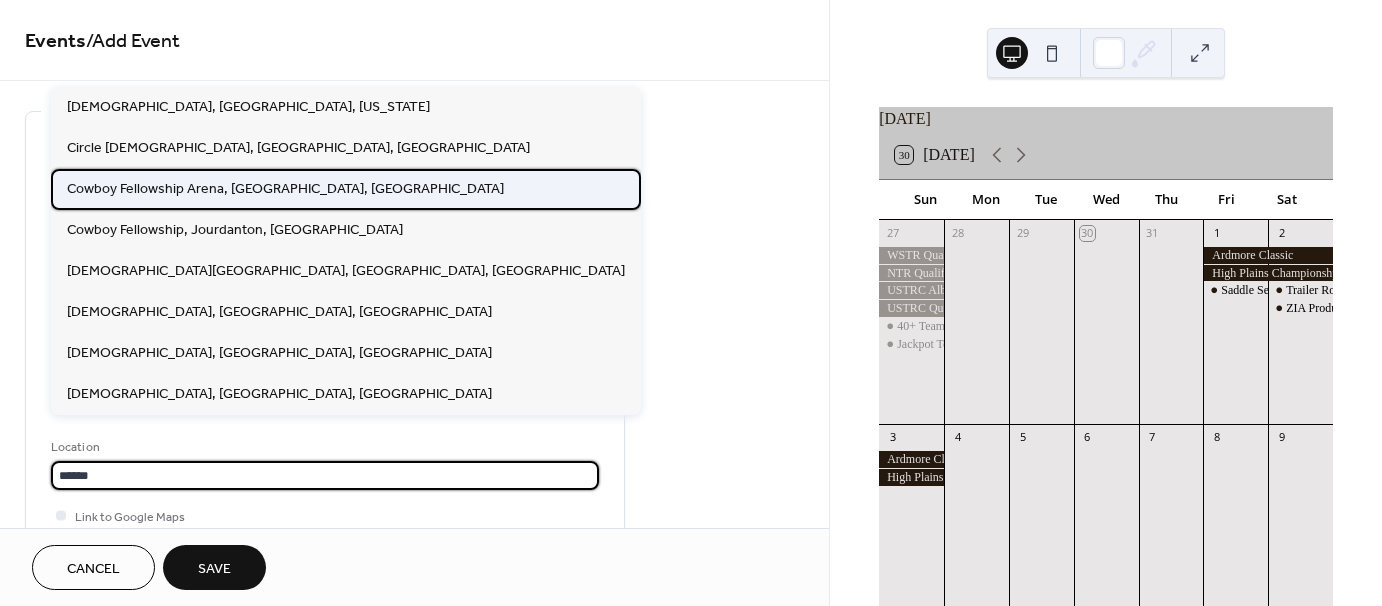 click on "Cowboy Fellowship Arena, [GEOGRAPHIC_DATA], [GEOGRAPHIC_DATA]" at bounding box center [285, 188] 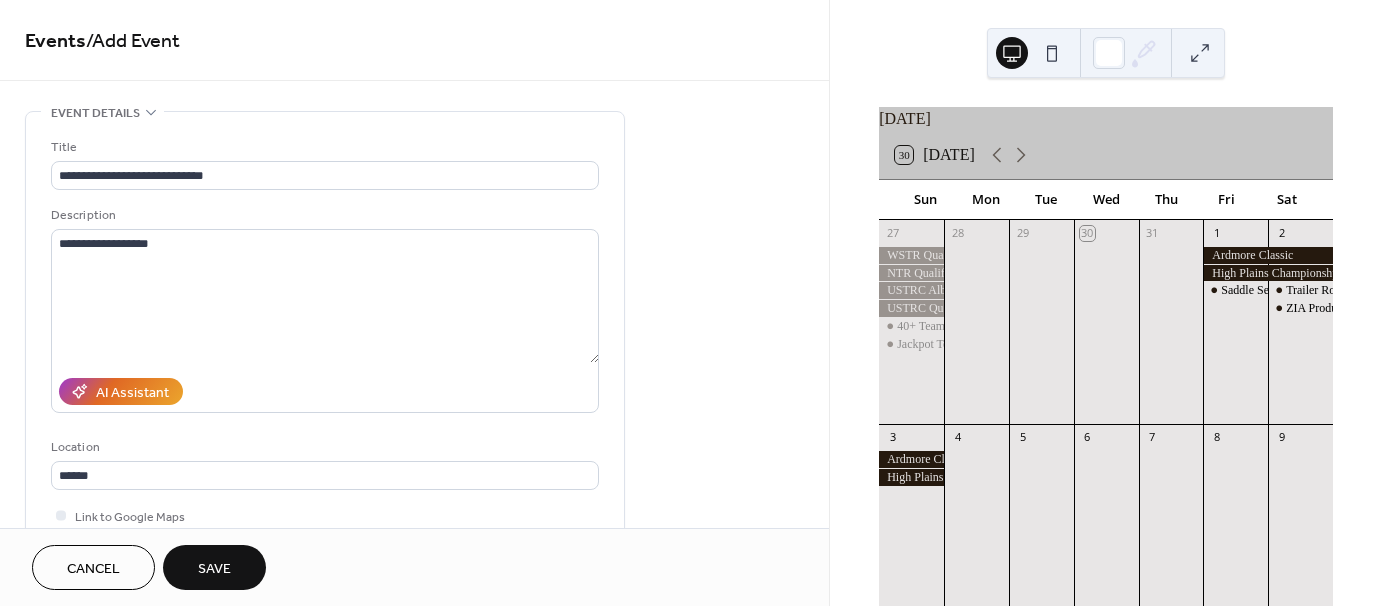 type on "**********" 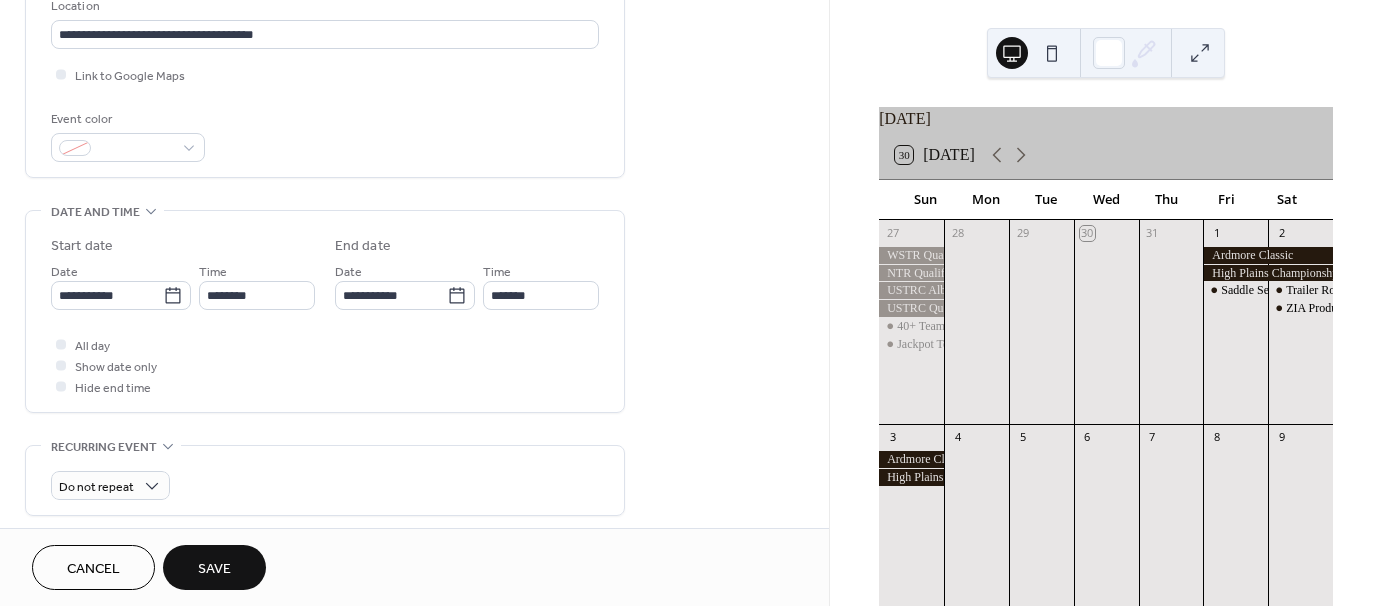 scroll, scrollTop: 500, scrollLeft: 0, axis: vertical 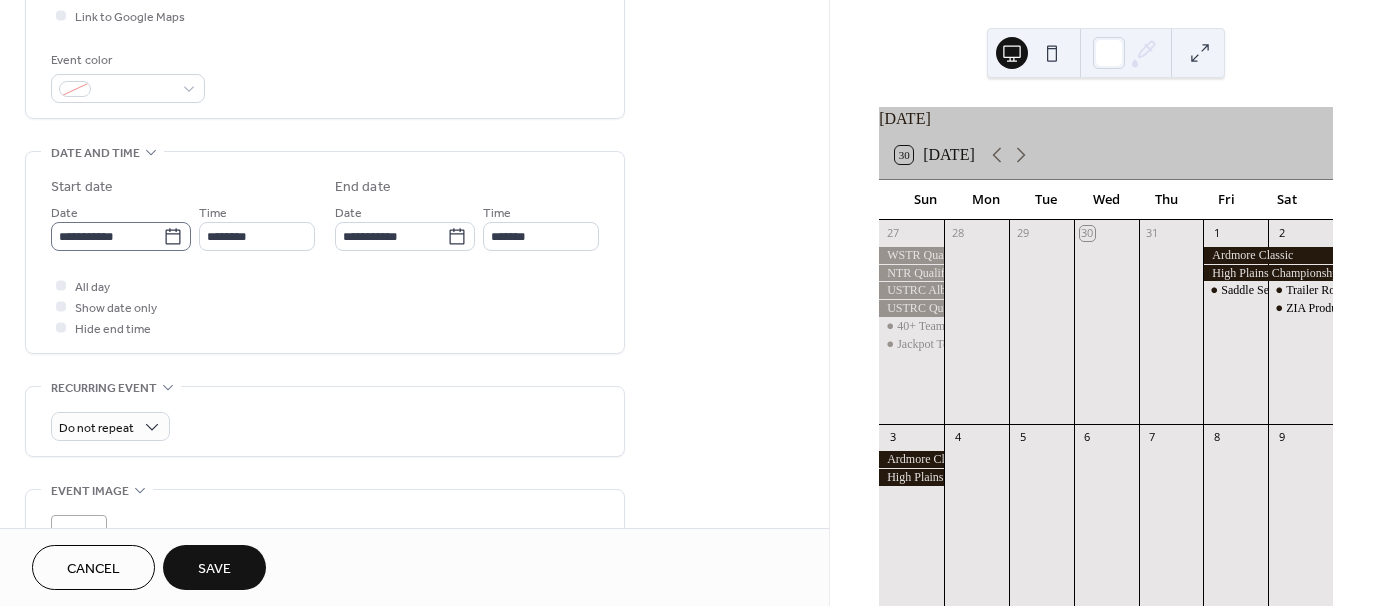 click 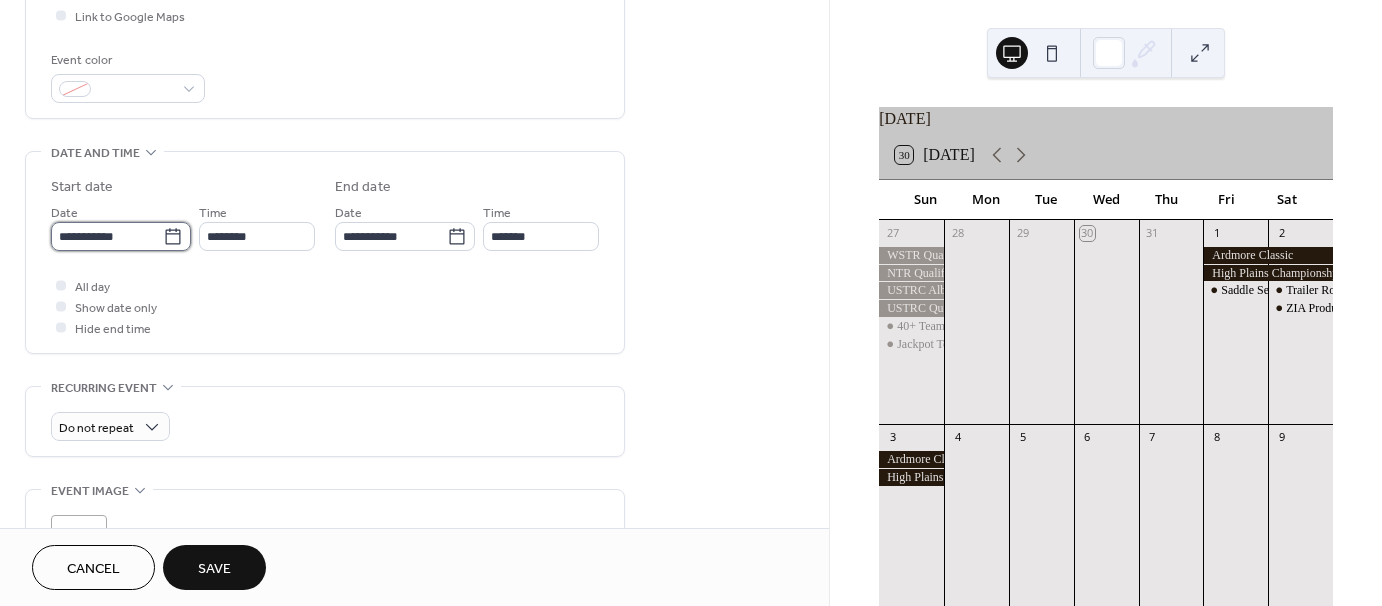 click on "**********" at bounding box center (107, 236) 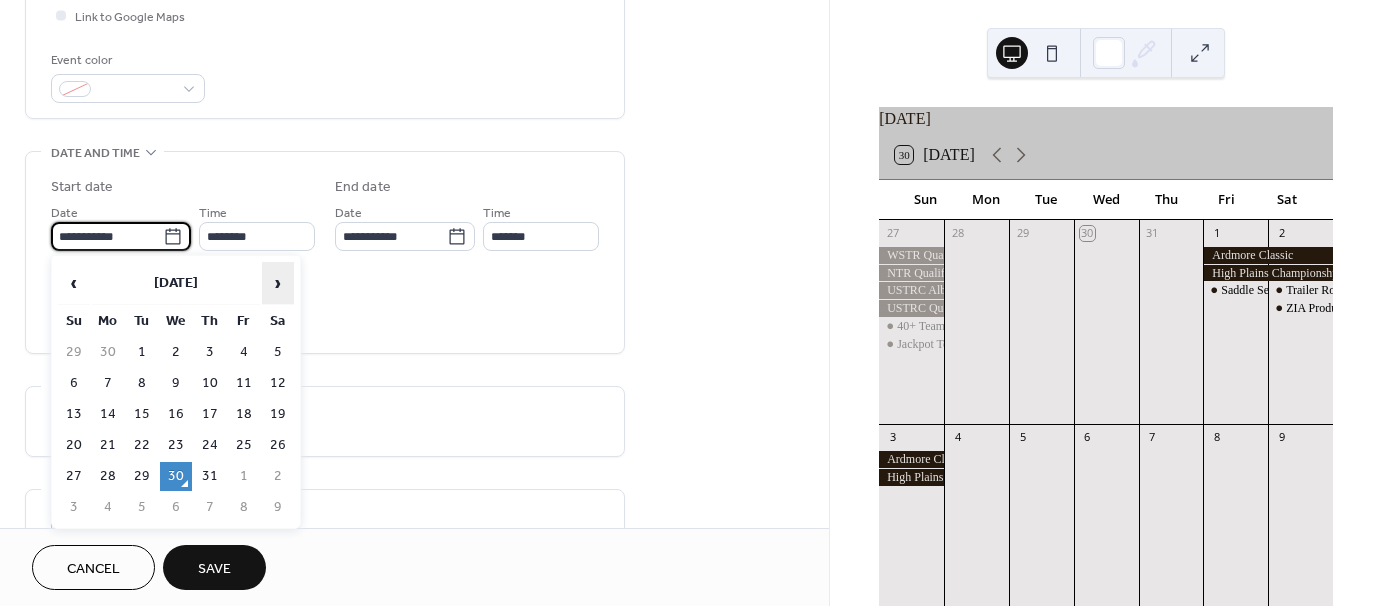 click on "›" at bounding box center (278, 283) 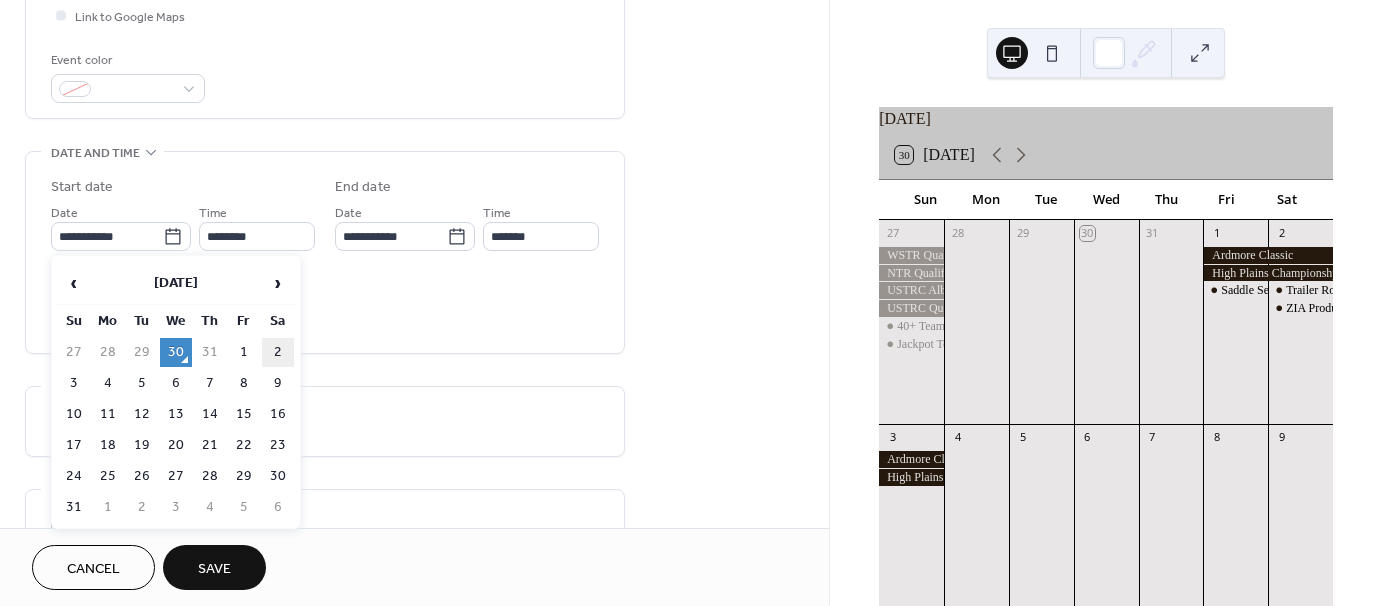 click on "2" at bounding box center [278, 352] 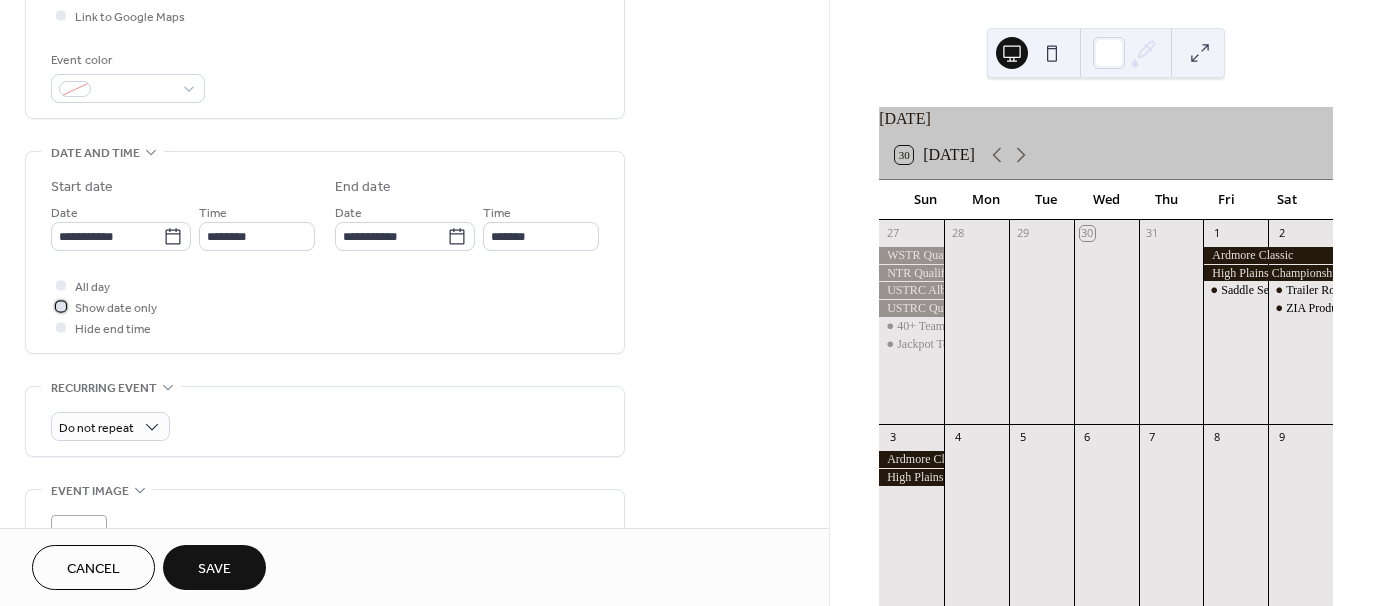 click at bounding box center [61, 306] 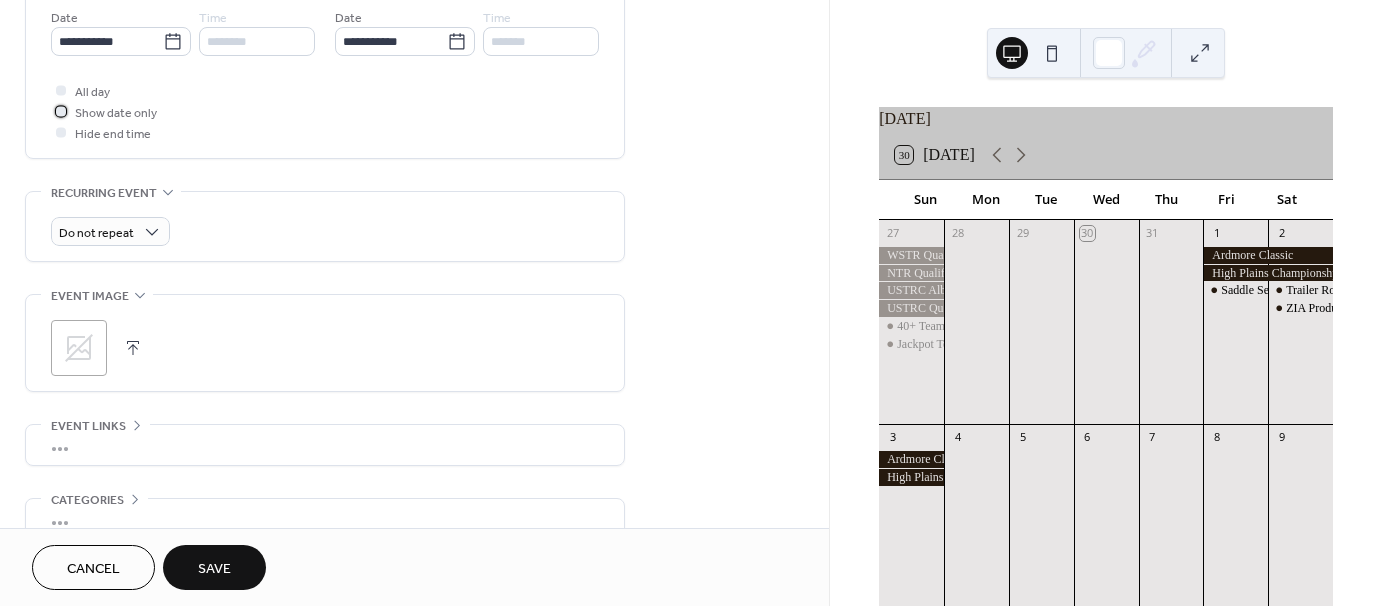 scroll, scrollTop: 798, scrollLeft: 0, axis: vertical 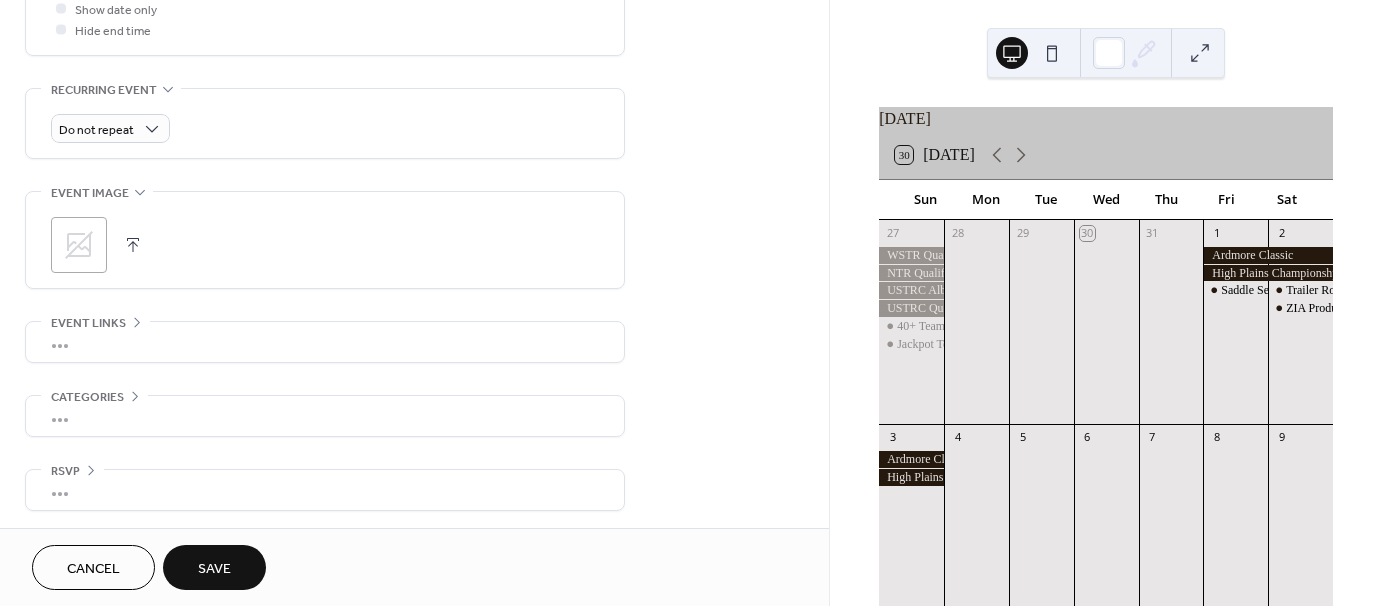 click on "Save" at bounding box center [214, 569] 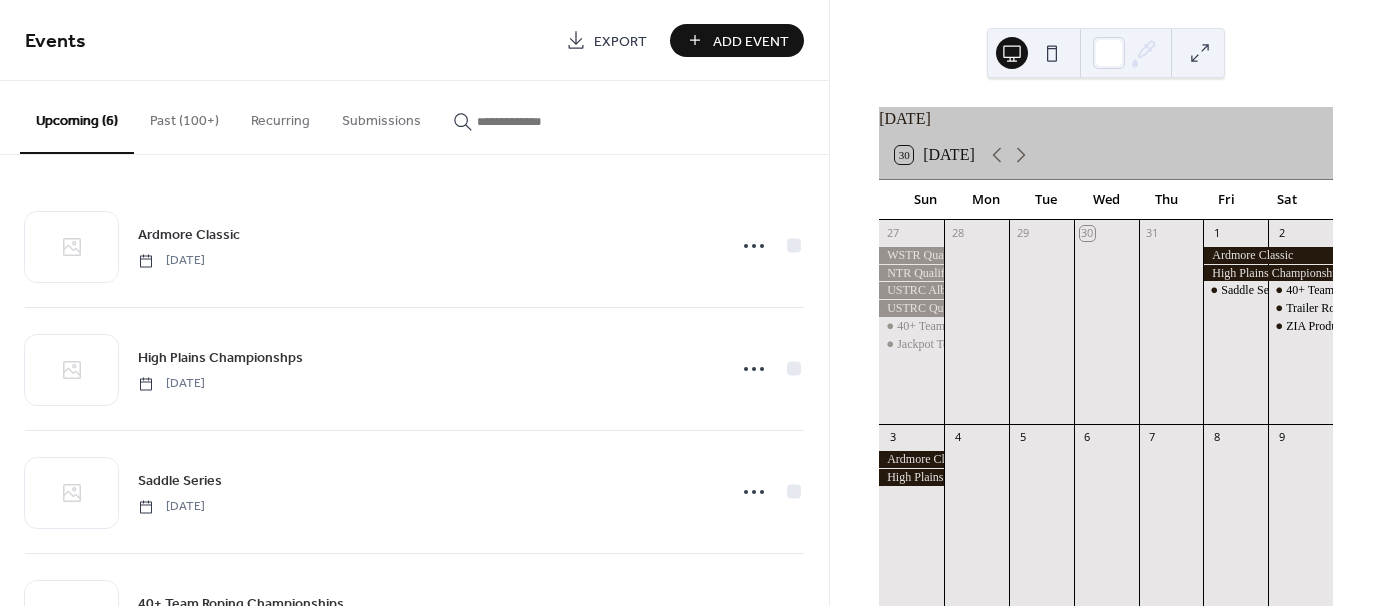 click on "Add Event" at bounding box center [751, 41] 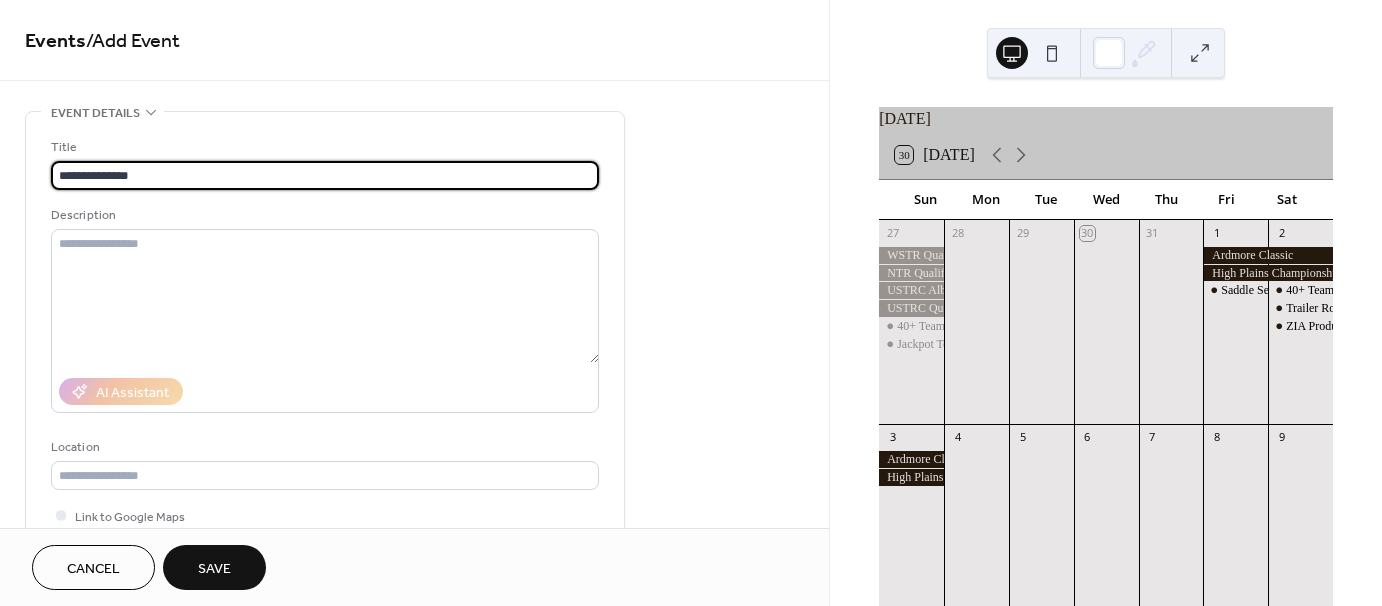 type on "**********" 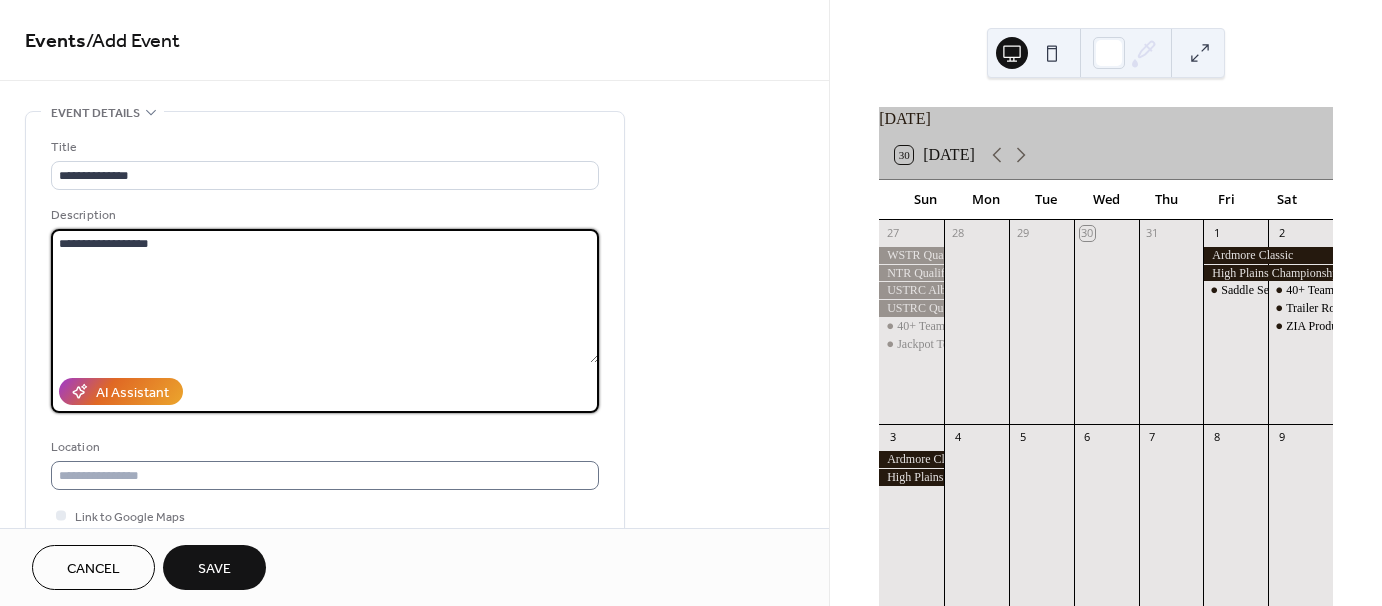 type on "**********" 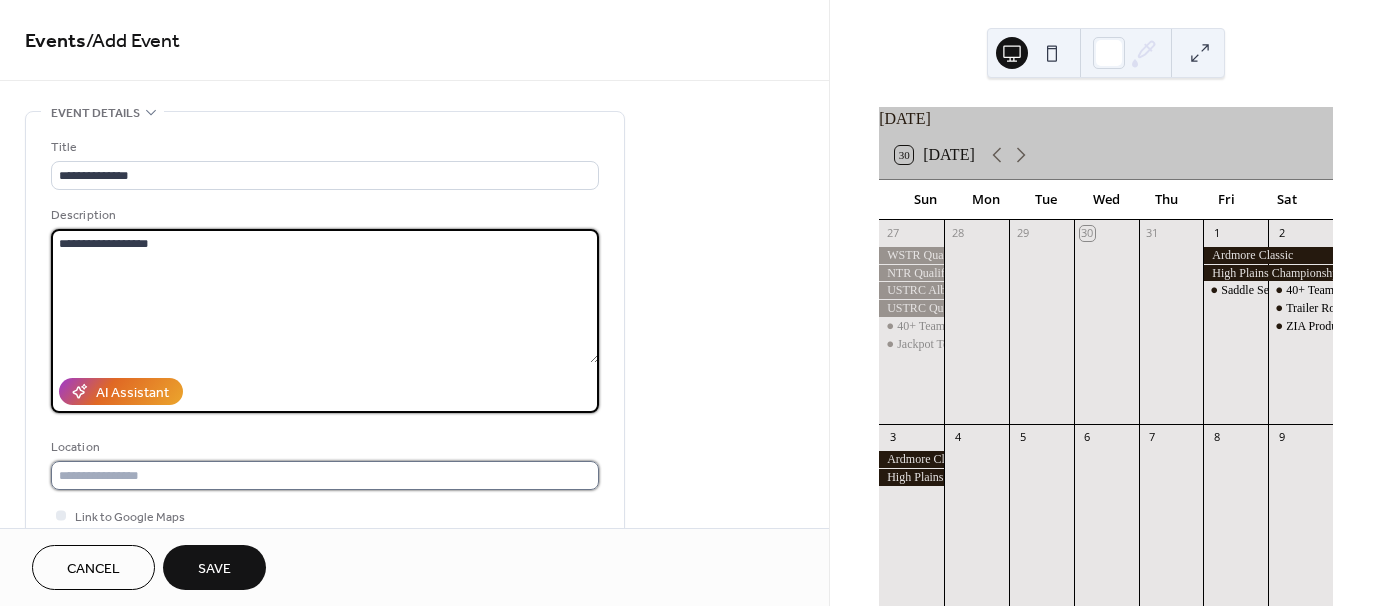 click at bounding box center [325, 475] 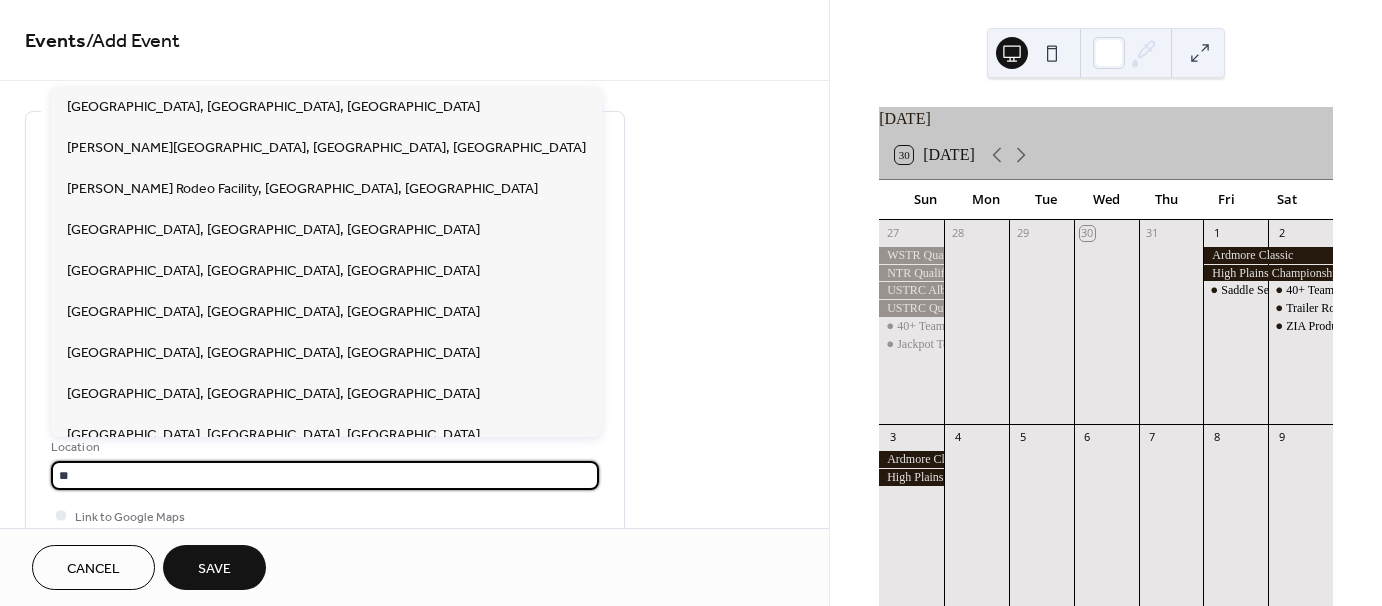 type on "*" 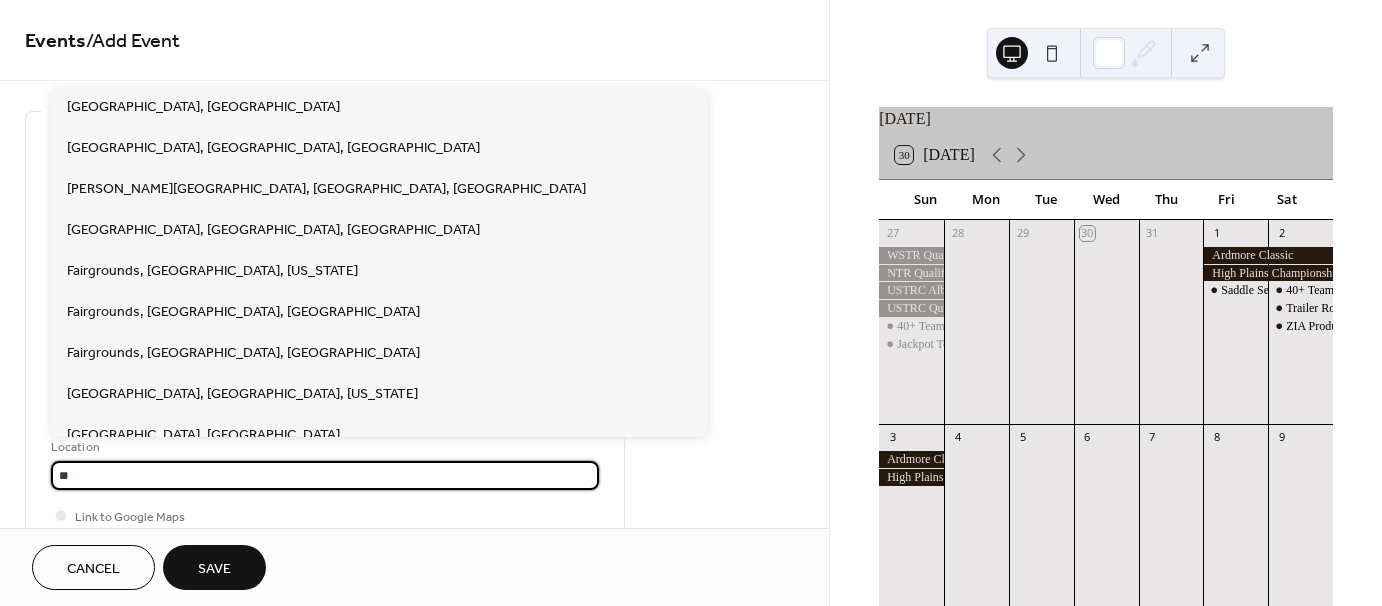 type on "*" 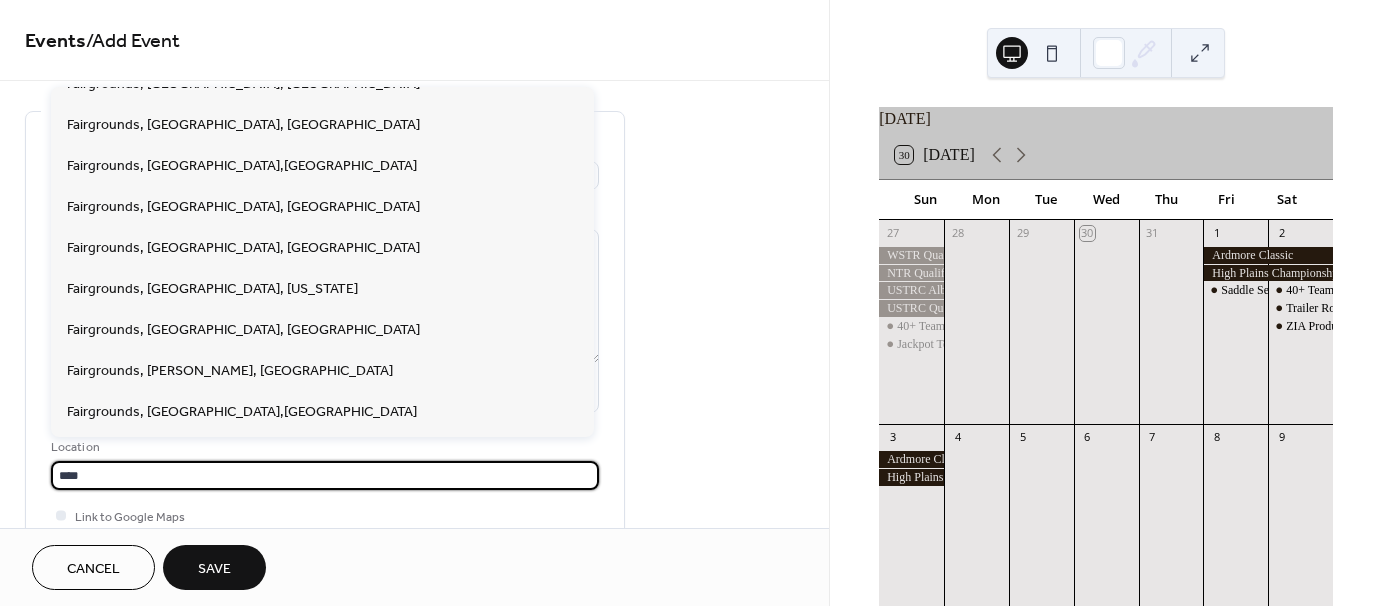 scroll, scrollTop: 1822, scrollLeft: 0, axis: vertical 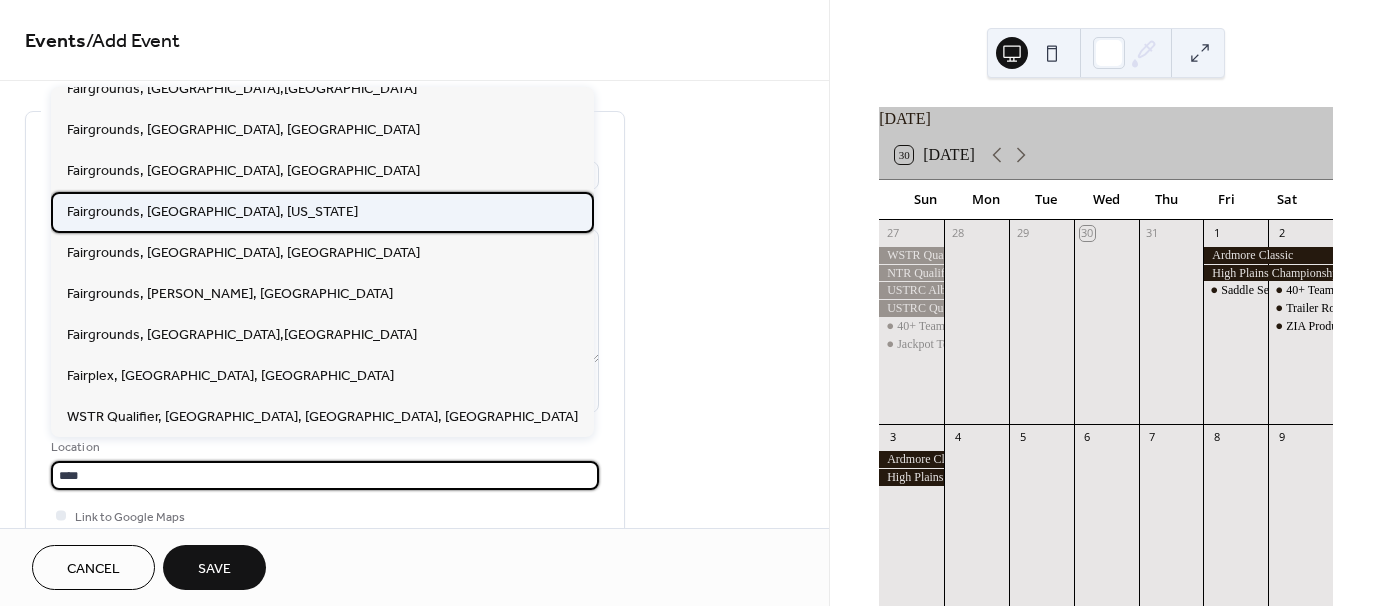 click on "Fairgrounds, [GEOGRAPHIC_DATA], [US_STATE]" at bounding box center [212, 211] 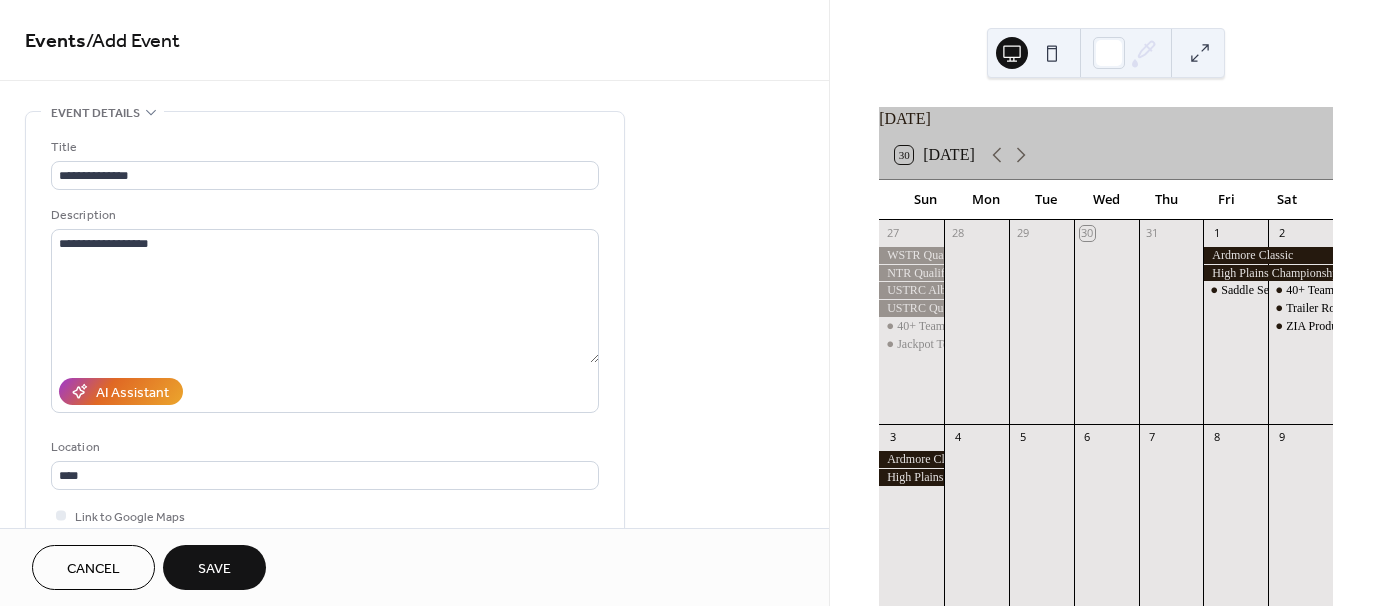 type on "**********" 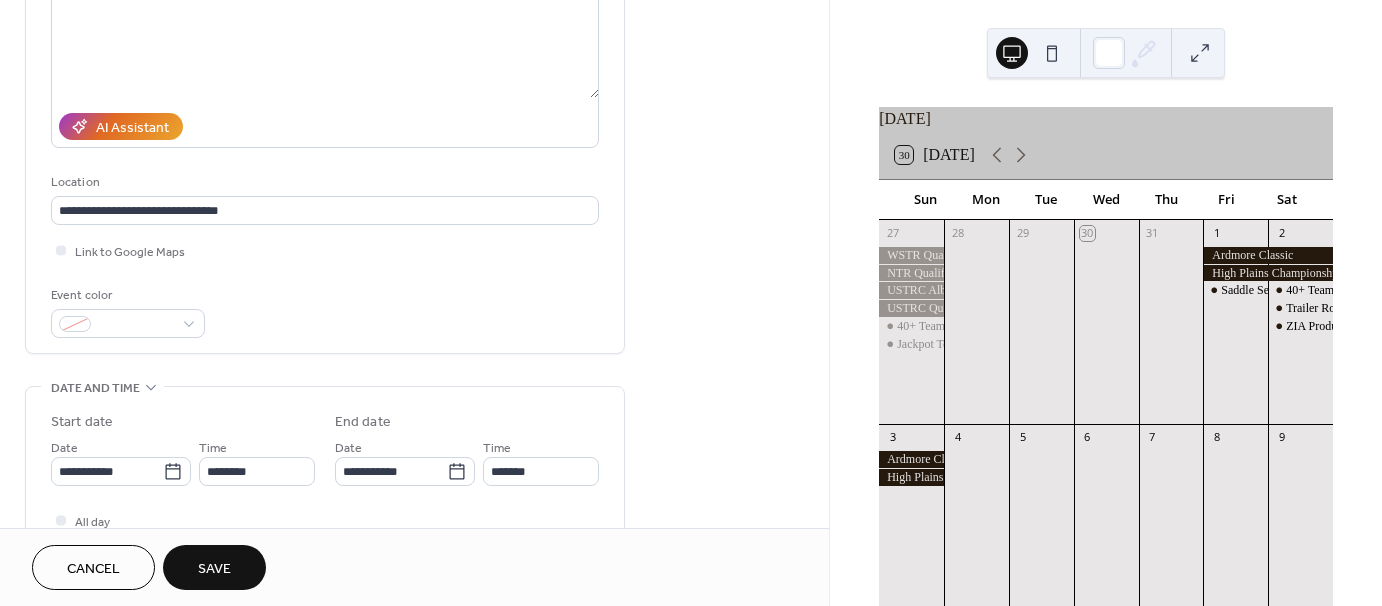 scroll, scrollTop: 300, scrollLeft: 0, axis: vertical 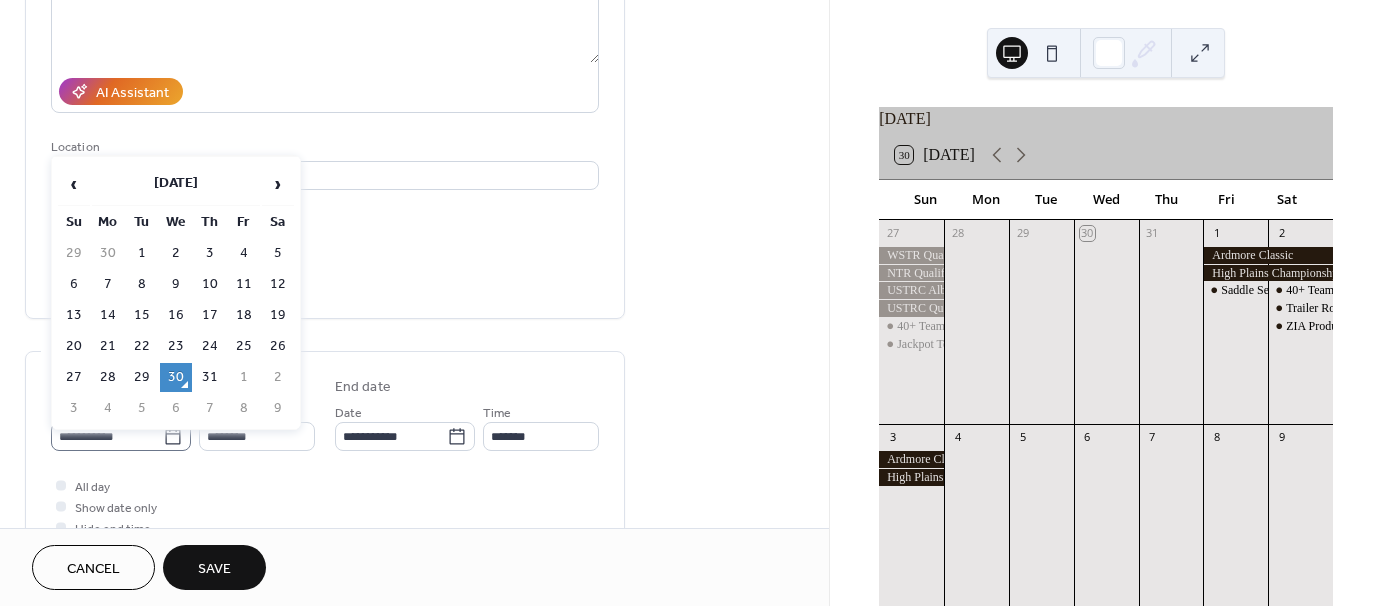 click 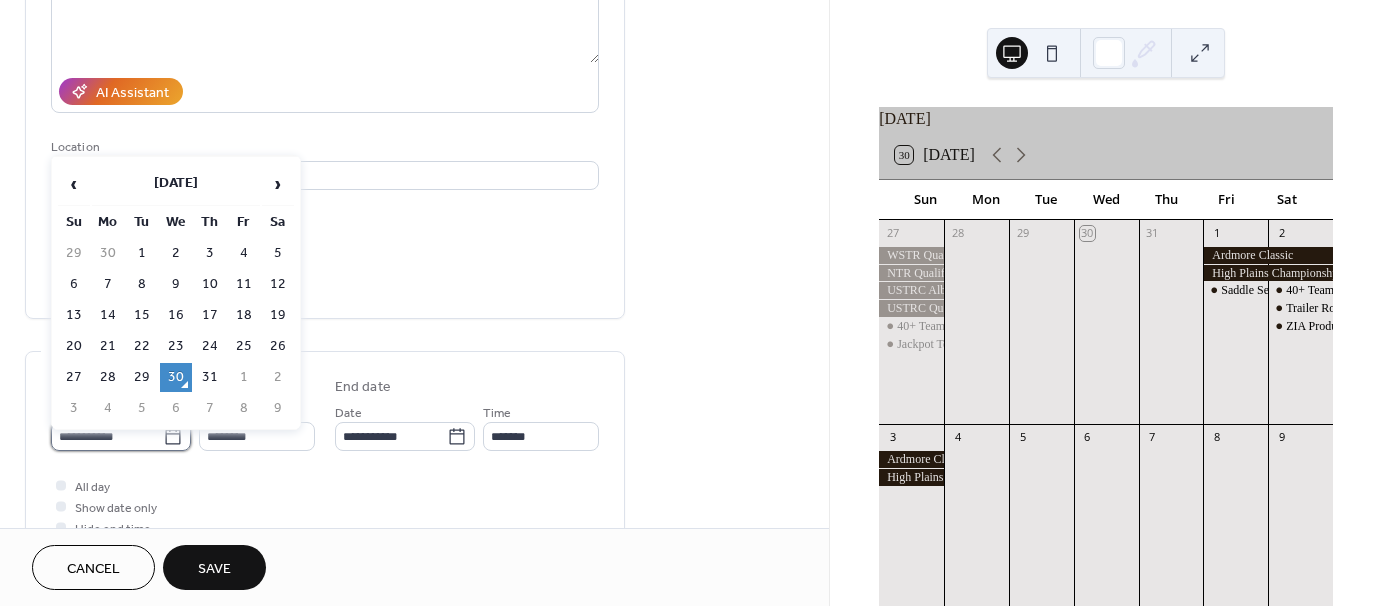 click on "**********" at bounding box center (107, 436) 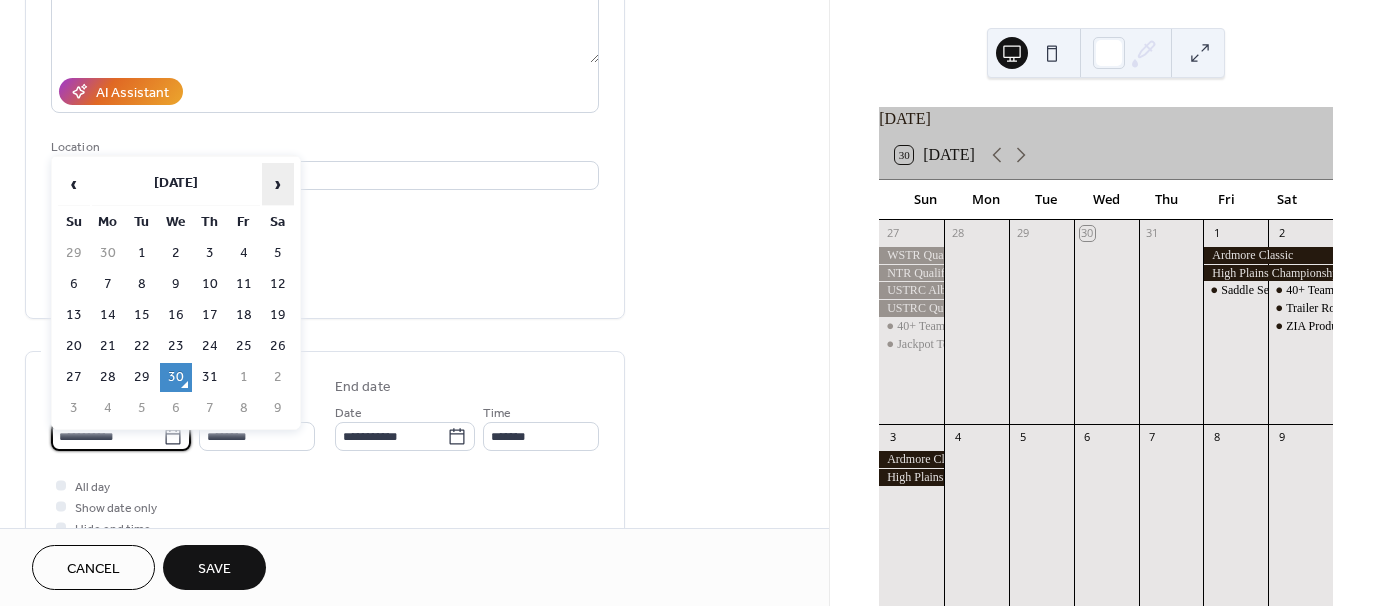 click on "›" at bounding box center (278, 184) 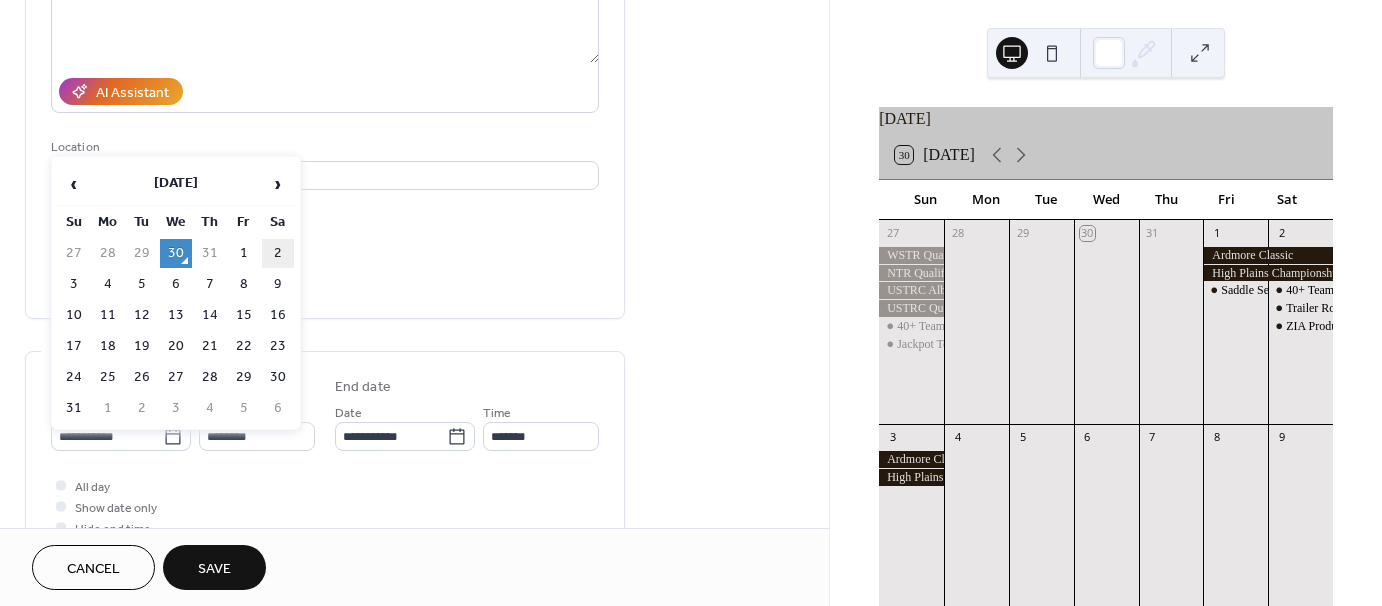 click on "2" at bounding box center (278, 253) 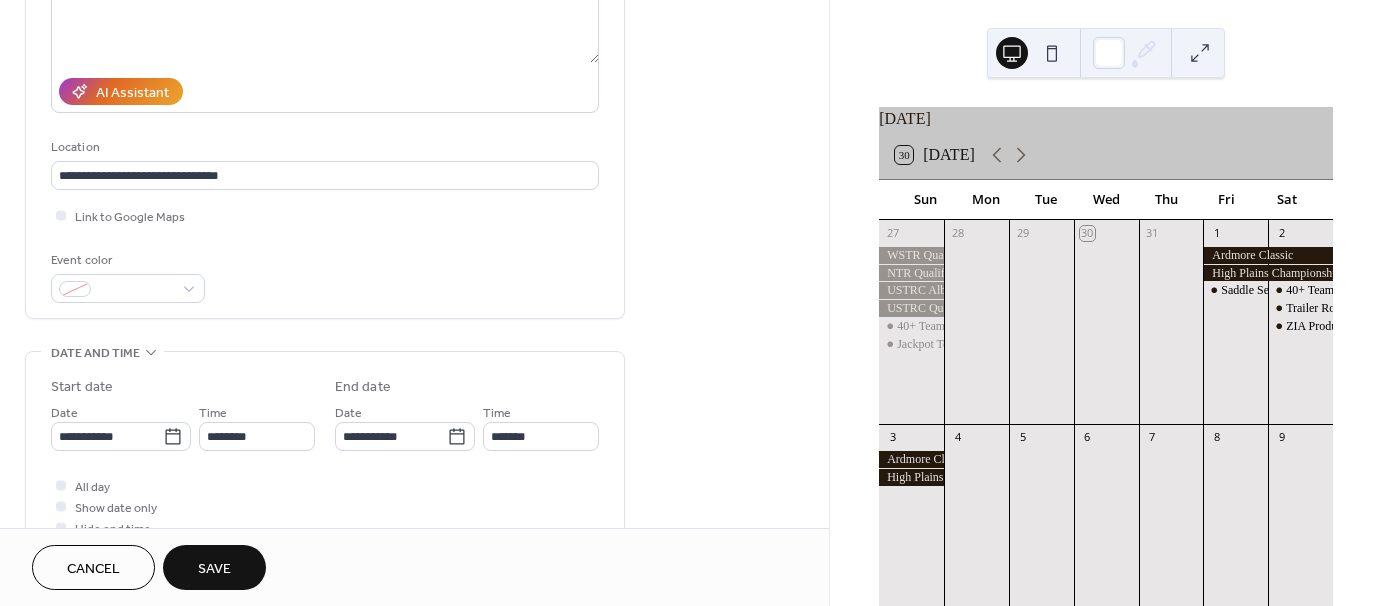type on "**********" 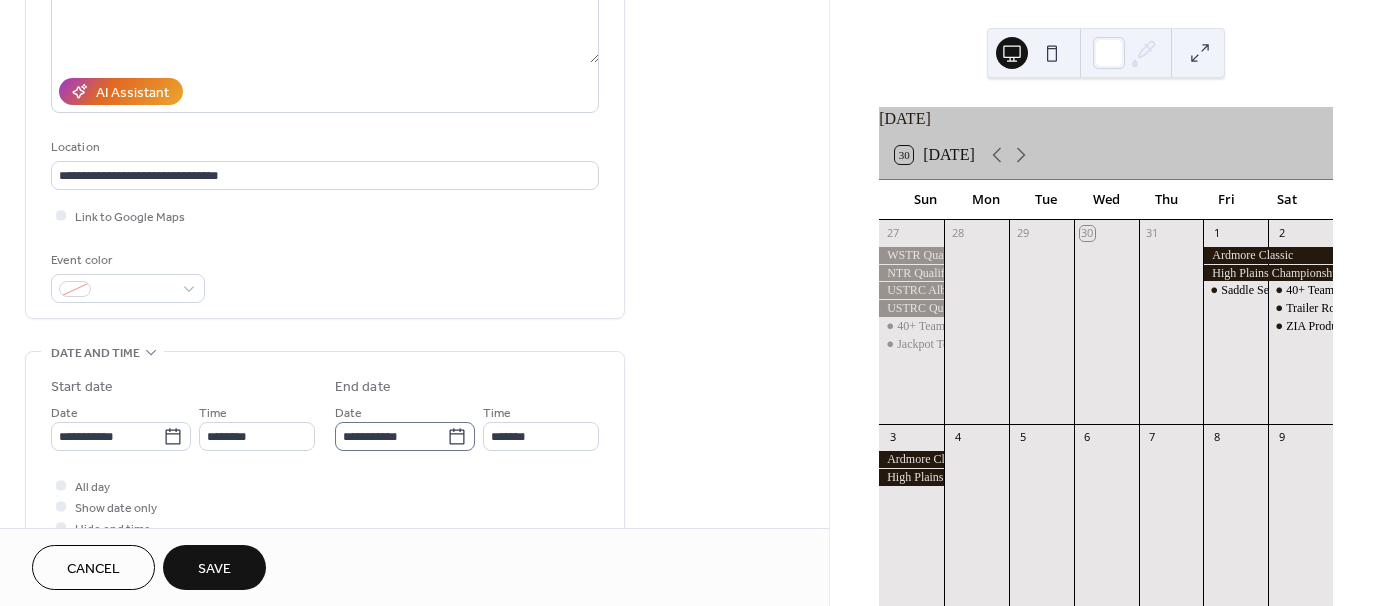 click 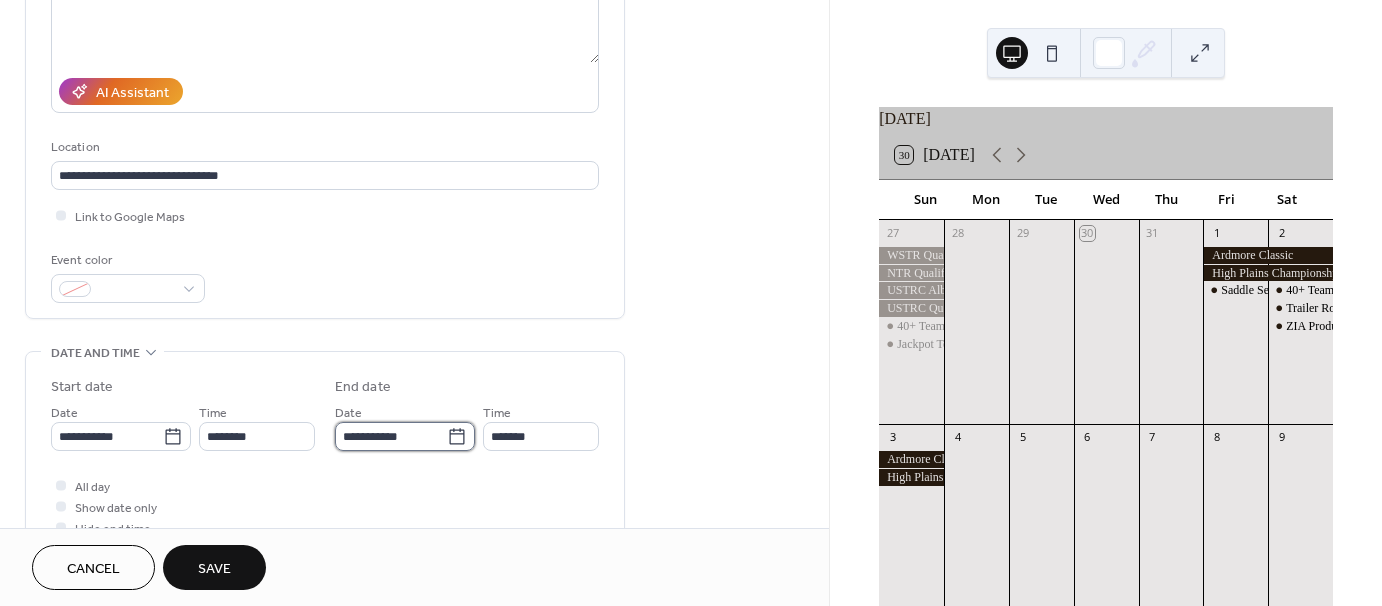 click on "**********" at bounding box center [391, 436] 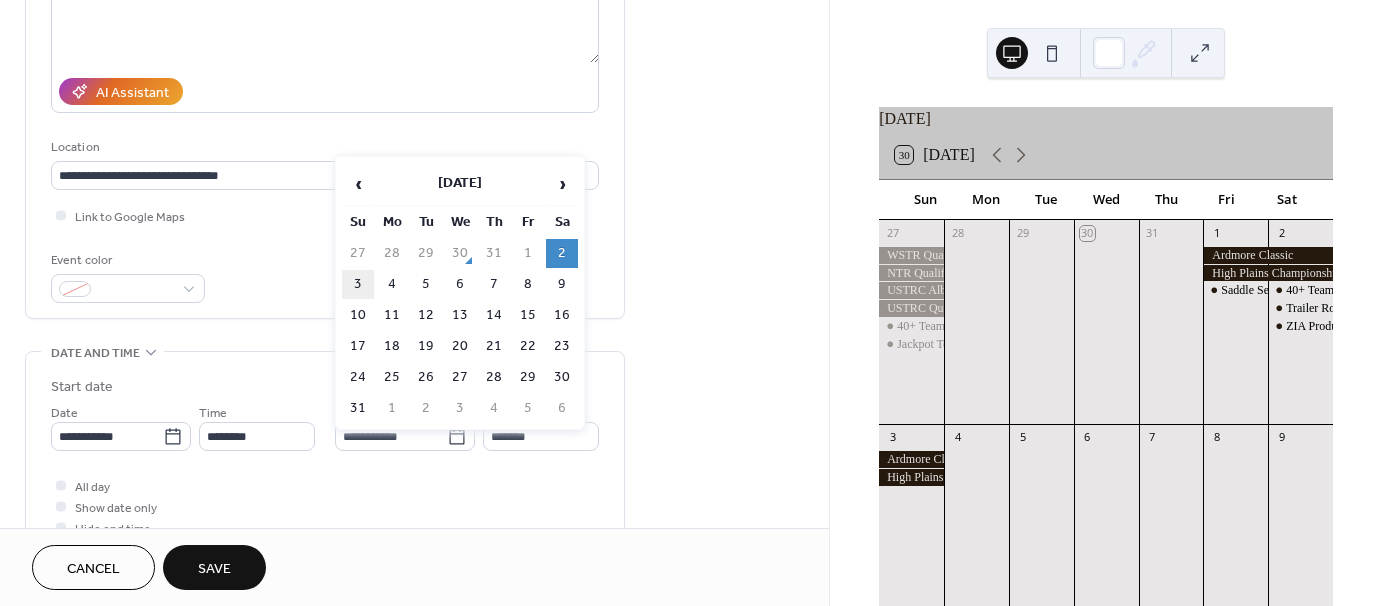 click on "3" at bounding box center [358, 284] 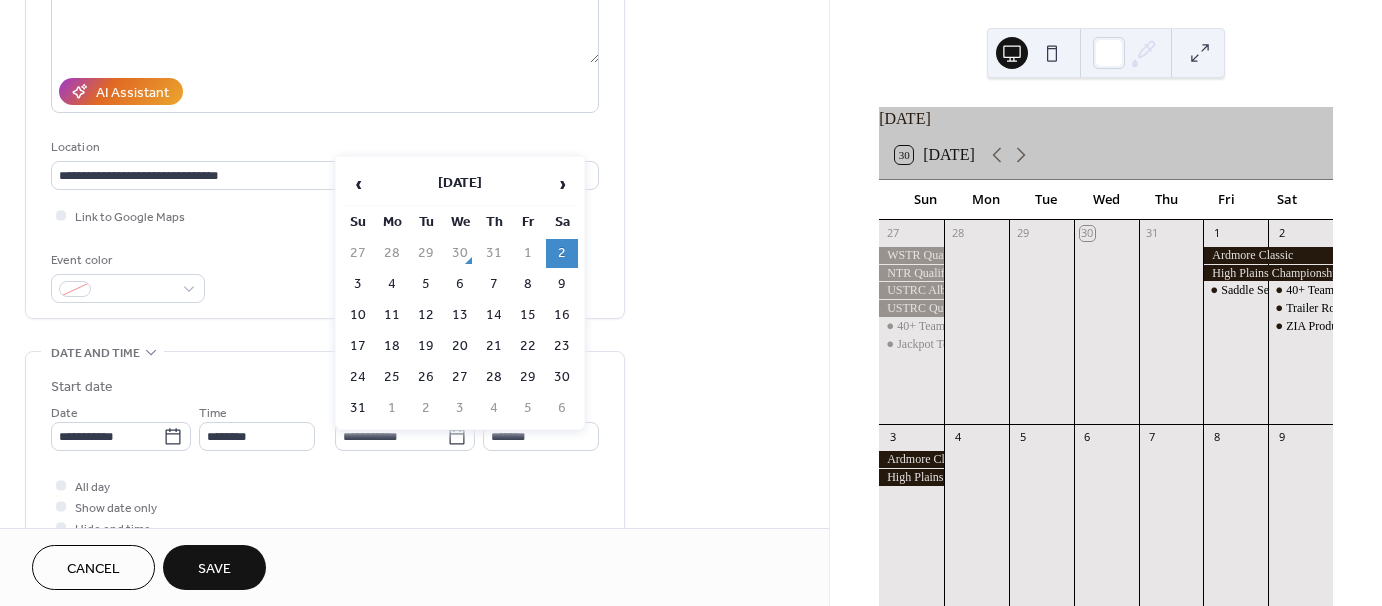 type on "**********" 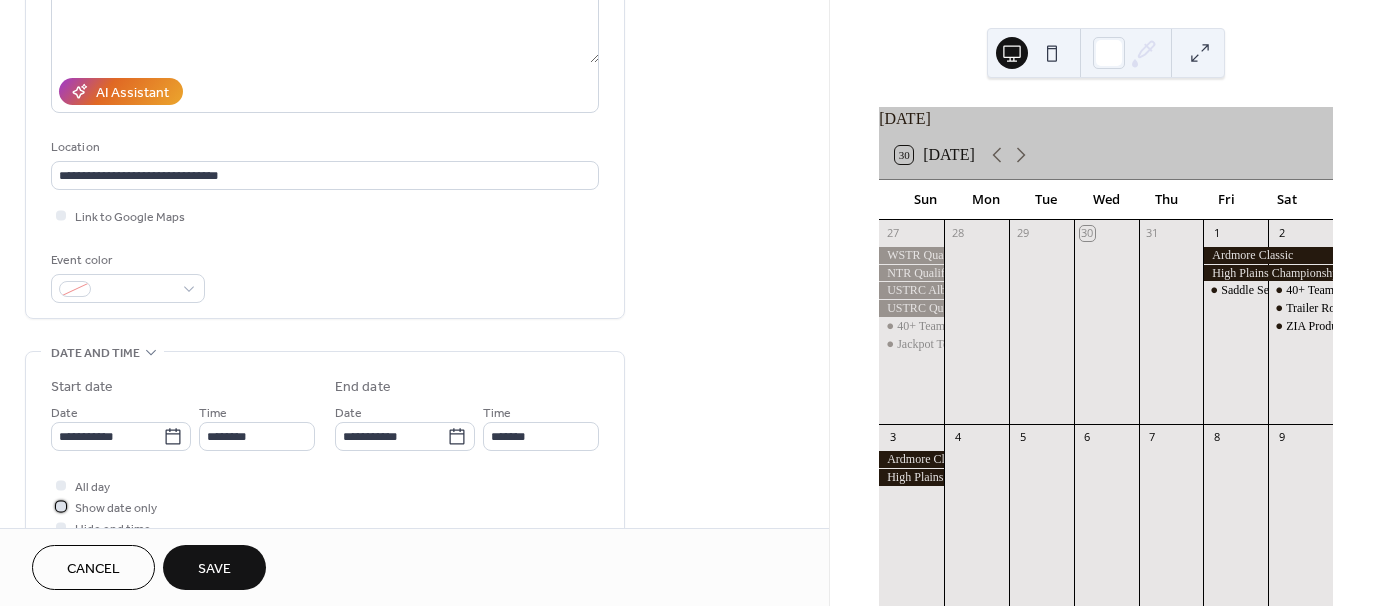 click at bounding box center [61, 506] 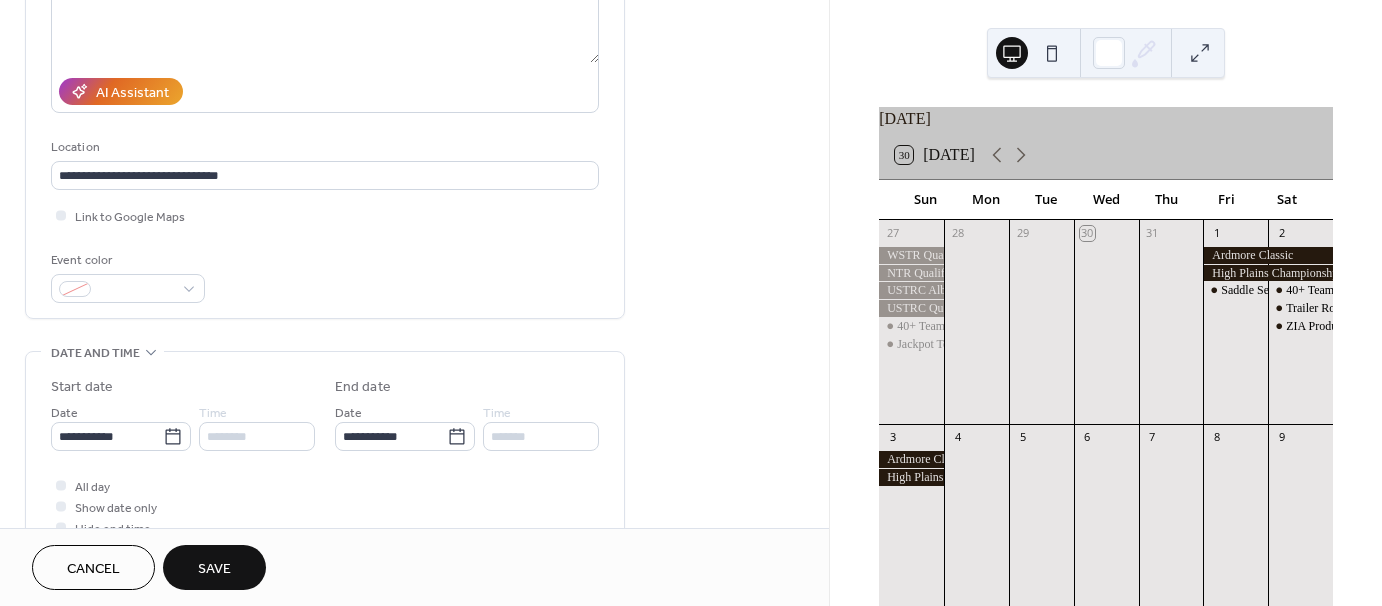click on "Save" at bounding box center [214, 569] 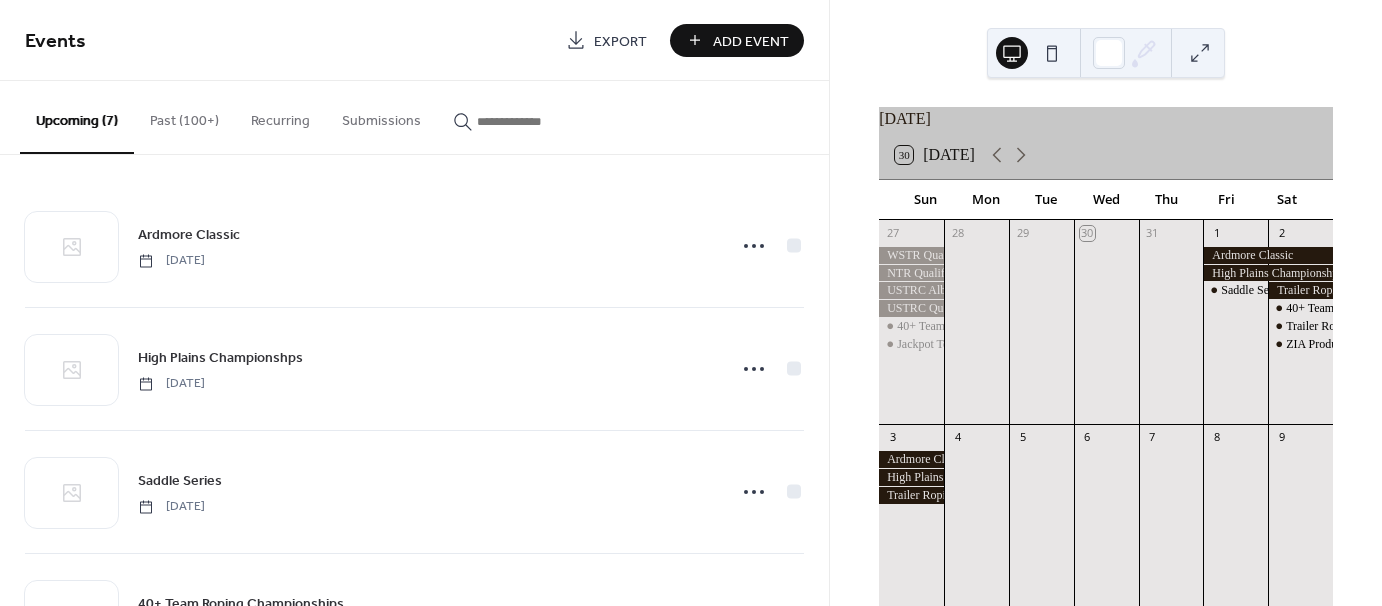 click on "Add Event" at bounding box center [751, 41] 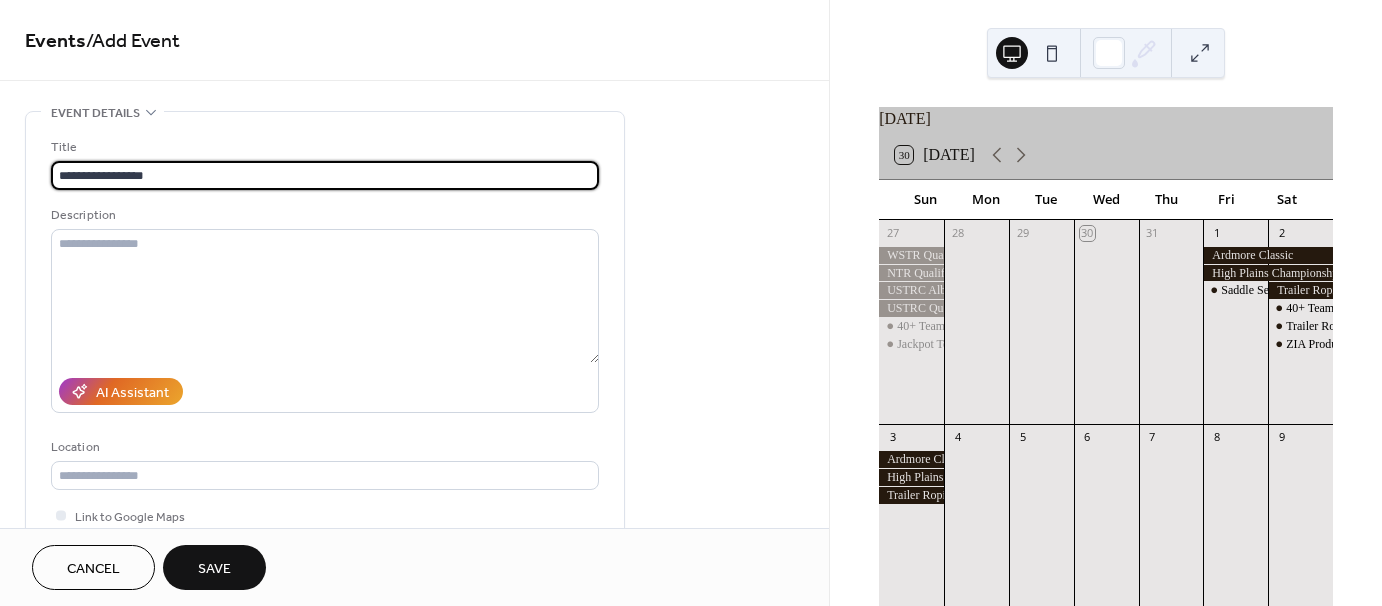type on "**********" 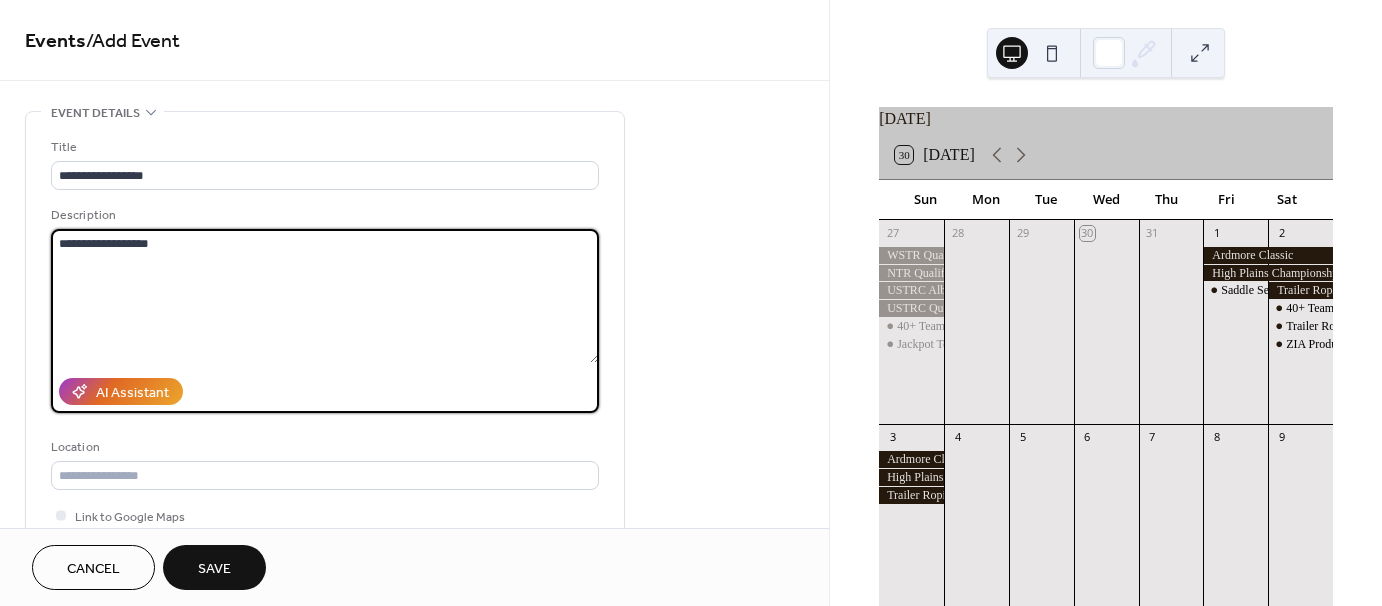 type on "**********" 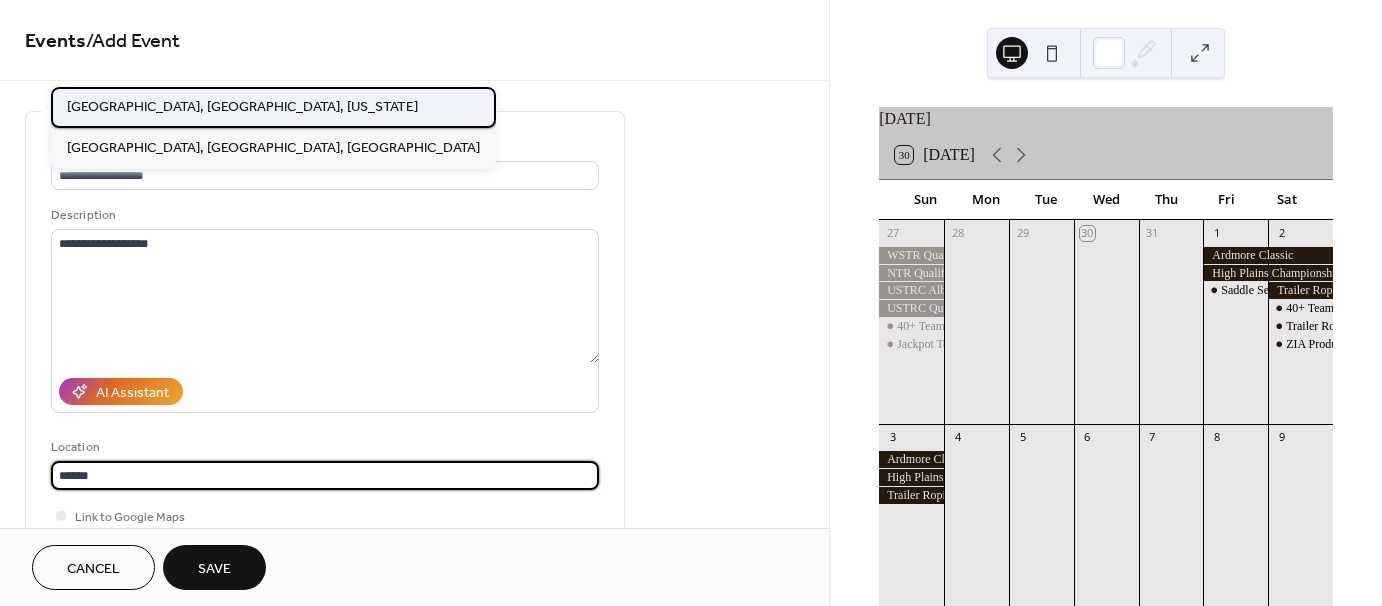 click on "[GEOGRAPHIC_DATA], [GEOGRAPHIC_DATA], [US_STATE]" at bounding box center (242, 106) 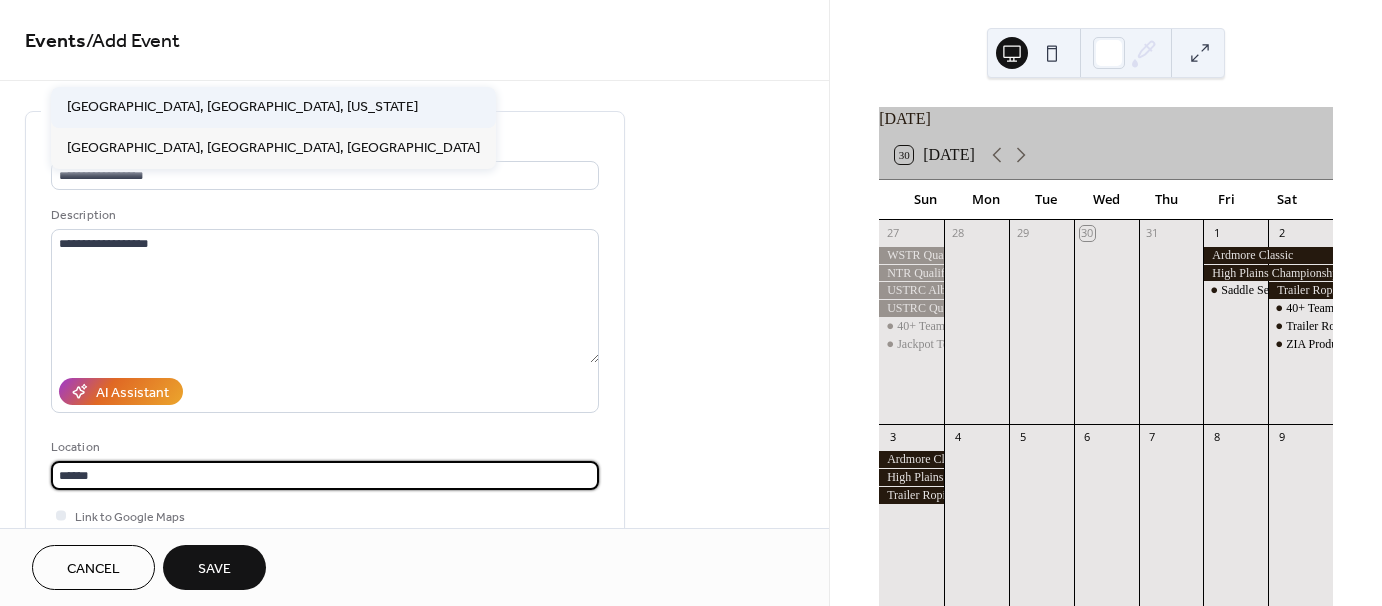 type on "**********" 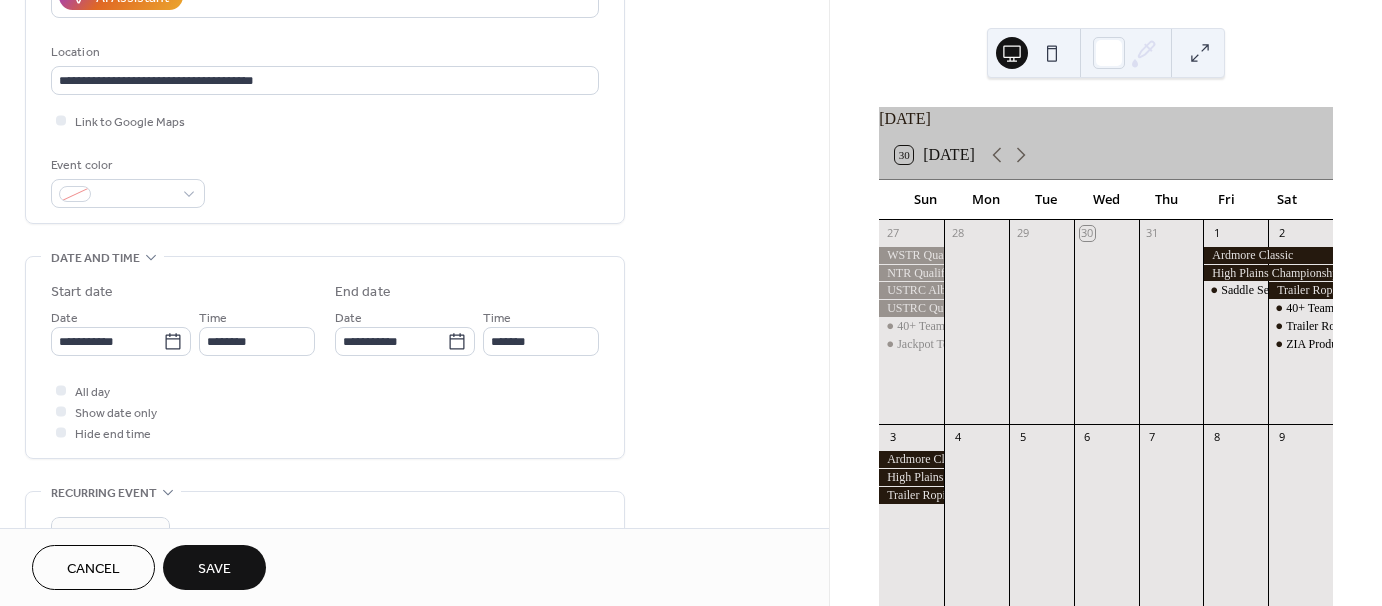 scroll, scrollTop: 400, scrollLeft: 0, axis: vertical 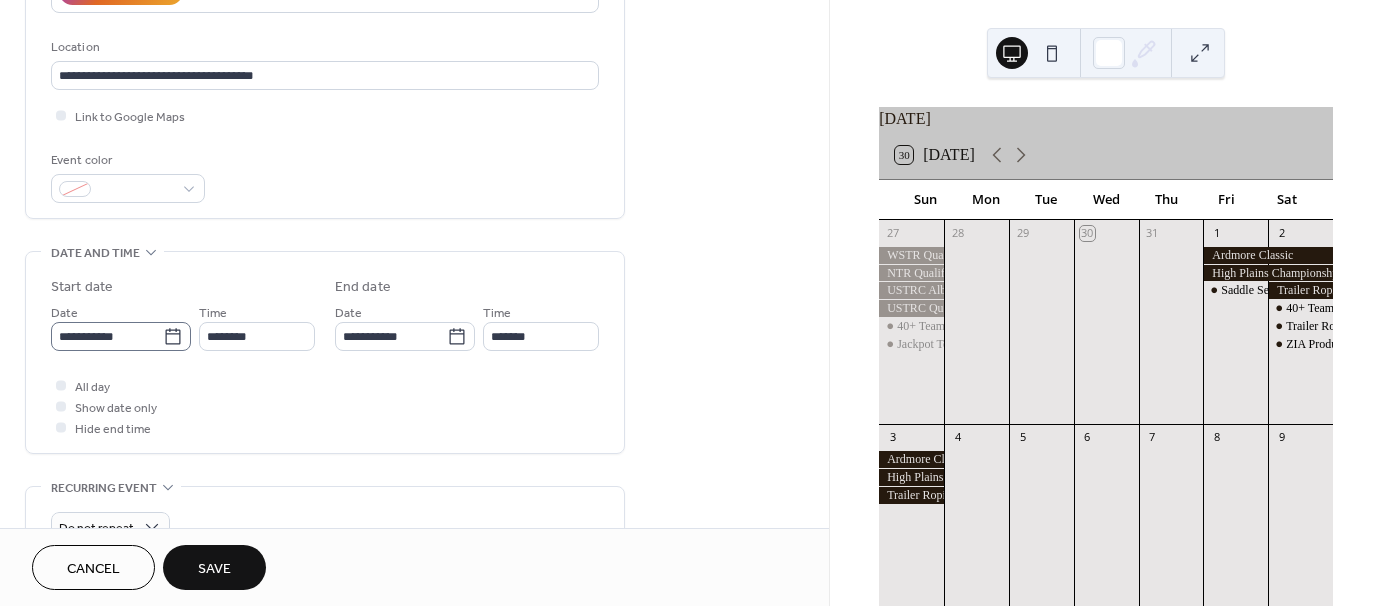 click 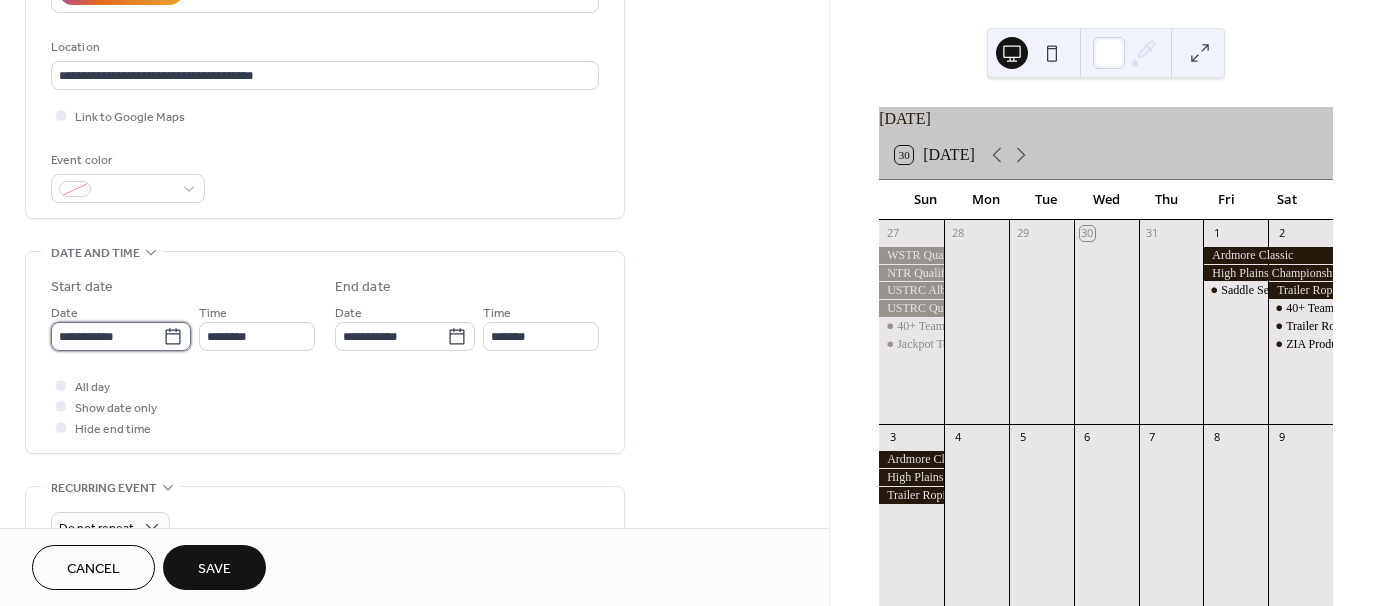click on "**********" at bounding box center [107, 336] 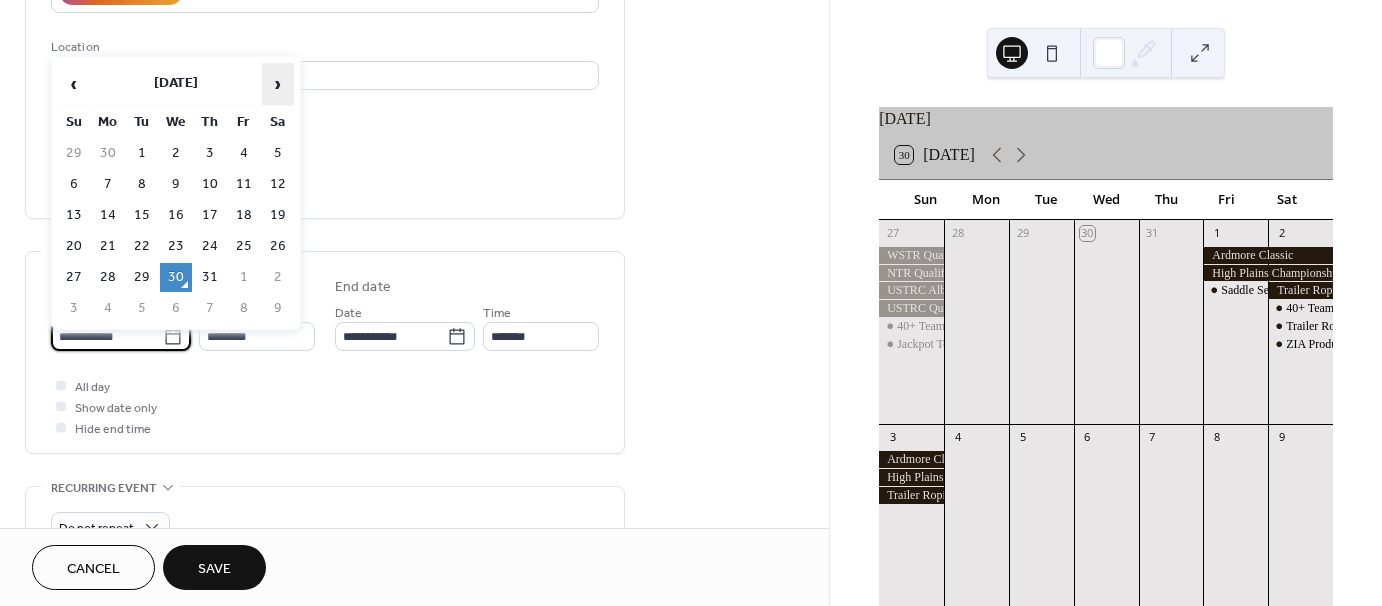 click on "›" at bounding box center [278, 84] 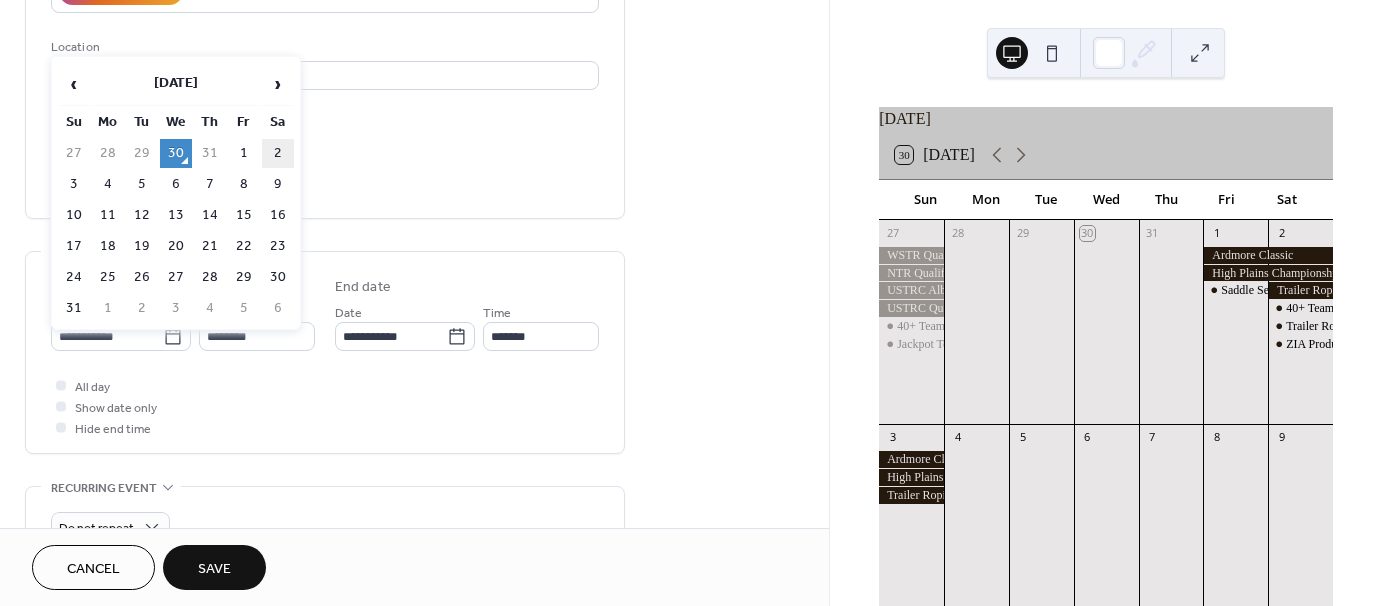 click on "2" at bounding box center (278, 153) 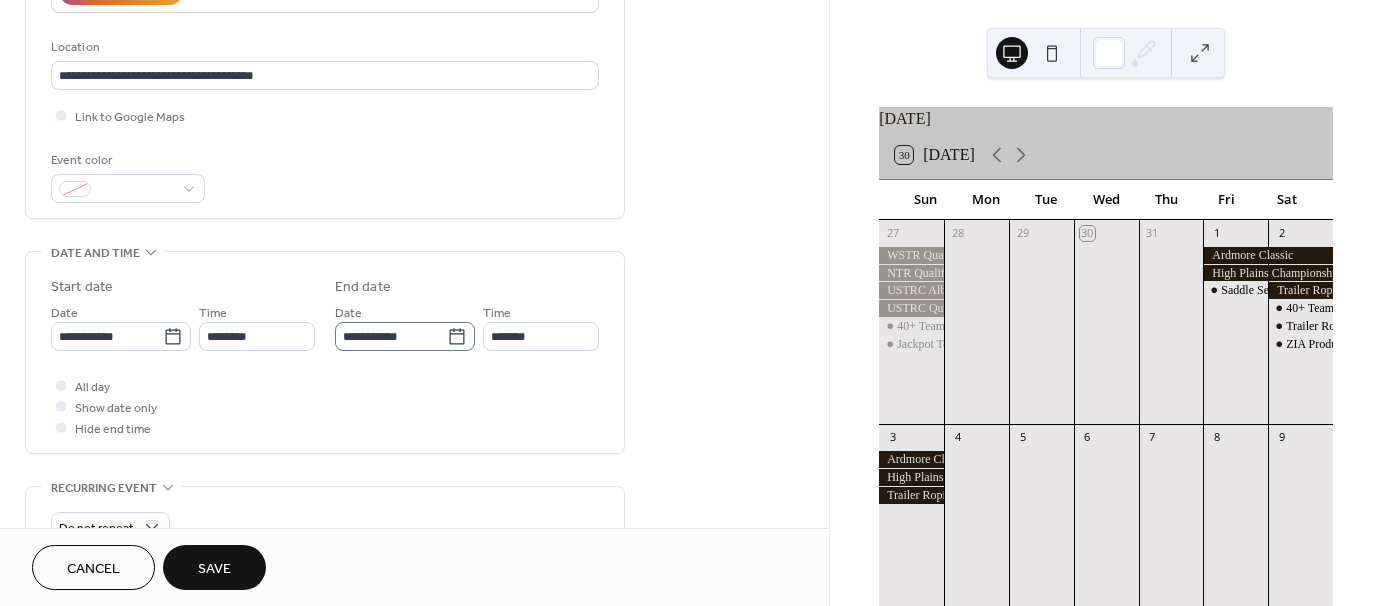 click 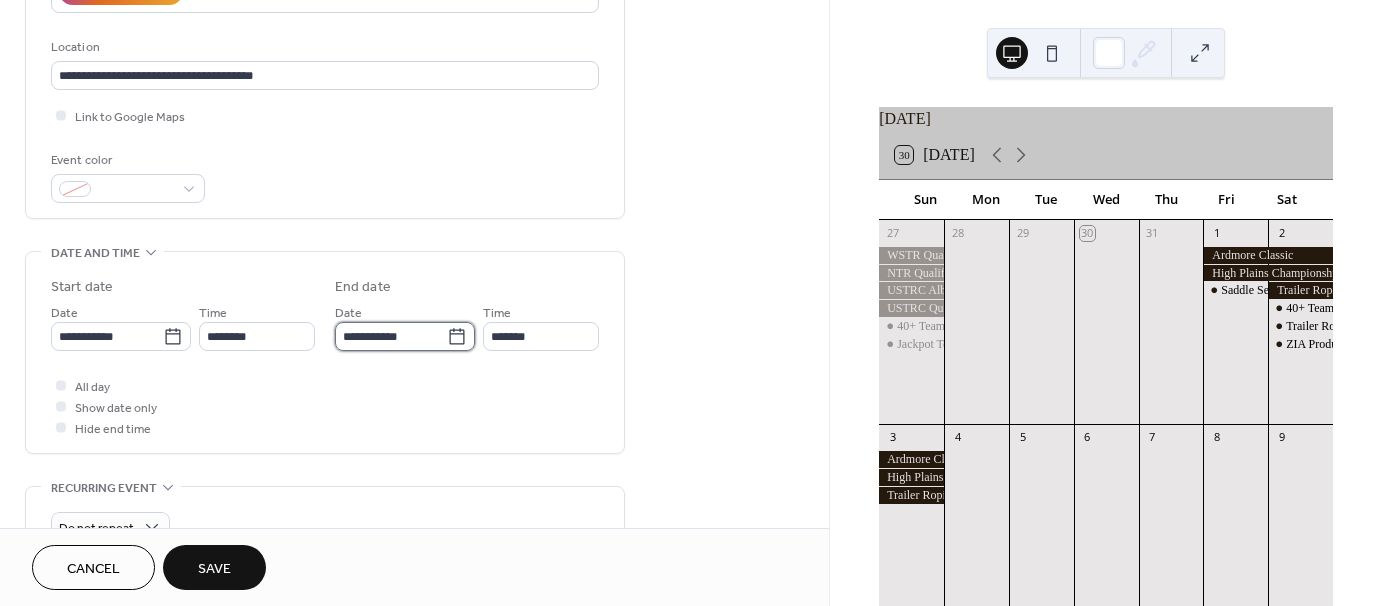 click on "**********" at bounding box center (391, 336) 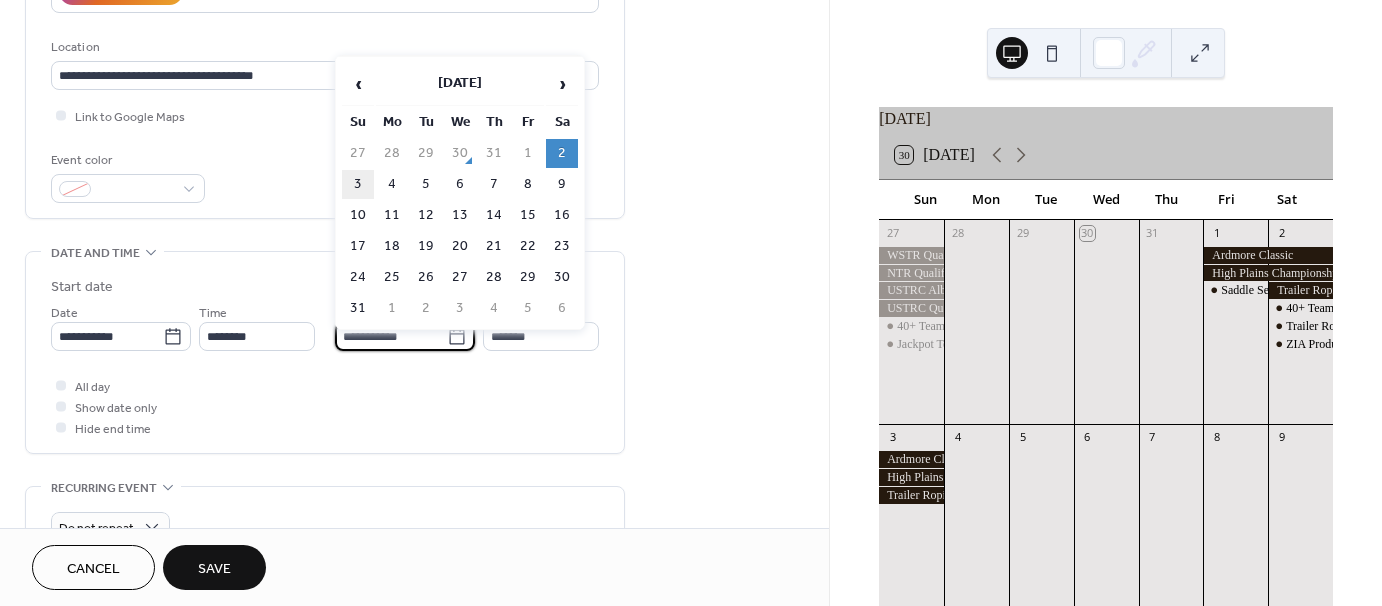 click on "3" at bounding box center [358, 184] 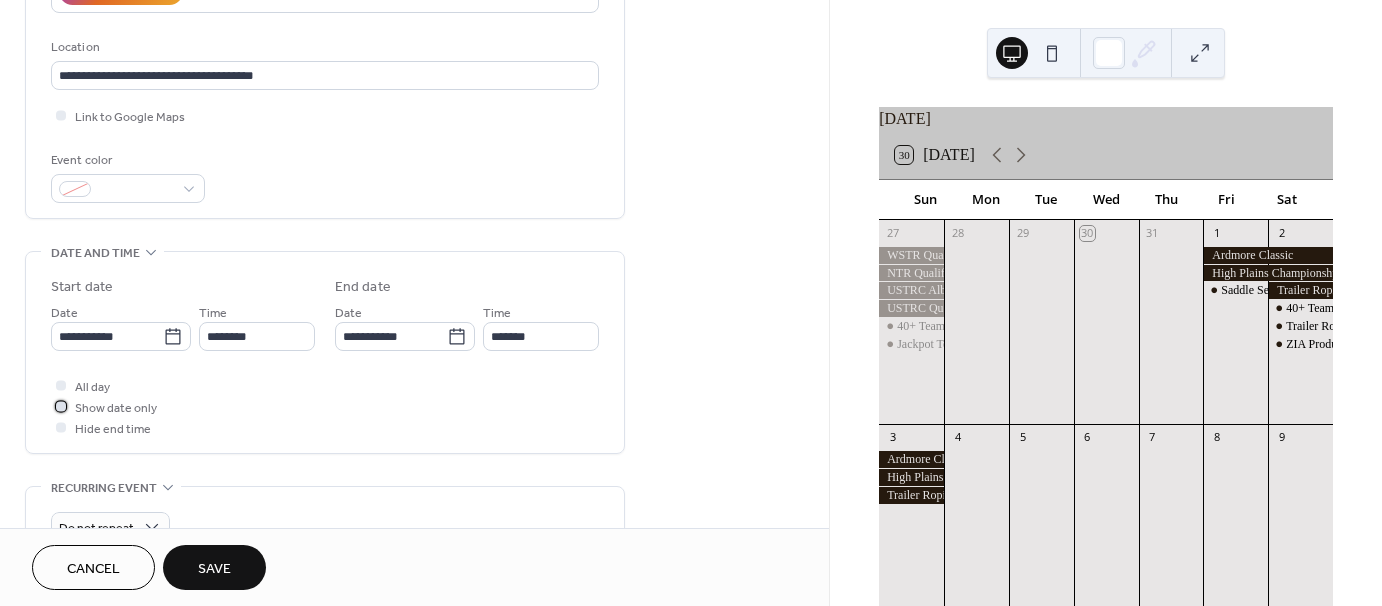 click at bounding box center [61, 406] 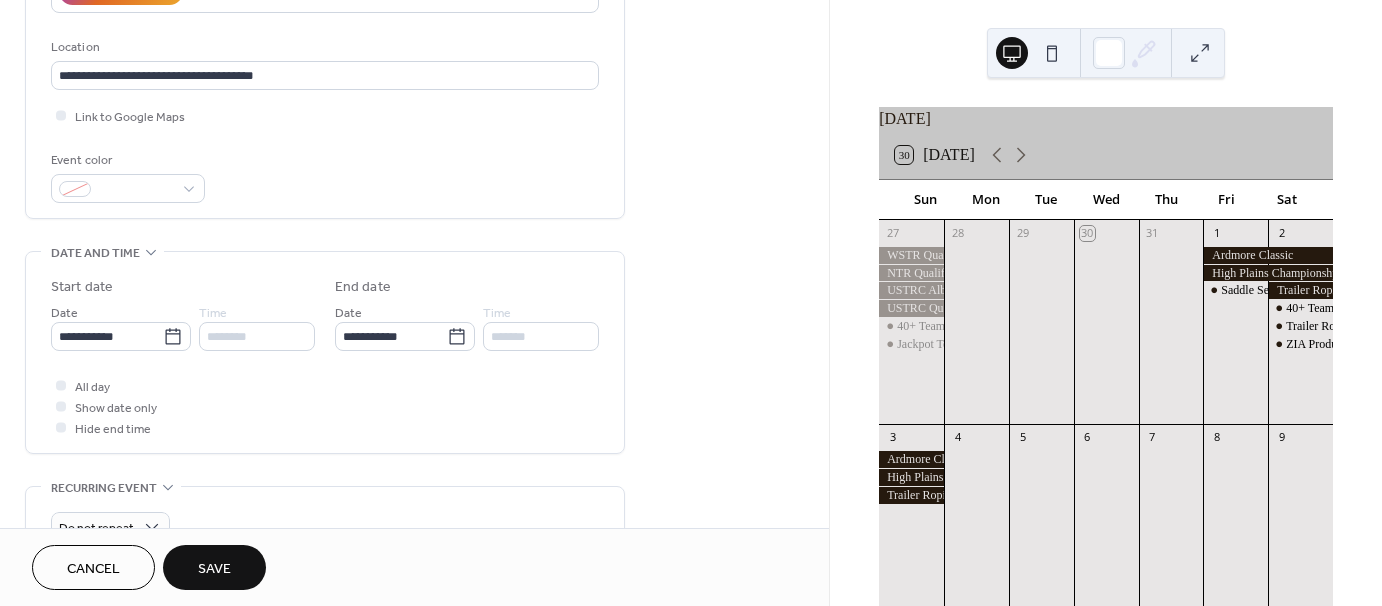 click on "Save" at bounding box center (214, 569) 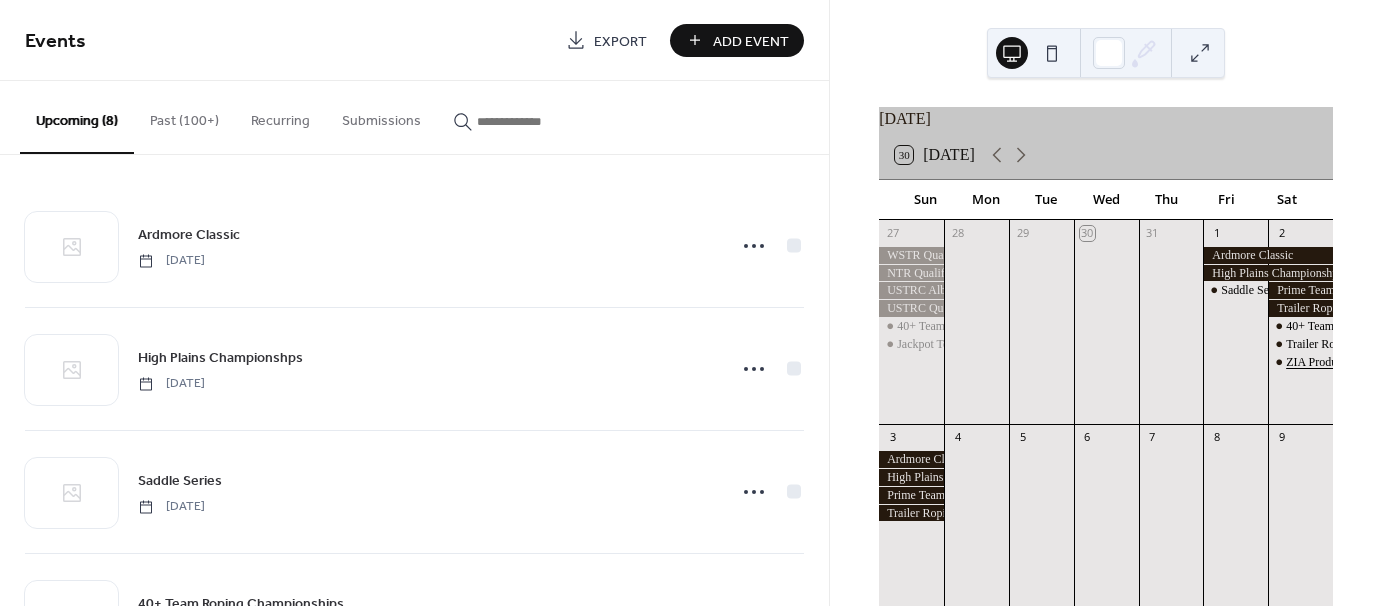 click on "ZIA Productions" at bounding box center [1326, 362] 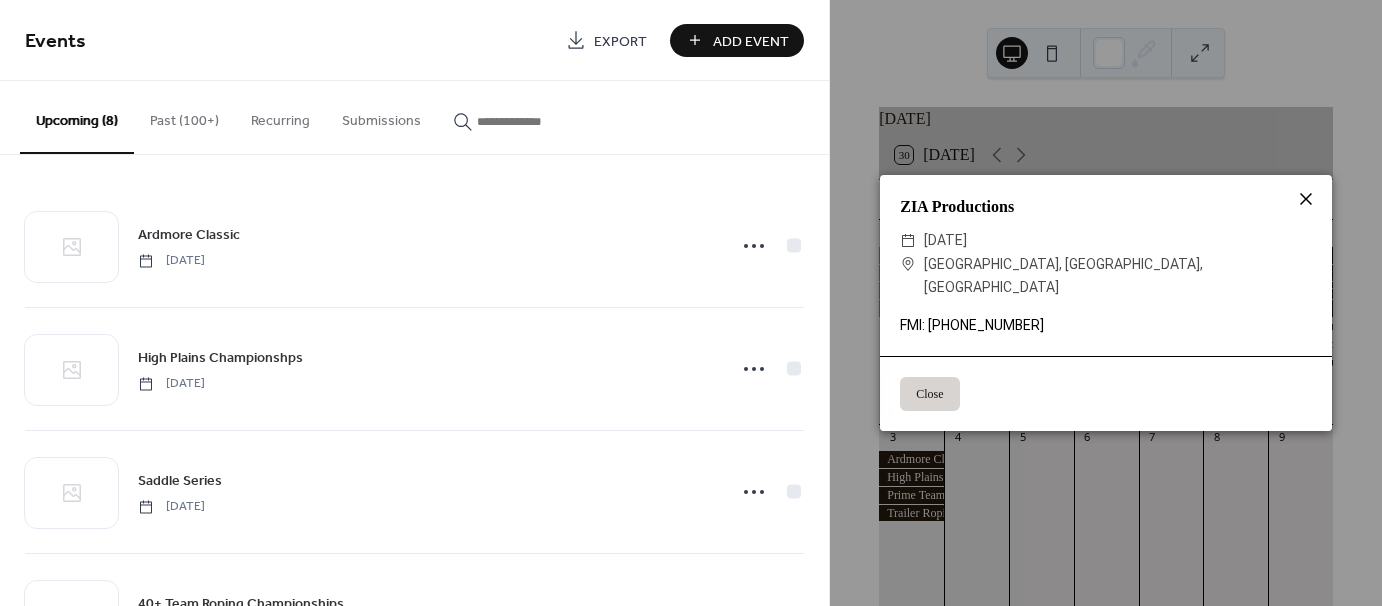 click 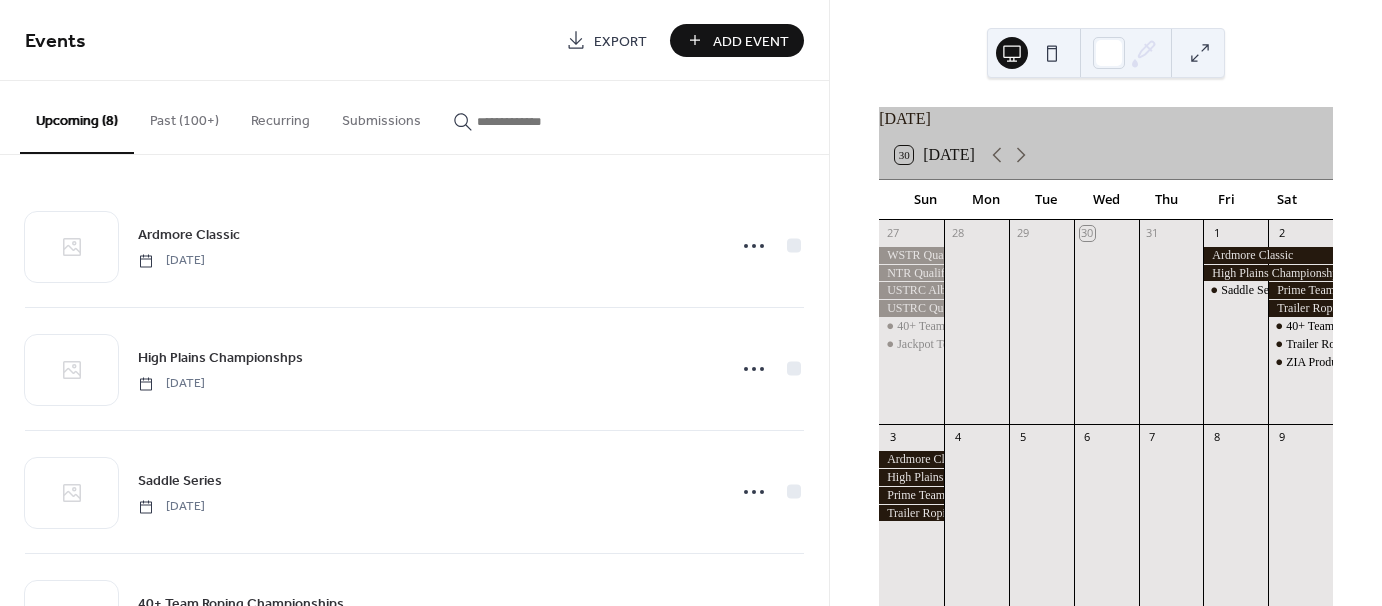 click on "Add Event" at bounding box center (751, 41) 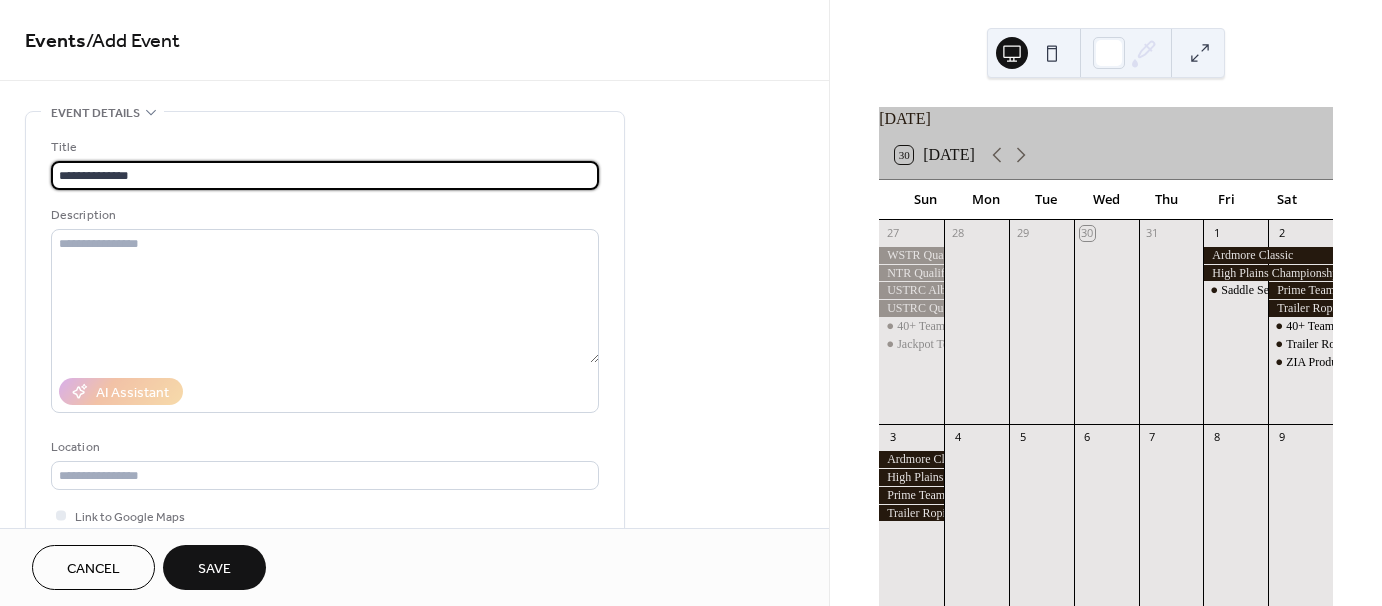 type on "**********" 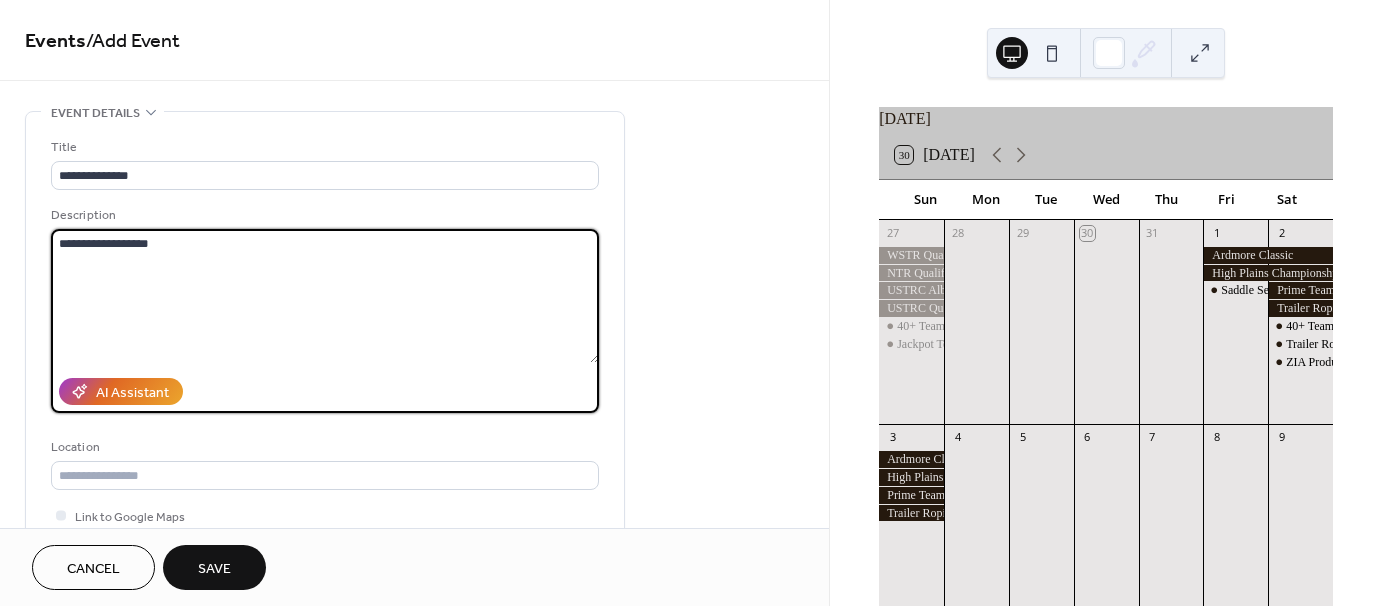 type on "**********" 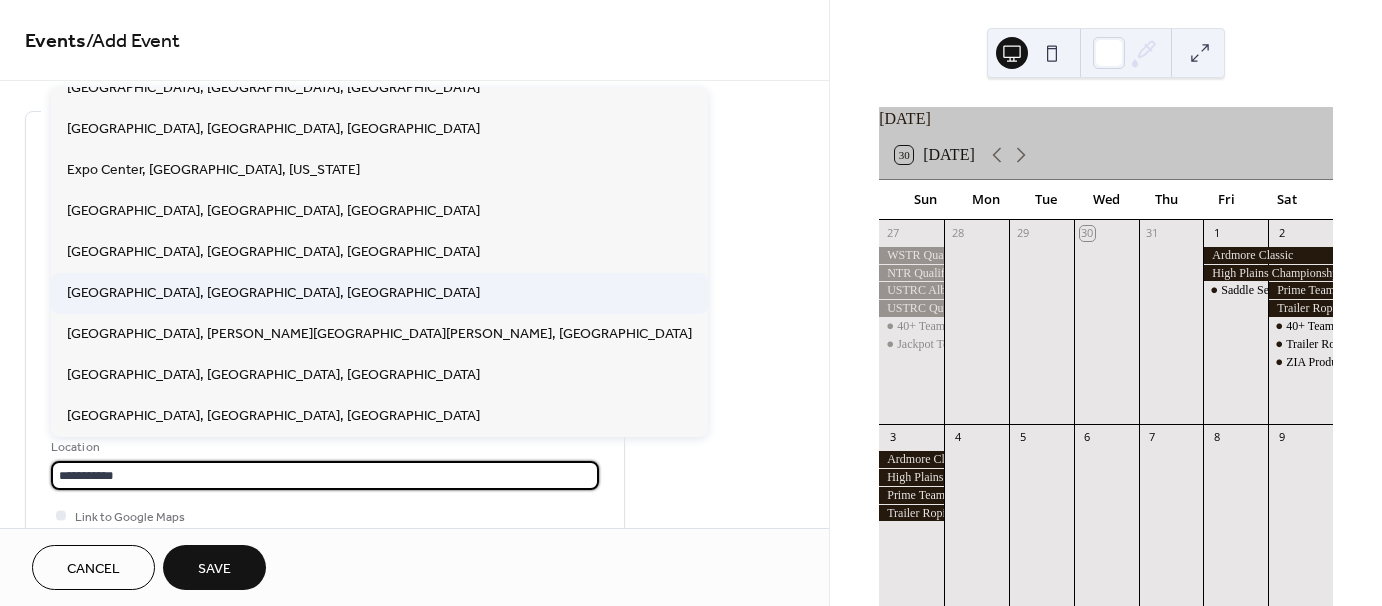 scroll, scrollTop: 100, scrollLeft: 0, axis: vertical 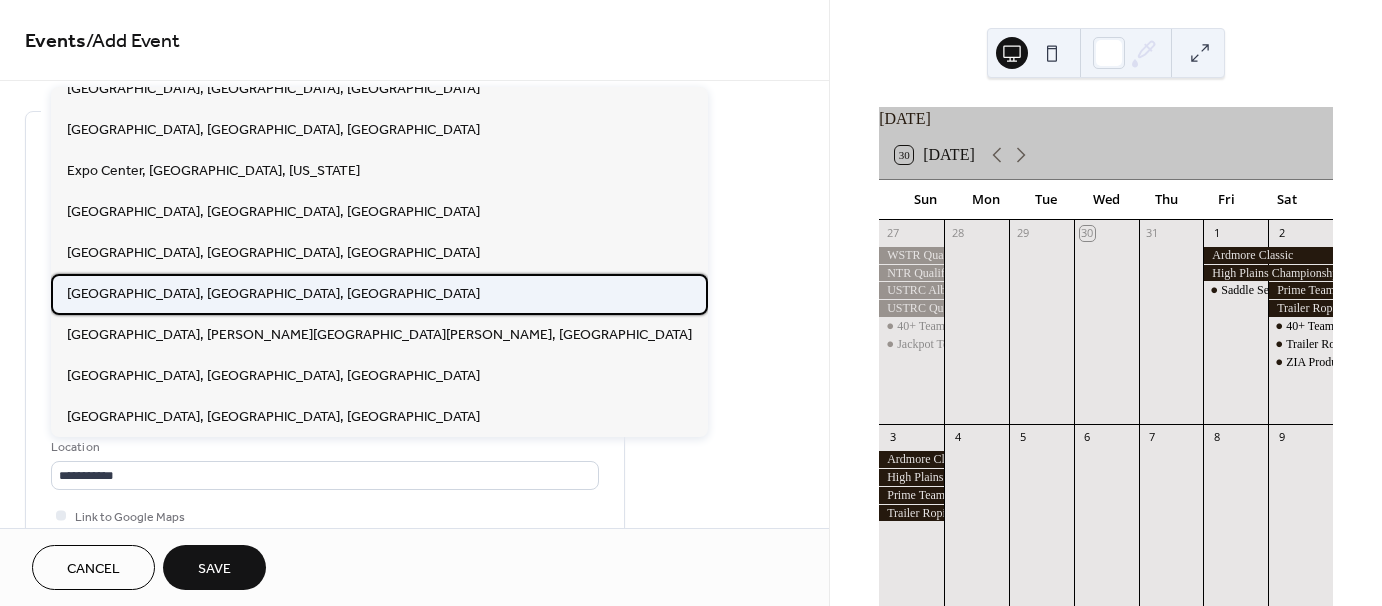 click on "[GEOGRAPHIC_DATA], [GEOGRAPHIC_DATA], [GEOGRAPHIC_DATA]" at bounding box center (273, 293) 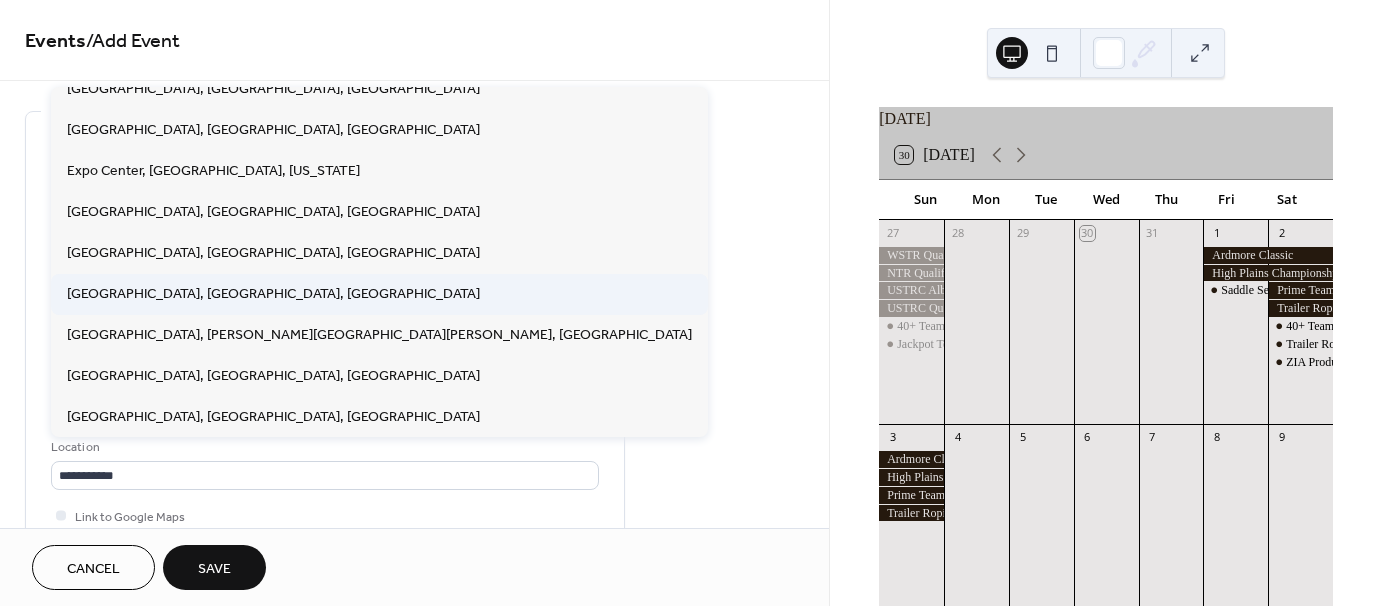 type on "**********" 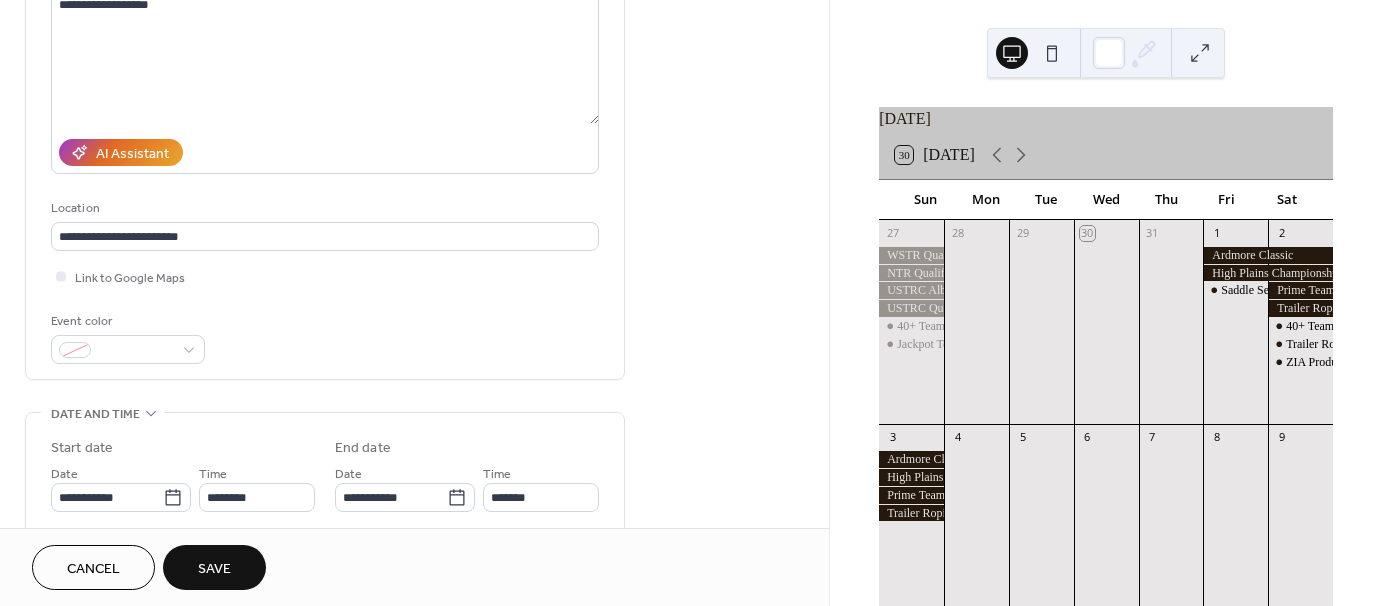 scroll, scrollTop: 300, scrollLeft: 0, axis: vertical 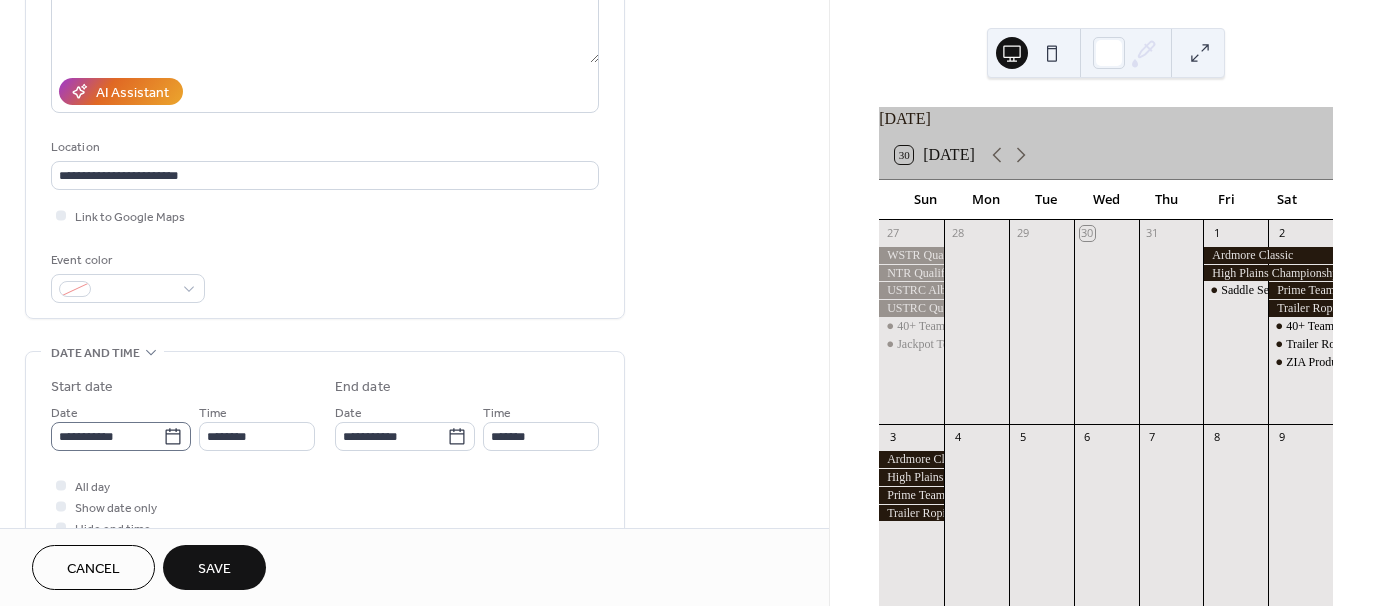 click 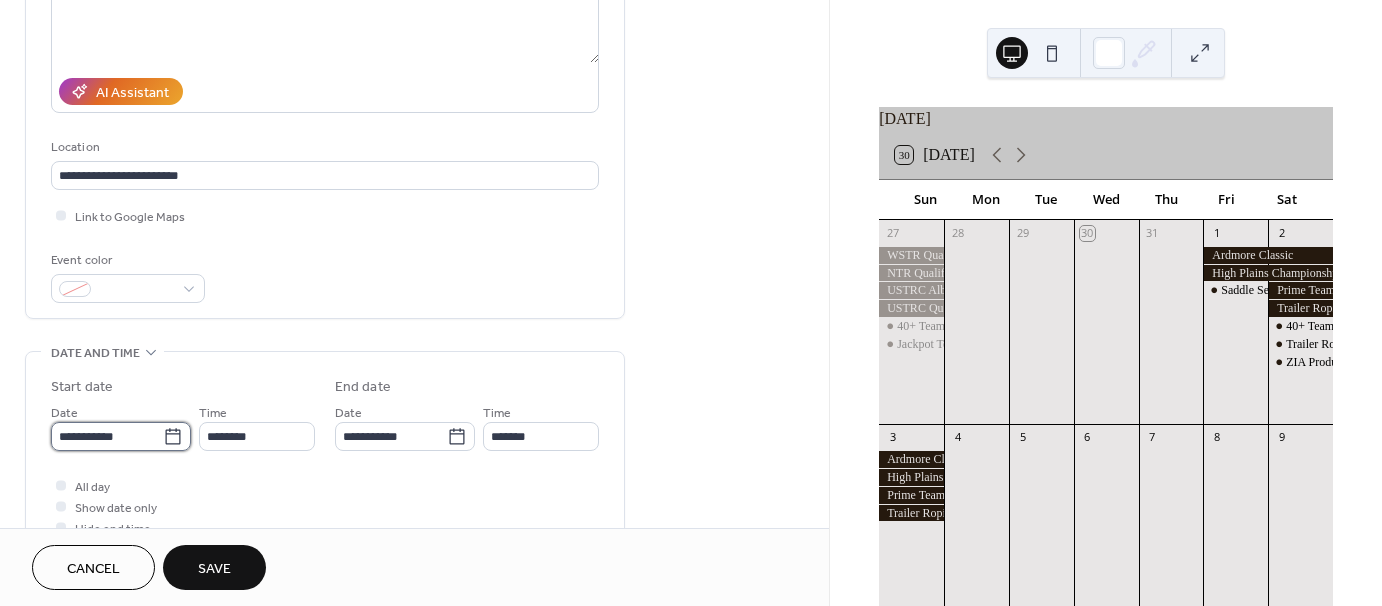 click on "**********" at bounding box center (107, 436) 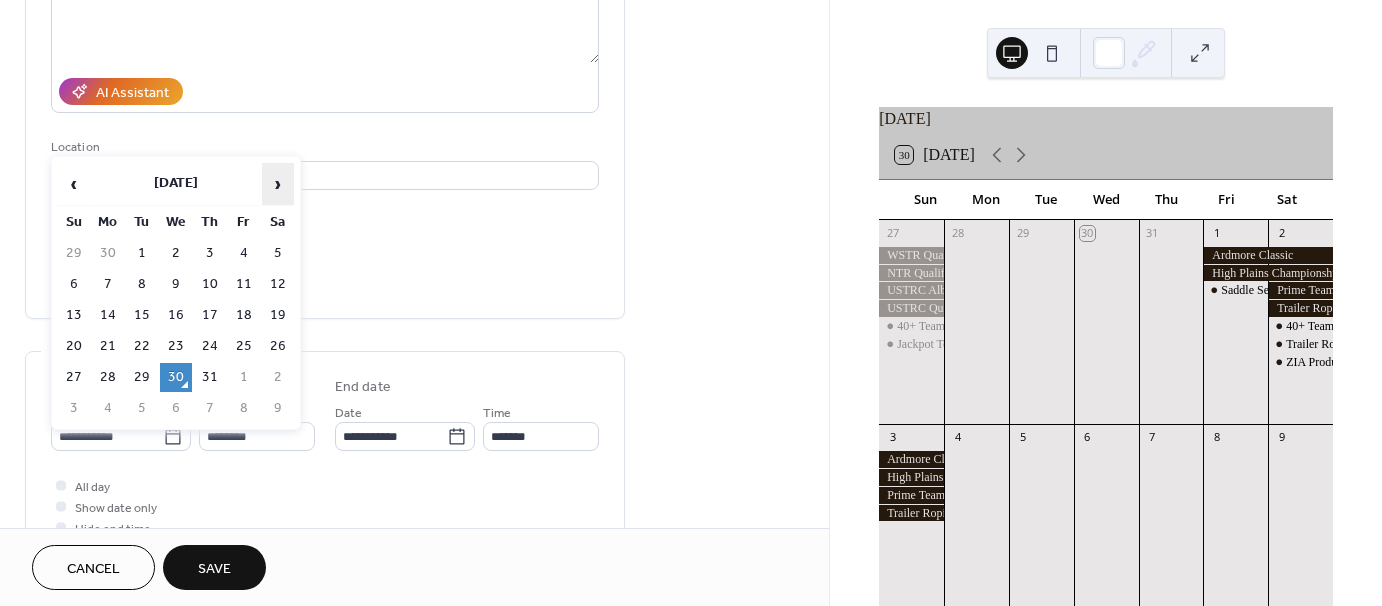 click on "›" at bounding box center (278, 184) 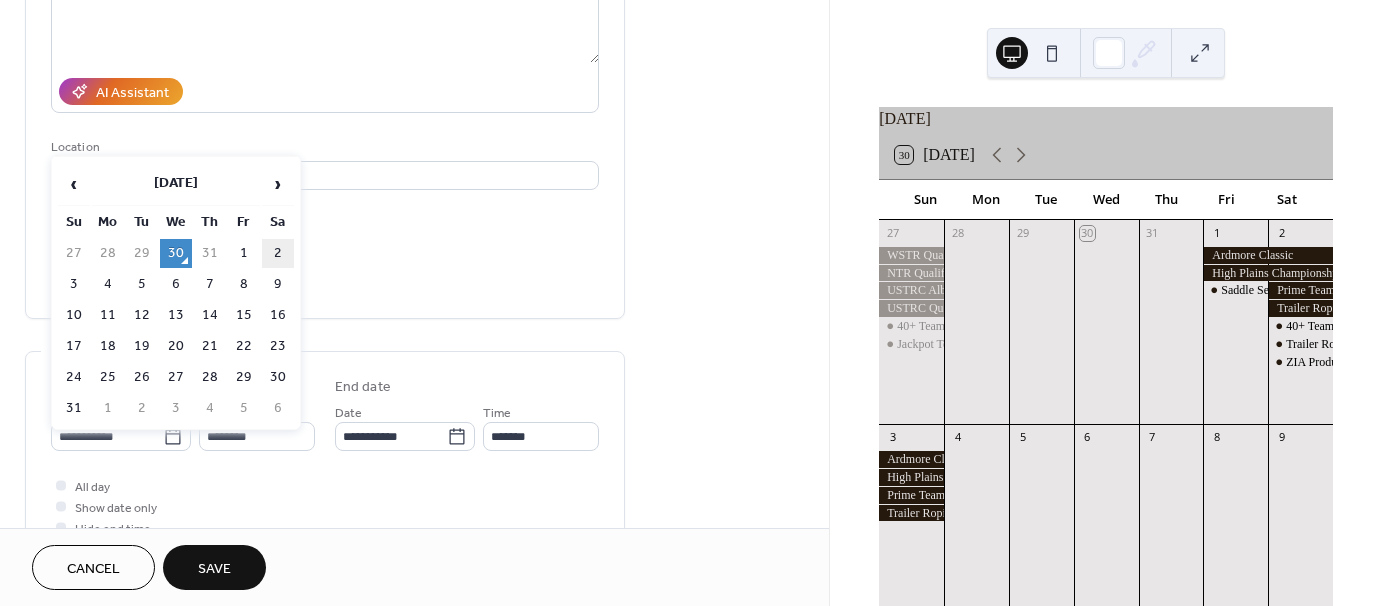 click on "2" at bounding box center (278, 253) 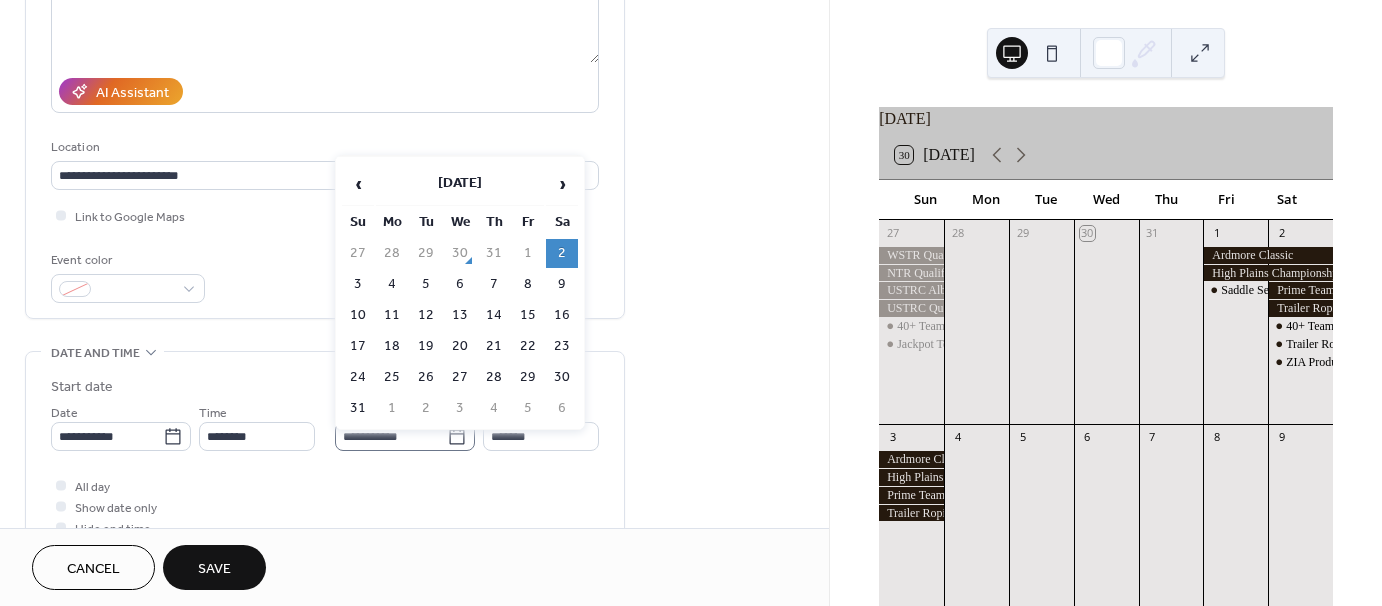 click 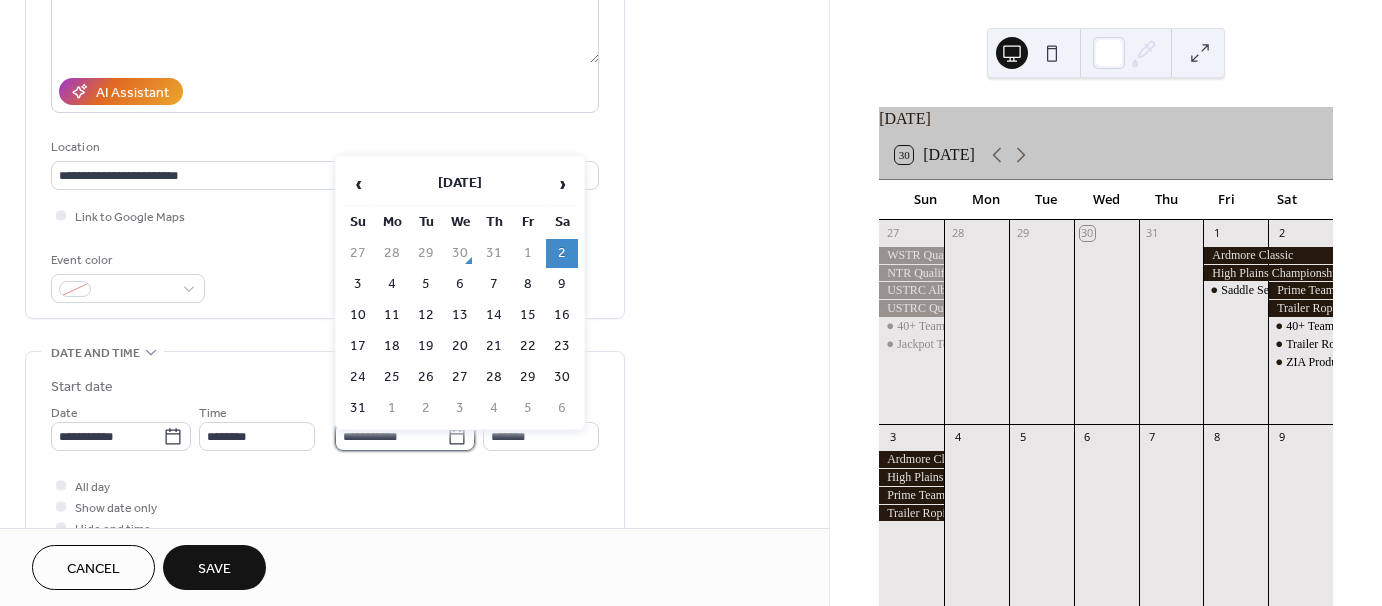 click on "**********" at bounding box center [391, 436] 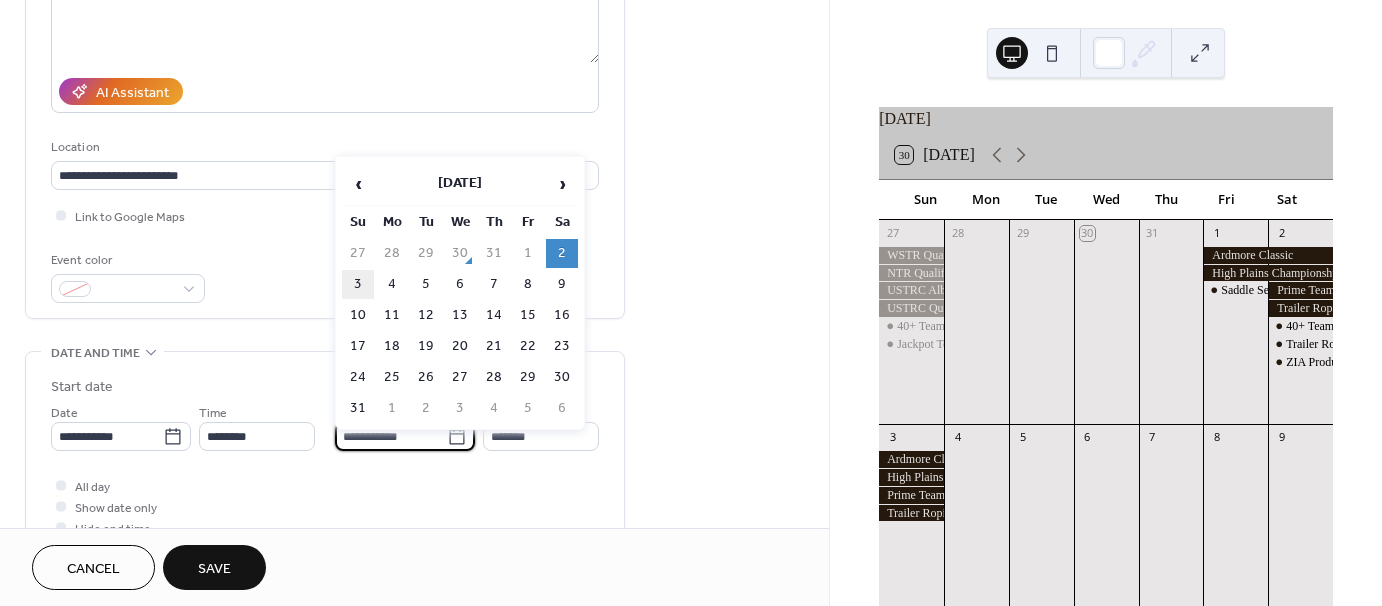 click on "3" at bounding box center (358, 284) 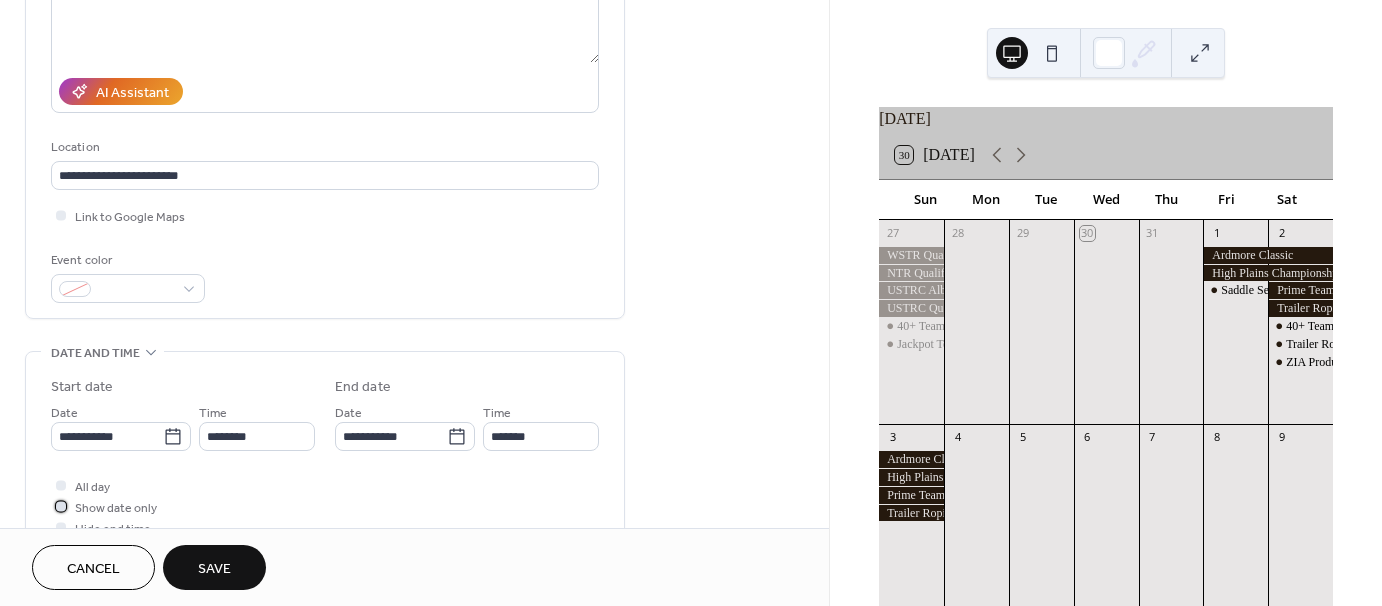click at bounding box center [61, 506] 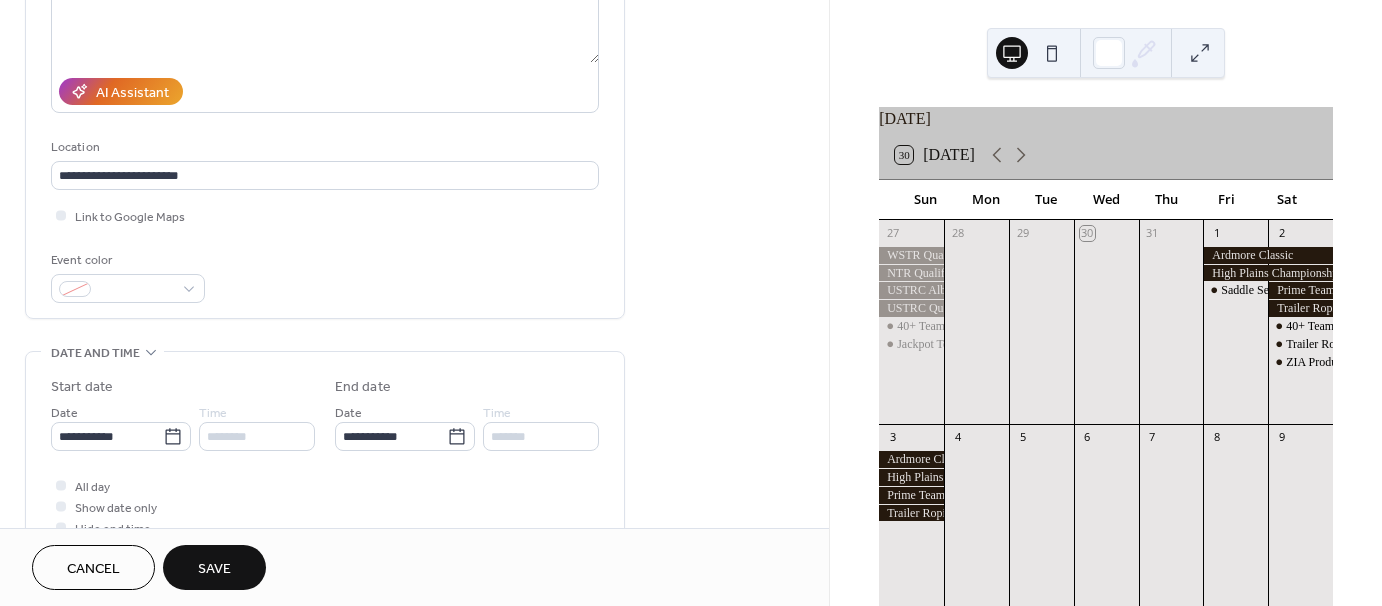 click on "Save" at bounding box center (214, 569) 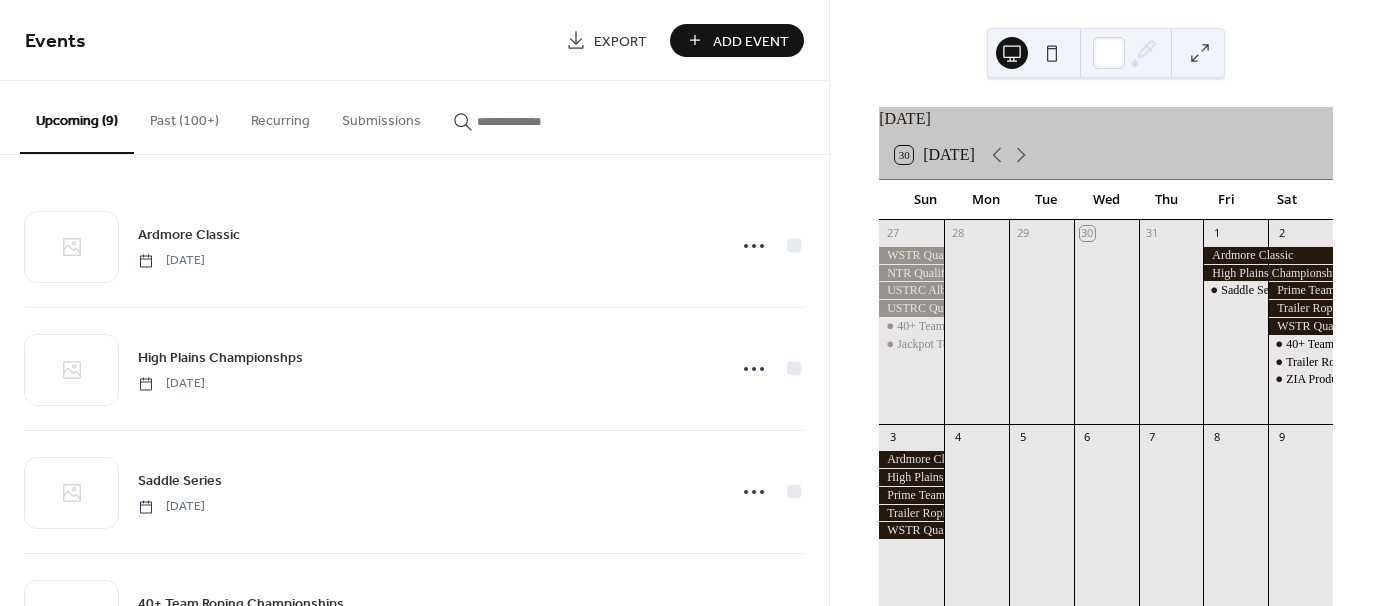 click on "Add Event" at bounding box center [737, 40] 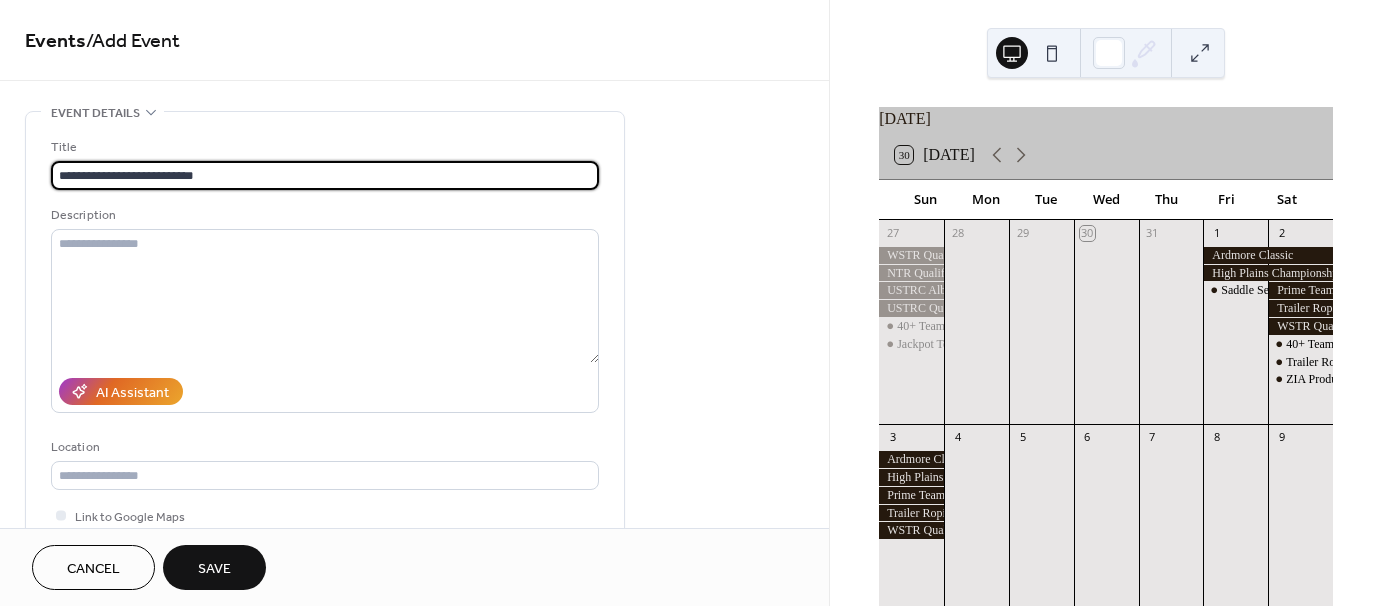 type on "**********" 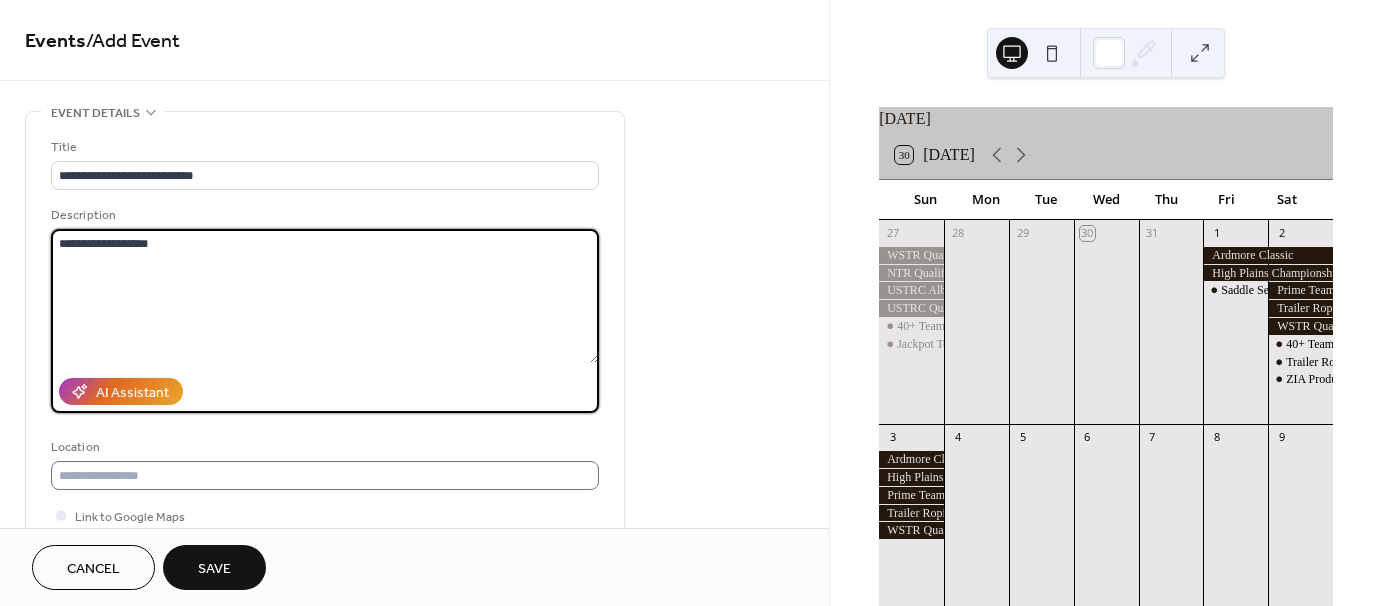 type on "**********" 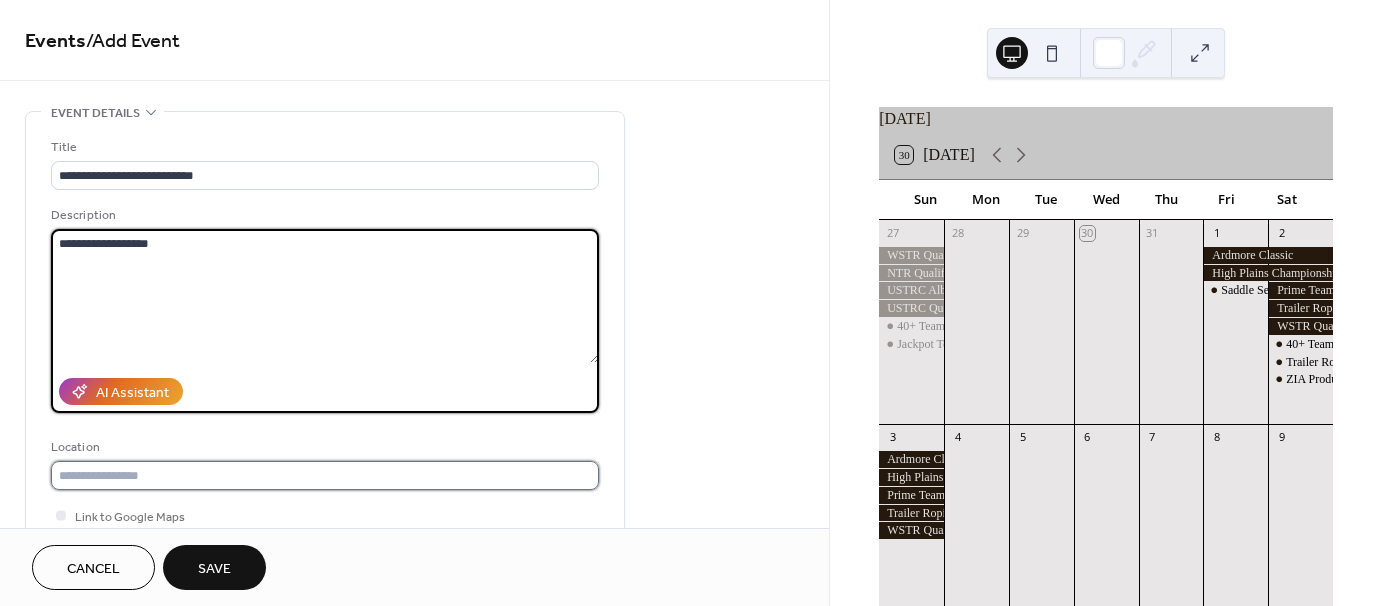 click at bounding box center [325, 475] 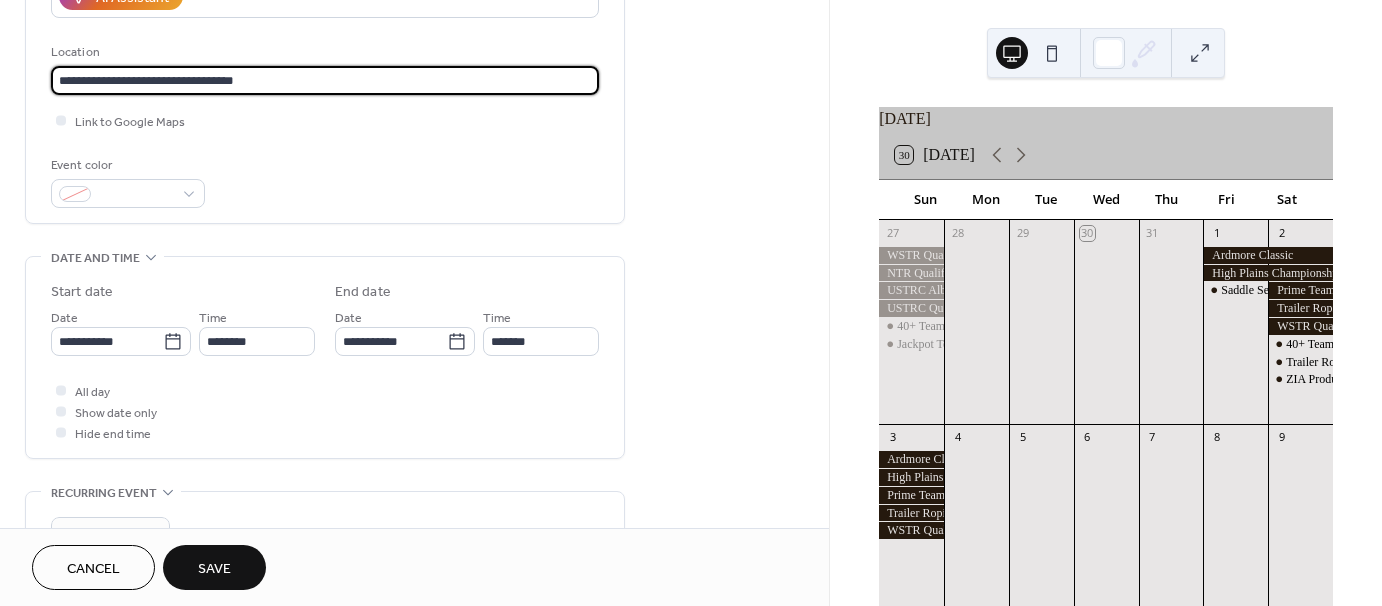 scroll, scrollTop: 400, scrollLeft: 0, axis: vertical 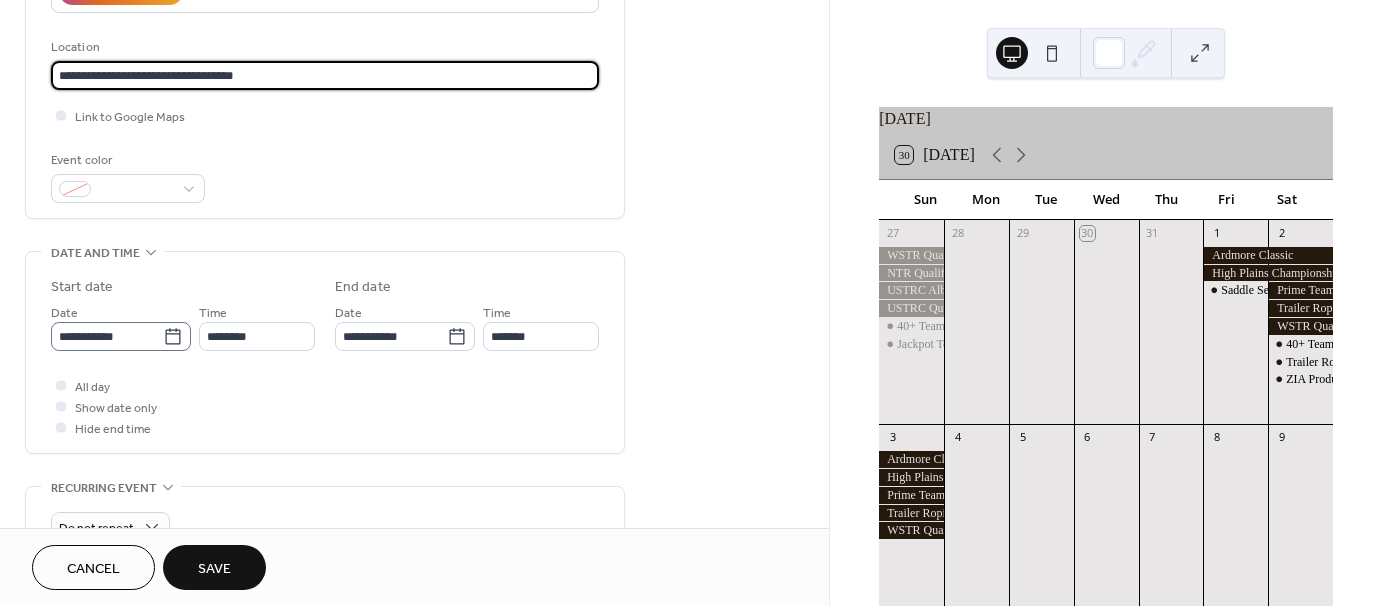 type on "**********" 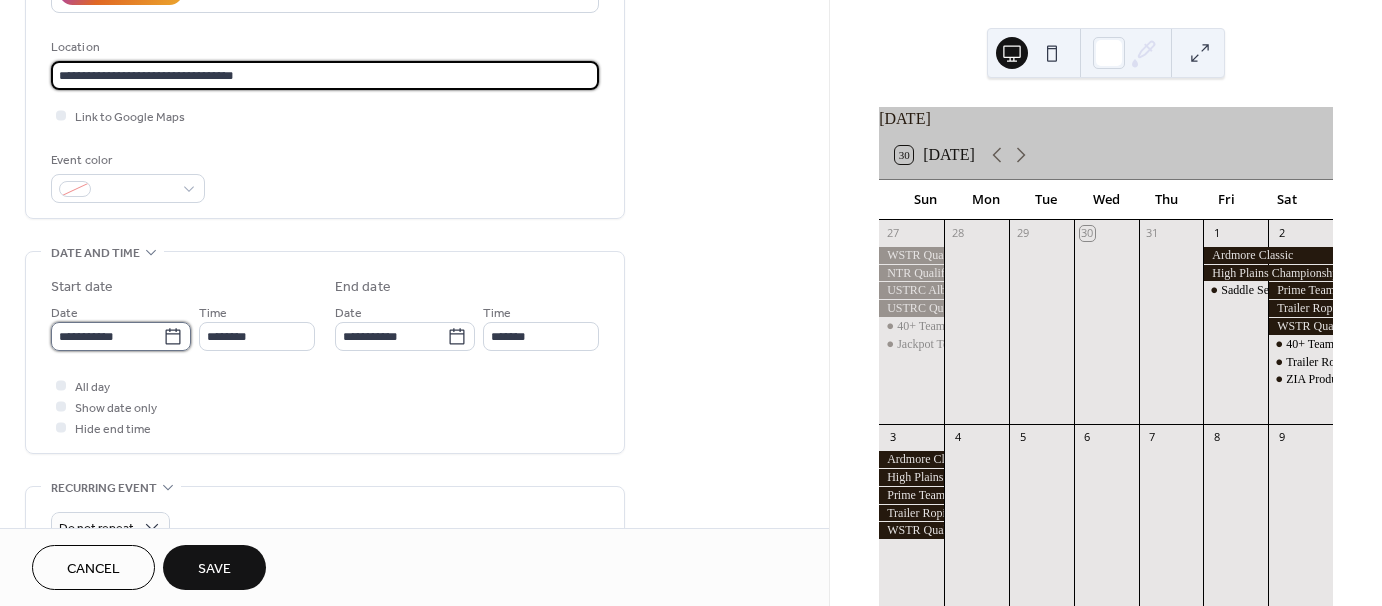 click on "**********" at bounding box center [107, 336] 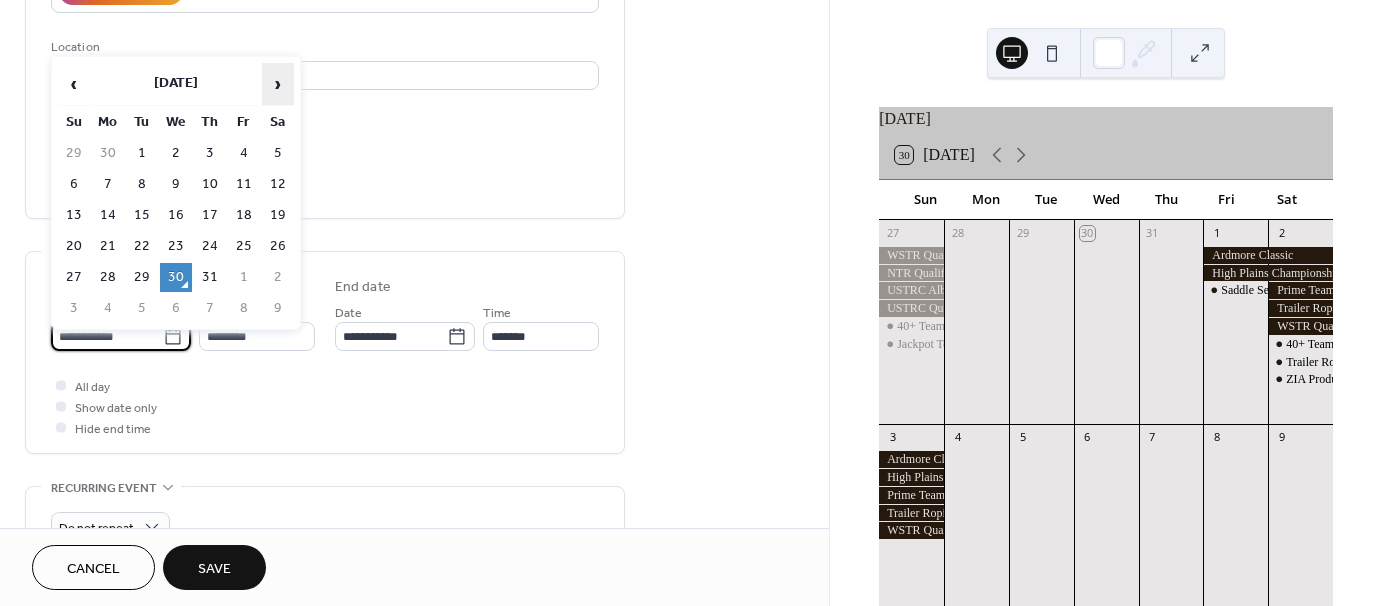 click on "›" at bounding box center (278, 84) 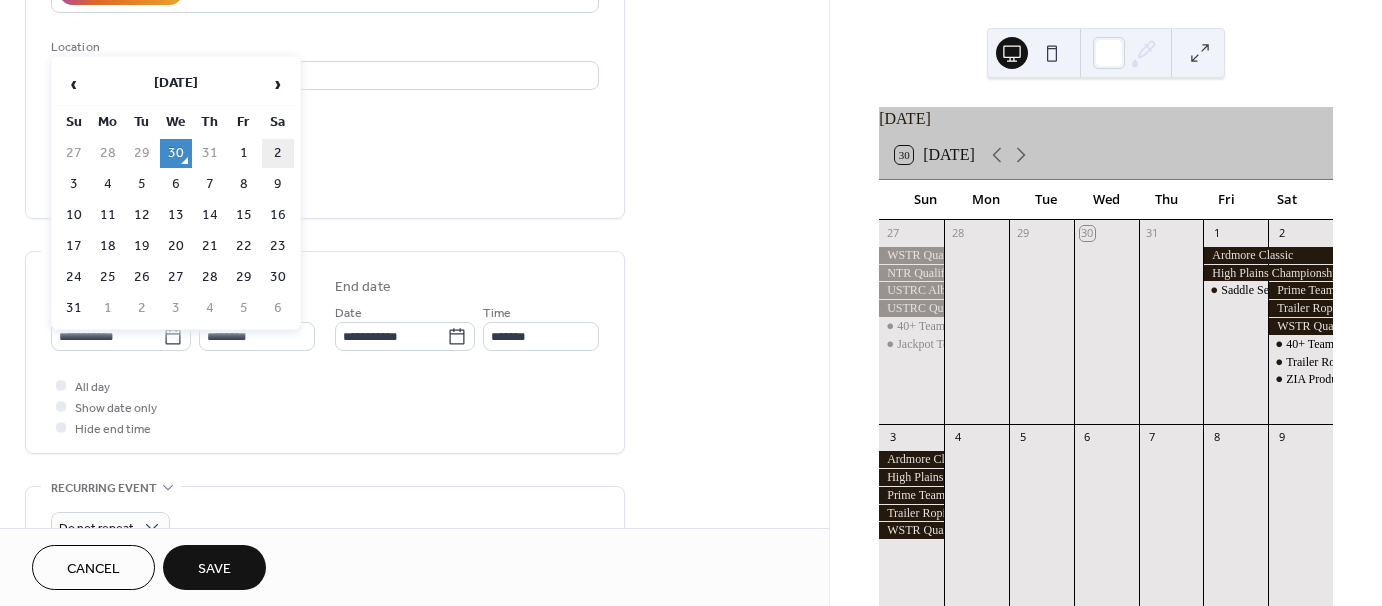 click on "2" at bounding box center (278, 153) 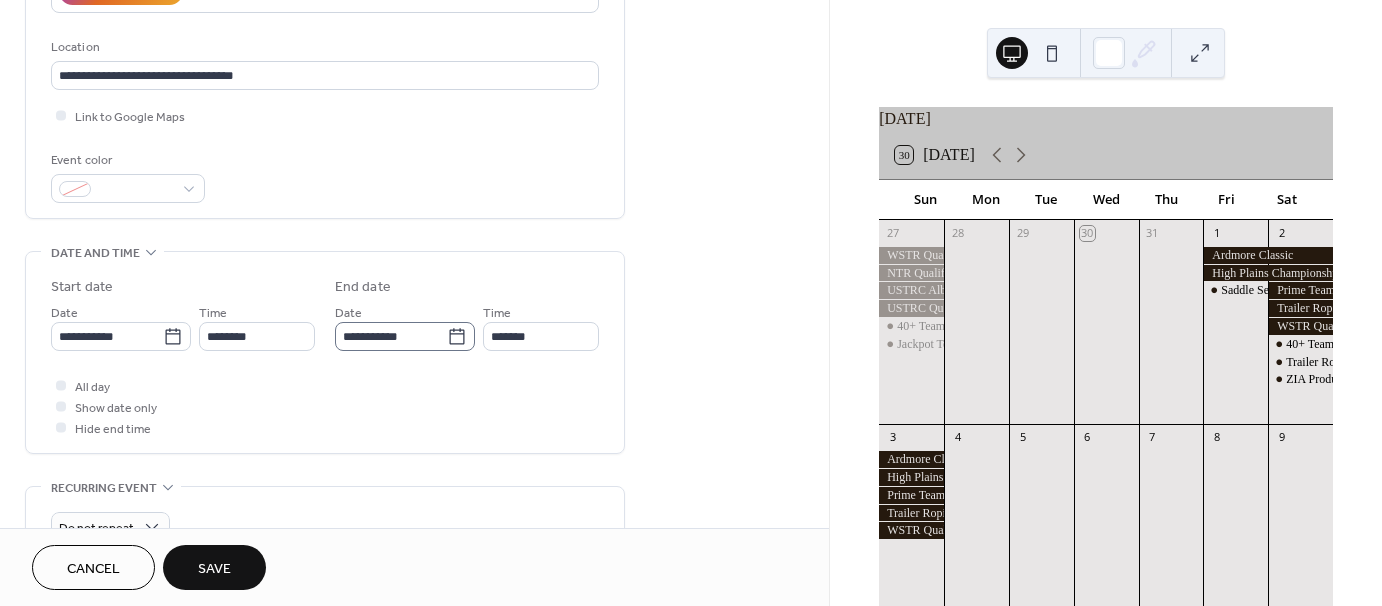 click 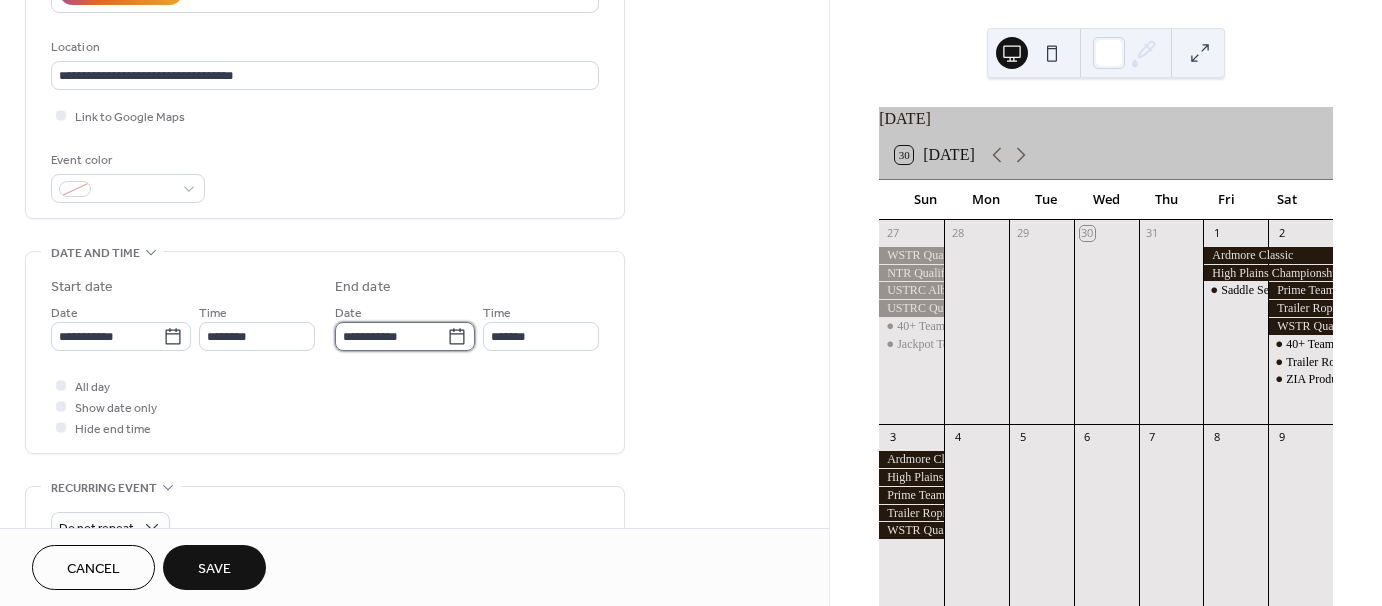 click on "**********" at bounding box center [391, 336] 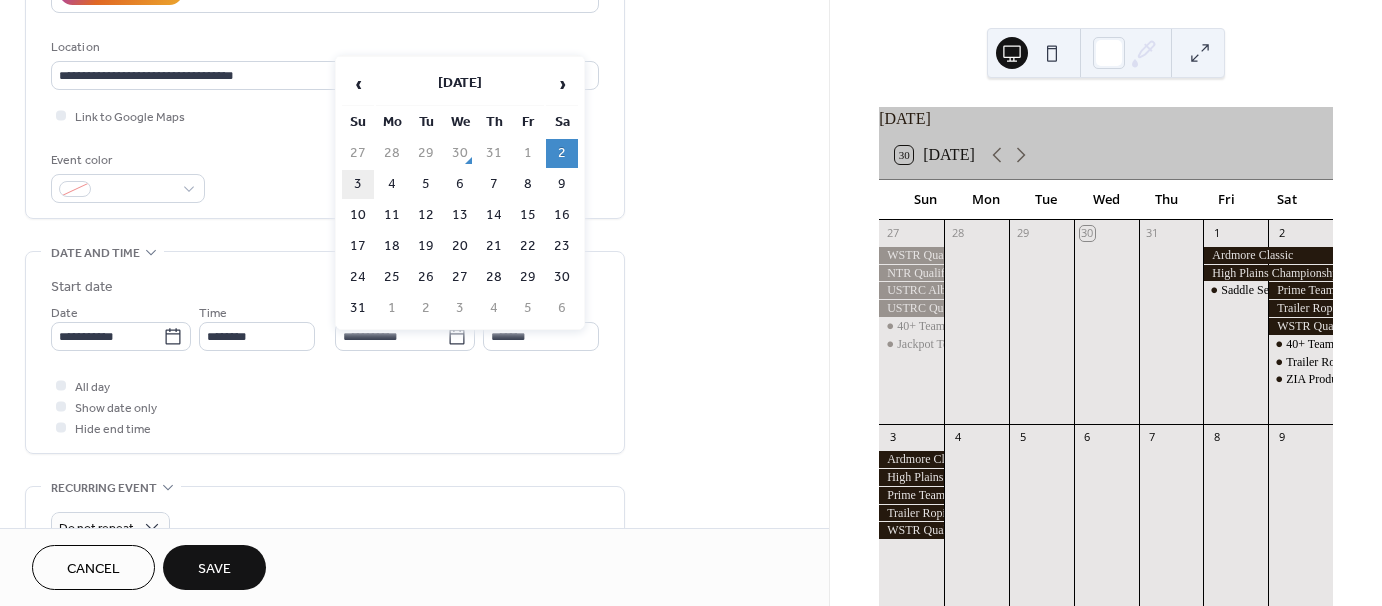 click on "3" at bounding box center [358, 184] 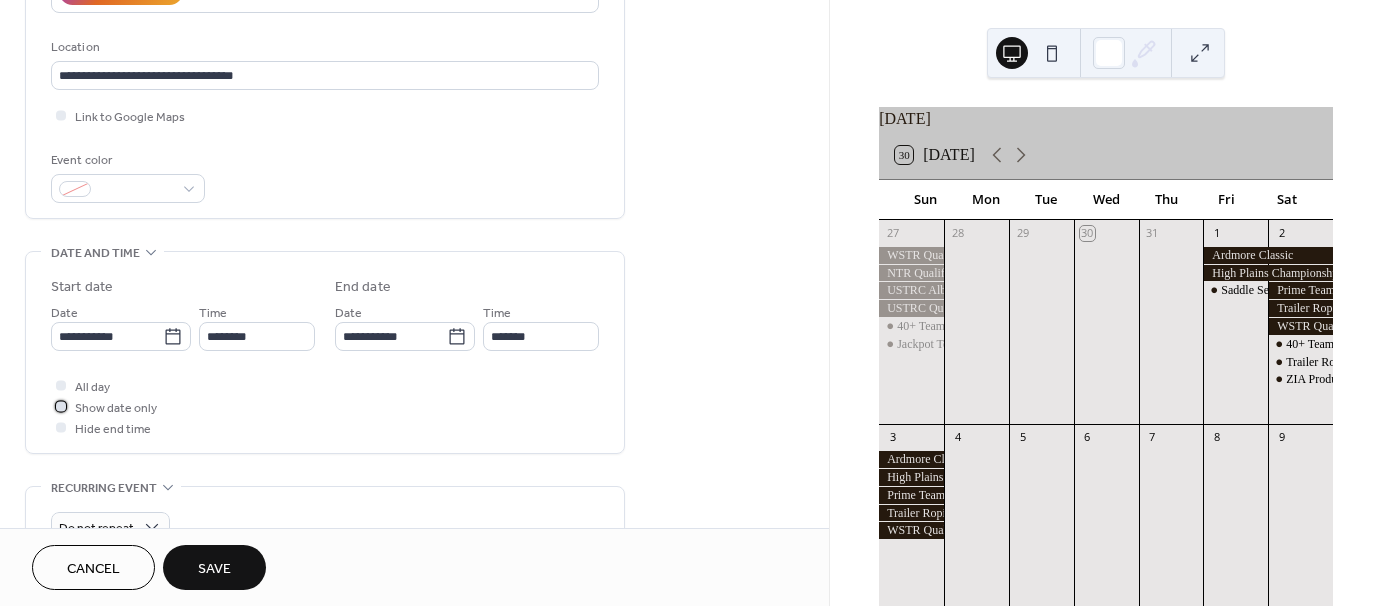 click at bounding box center (61, 406) 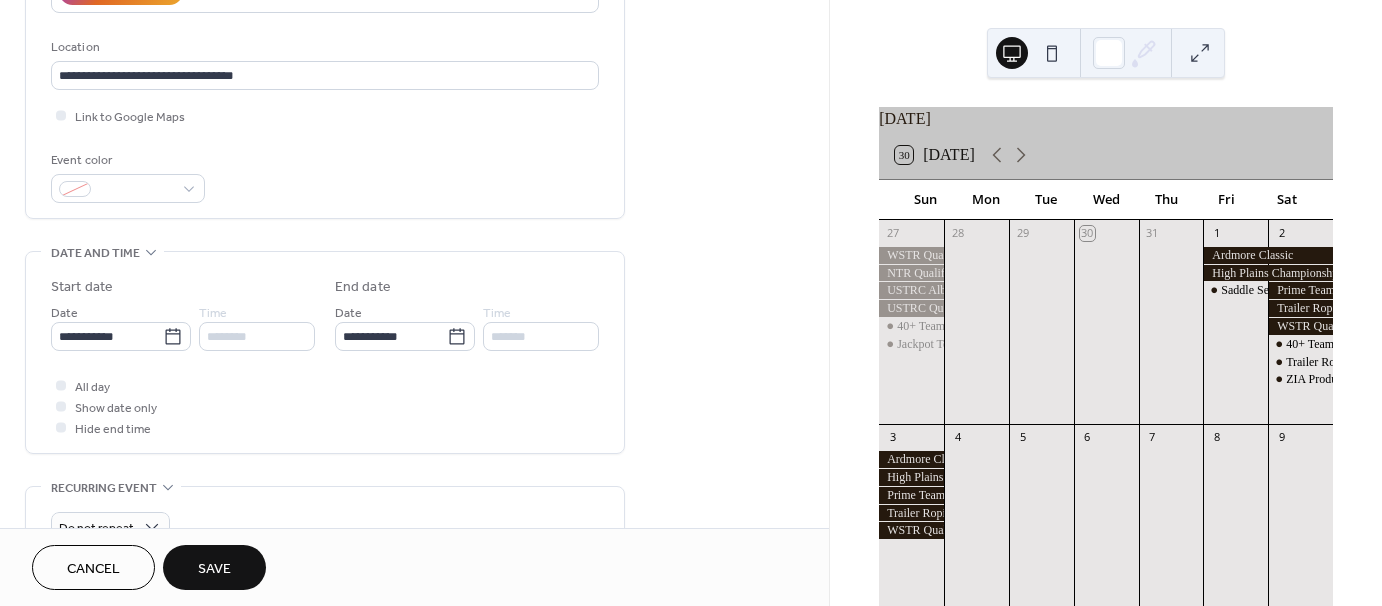 click on "Save" at bounding box center [214, 569] 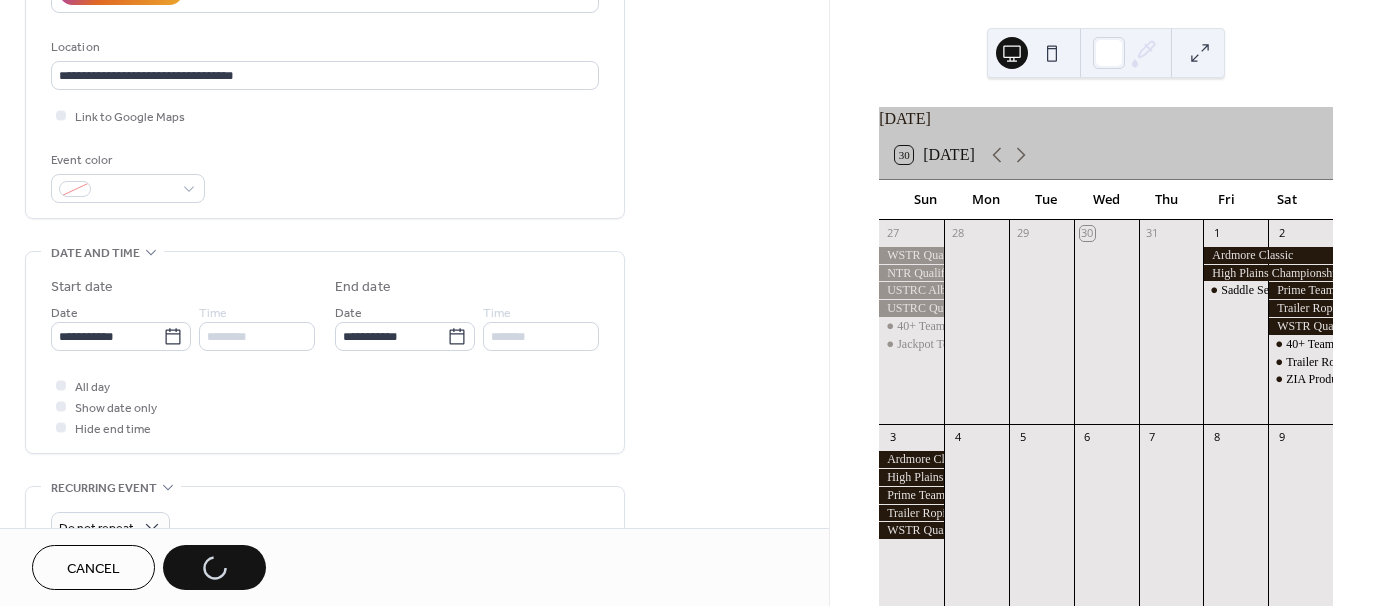 click on "Cancel Save" at bounding box center [149, 567] 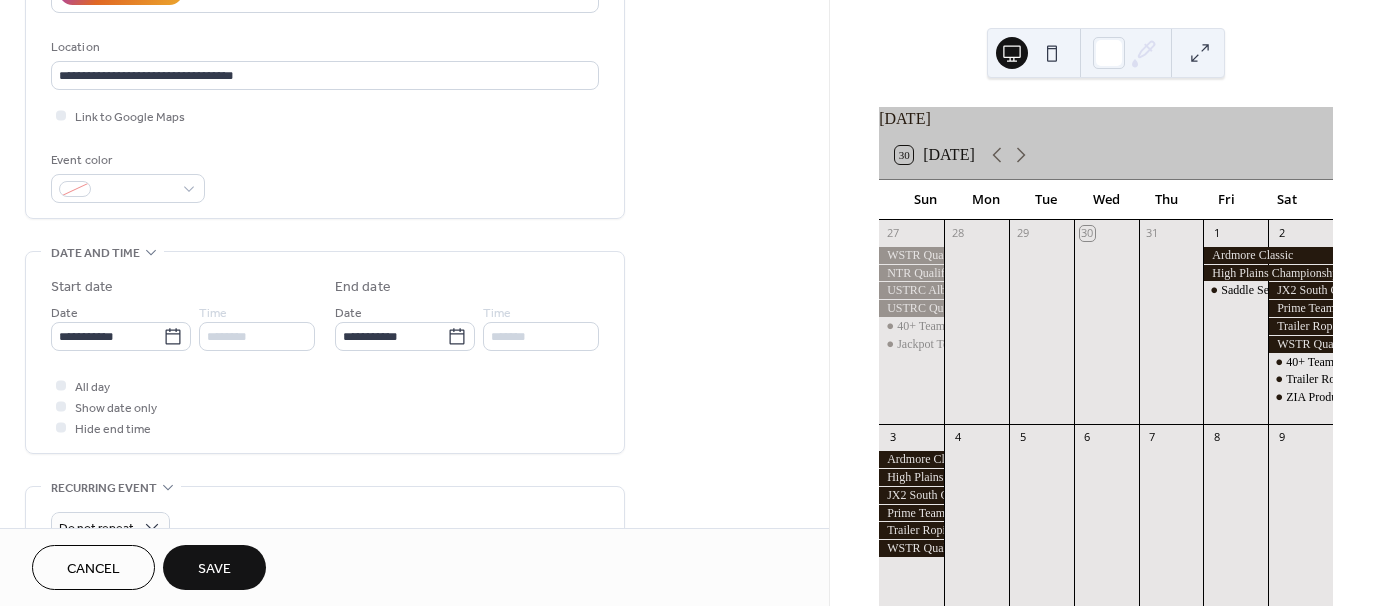 click on "**********" at bounding box center [414, 303] 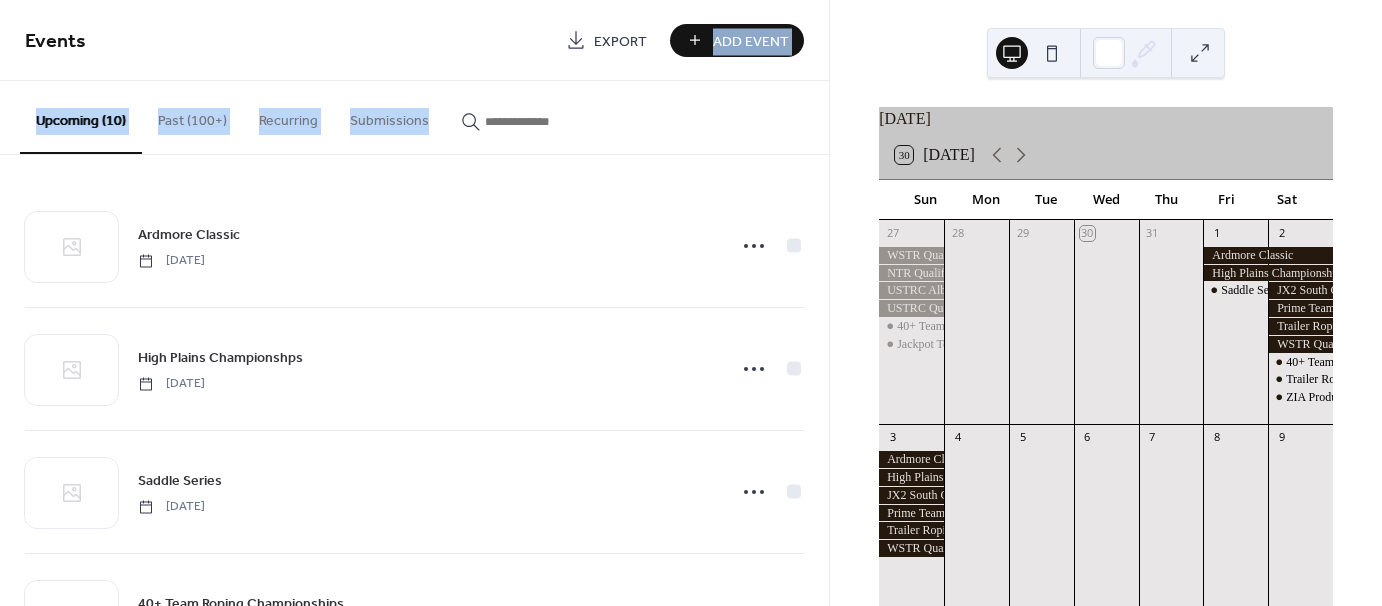 drag, startPoint x: 603, startPoint y: 123, endPoint x: 683, endPoint y: 28, distance: 124.197426 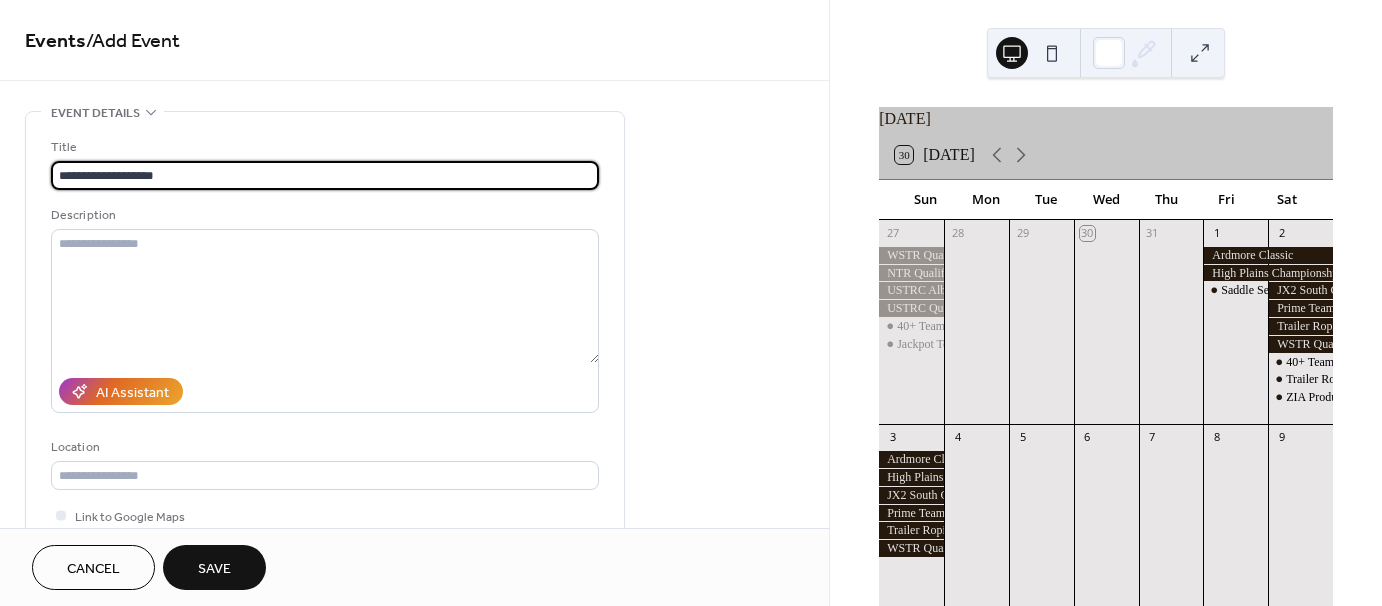 type on "**********" 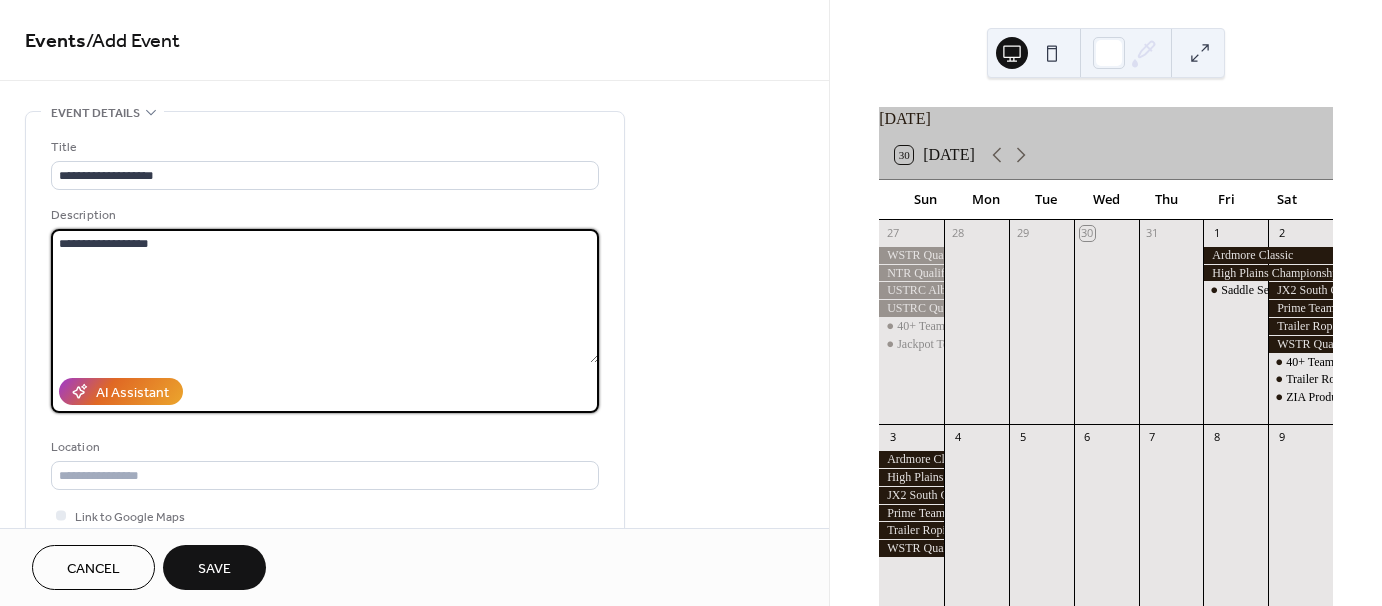 type on "**********" 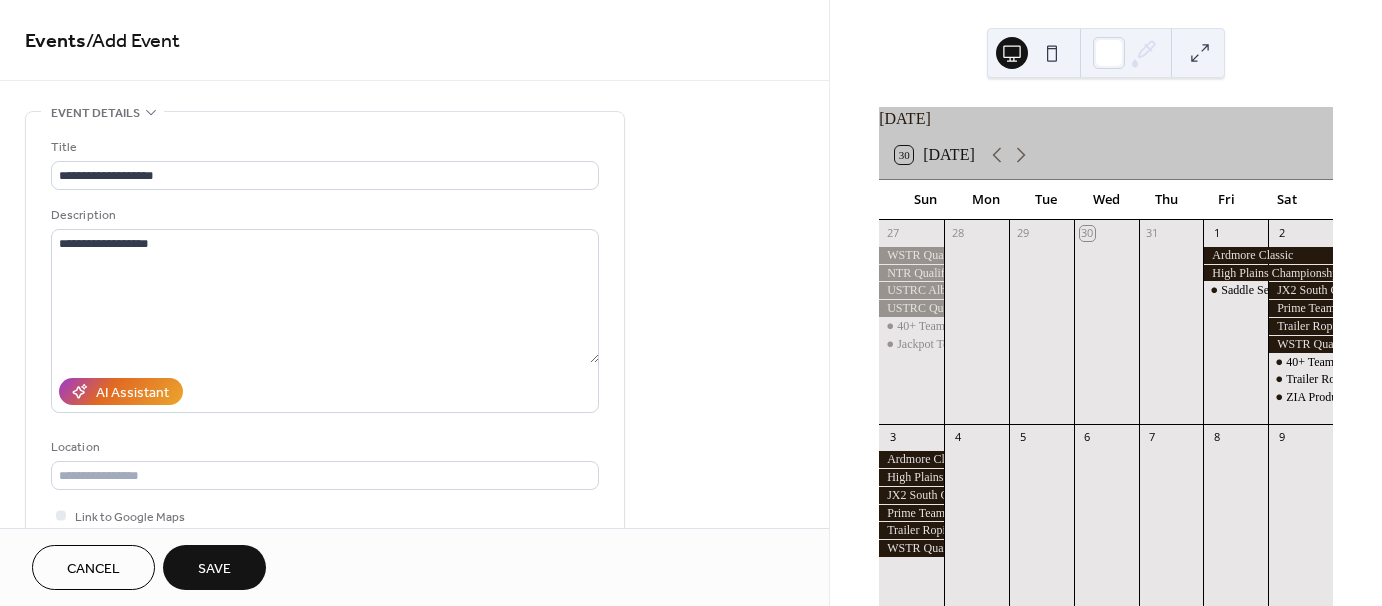 type 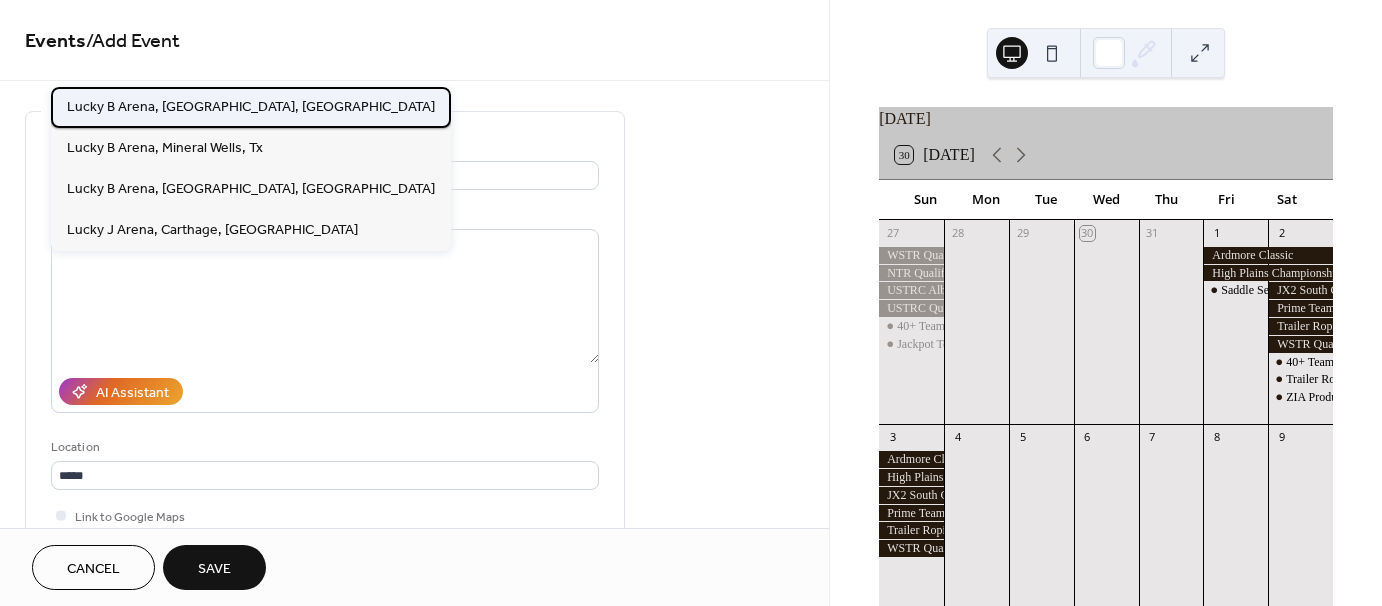 click on "Lucky B  Arena, [GEOGRAPHIC_DATA], [GEOGRAPHIC_DATA]" at bounding box center (251, 106) 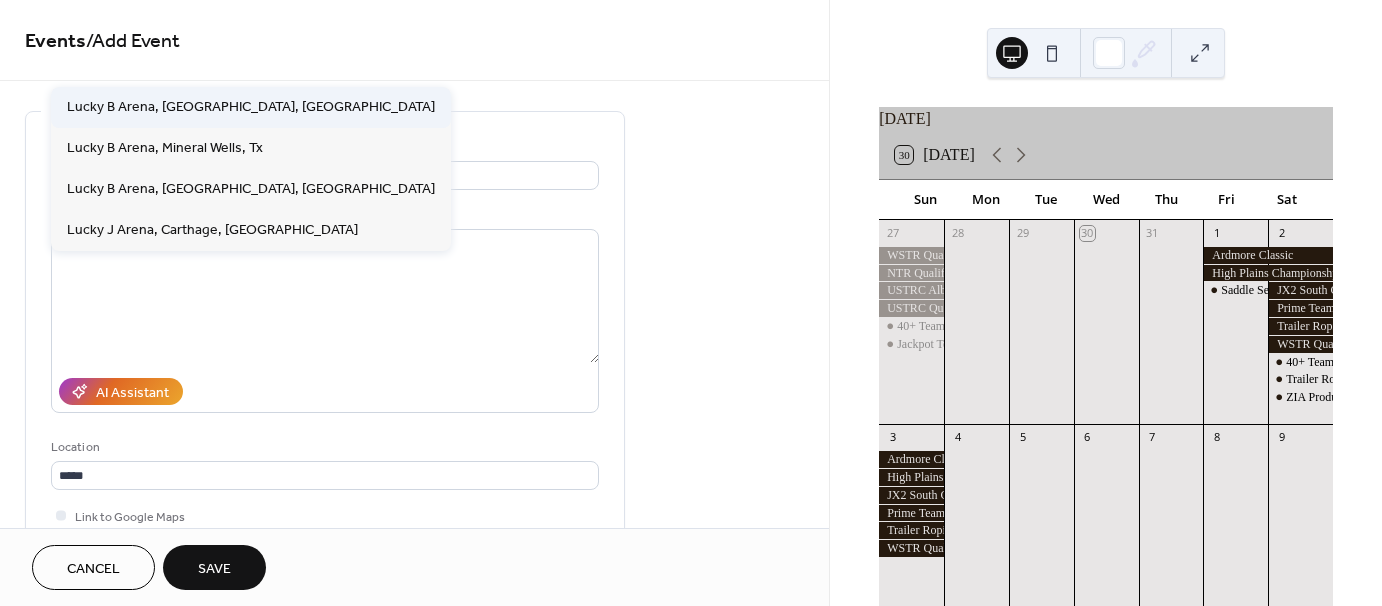 type on "**********" 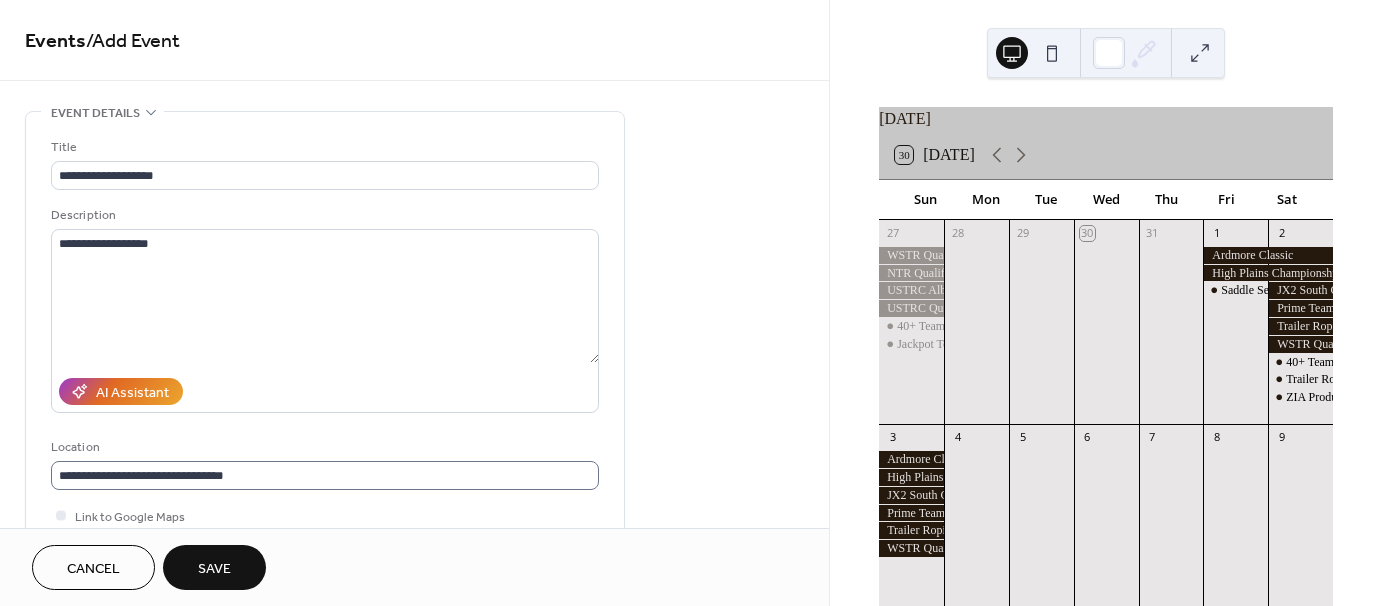scroll, scrollTop: 1, scrollLeft: 0, axis: vertical 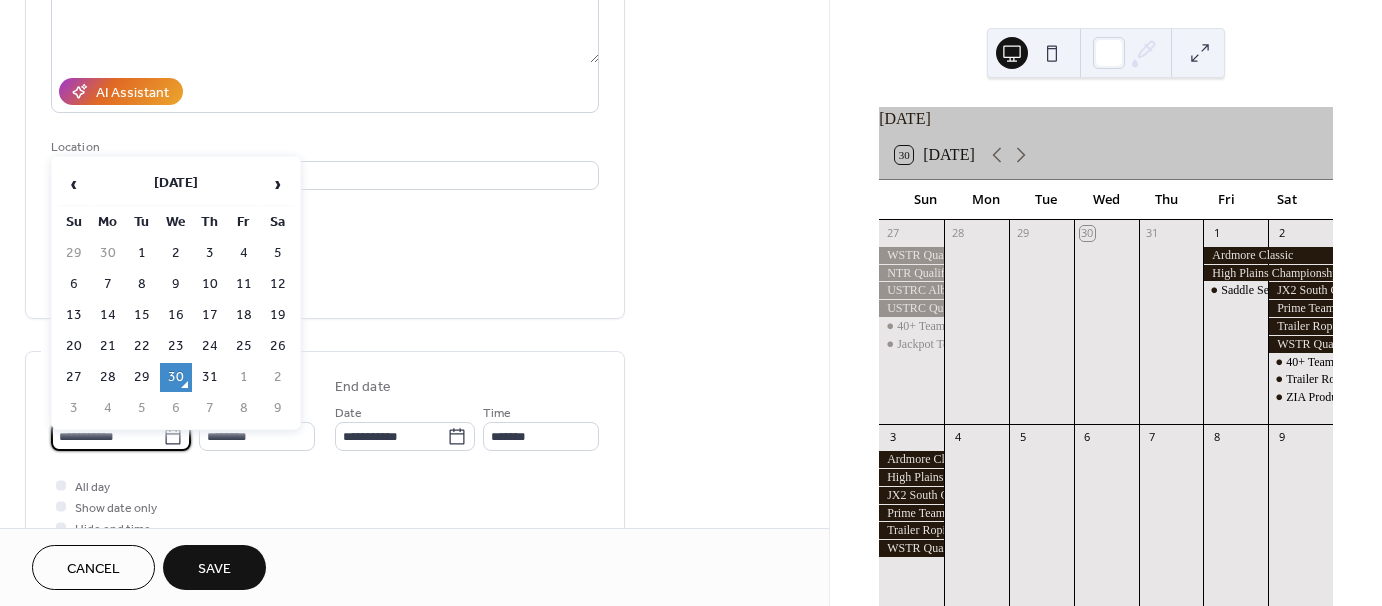 click on "**********" at bounding box center (107, 436) 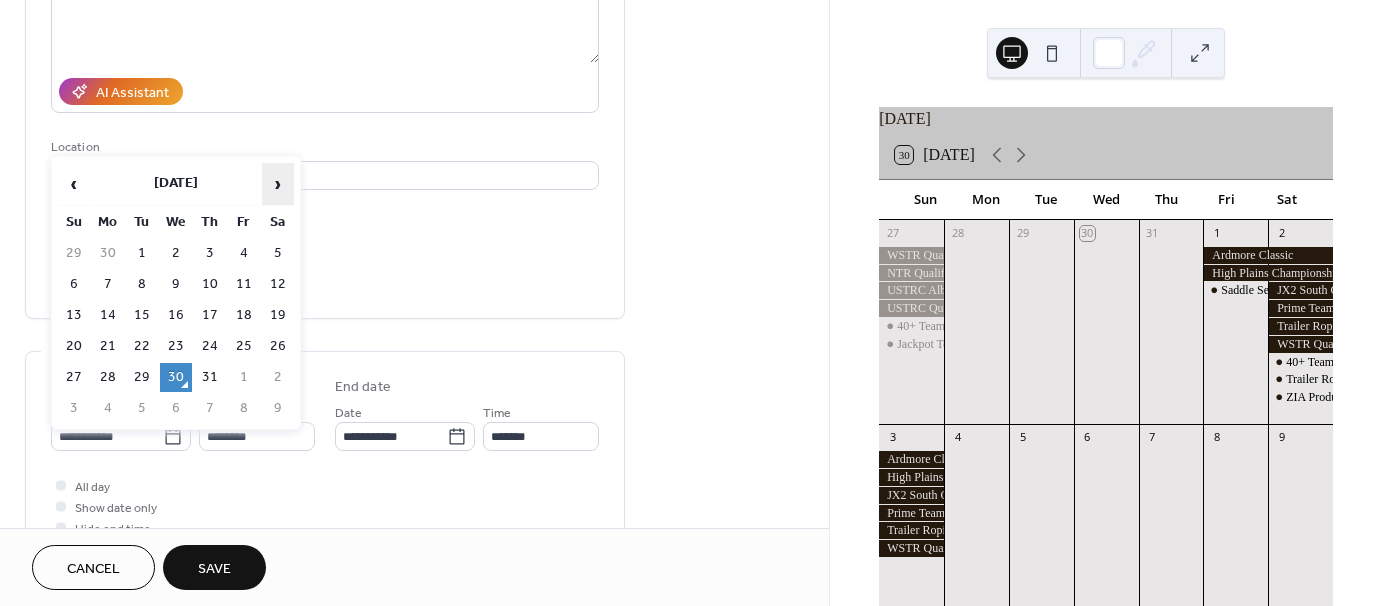 click on "›" at bounding box center [278, 184] 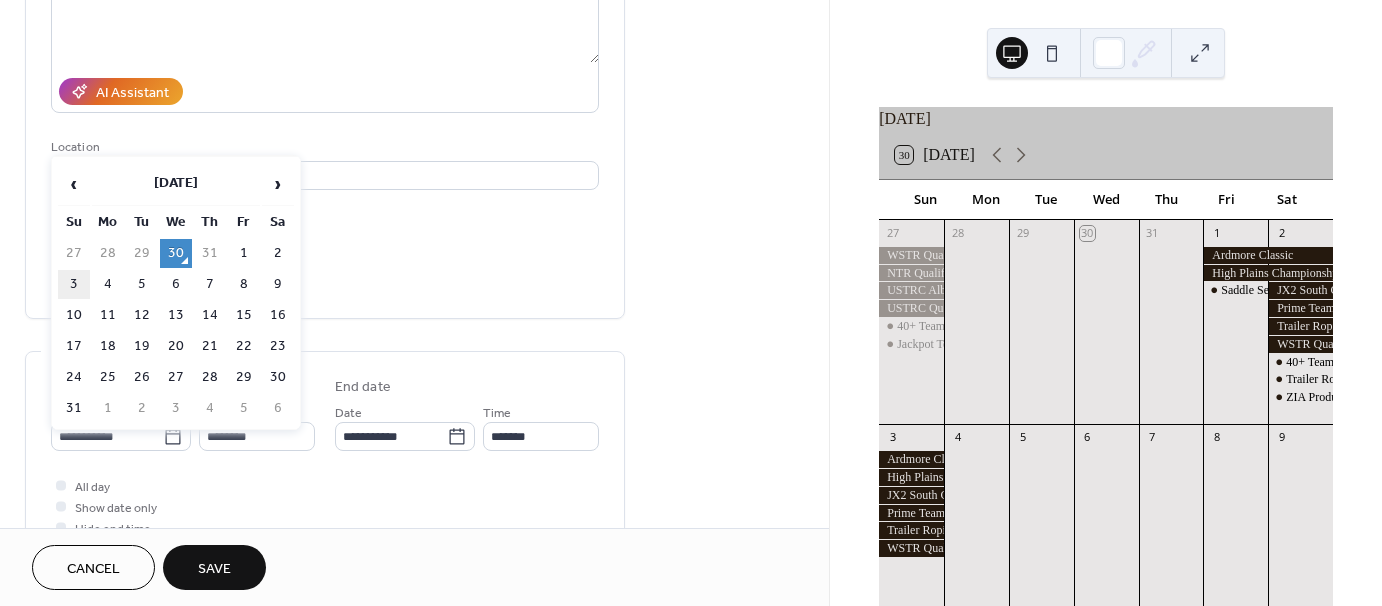 click on "3" at bounding box center (74, 284) 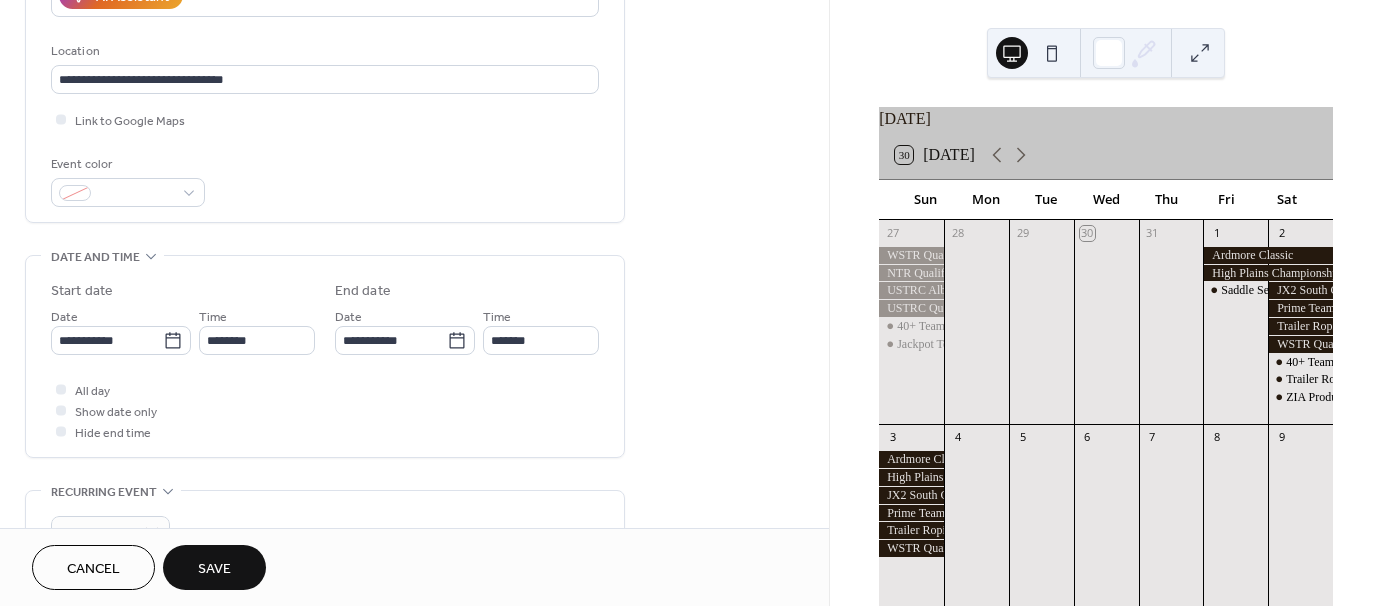 scroll, scrollTop: 400, scrollLeft: 0, axis: vertical 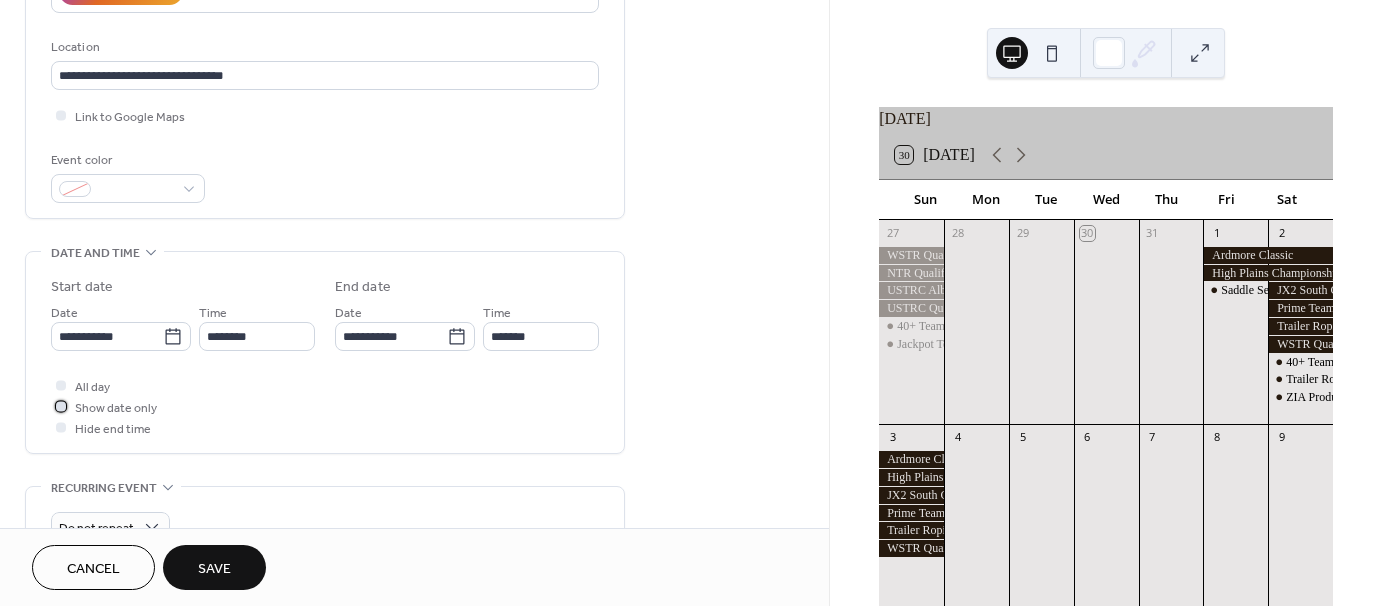 click at bounding box center [61, 406] 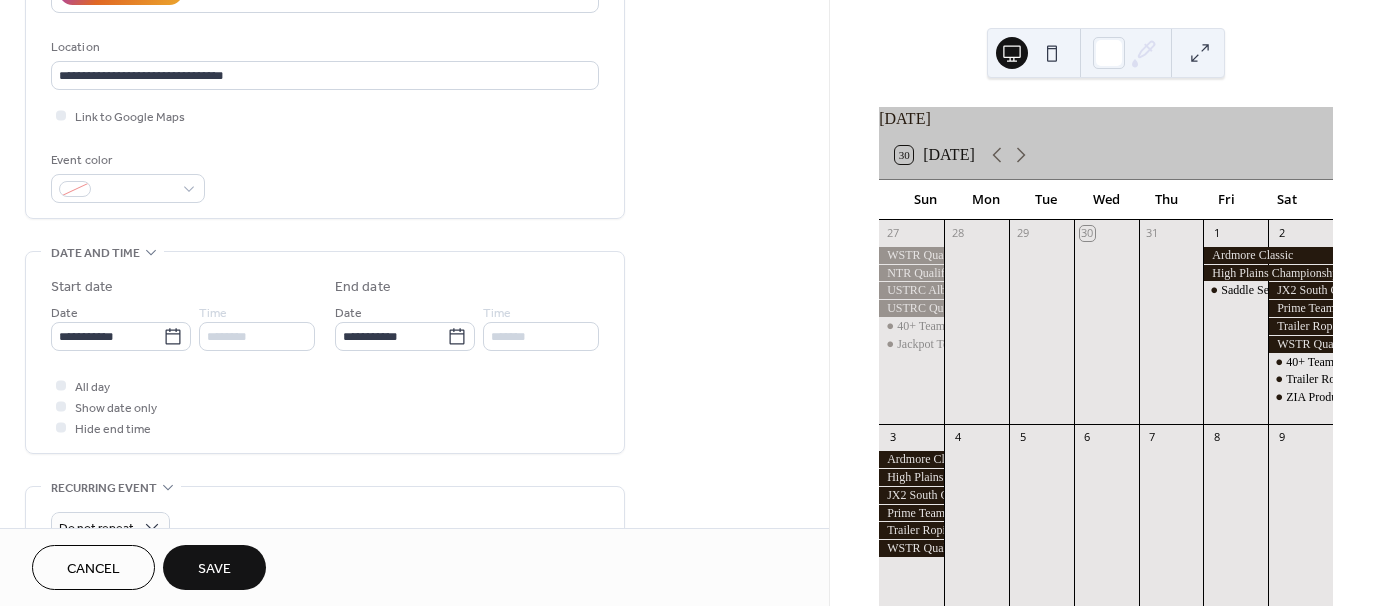 click on "Save" at bounding box center [214, 569] 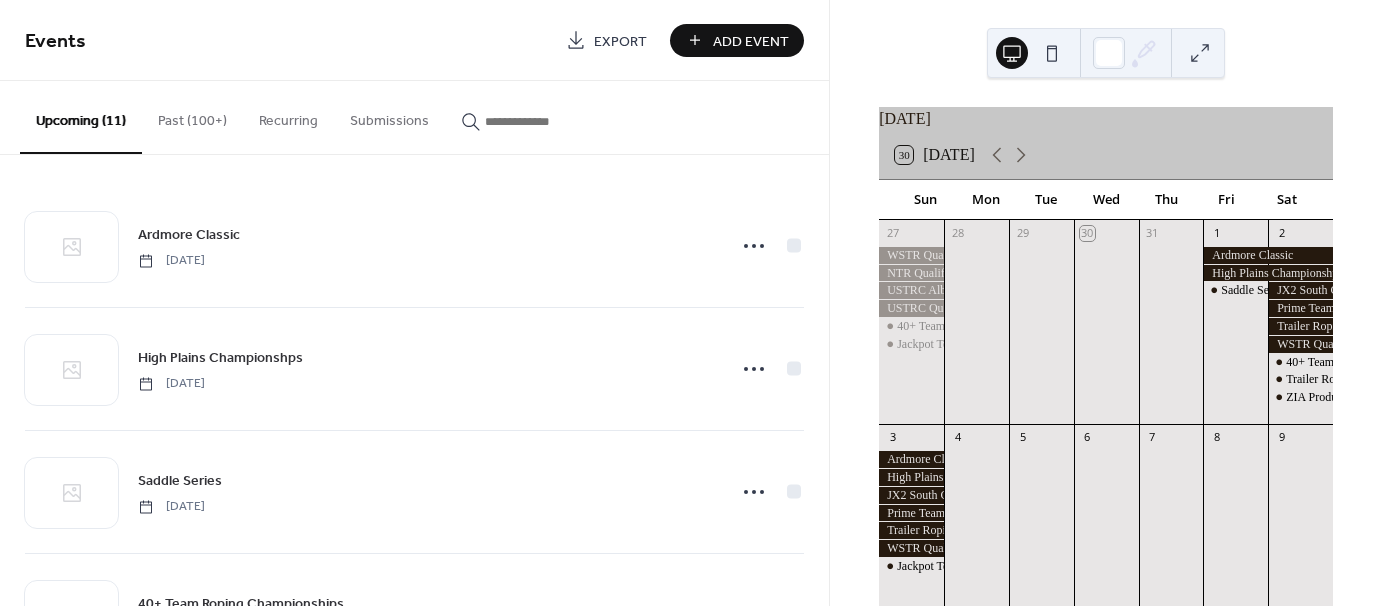 click on "Add Event" at bounding box center (751, 41) 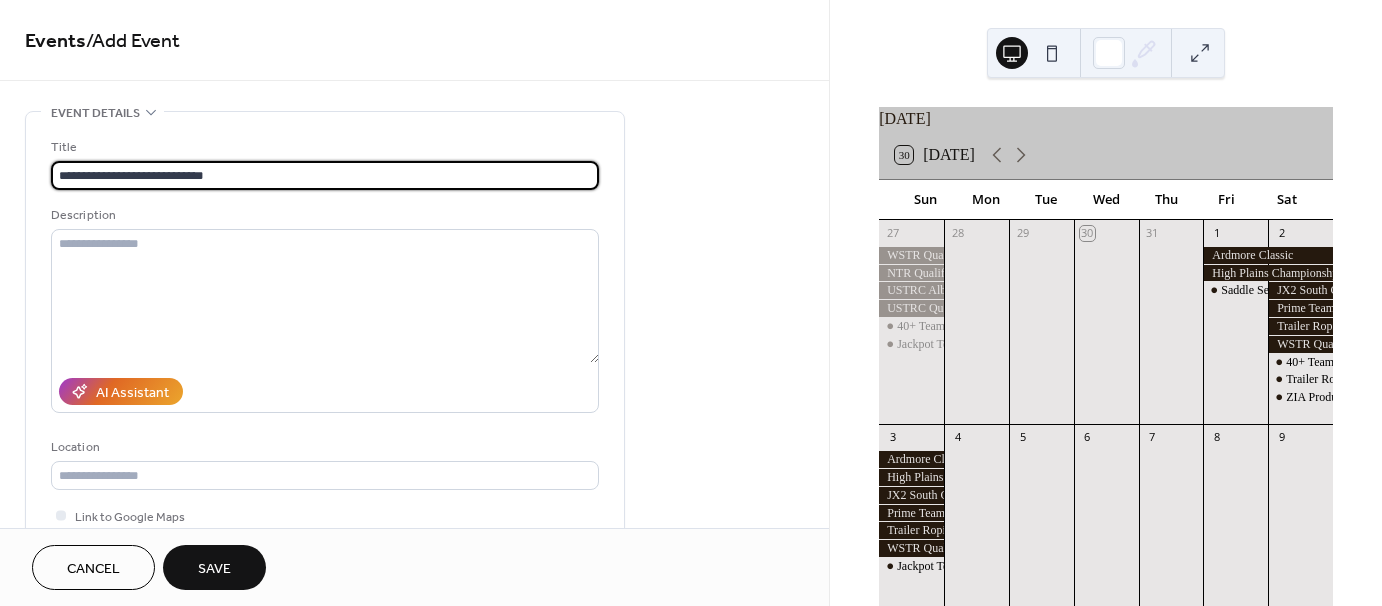 type on "**********" 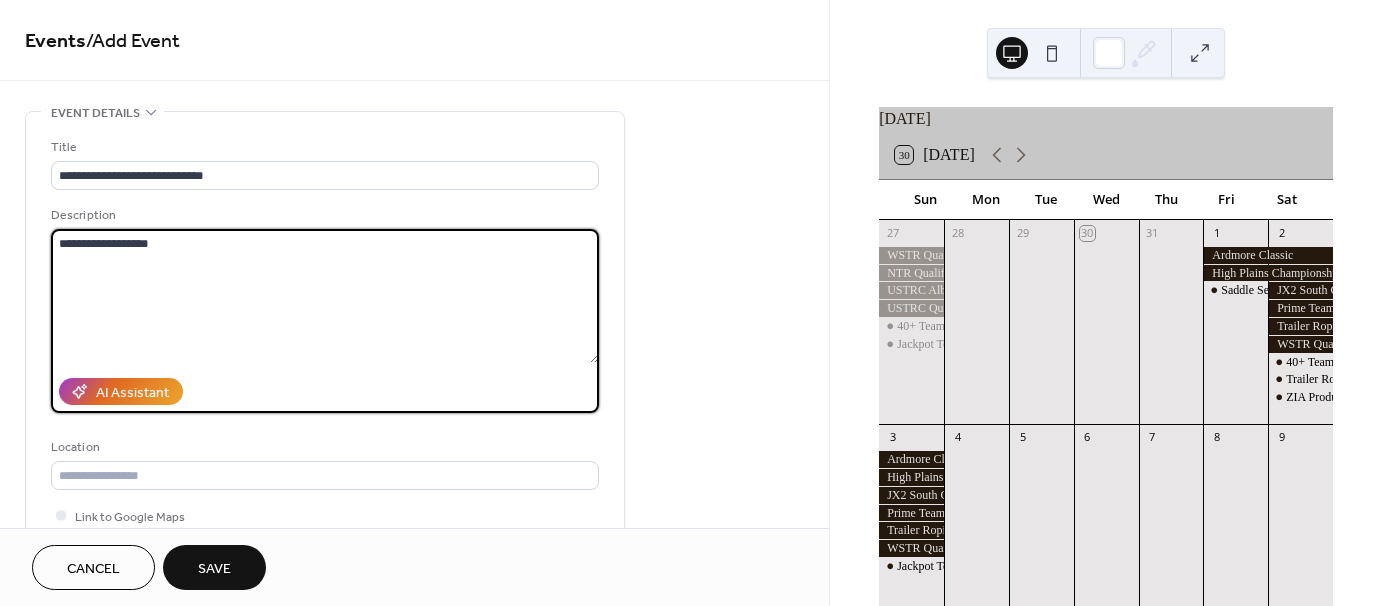 type on "**********" 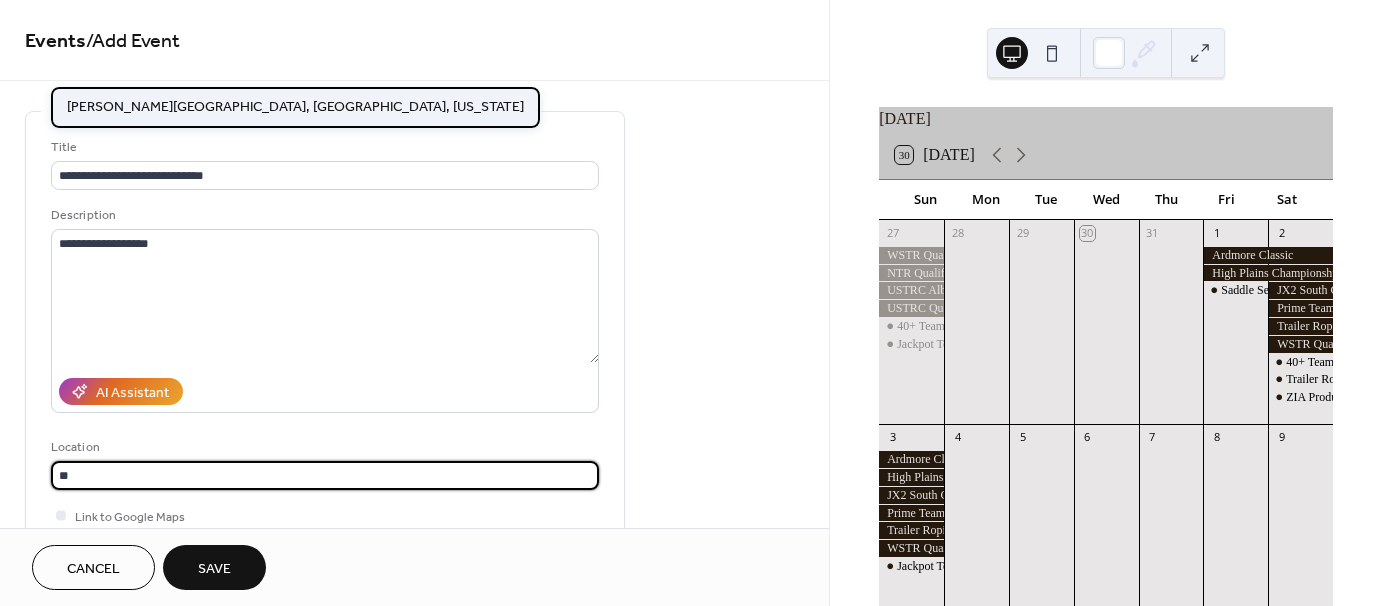 click on "[PERSON_NAME][GEOGRAPHIC_DATA], [GEOGRAPHIC_DATA], [US_STATE]" at bounding box center (295, 106) 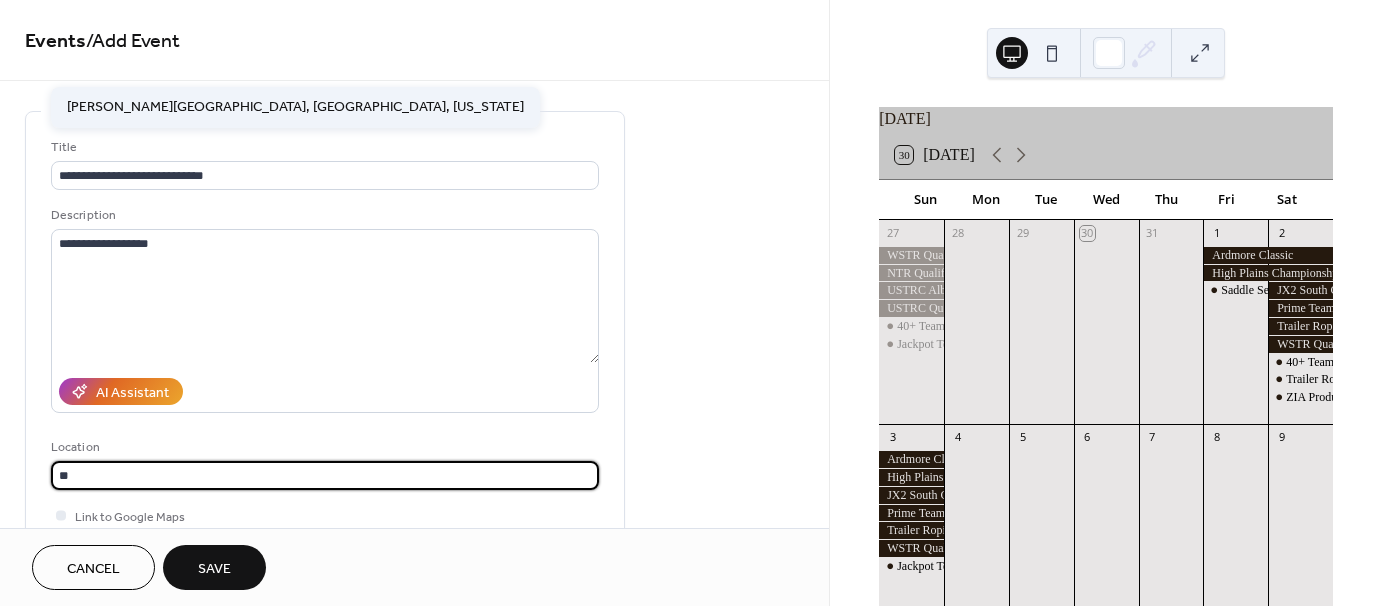 type on "**********" 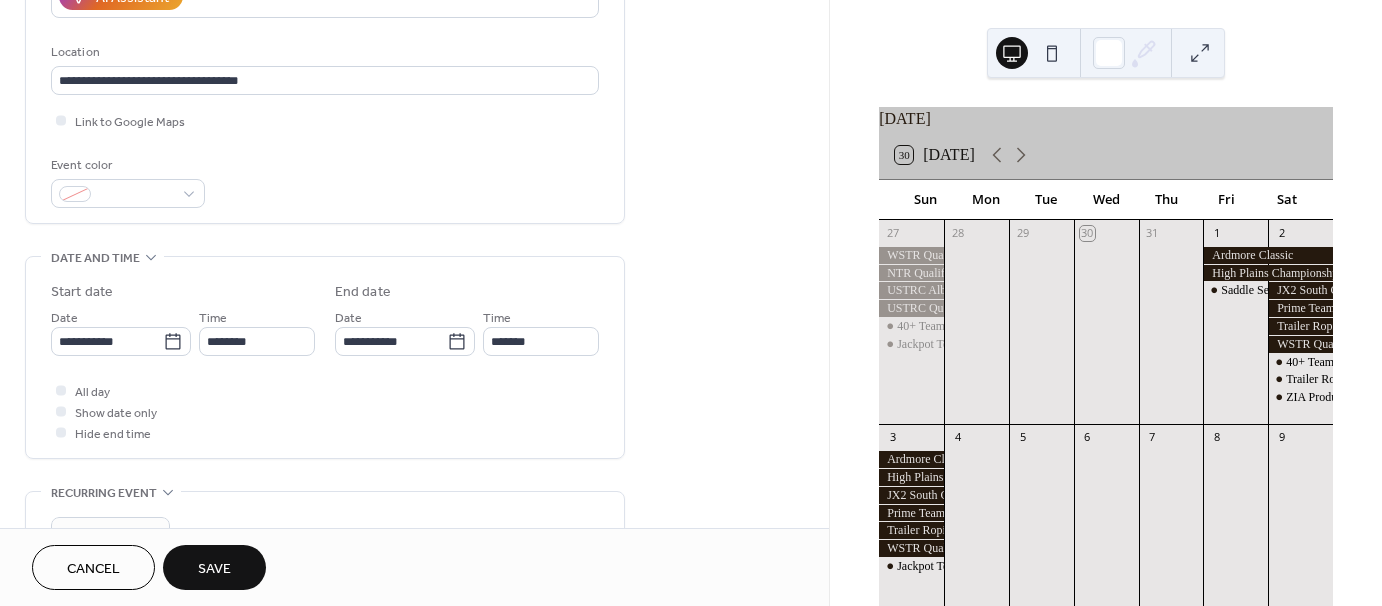 scroll, scrollTop: 400, scrollLeft: 0, axis: vertical 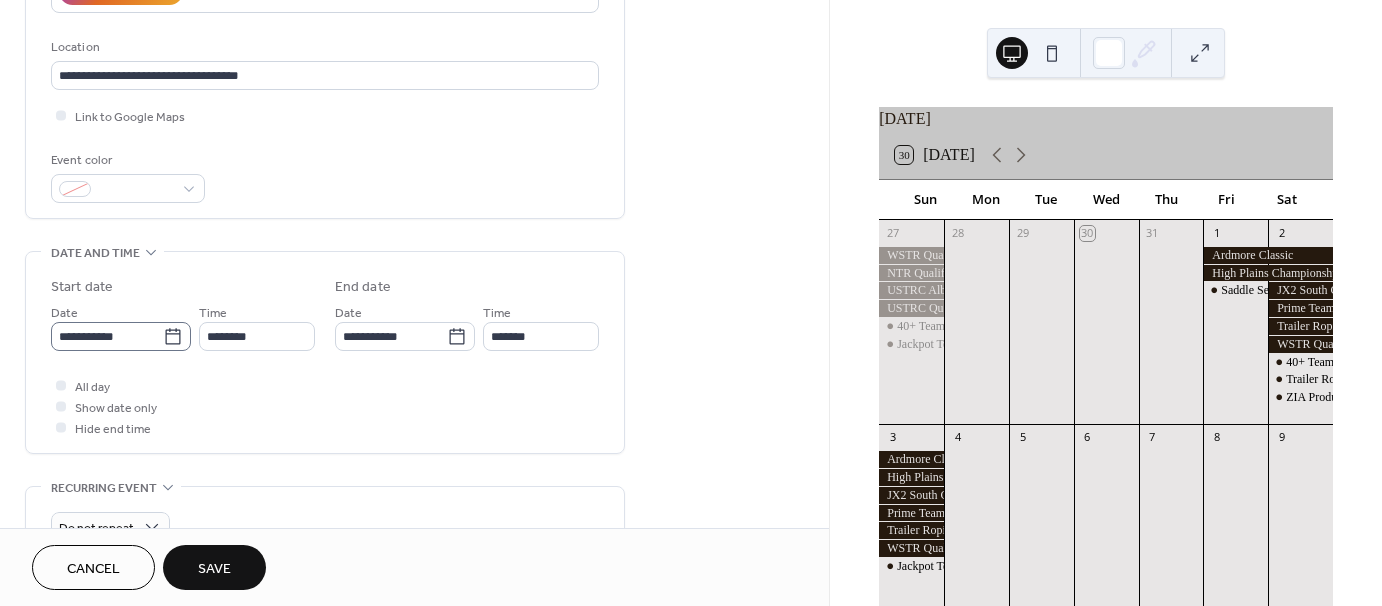 click 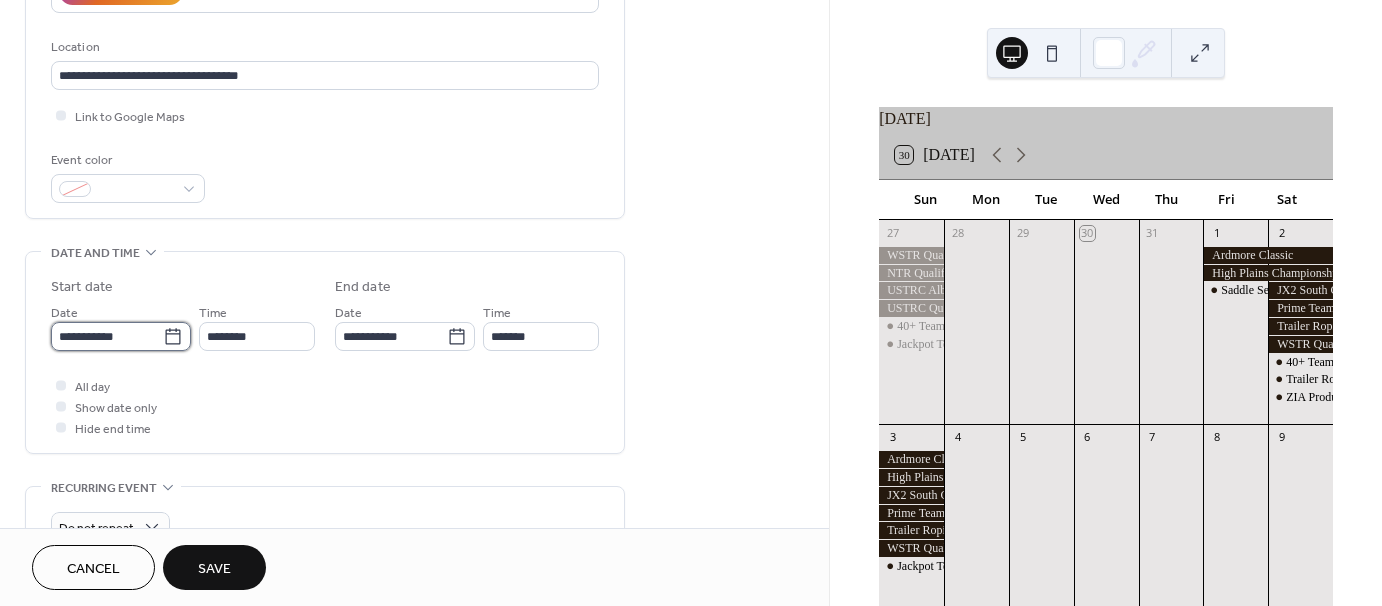 click on "**********" at bounding box center (107, 336) 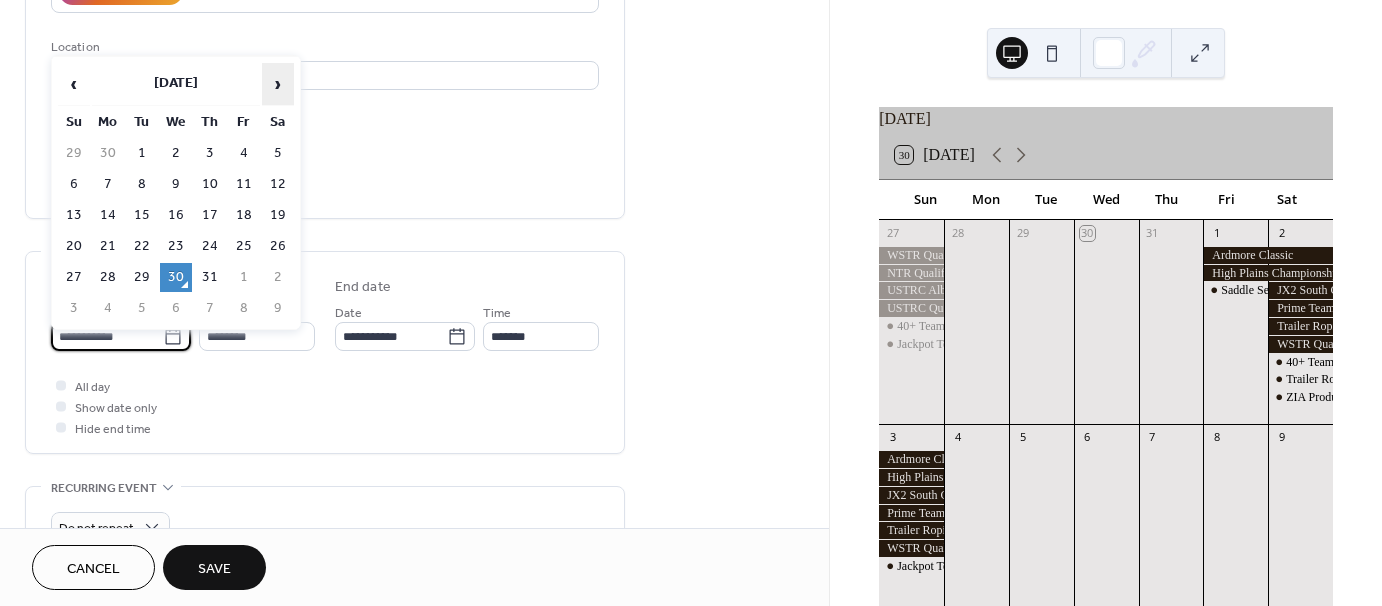click on "›" at bounding box center [278, 84] 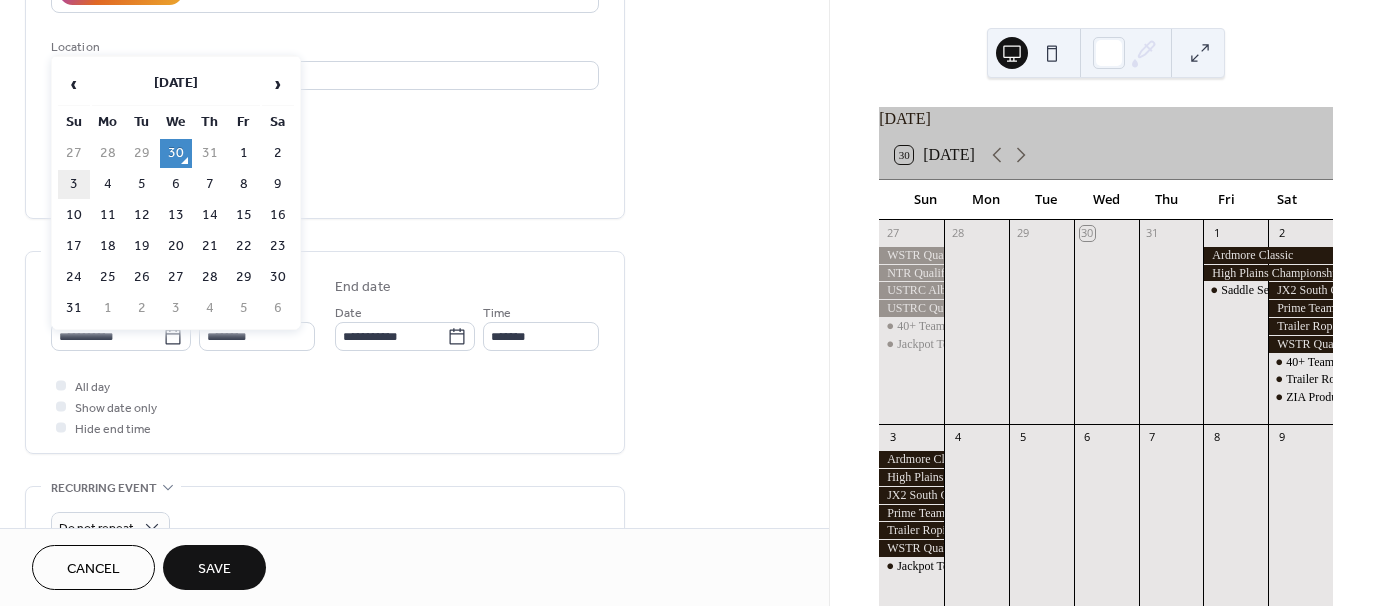 click on "3" at bounding box center [74, 184] 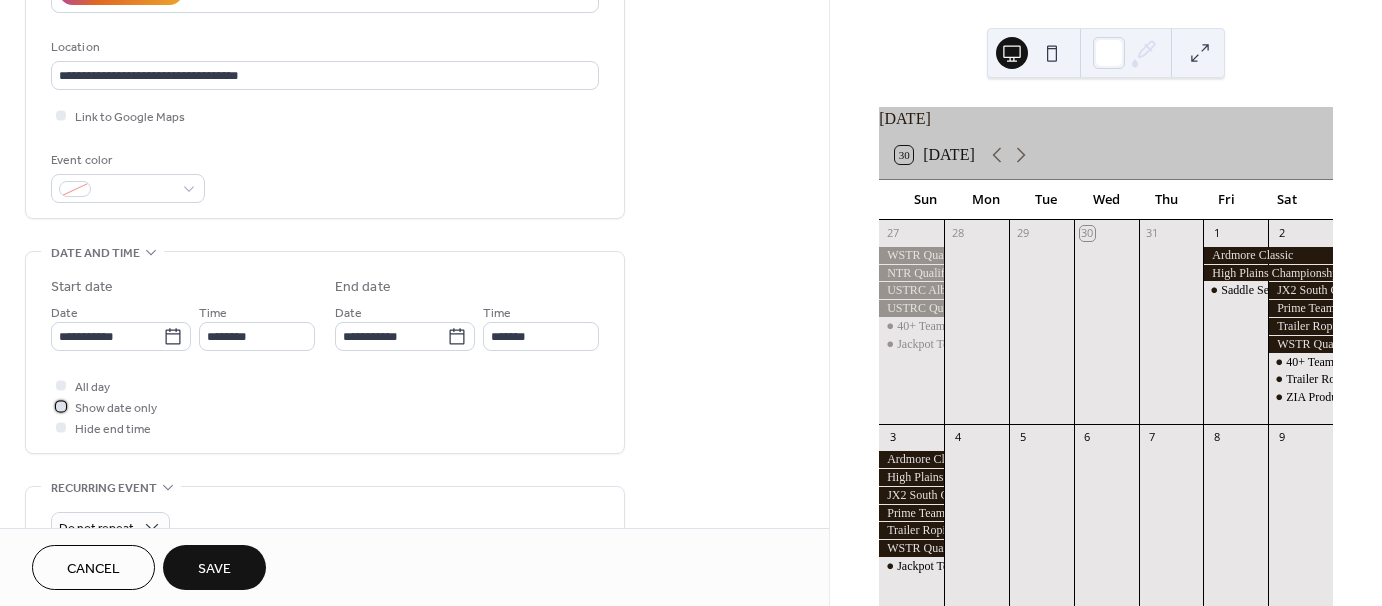 click at bounding box center (61, 406) 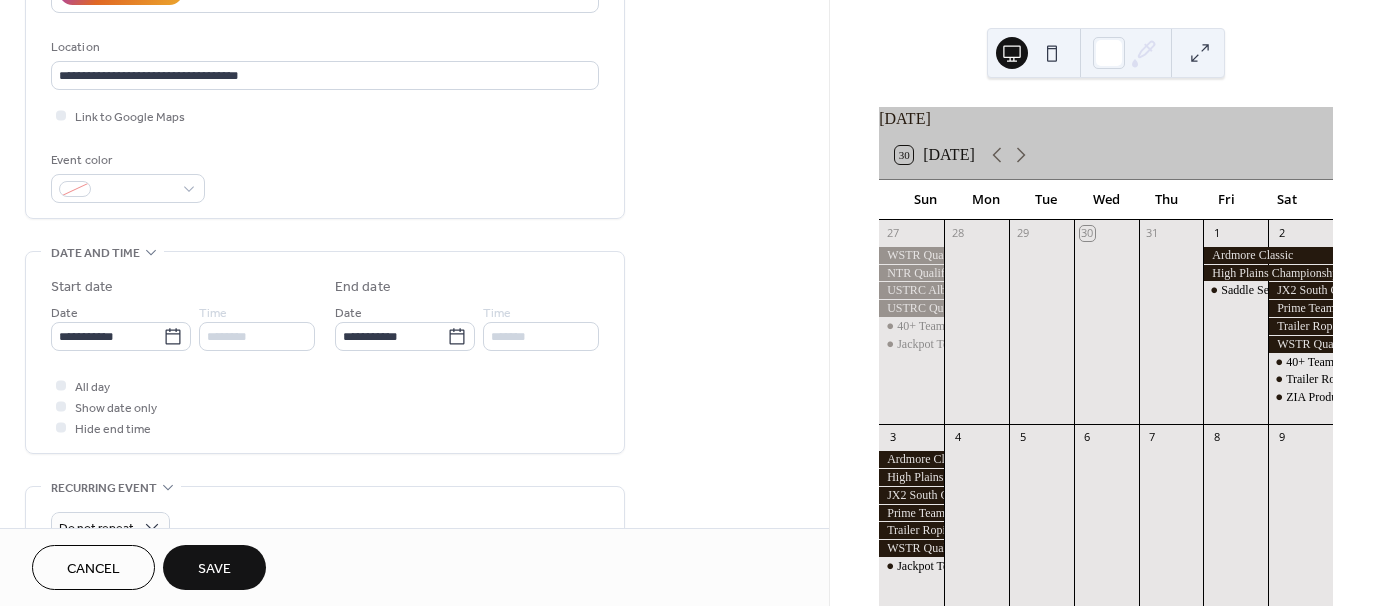 click on "Save" at bounding box center [214, 569] 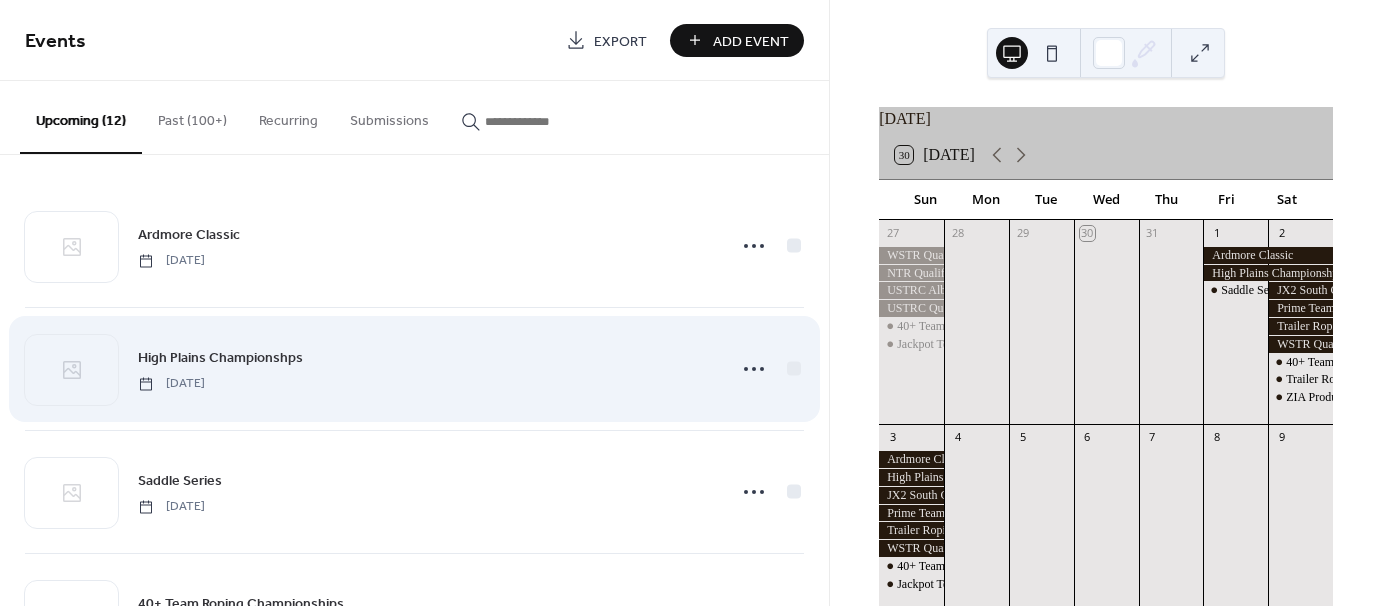 drag, startPoint x: 303, startPoint y: 476, endPoint x: 371, endPoint y: 372, distance: 124.2578 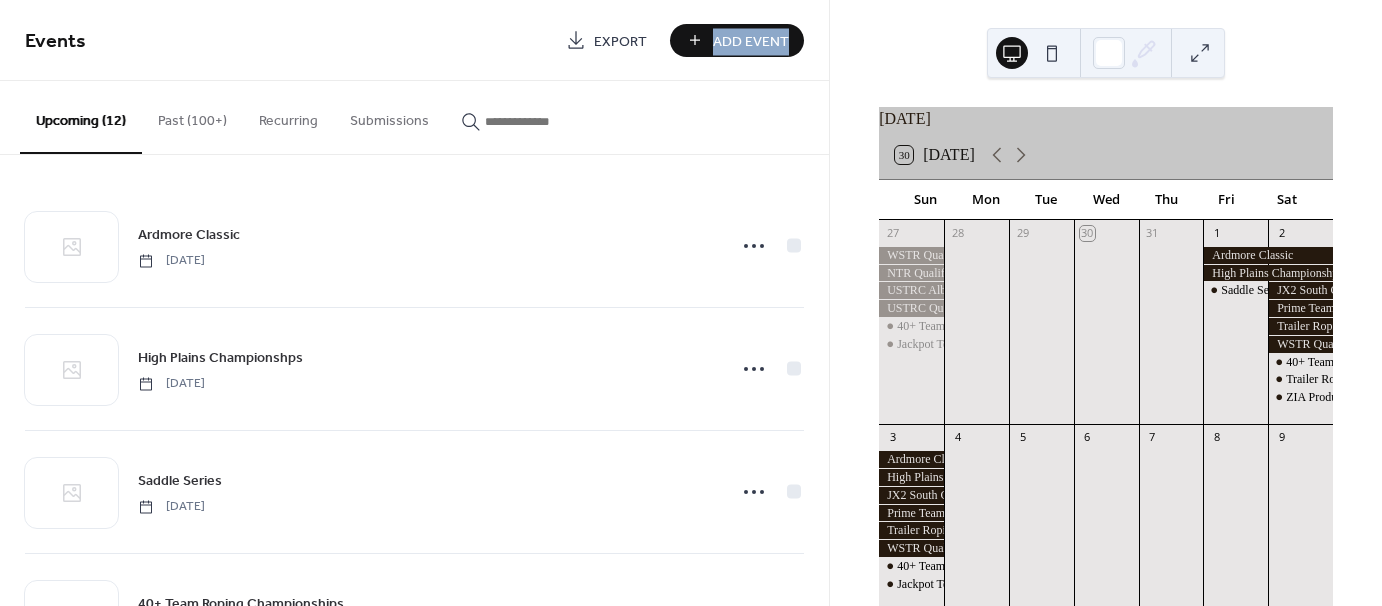 drag, startPoint x: 714, startPoint y: 64, endPoint x: 721, endPoint y: 19, distance: 45.54119 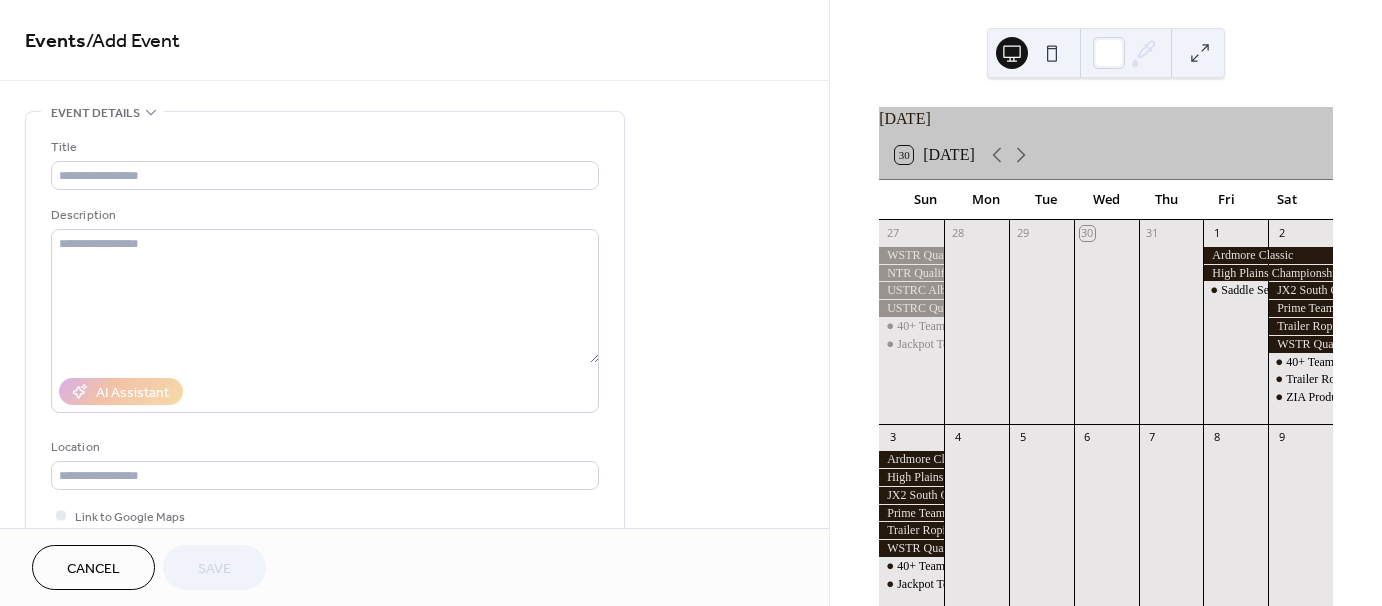 click on "Events  /  Add Event" at bounding box center (414, 42) 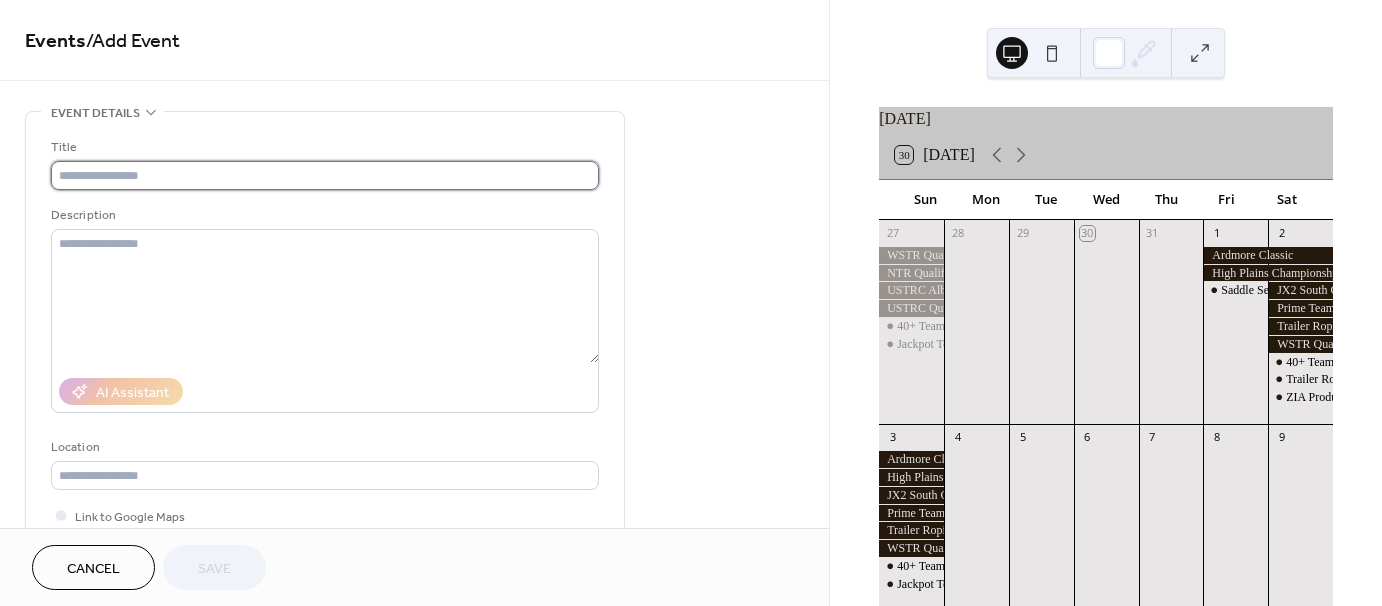 click at bounding box center [325, 175] 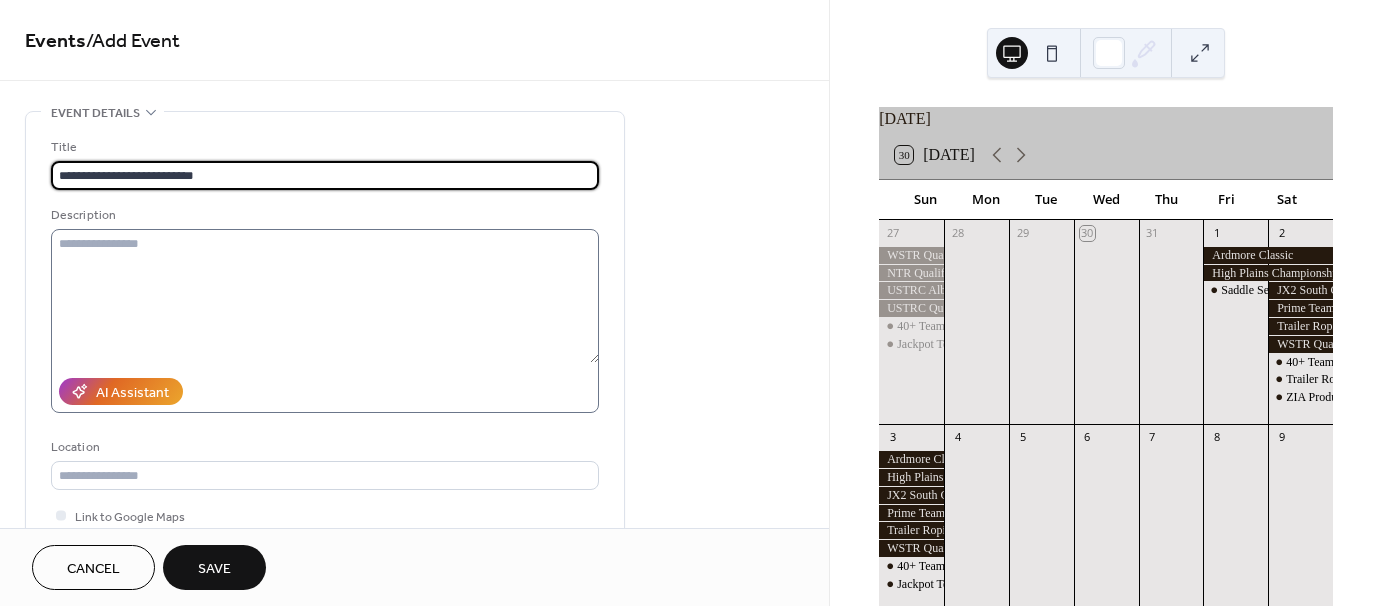type on "**********" 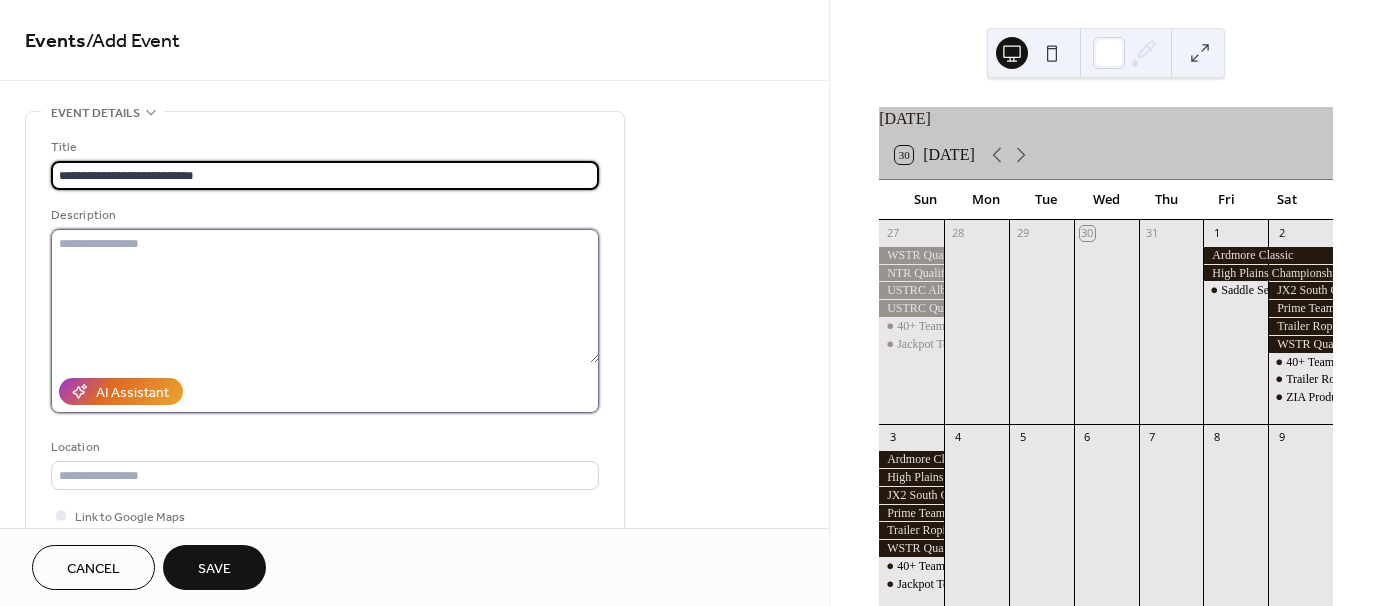 click at bounding box center [325, 296] 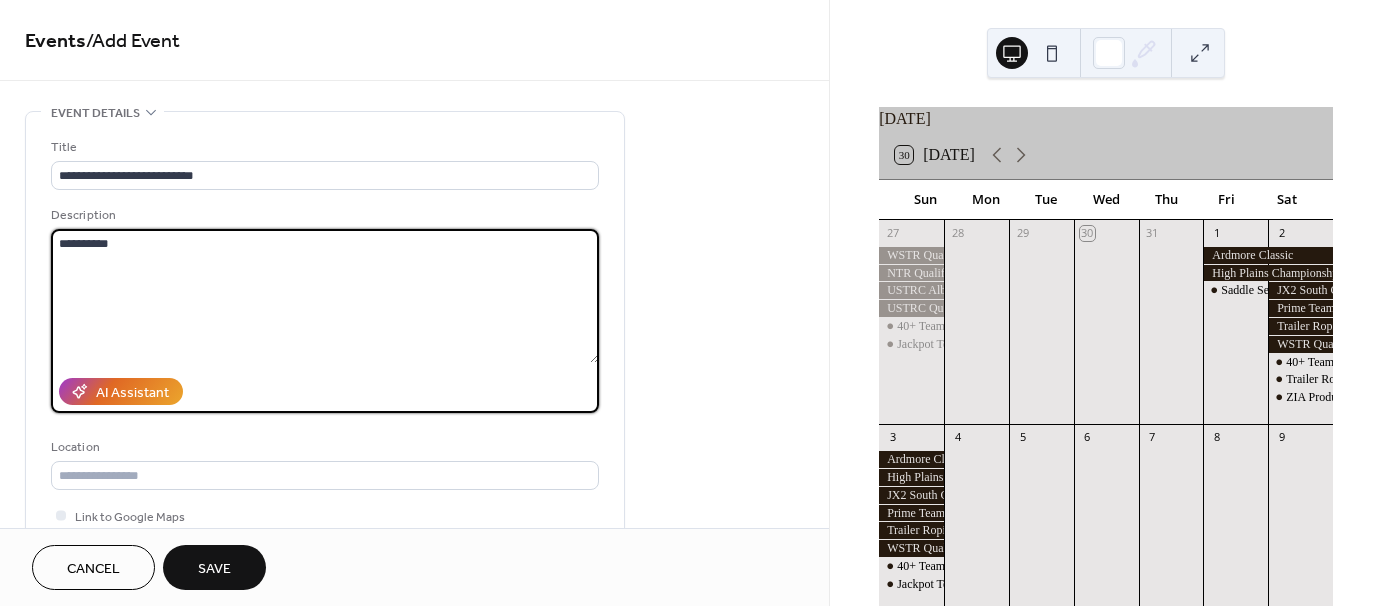 click on "**********" at bounding box center (325, 296) 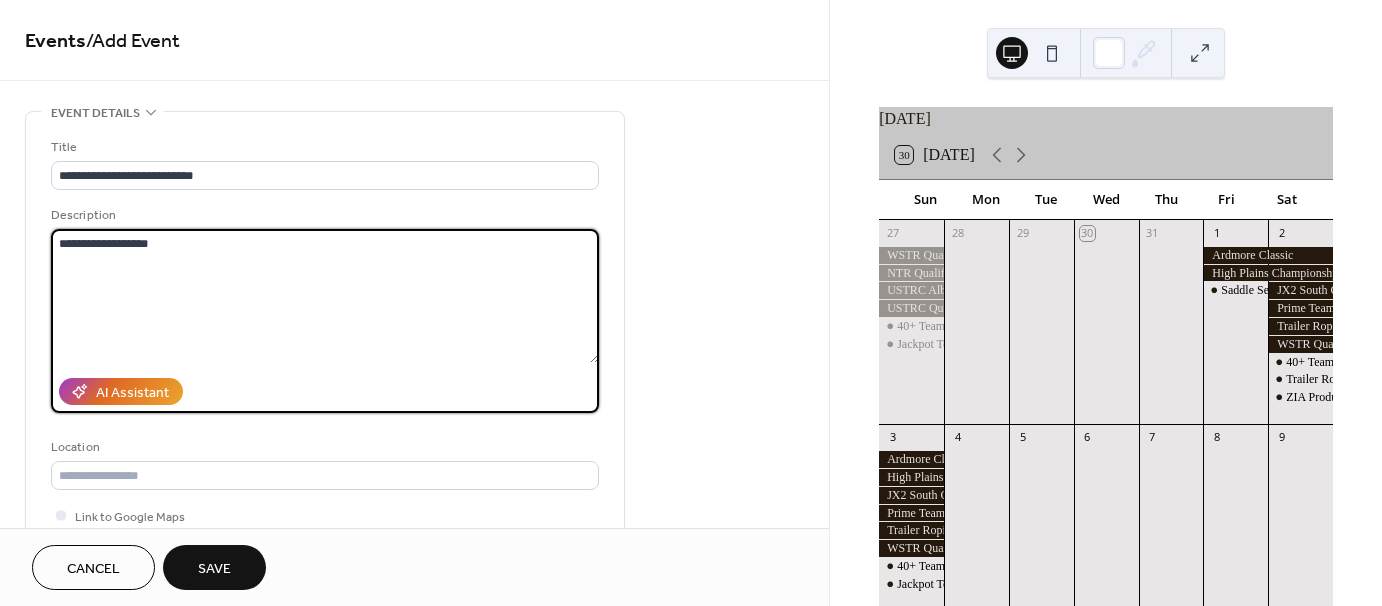 type on "**********" 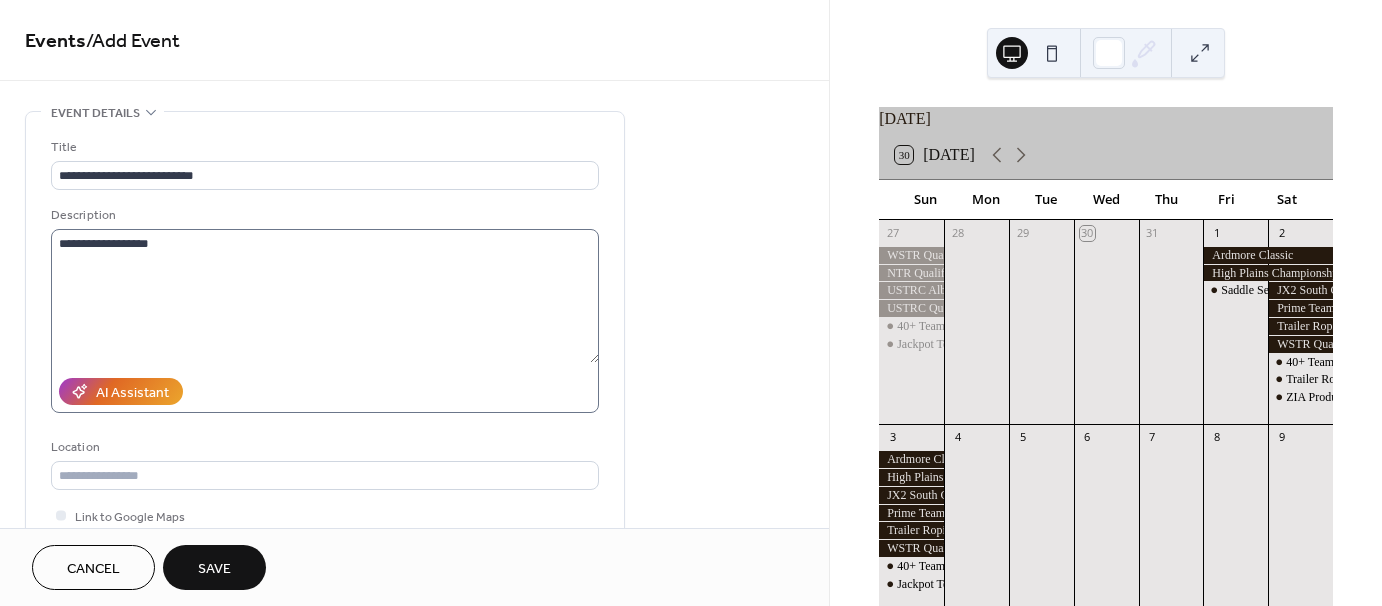 type 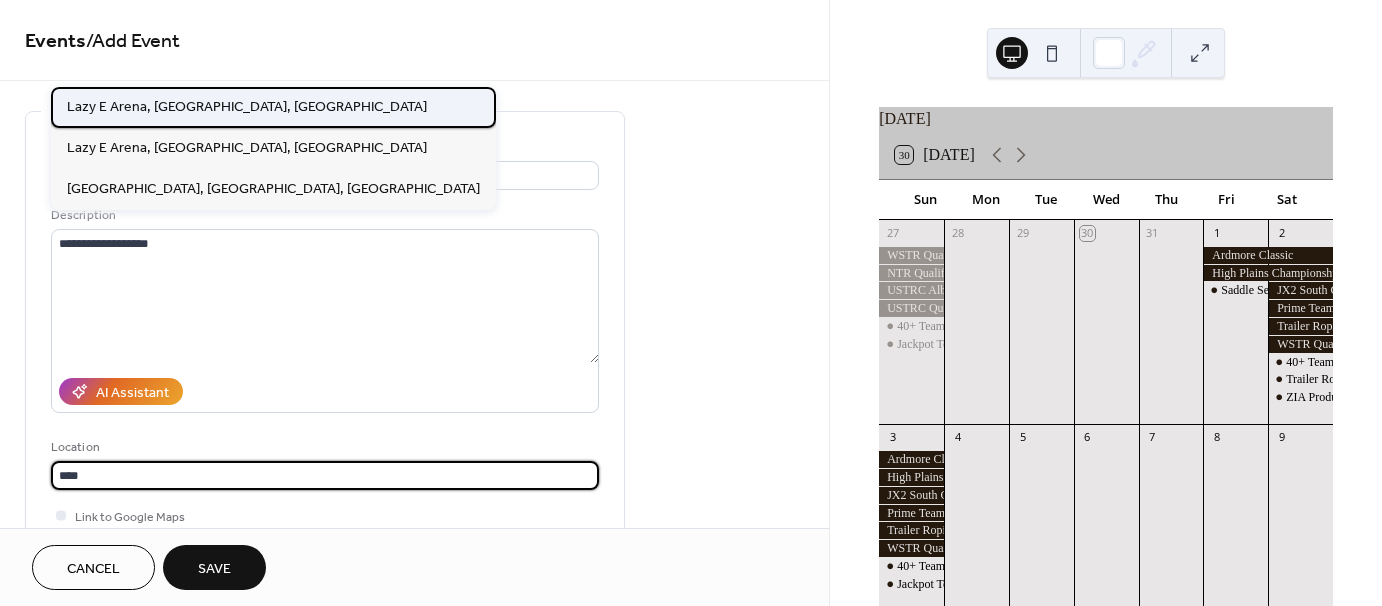 click on "Lazy E Arena, [GEOGRAPHIC_DATA],  [GEOGRAPHIC_DATA]" at bounding box center (247, 106) 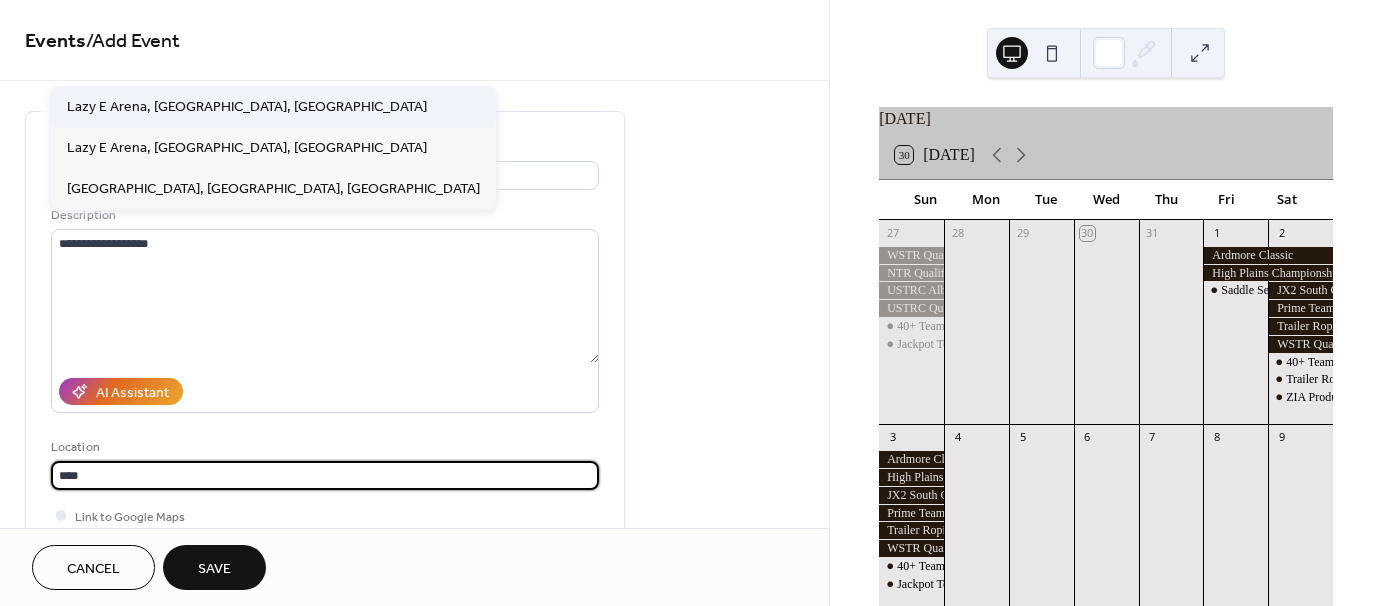type on "**********" 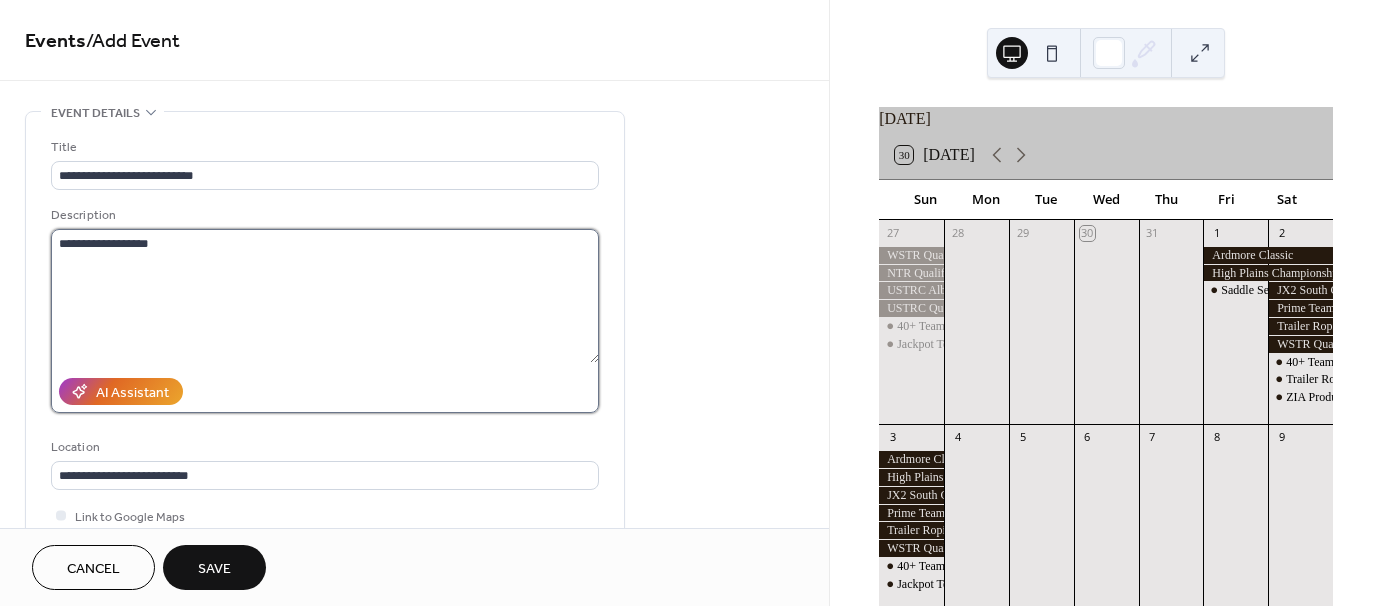 click on "**********" at bounding box center [325, 296] 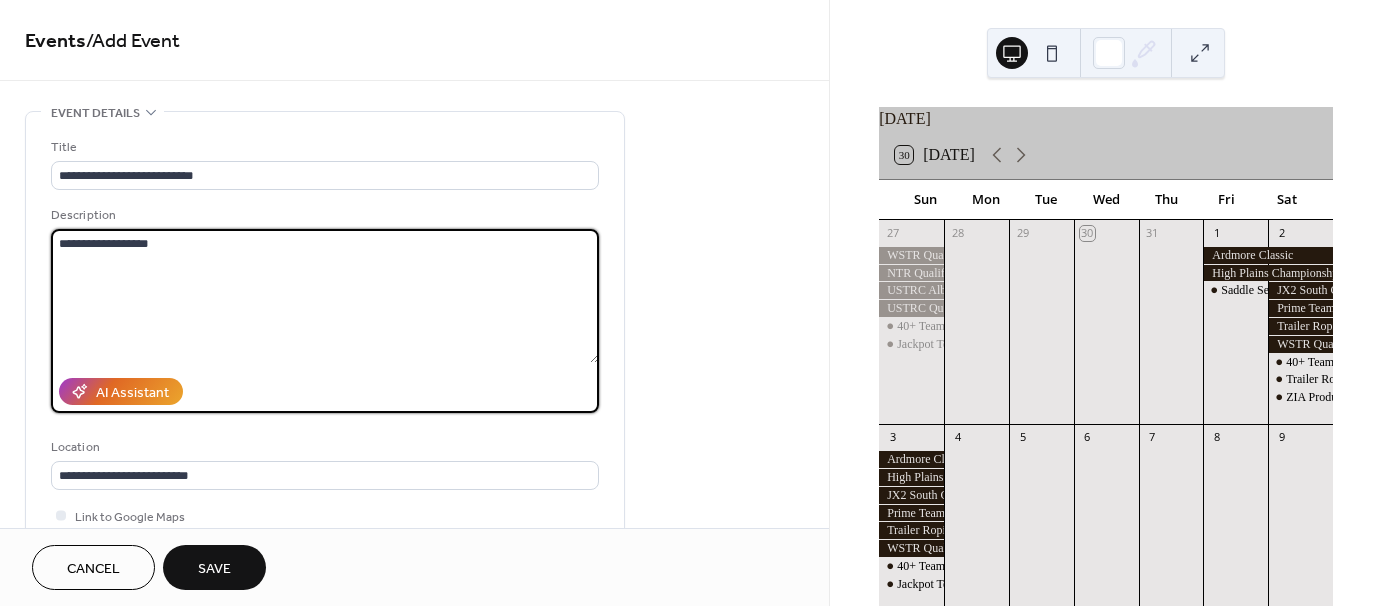 click on "**********" at bounding box center [325, 296] 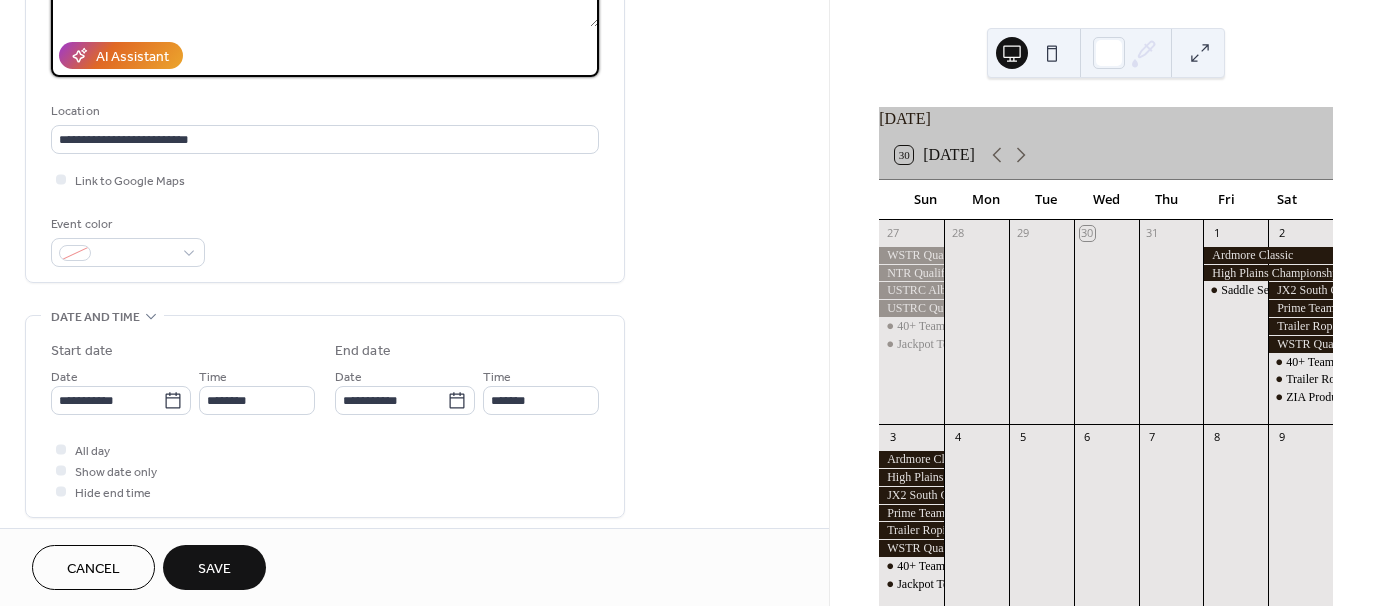 scroll, scrollTop: 400, scrollLeft: 0, axis: vertical 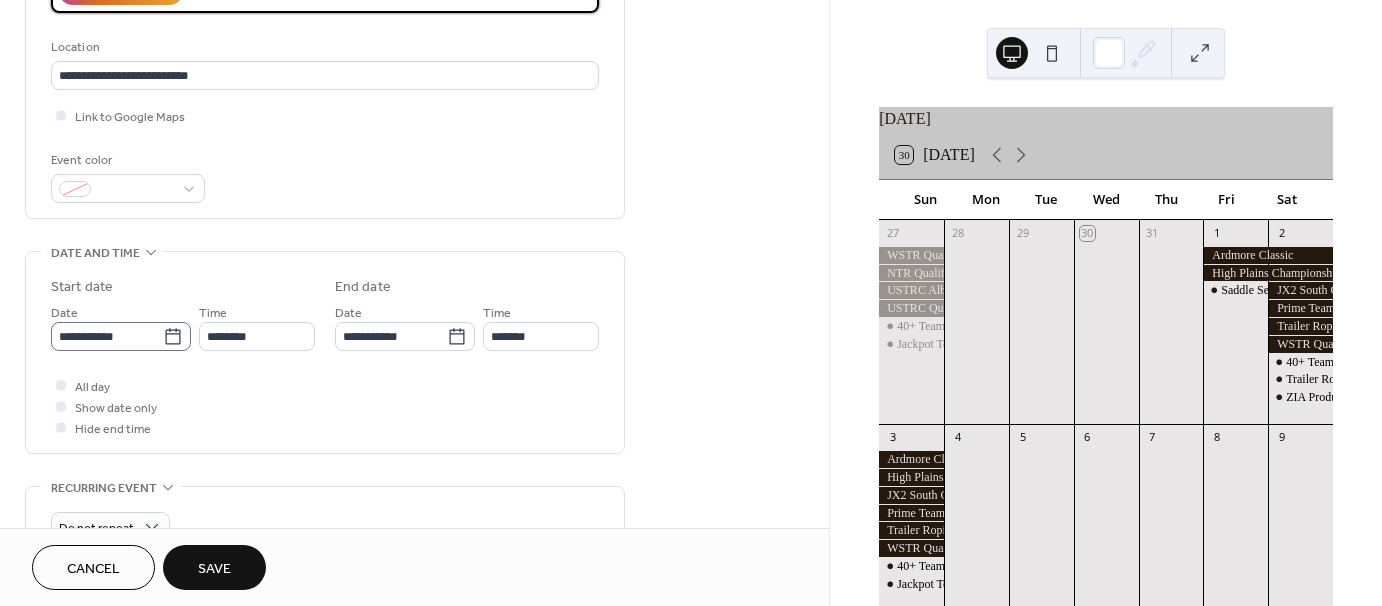 type on "**********" 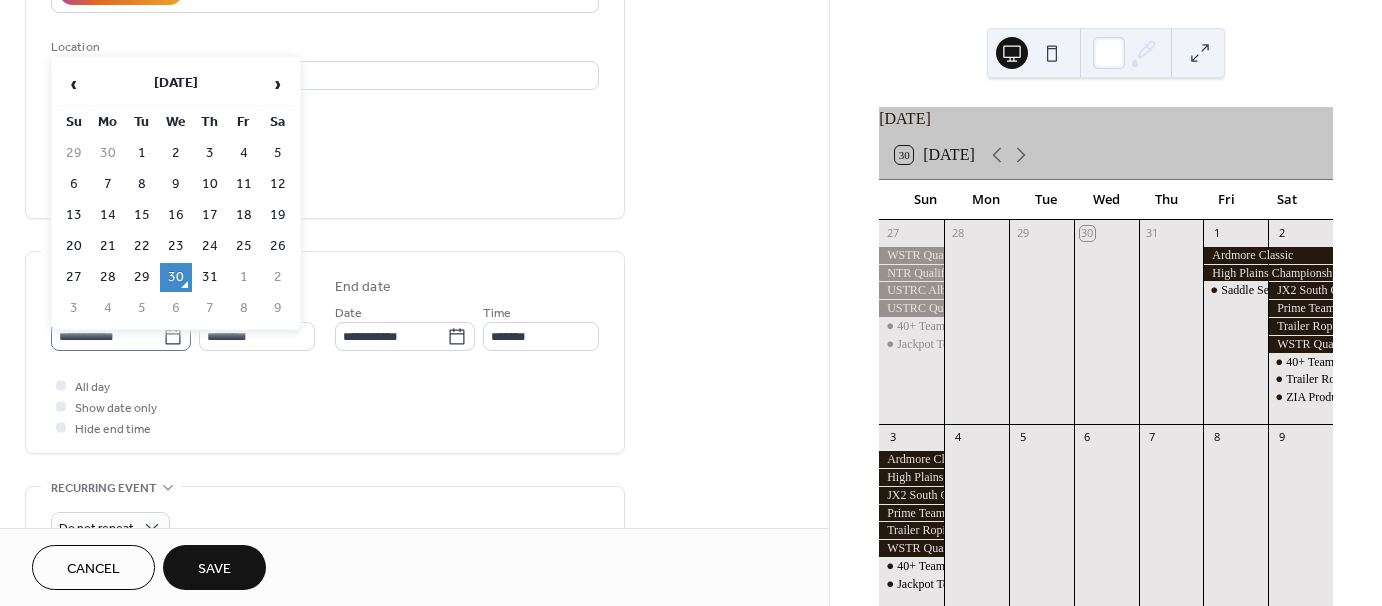 click 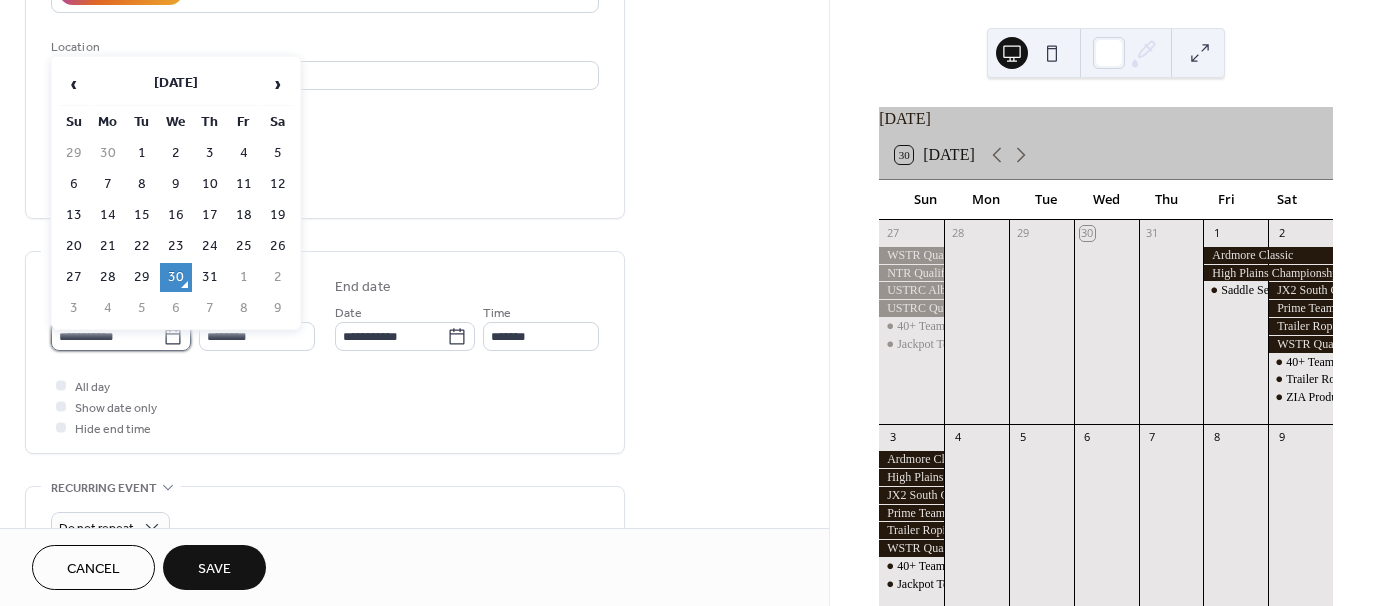 click on "**********" at bounding box center [107, 336] 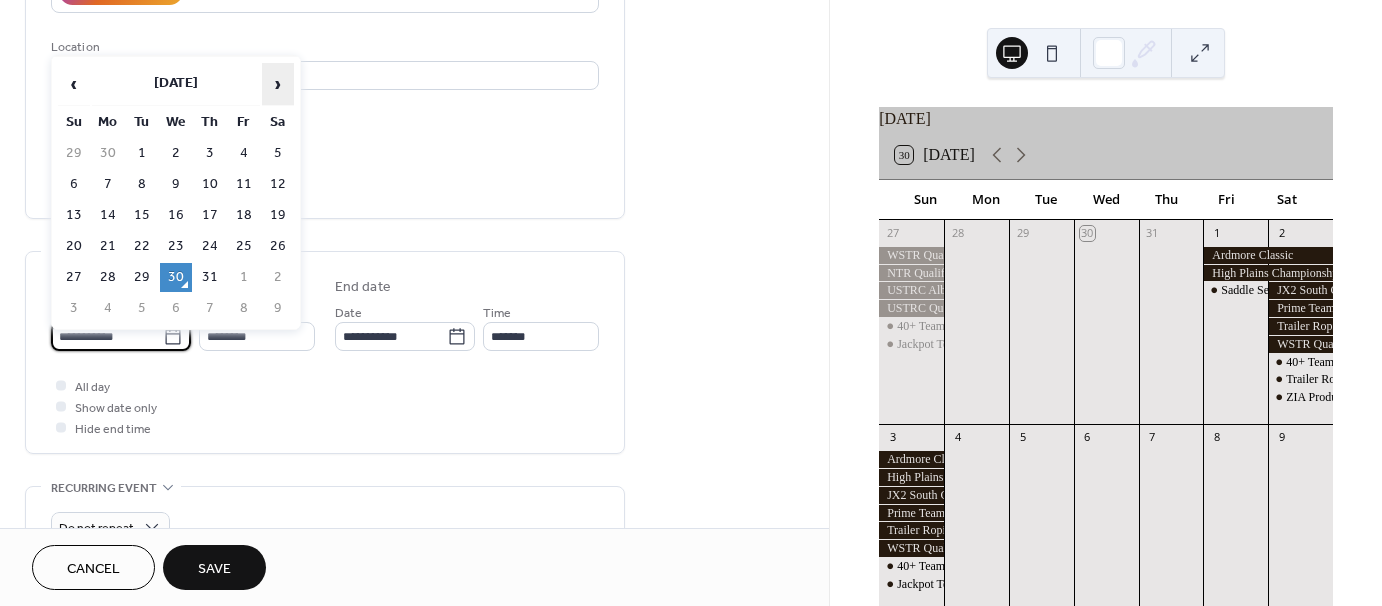 click on "›" at bounding box center [278, 84] 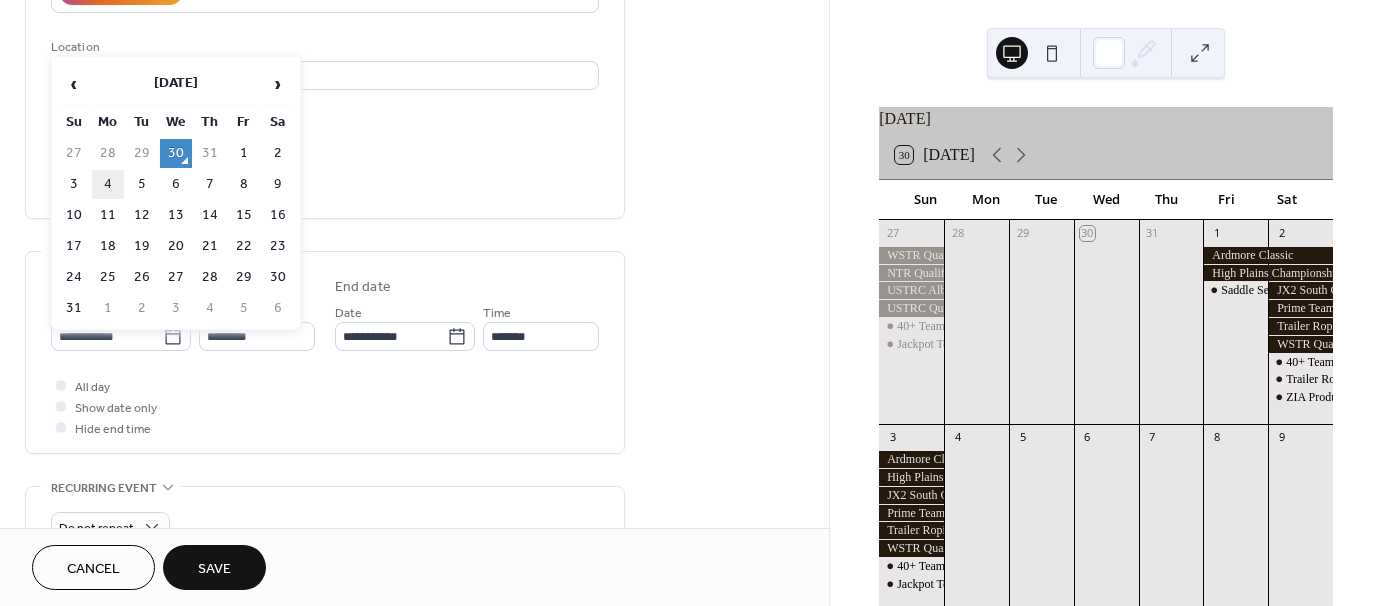 click on "4" at bounding box center [108, 184] 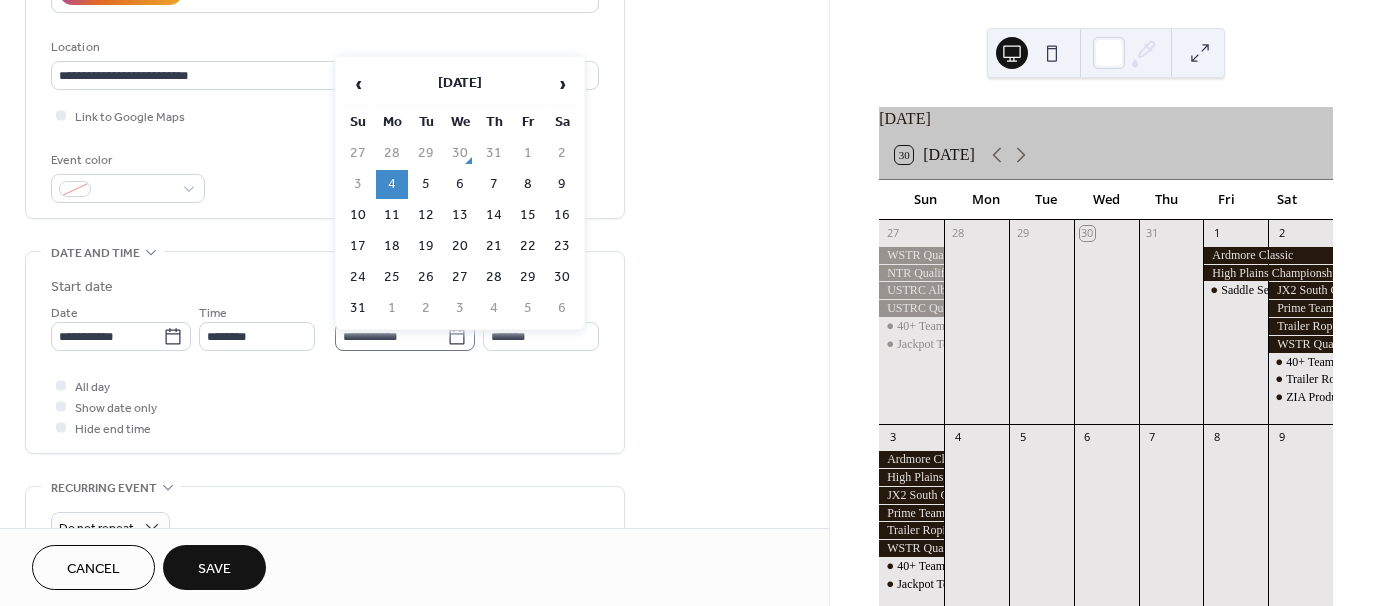 click 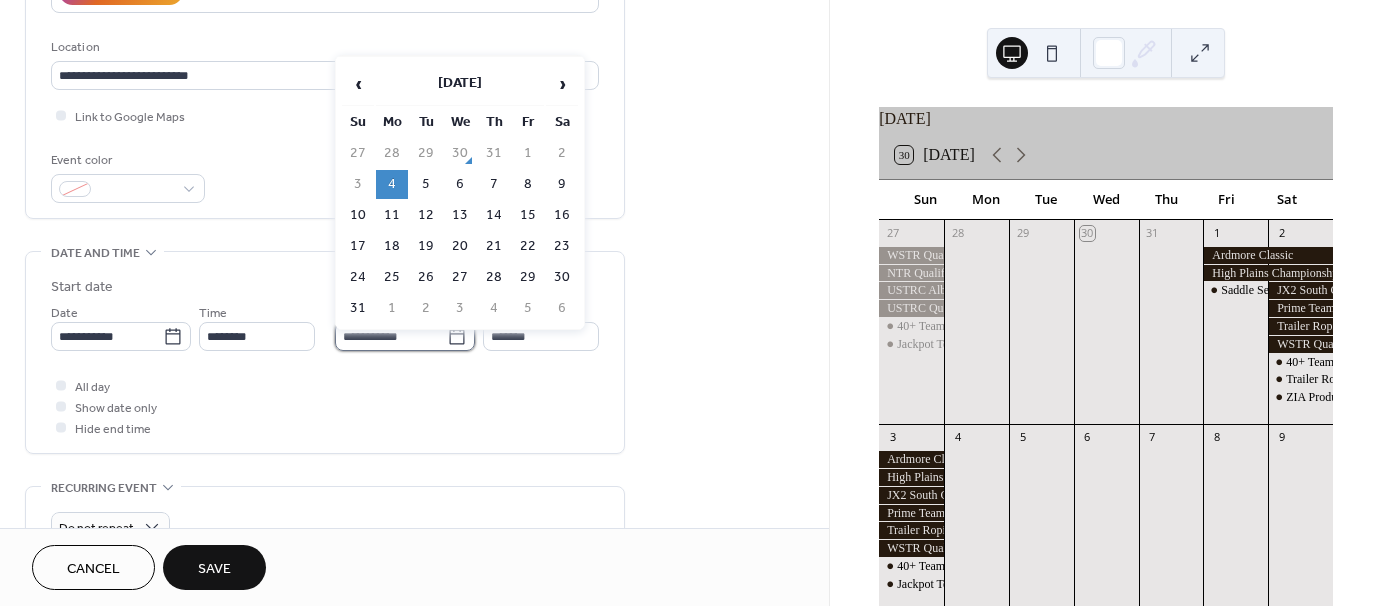 click on "**********" at bounding box center (391, 336) 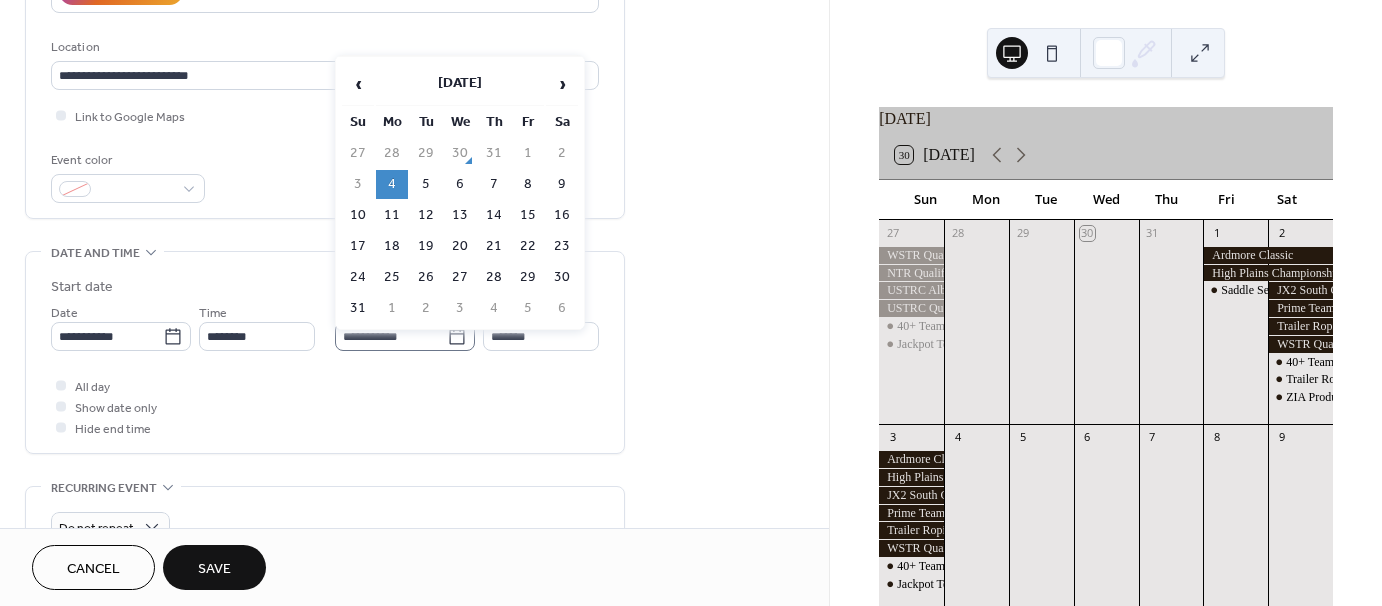 click 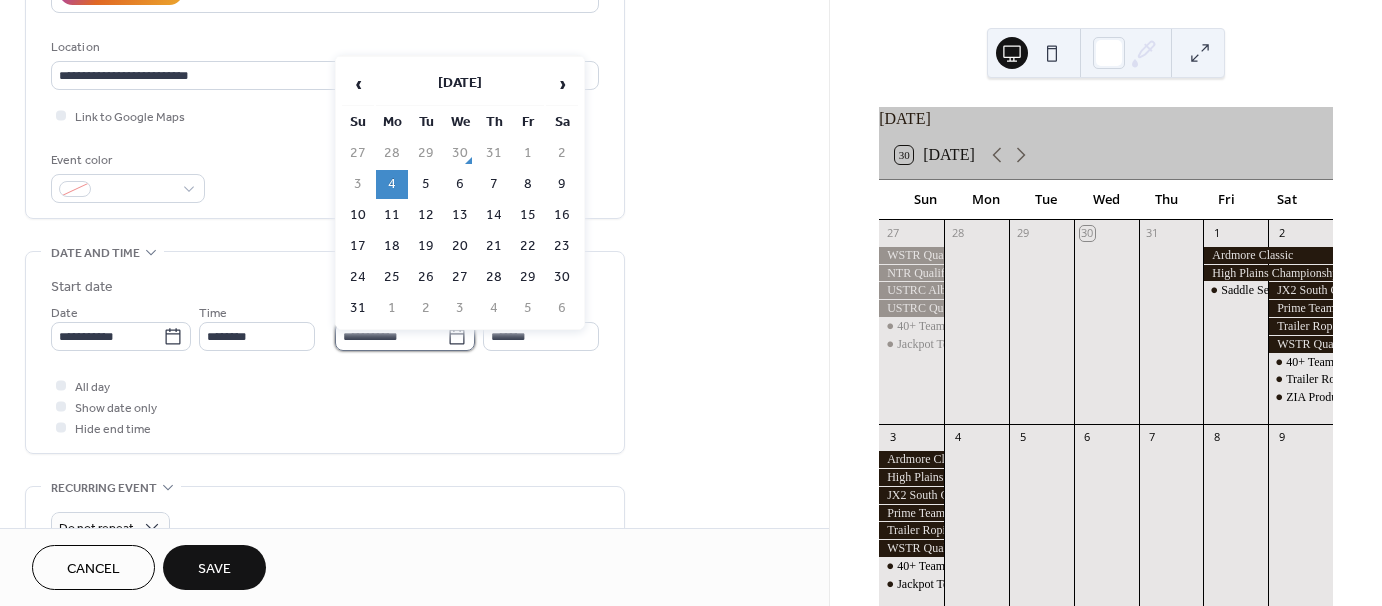 click on "**********" at bounding box center (391, 336) 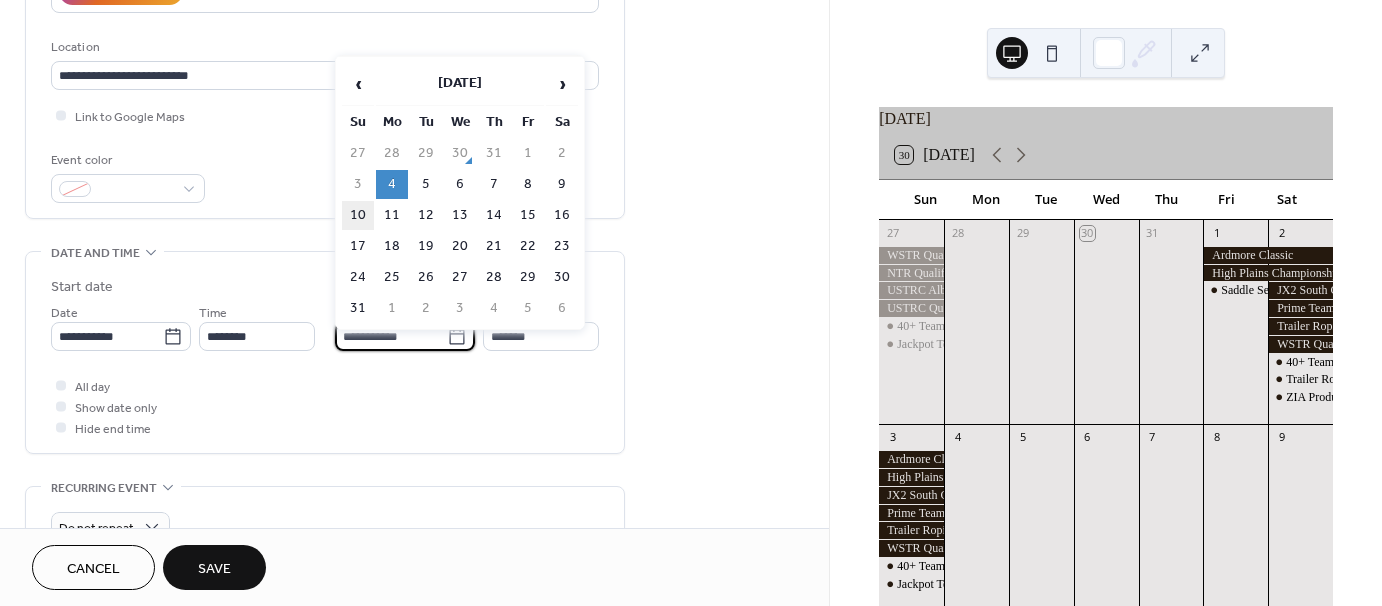 click on "10" at bounding box center [358, 215] 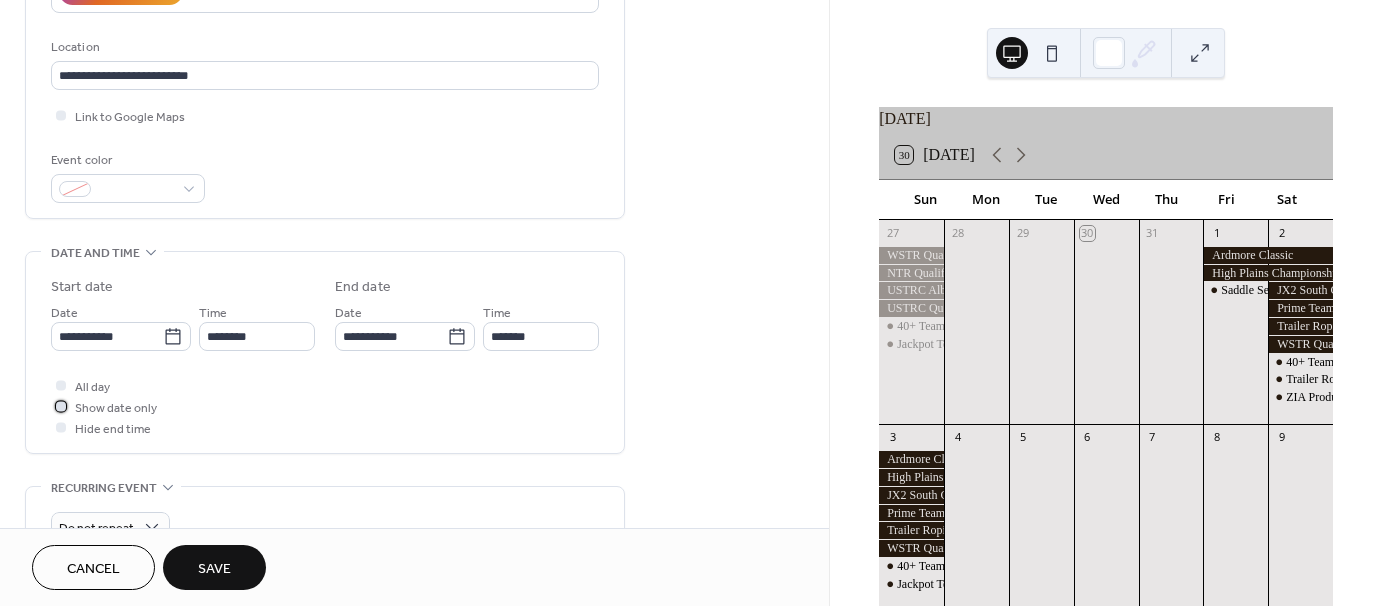 click at bounding box center [61, 406] 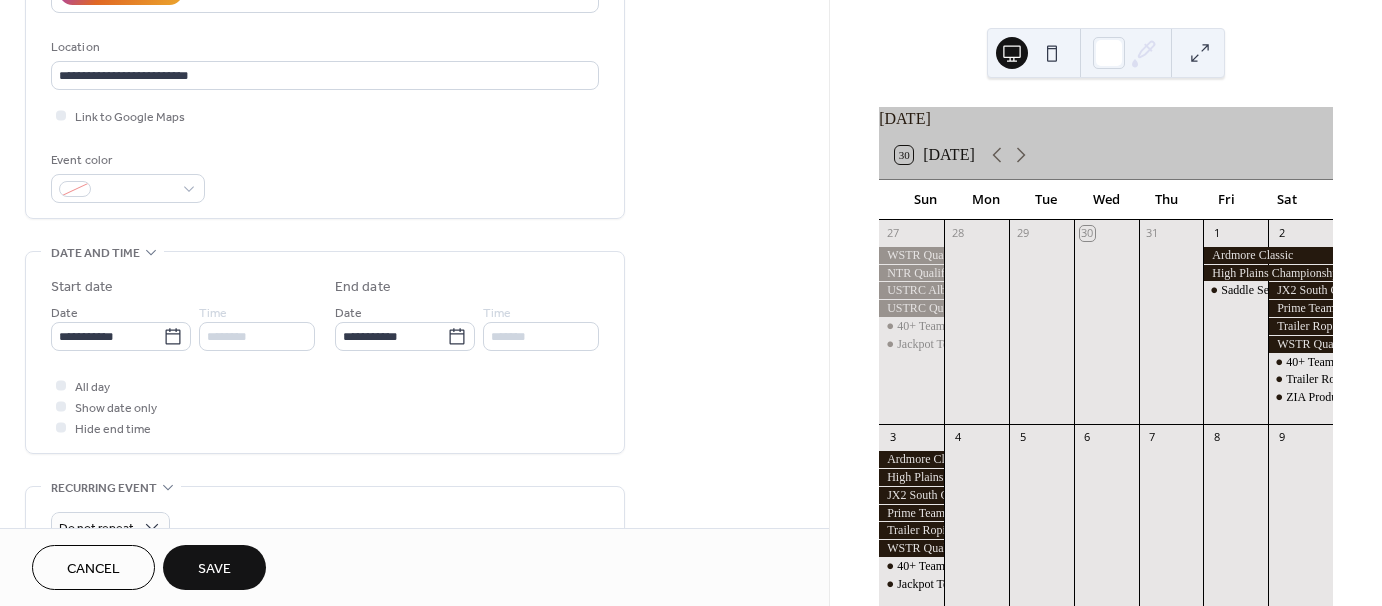 click on "Save" at bounding box center [214, 569] 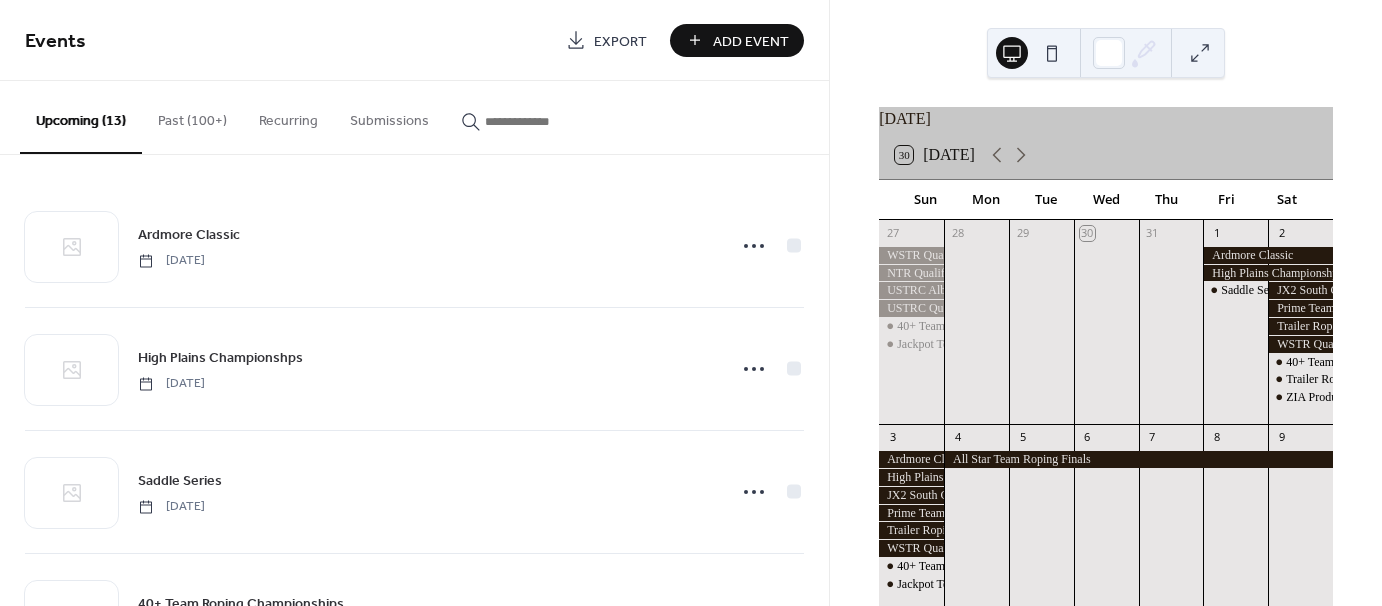 click on "Add Event" at bounding box center (751, 41) 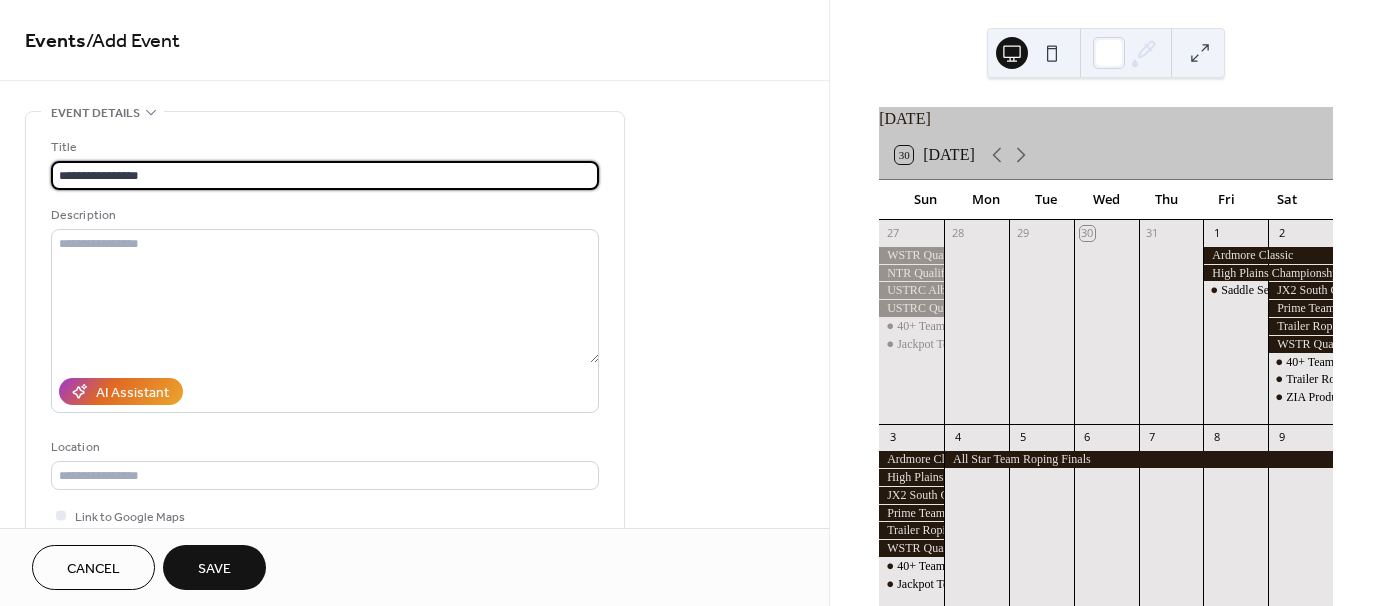 type on "**********" 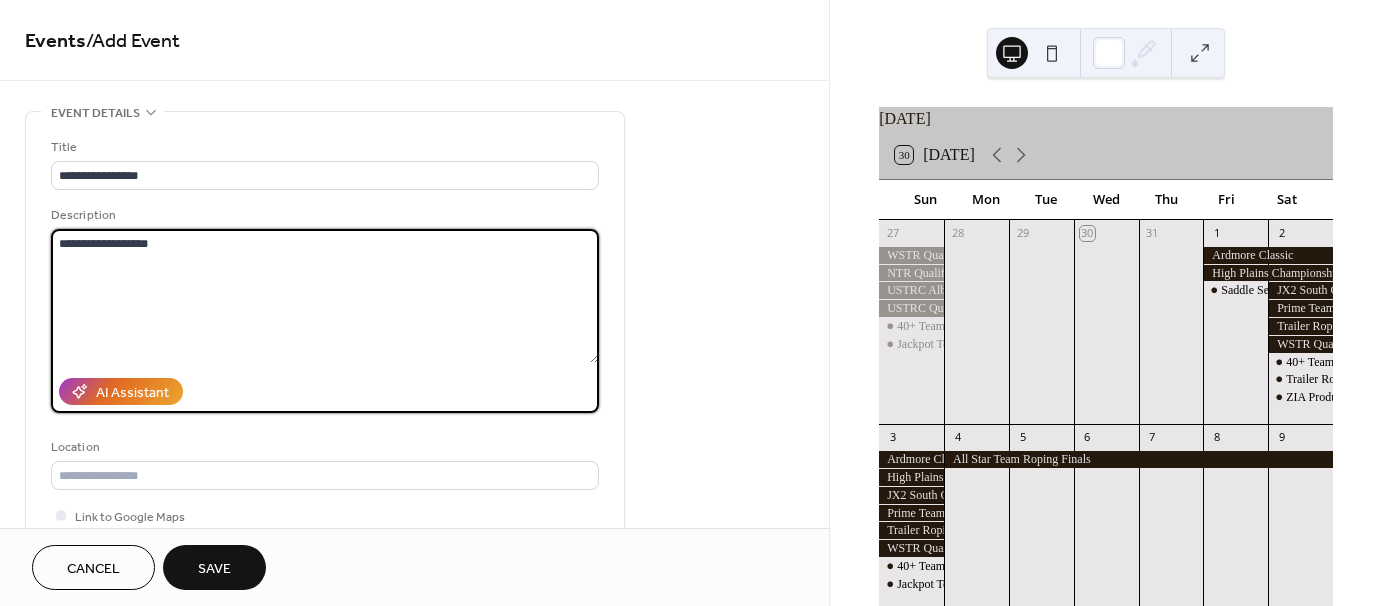 type on "**********" 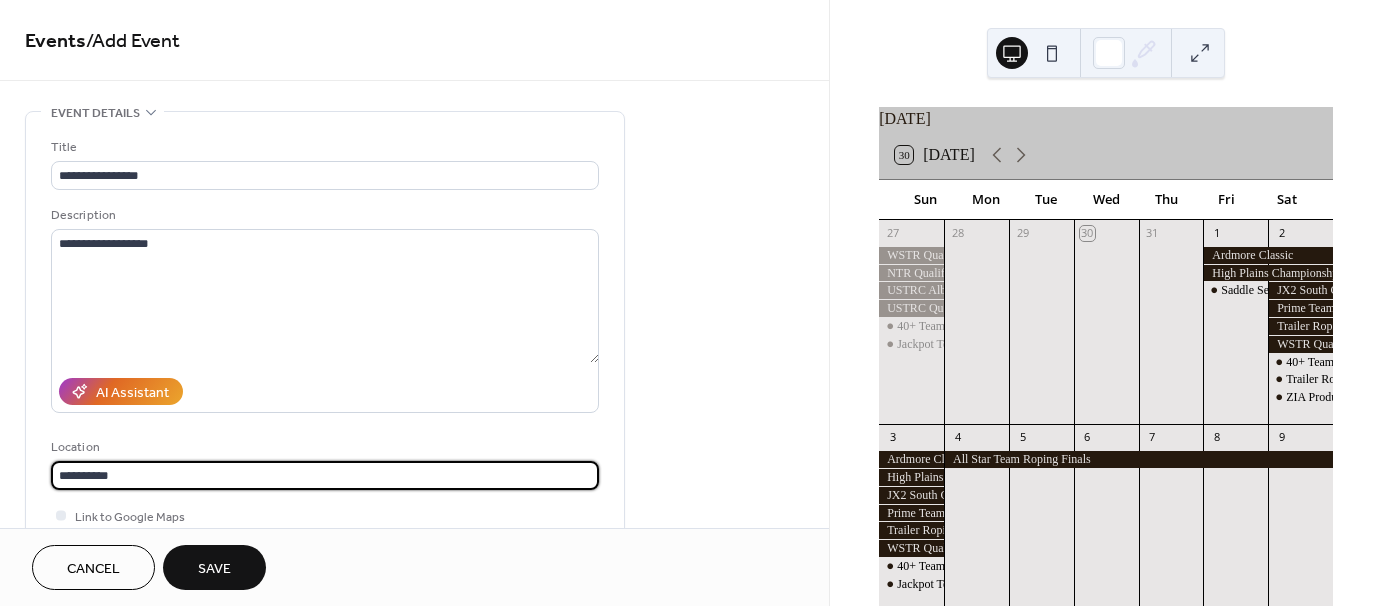 type on "**********" 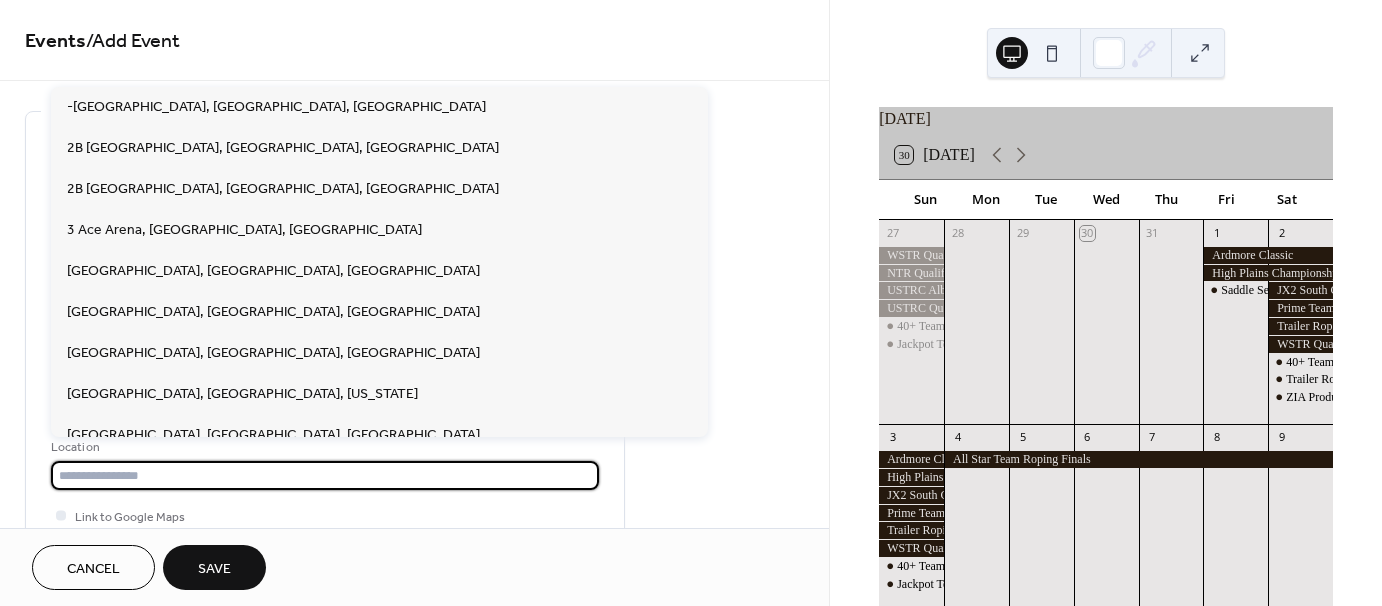 click on "**********" at bounding box center (414, 720) 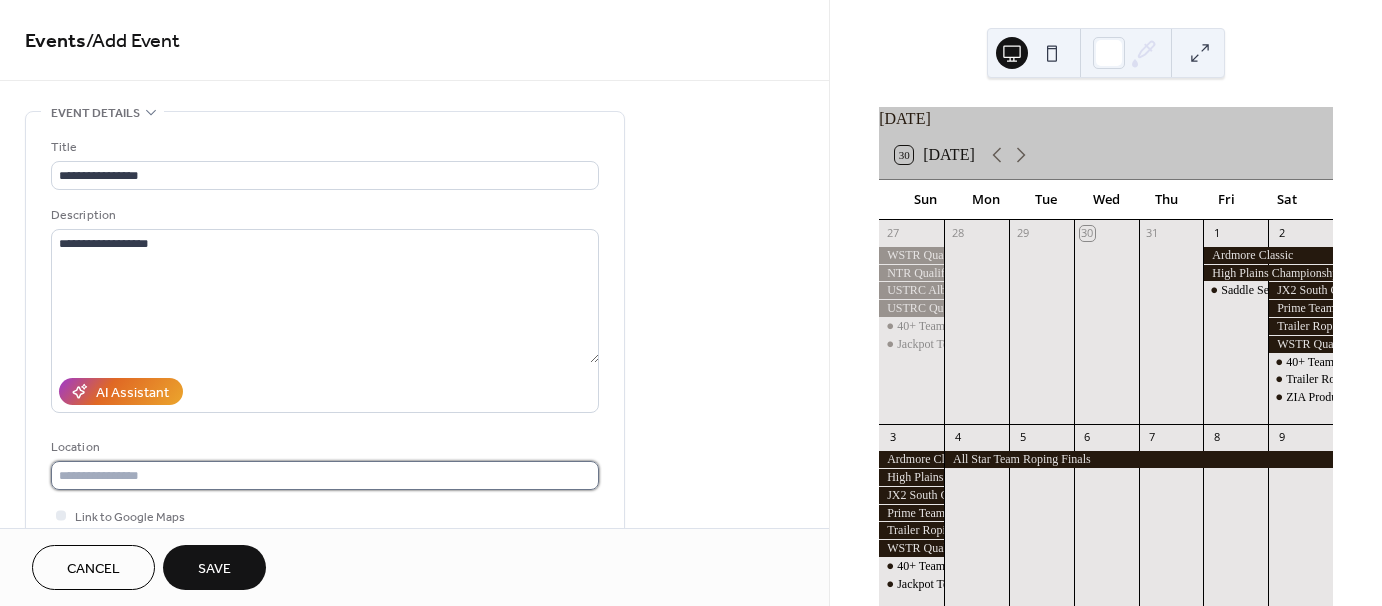 click at bounding box center (325, 475) 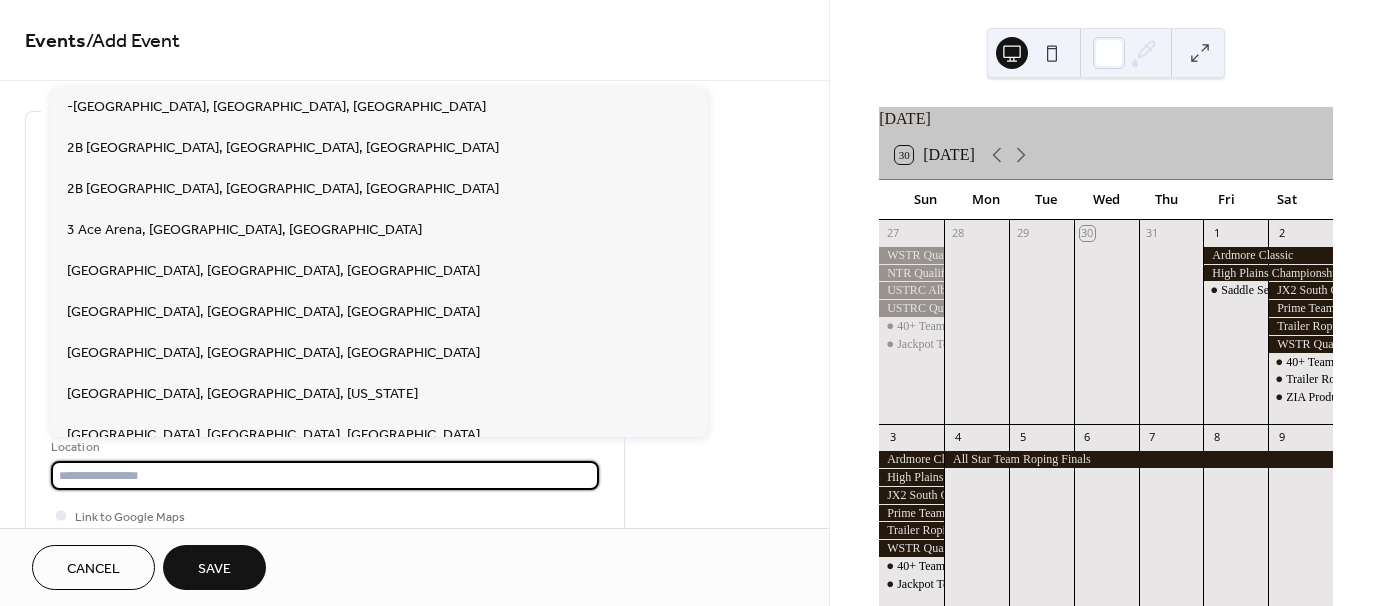 click at bounding box center [325, 475] 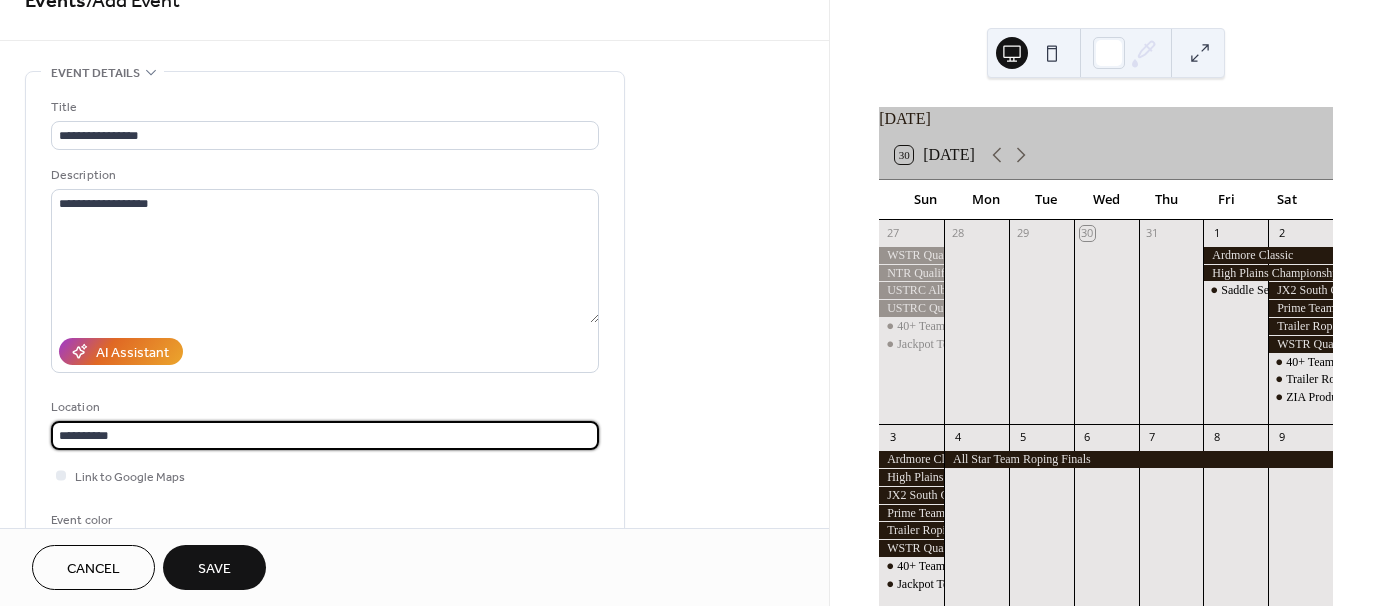 type on "**********" 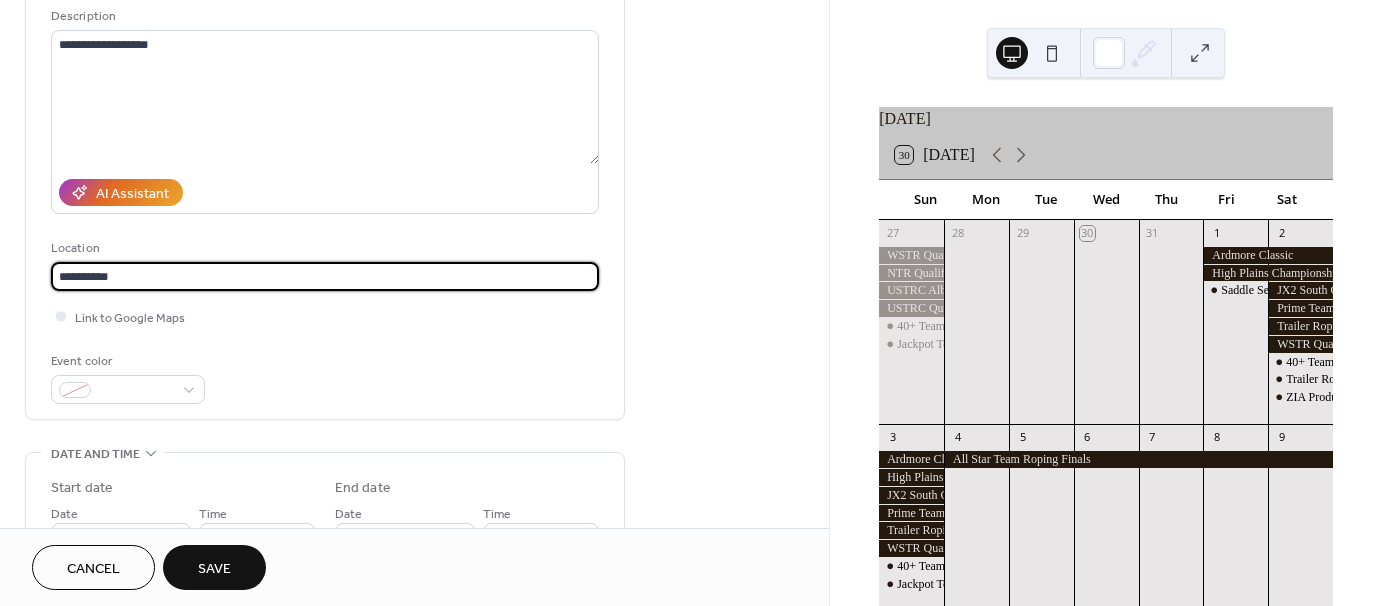 click on "**********" at bounding box center (325, 166) 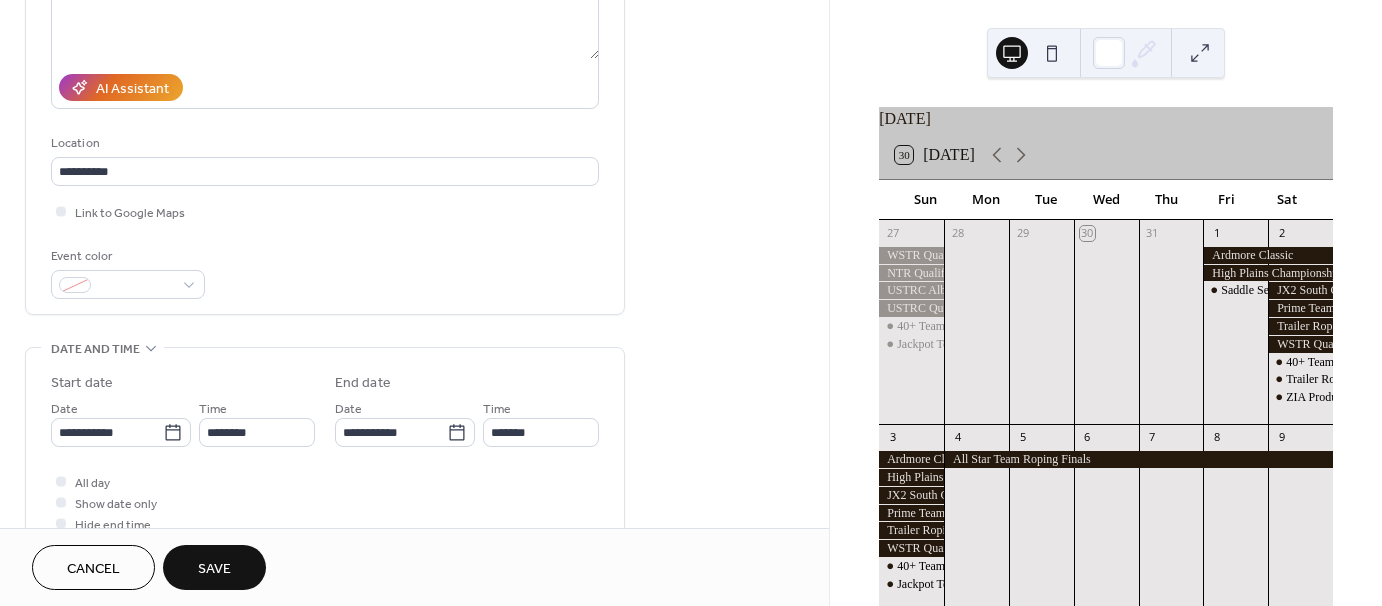 scroll, scrollTop: 400, scrollLeft: 0, axis: vertical 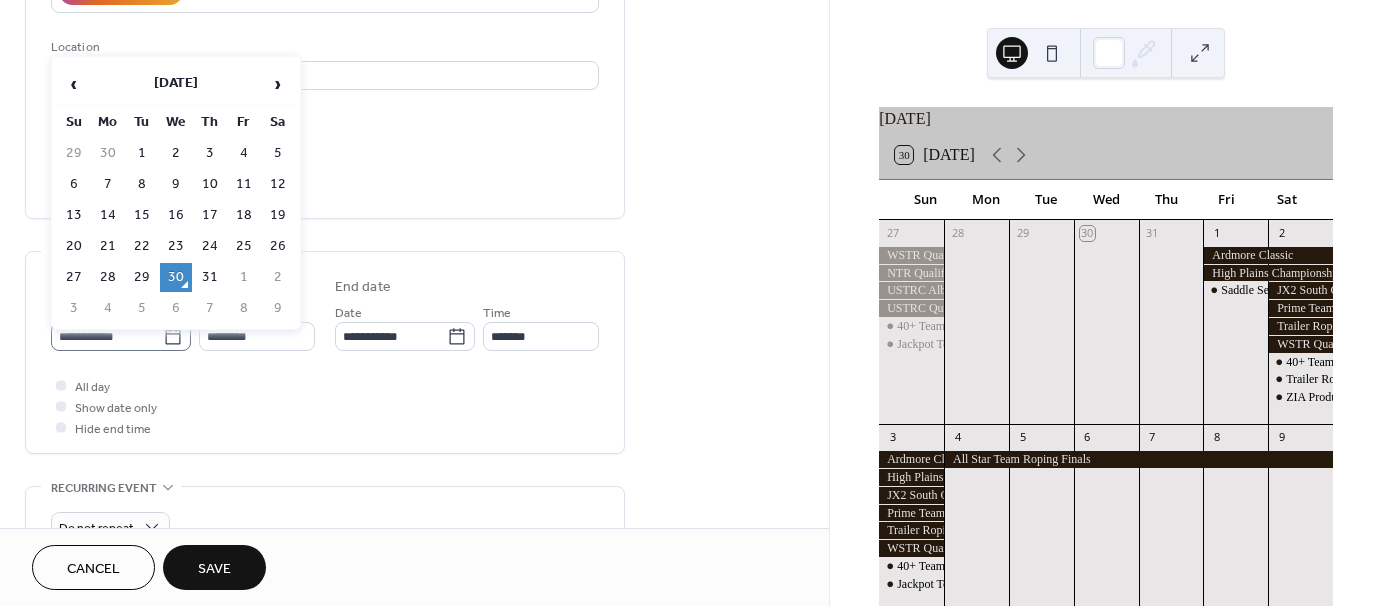 click 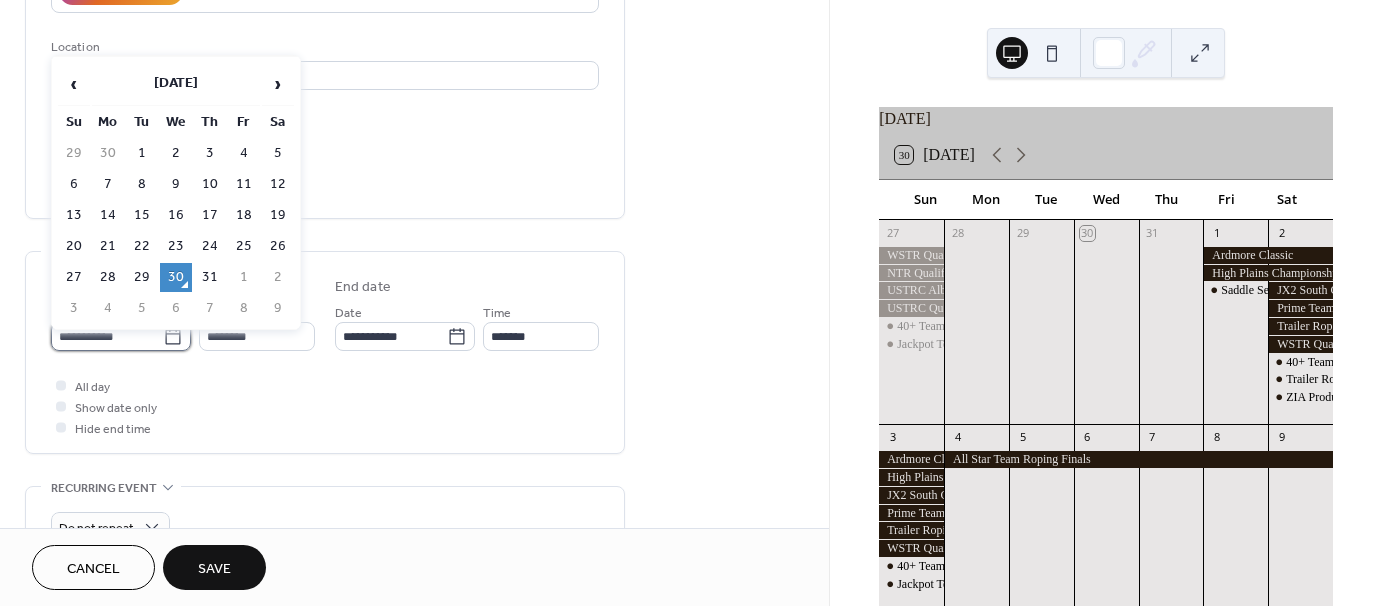 click on "**********" at bounding box center [107, 336] 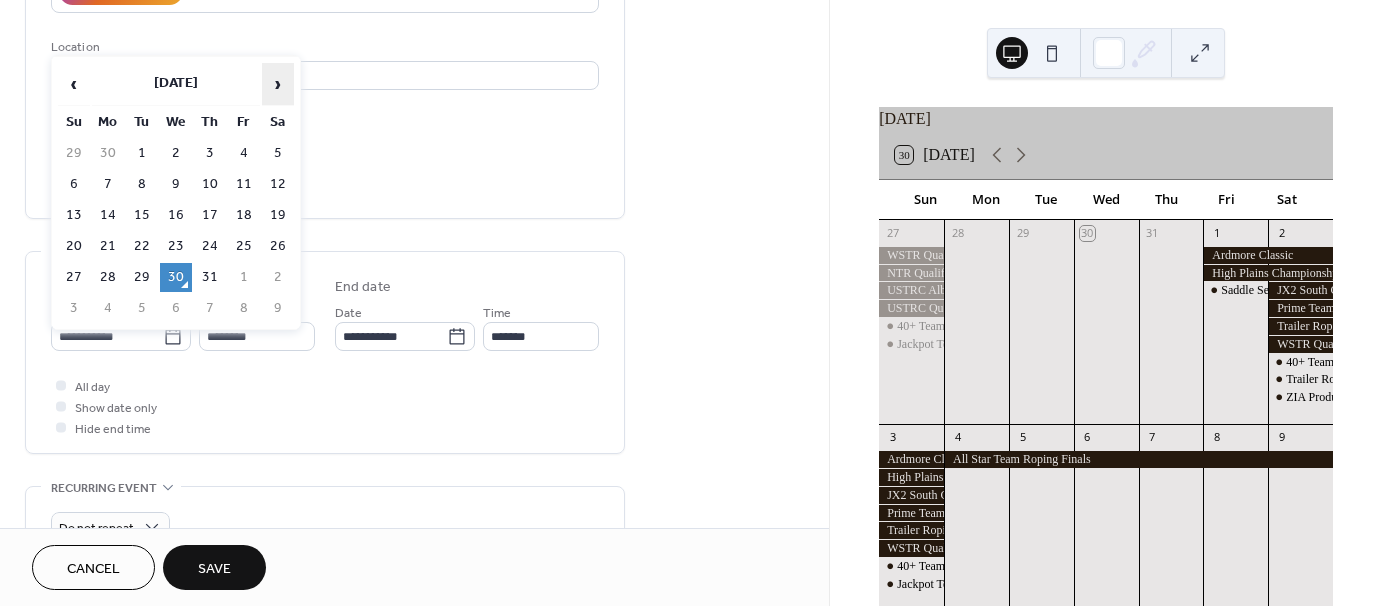 click on "›" at bounding box center [278, 84] 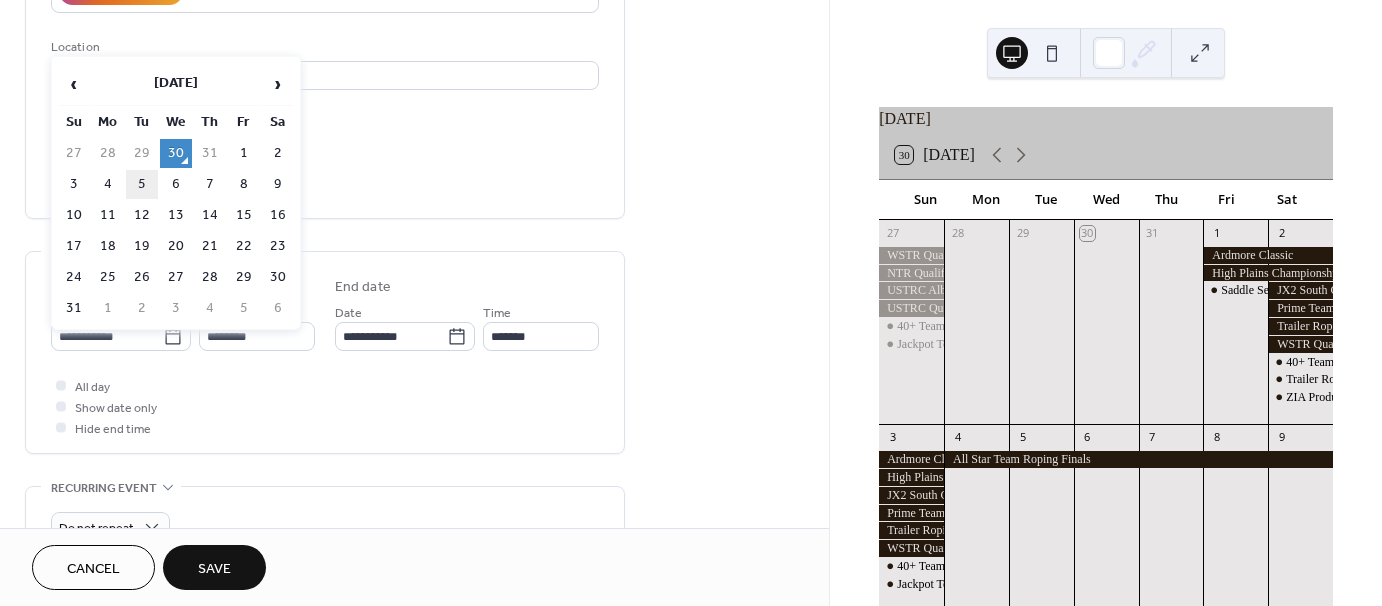 click on "5" at bounding box center (142, 184) 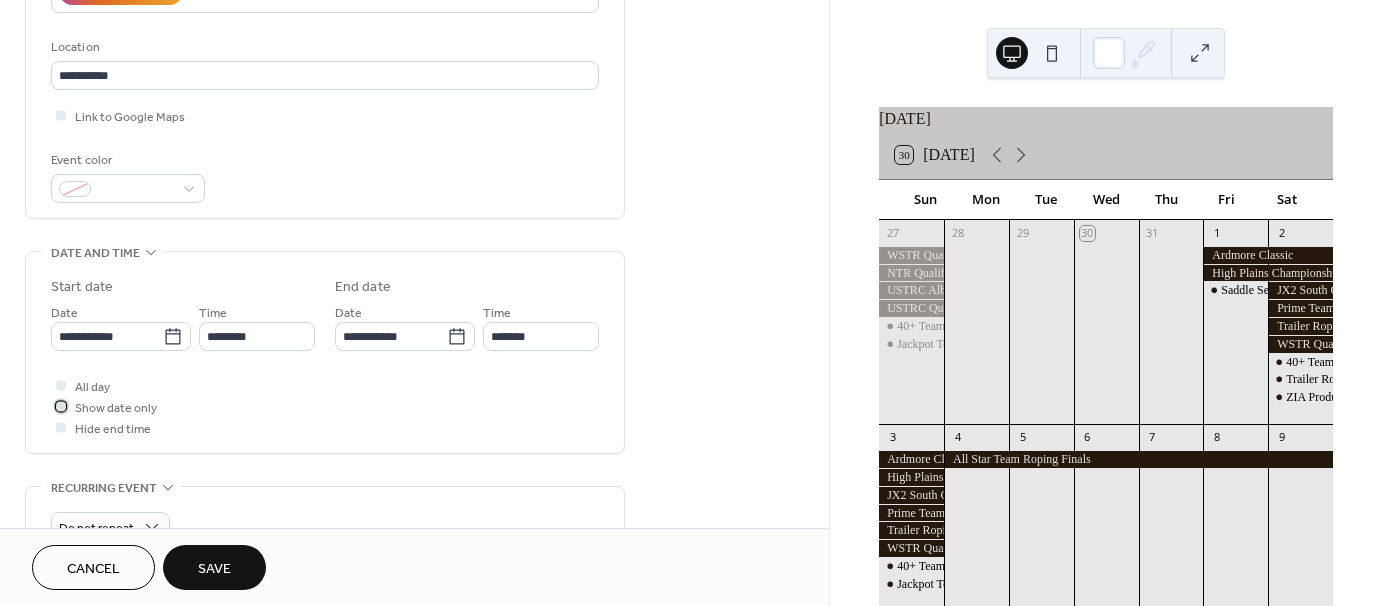 click at bounding box center [61, 406] 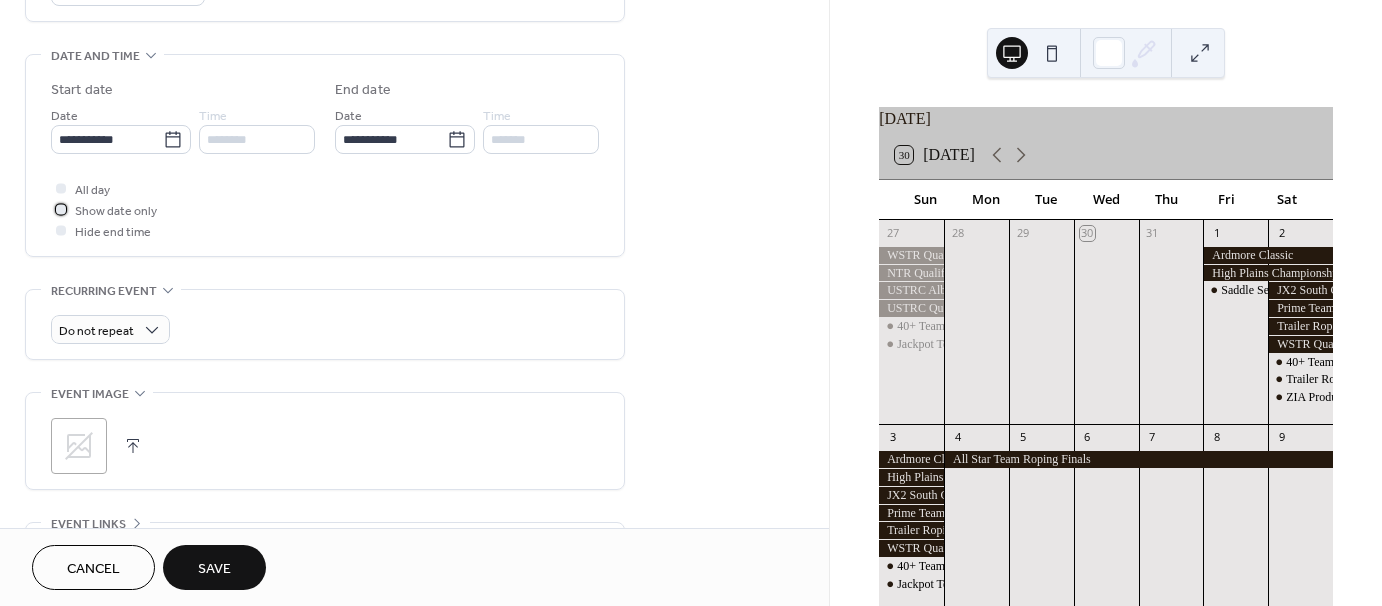 scroll, scrollTop: 700, scrollLeft: 0, axis: vertical 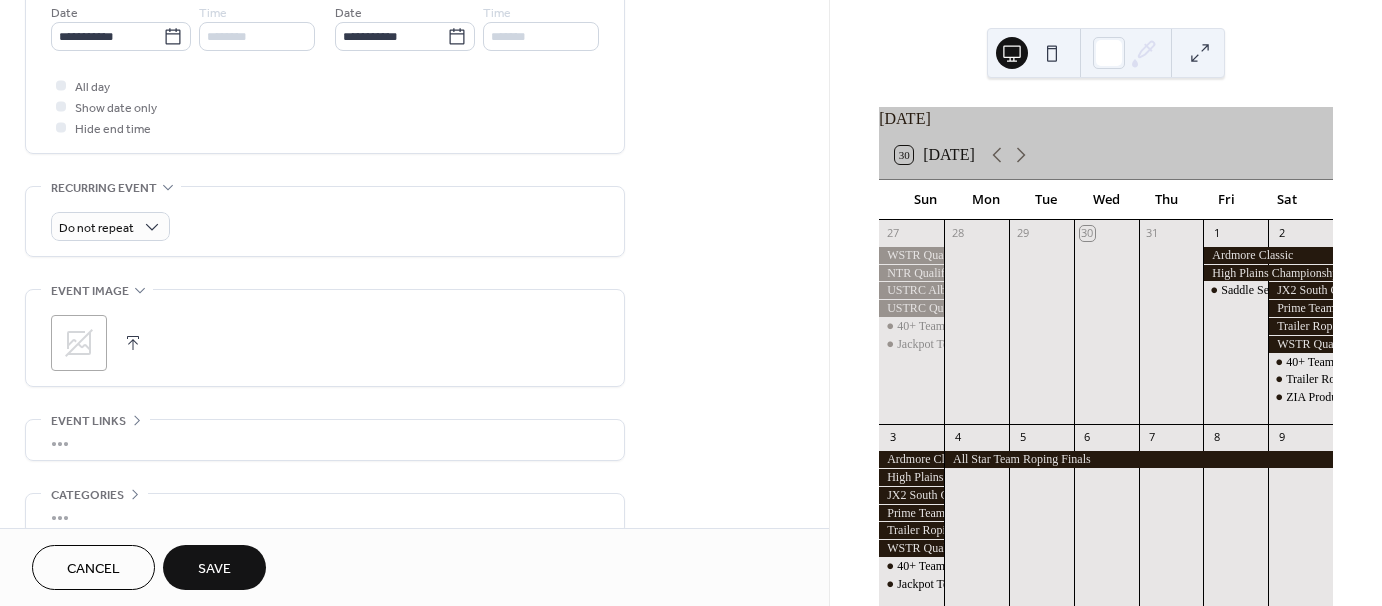 click on "Save" at bounding box center (214, 569) 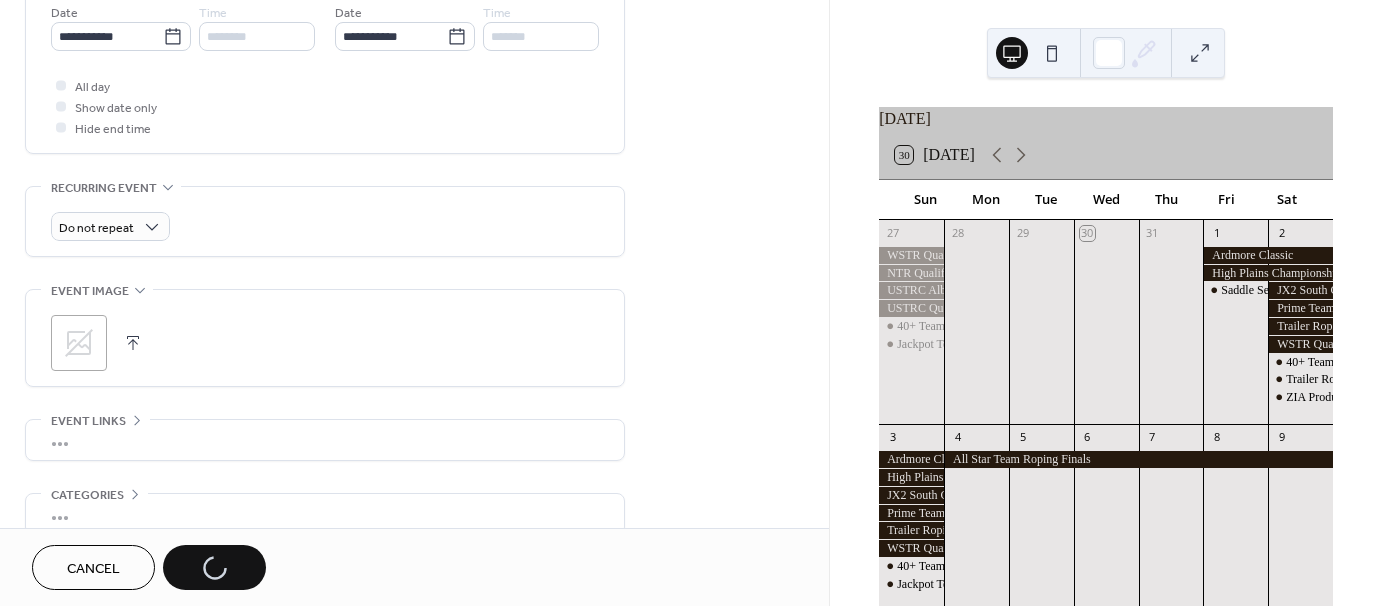 click on "Cancel Save" at bounding box center (149, 567) 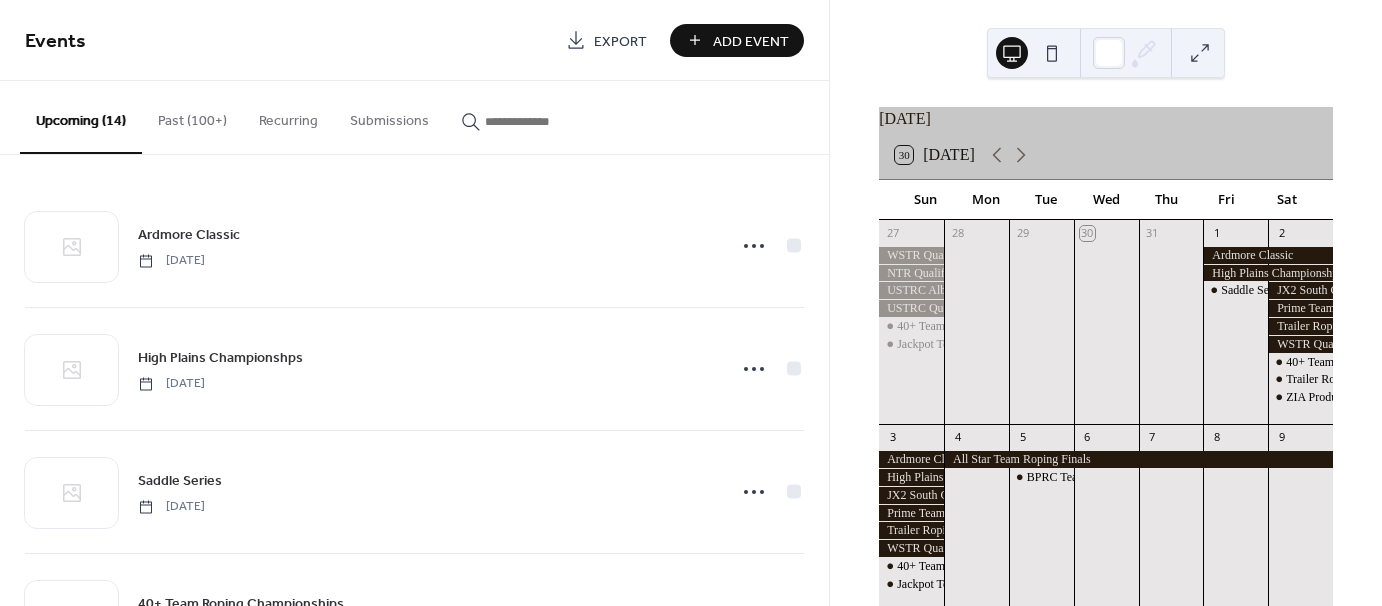 click on "Add Event" at bounding box center [751, 41] 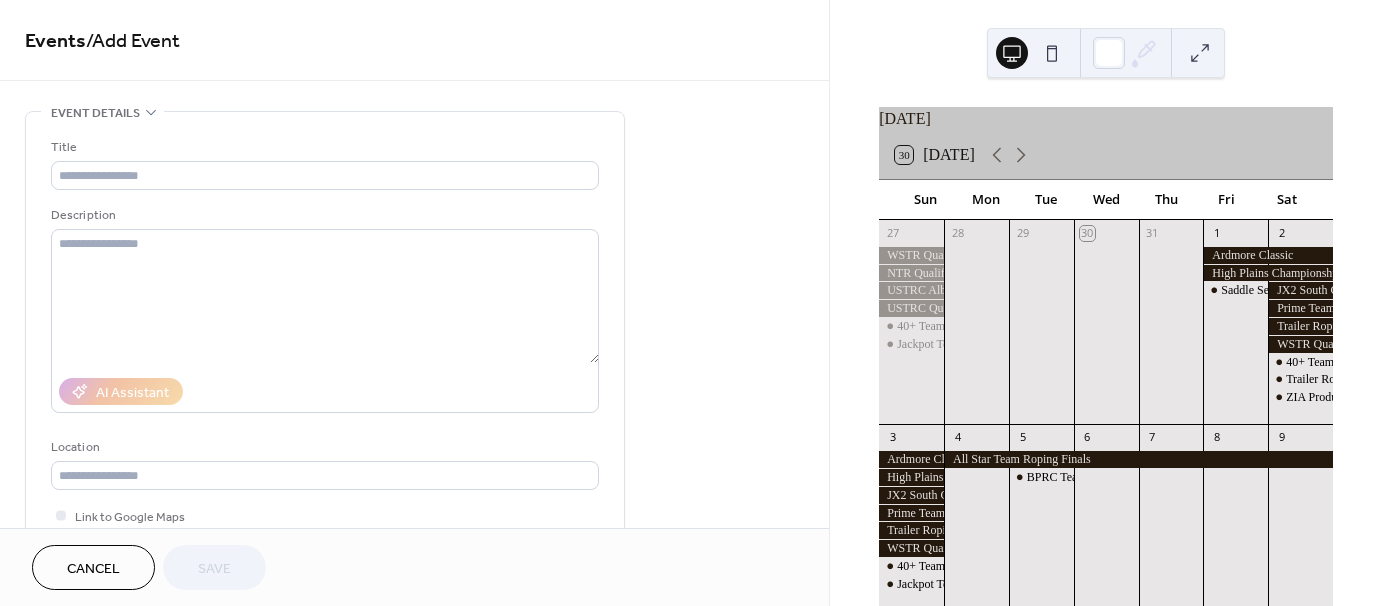 click on "Events  /  Add Event" at bounding box center (414, 40) 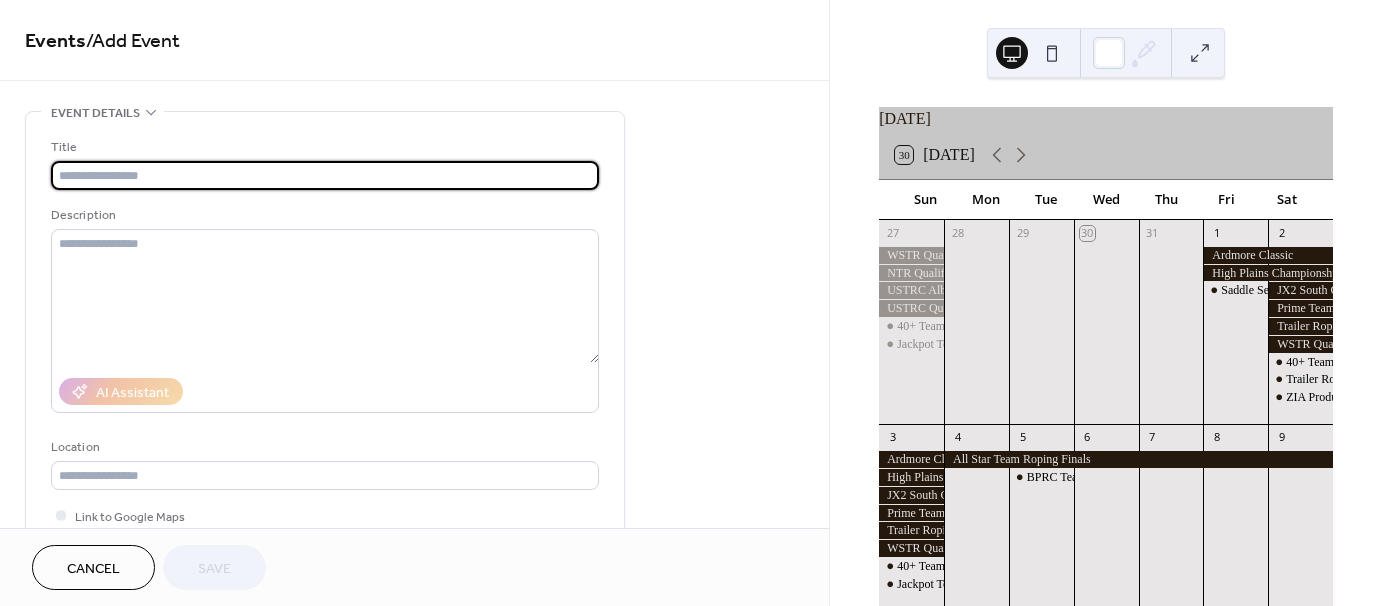 click at bounding box center [325, 175] 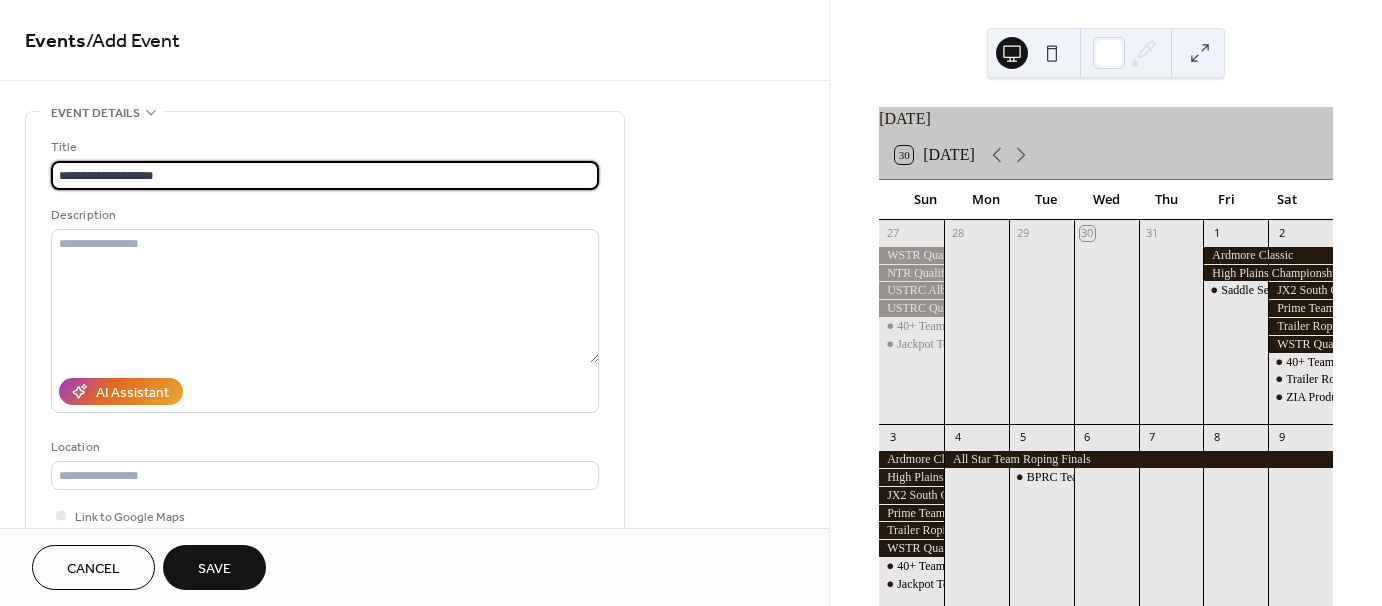 type on "**********" 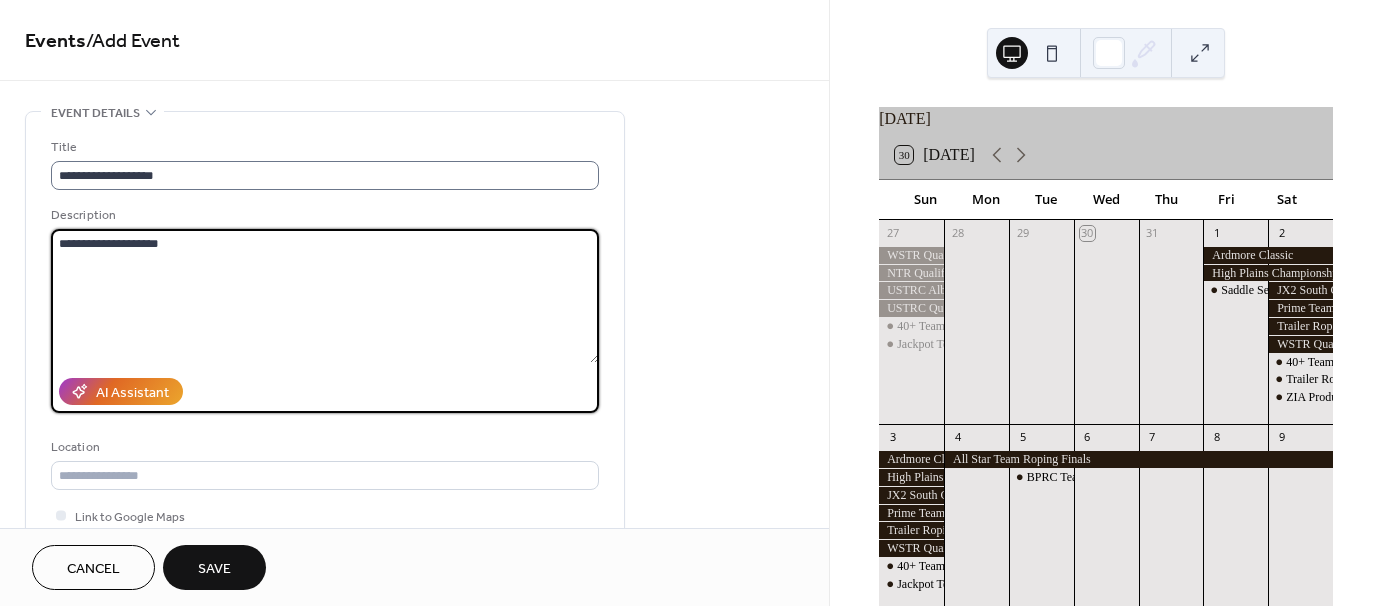 type on "**********" 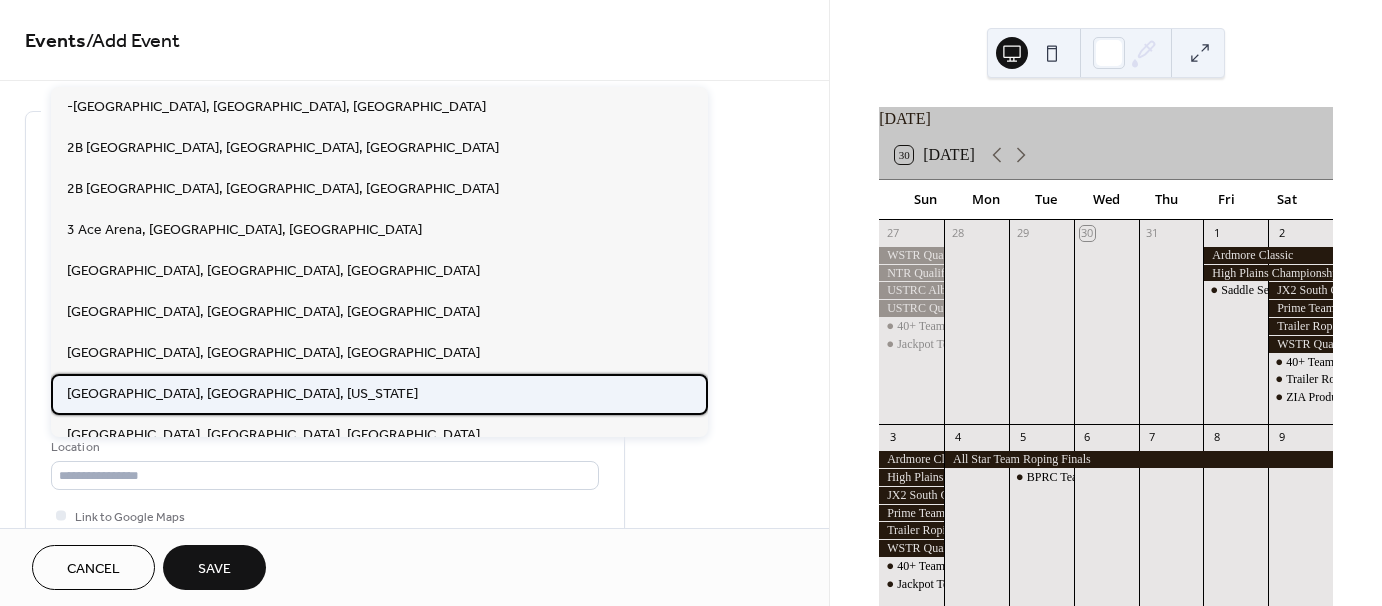 click on "[GEOGRAPHIC_DATA], [GEOGRAPHIC_DATA], [US_STATE]" at bounding box center [242, 393] 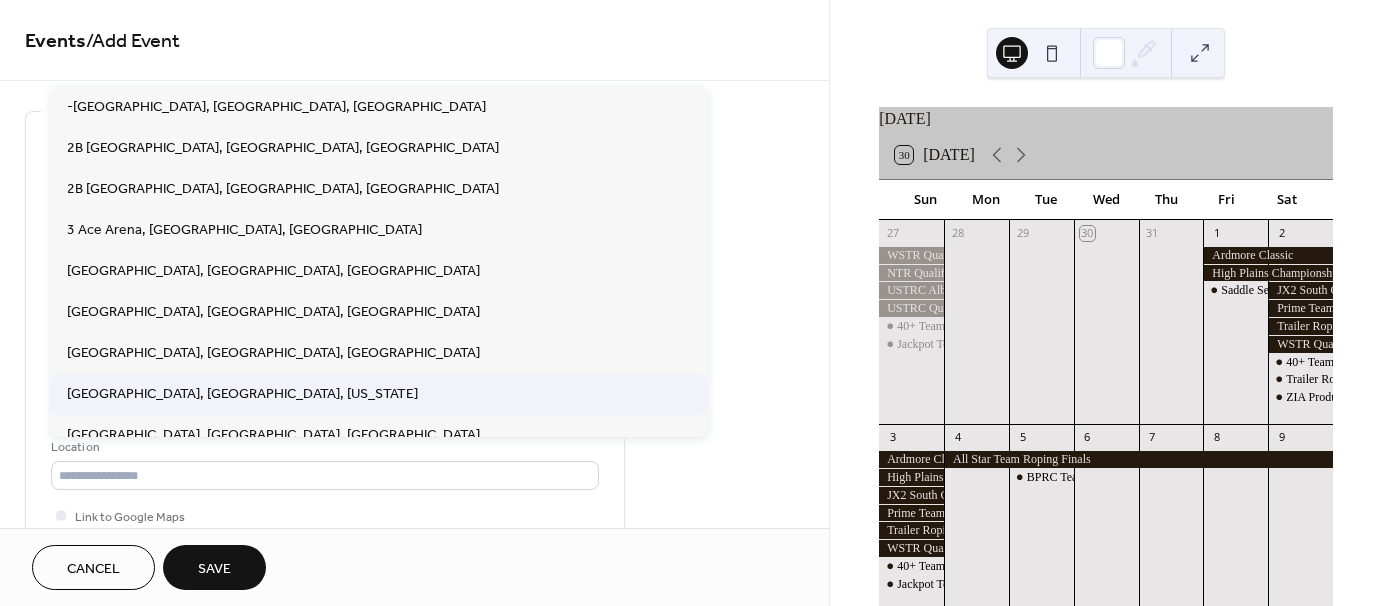 type on "**********" 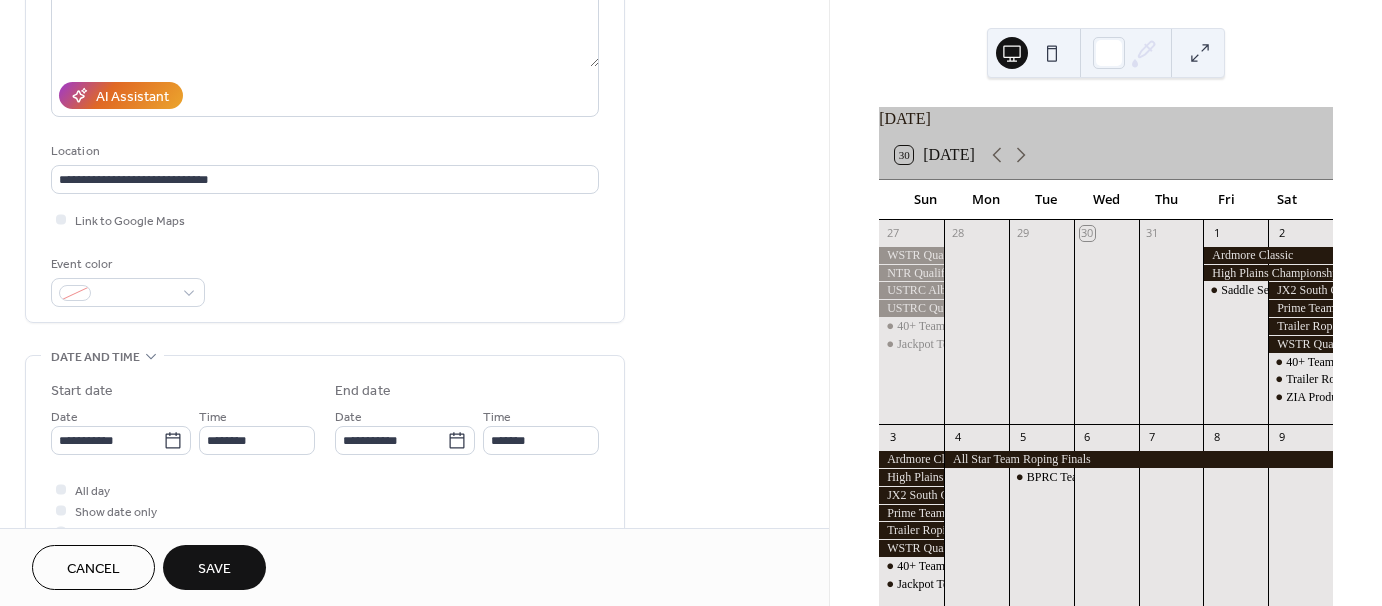 scroll, scrollTop: 300, scrollLeft: 0, axis: vertical 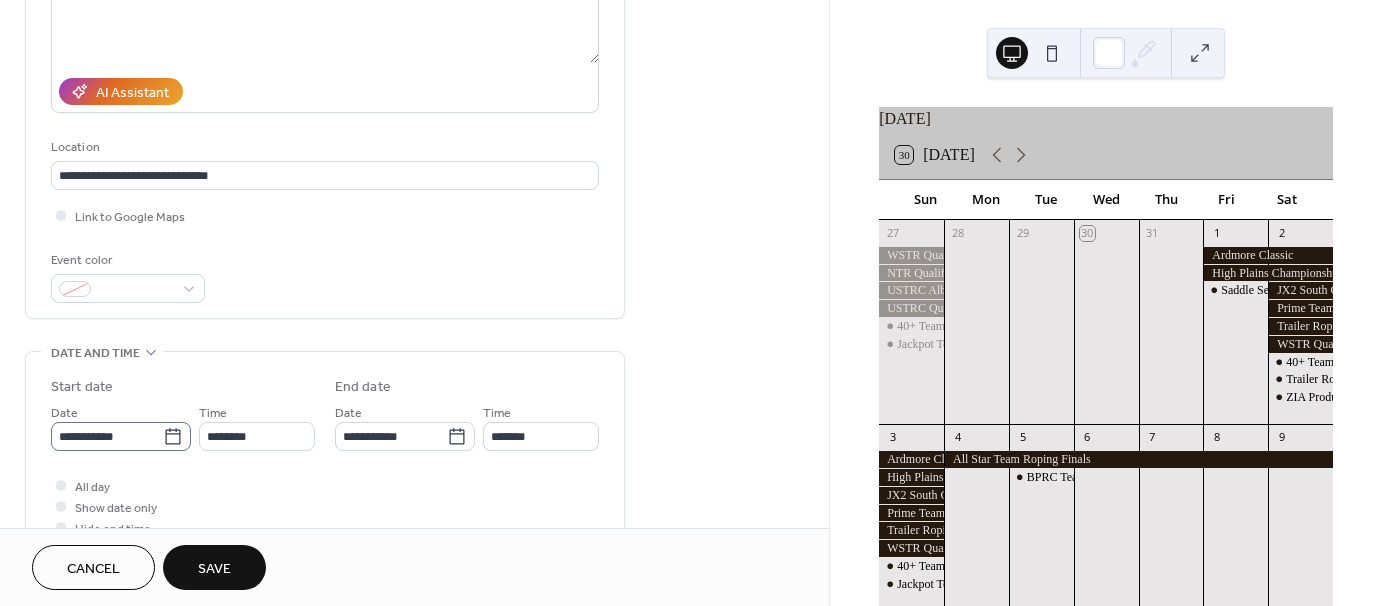 click 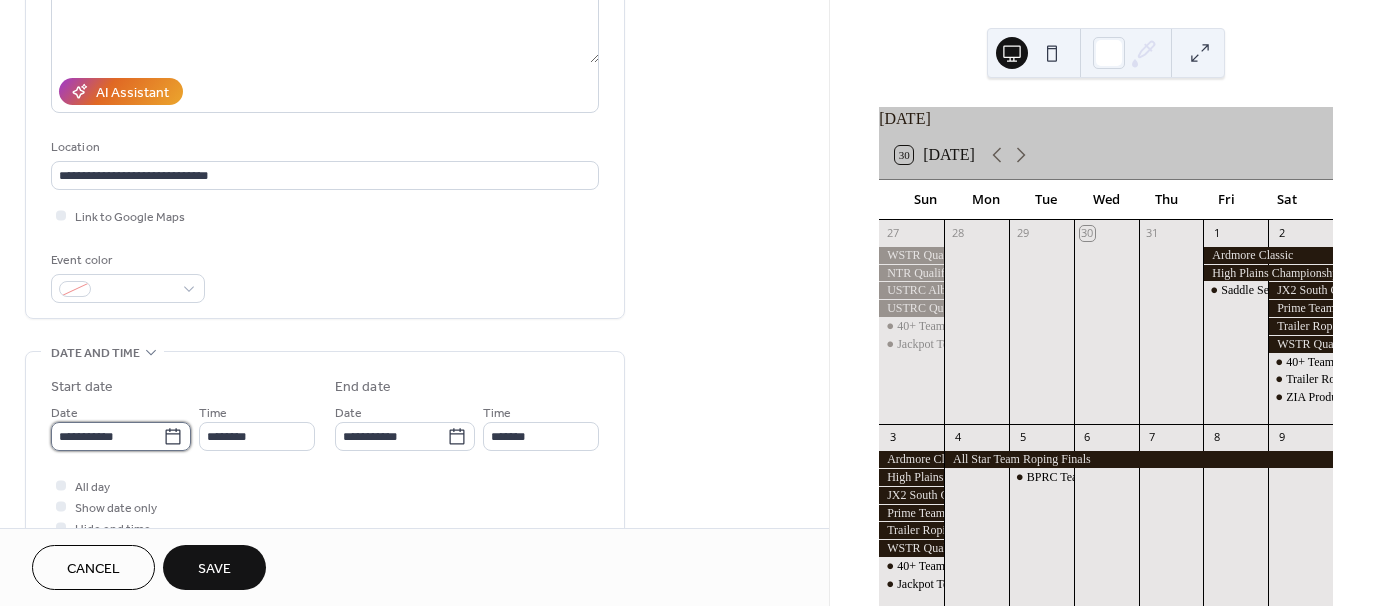click on "**********" at bounding box center [107, 436] 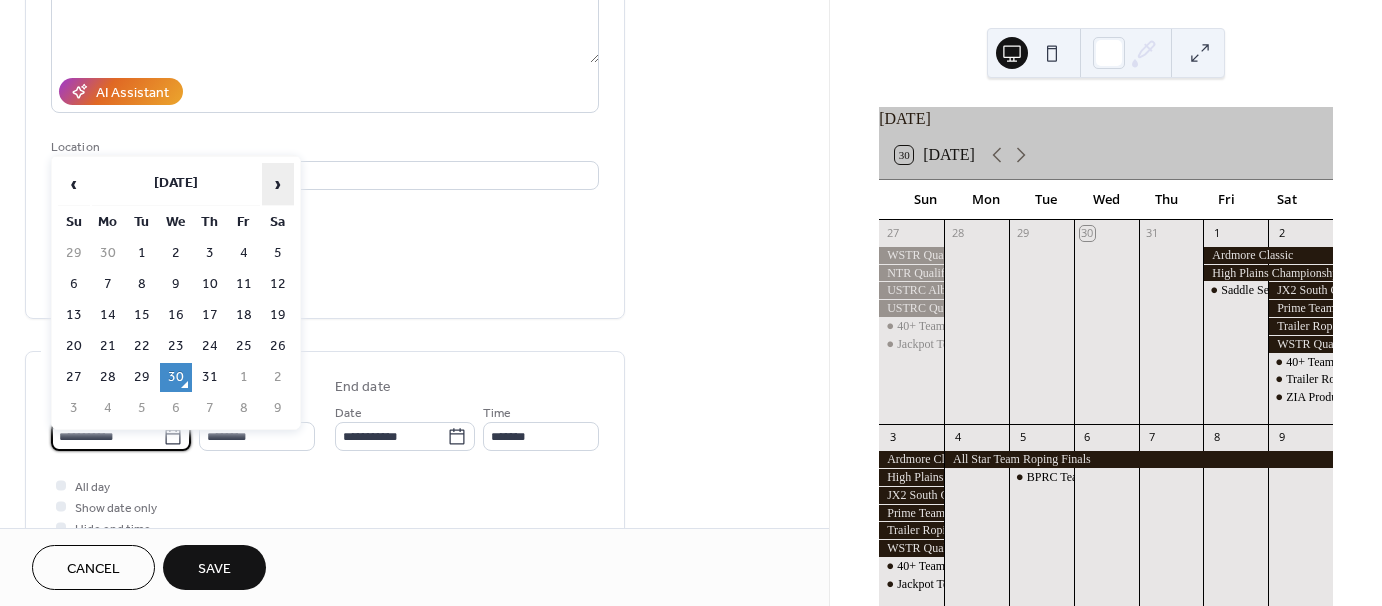 click on "›" at bounding box center (278, 184) 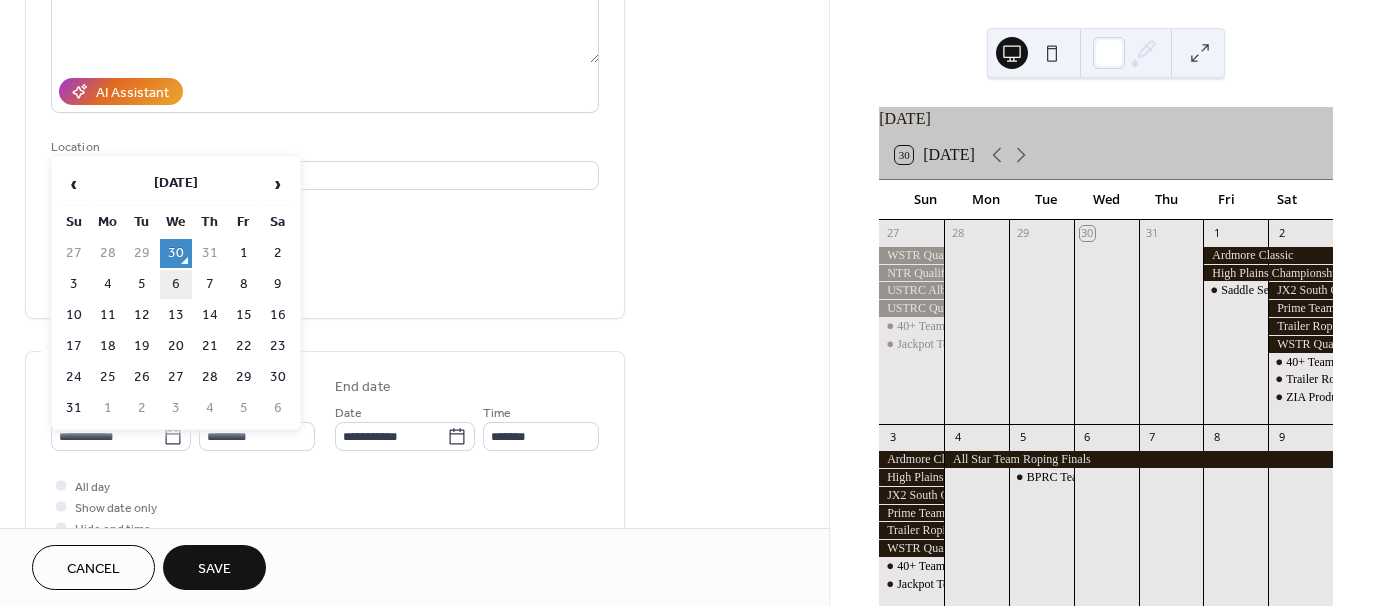 click on "6" at bounding box center (176, 284) 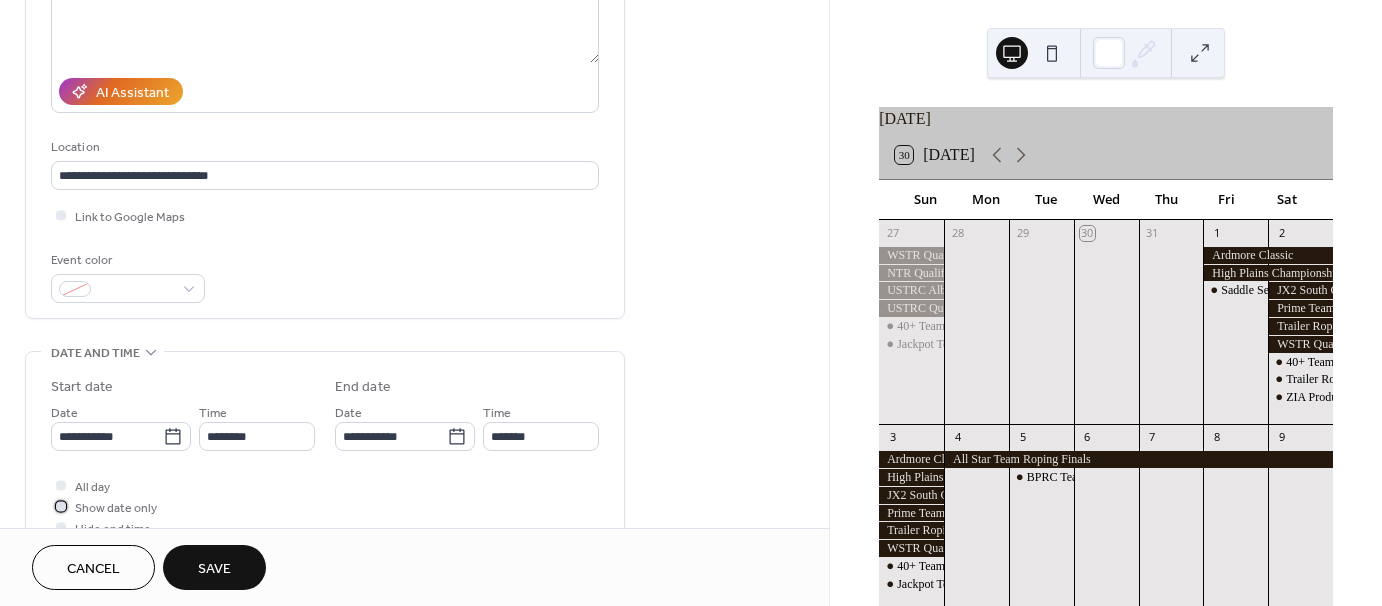 click at bounding box center (61, 506) 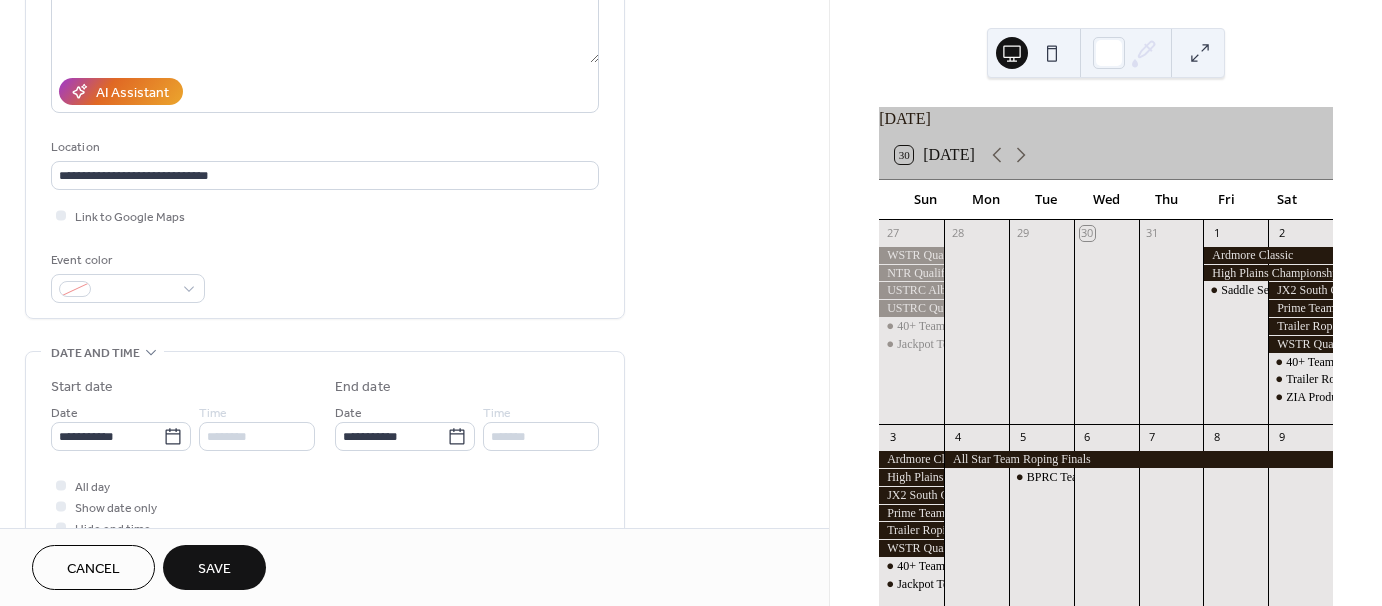 click on "Save" at bounding box center (214, 569) 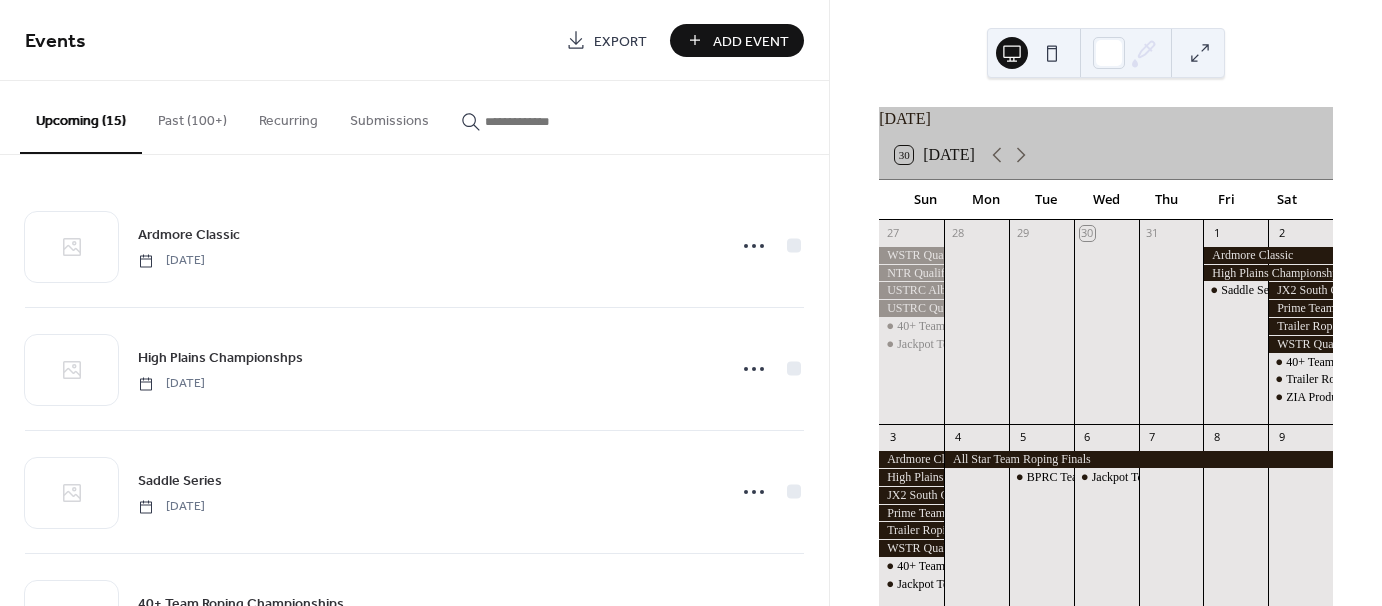 click on "Add Event" at bounding box center (751, 41) 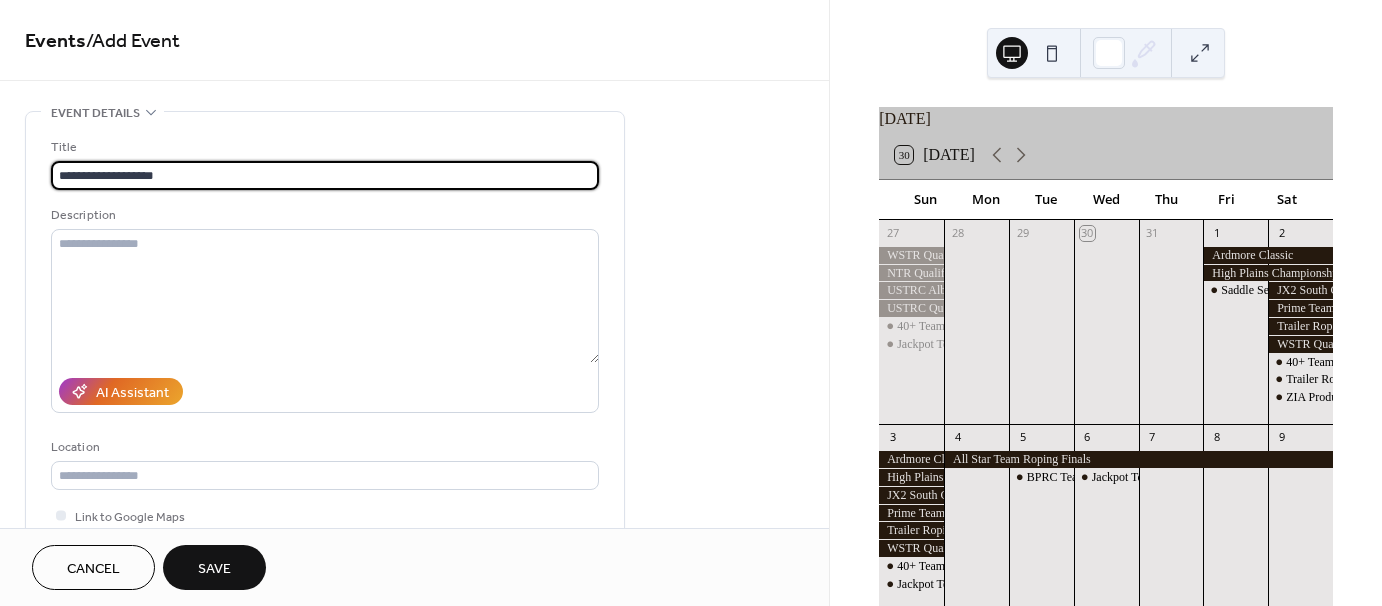 type on "**********" 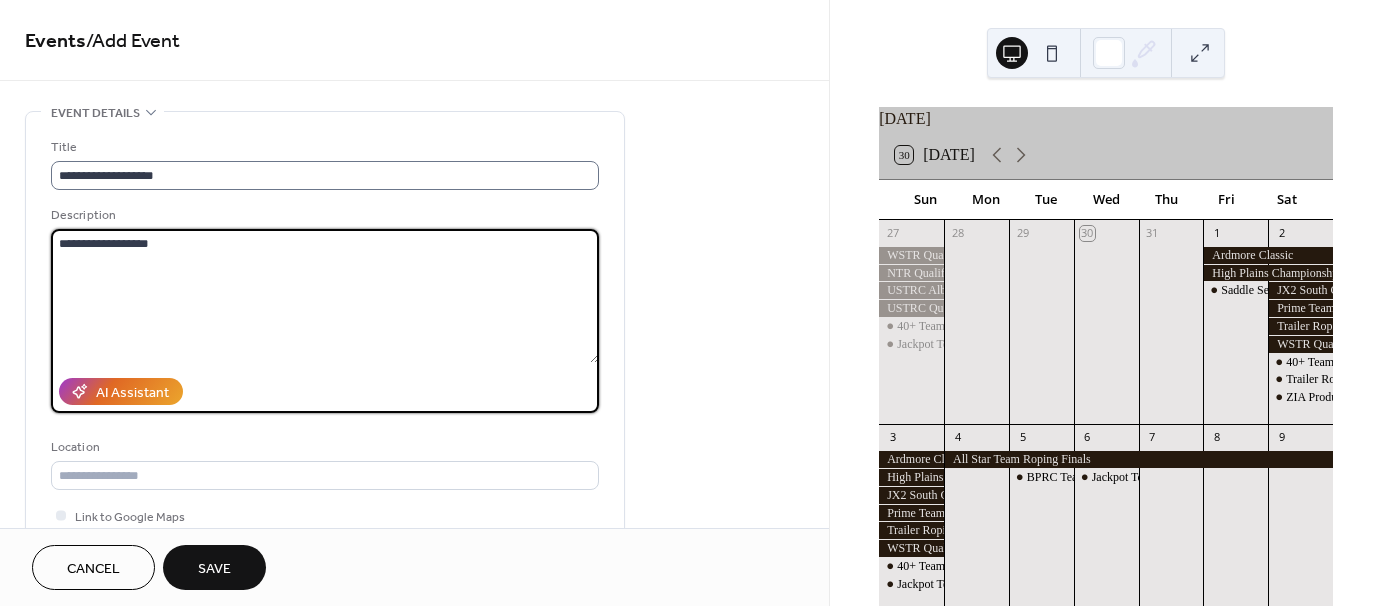 type on "**********" 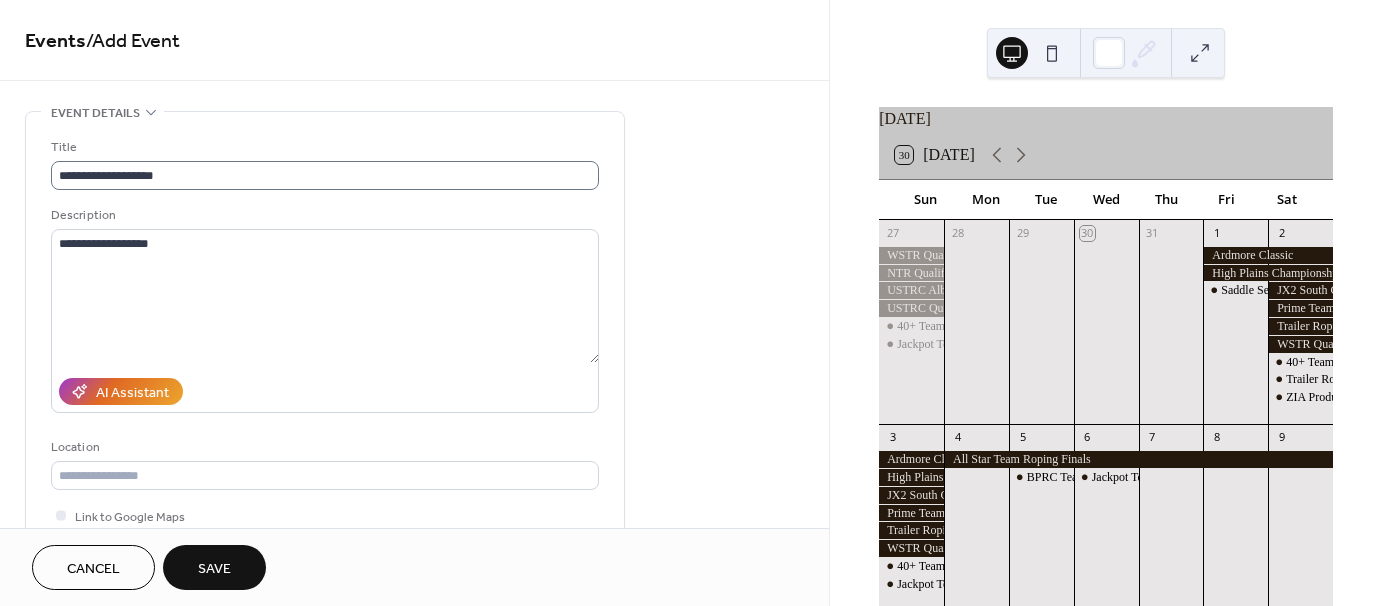 type 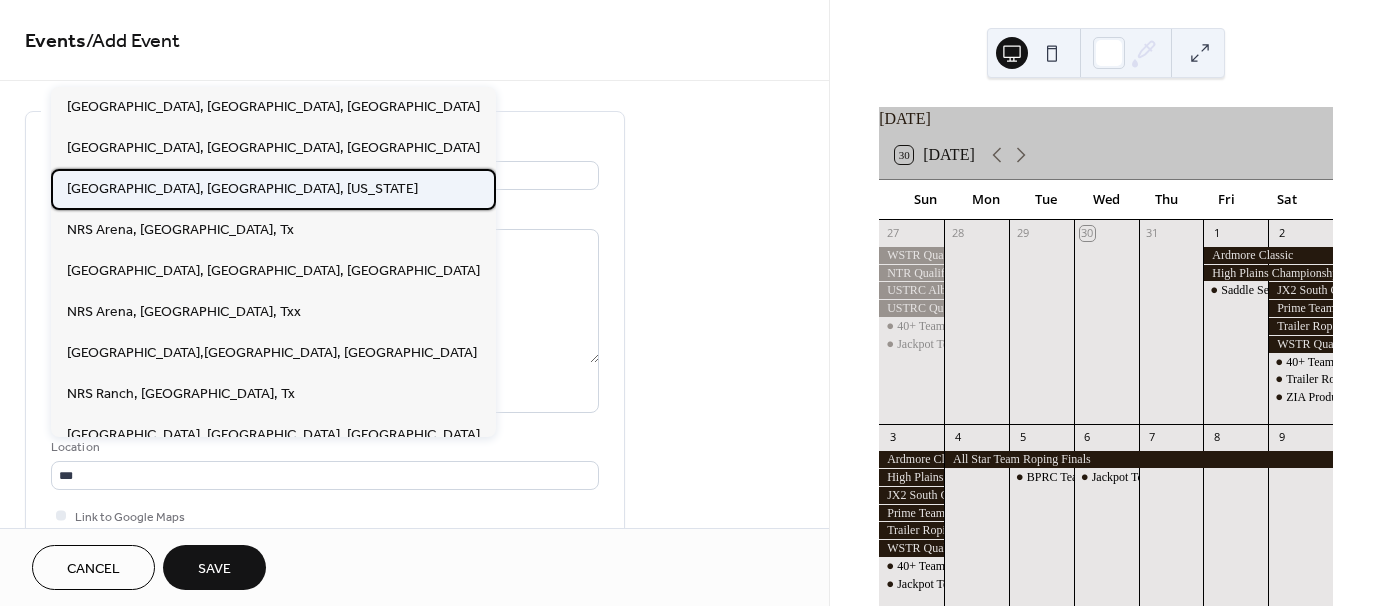 click on "[GEOGRAPHIC_DATA], [GEOGRAPHIC_DATA], [US_STATE]" at bounding box center (242, 188) 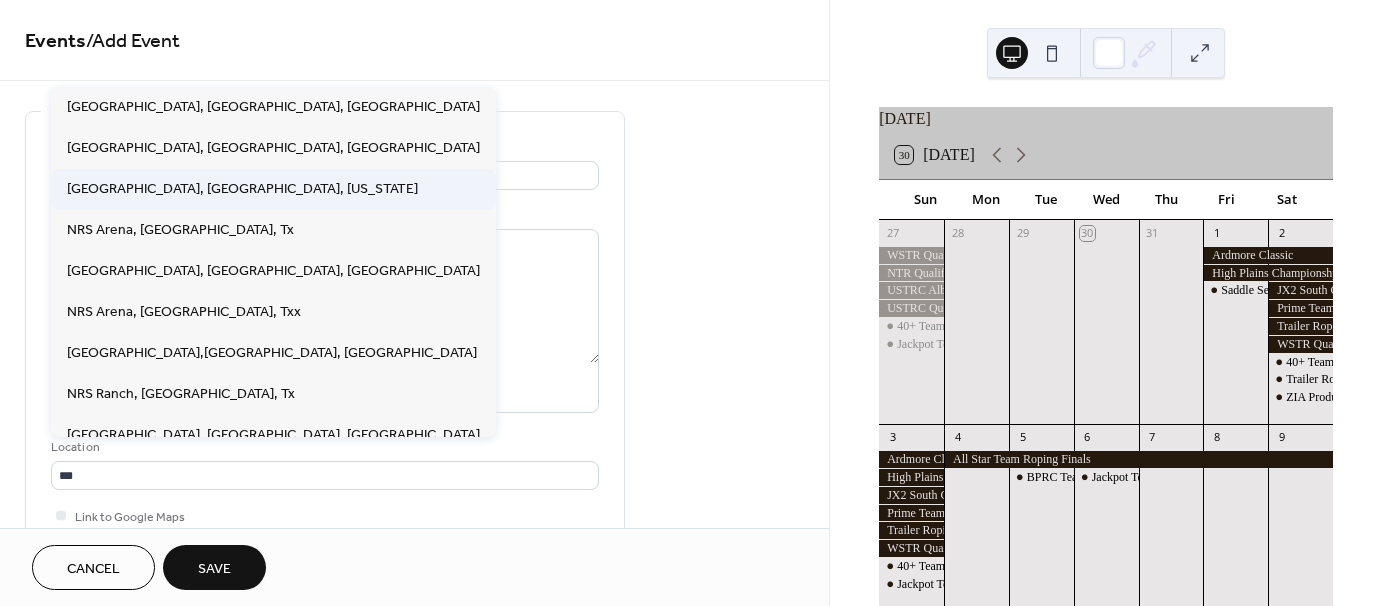 type on "**********" 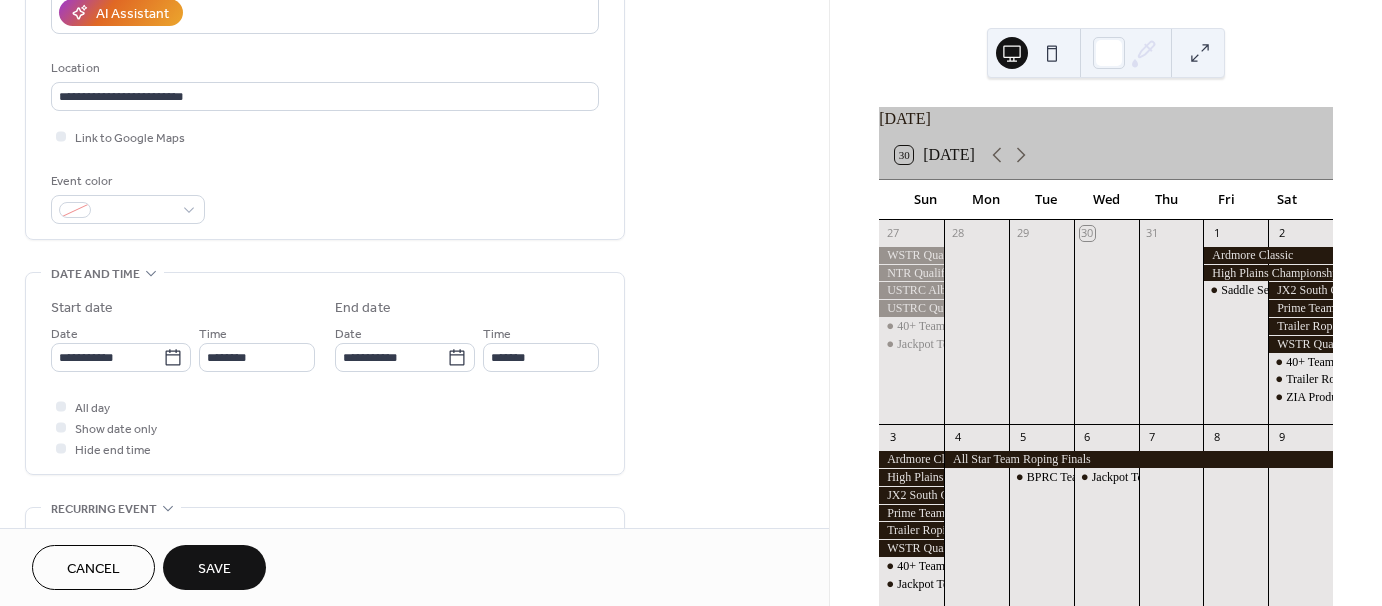 scroll, scrollTop: 400, scrollLeft: 0, axis: vertical 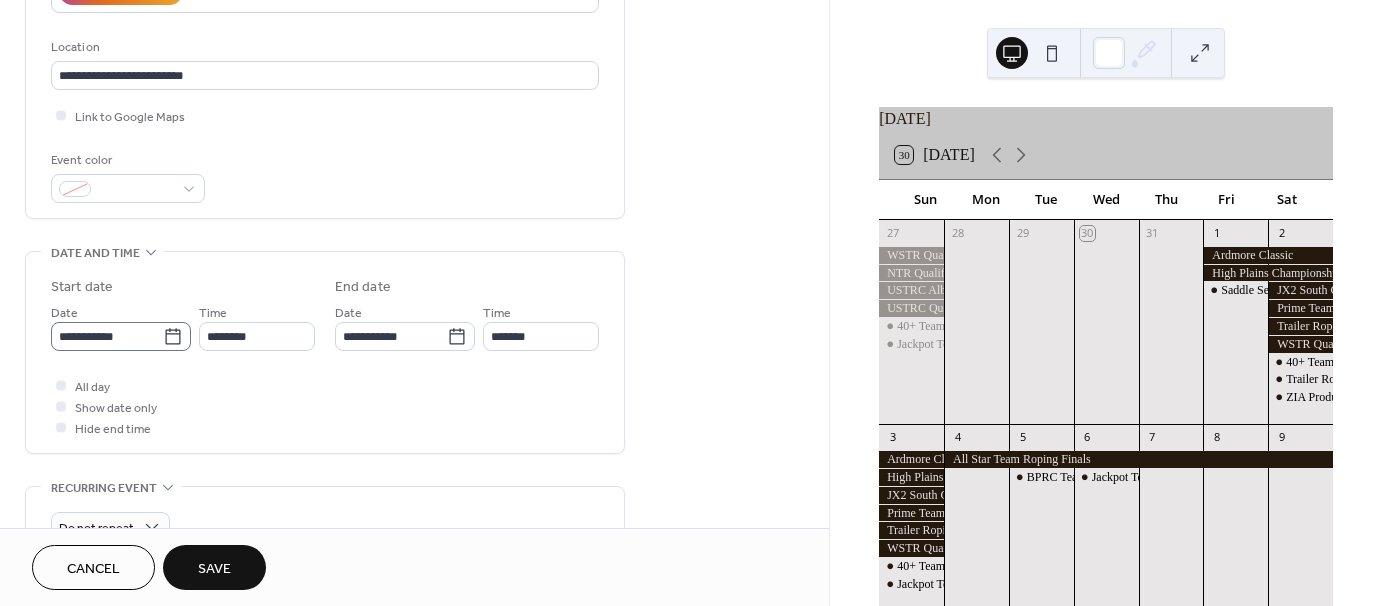 click 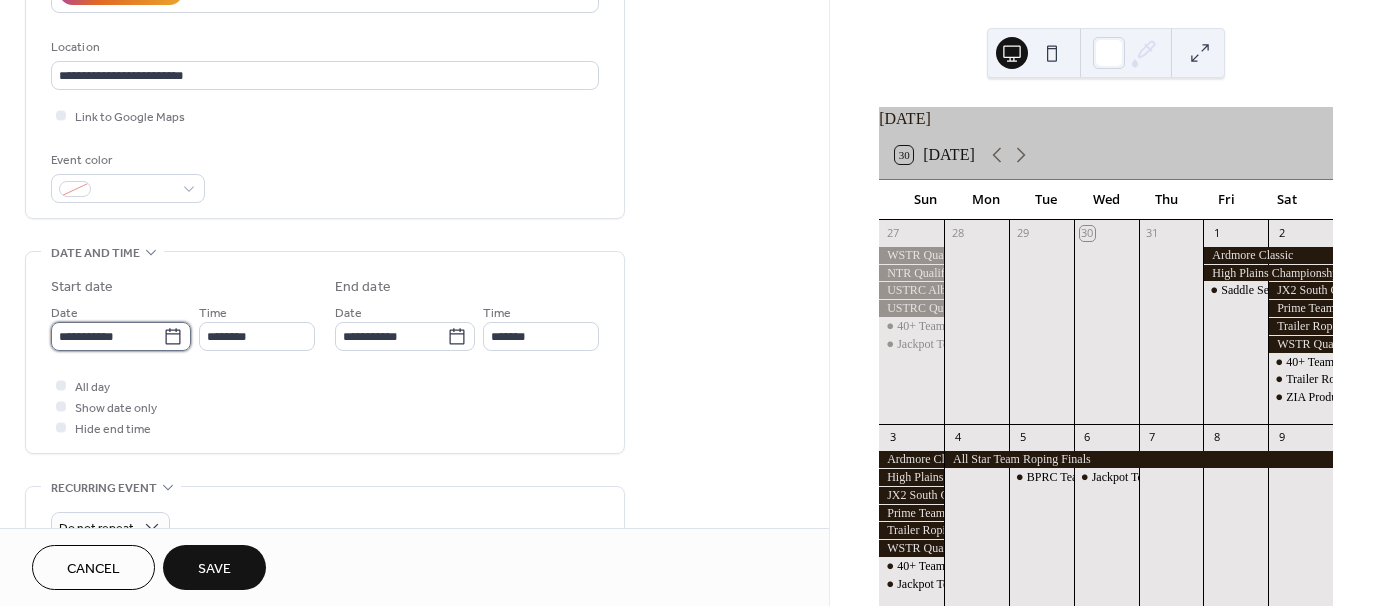 click on "**********" at bounding box center (107, 336) 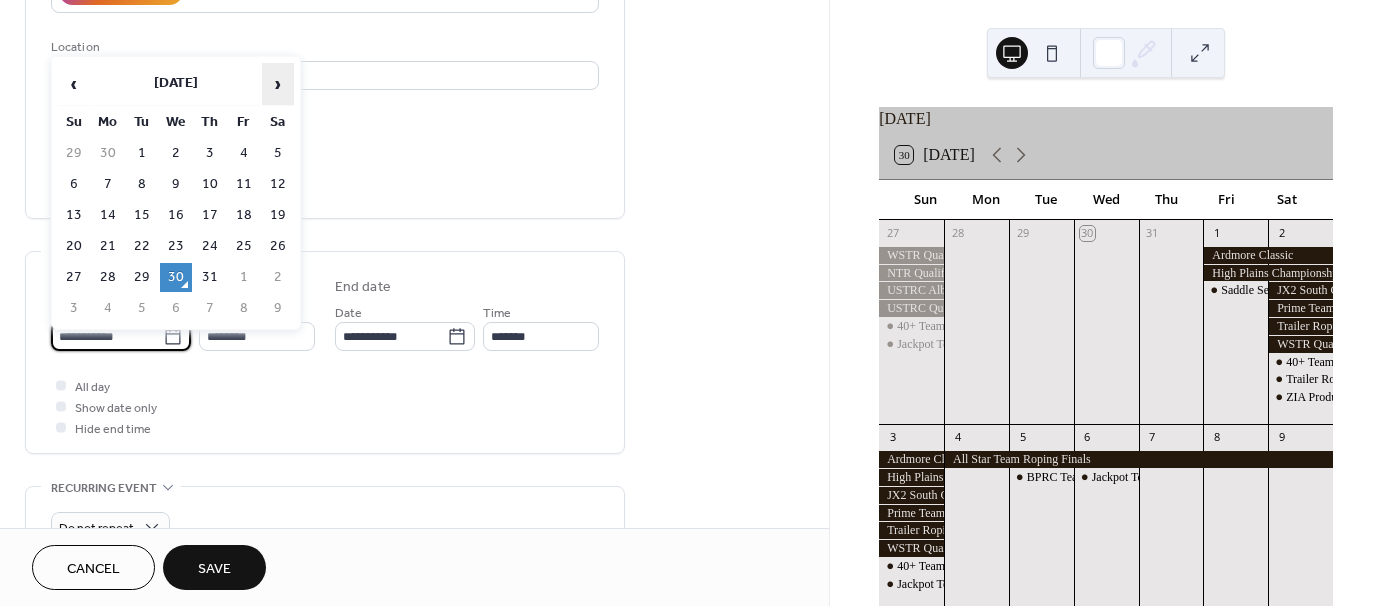 click on "›" at bounding box center (278, 84) 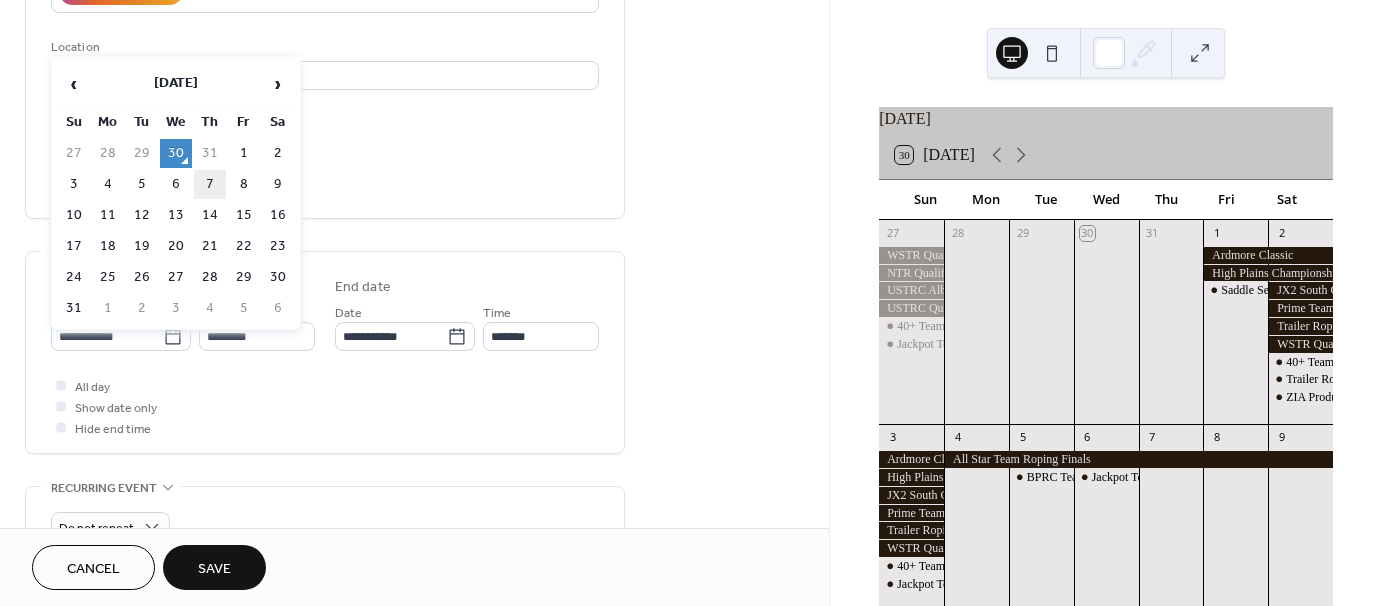 click on "7" at bounding box center [210, 184] 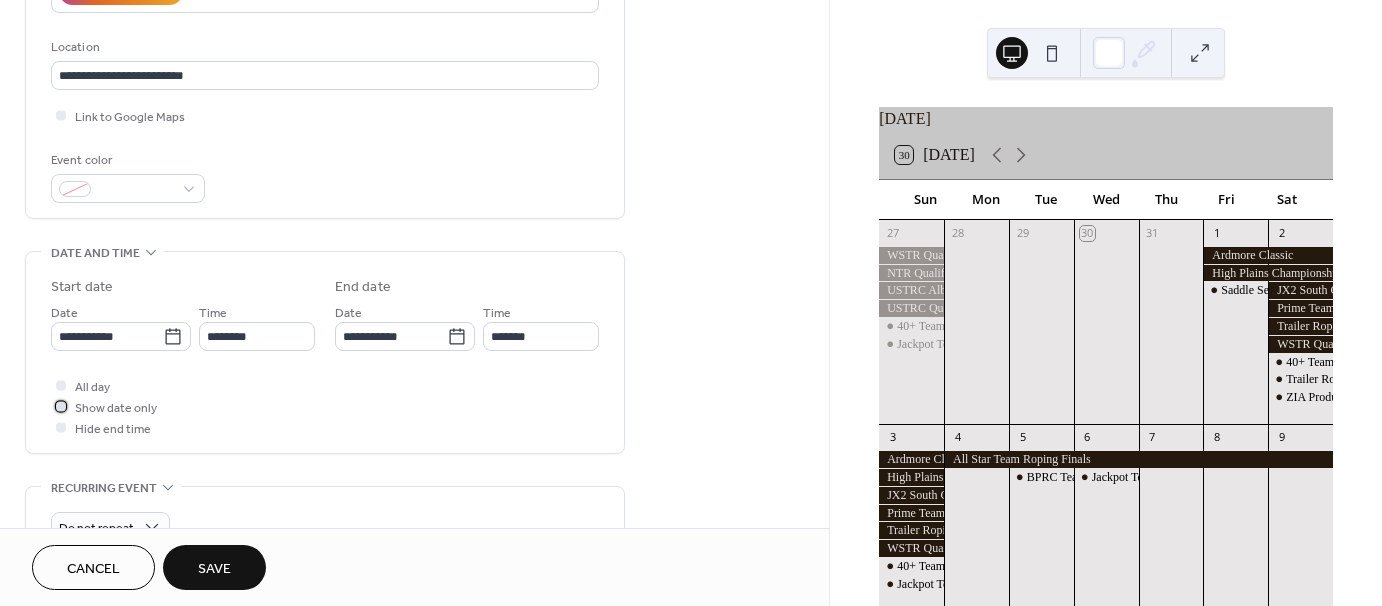 click at bounding box center (61, 406) 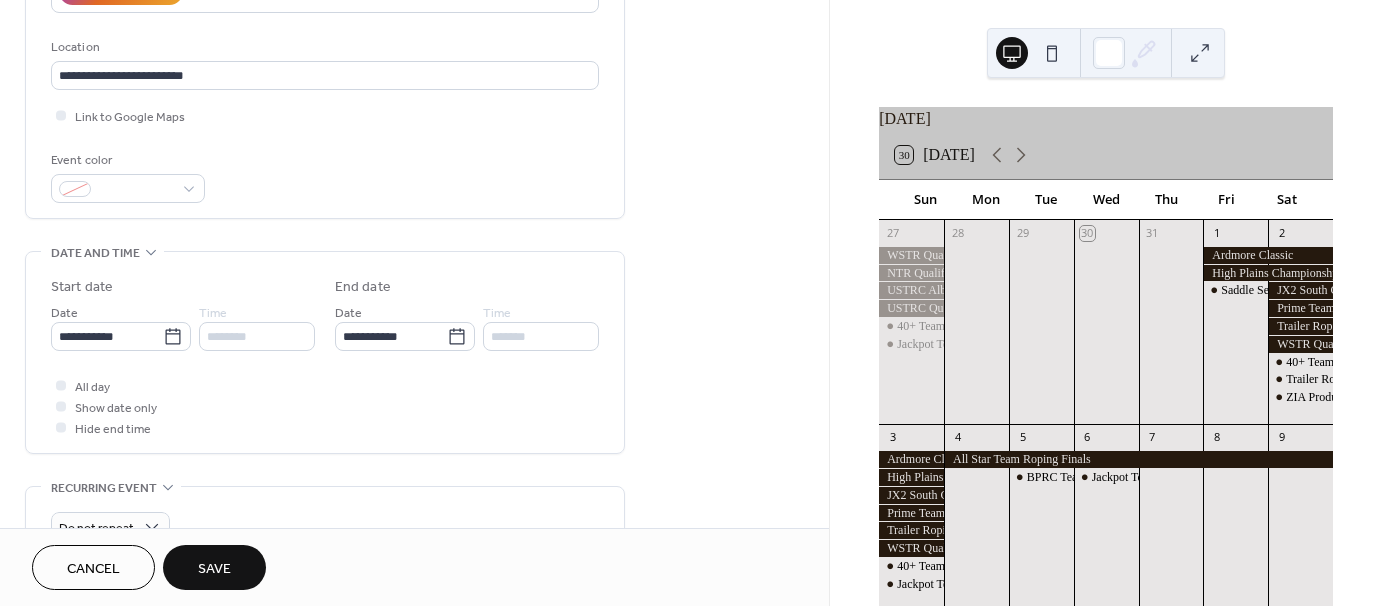 click on "Save" at bounding box center [214, 569] 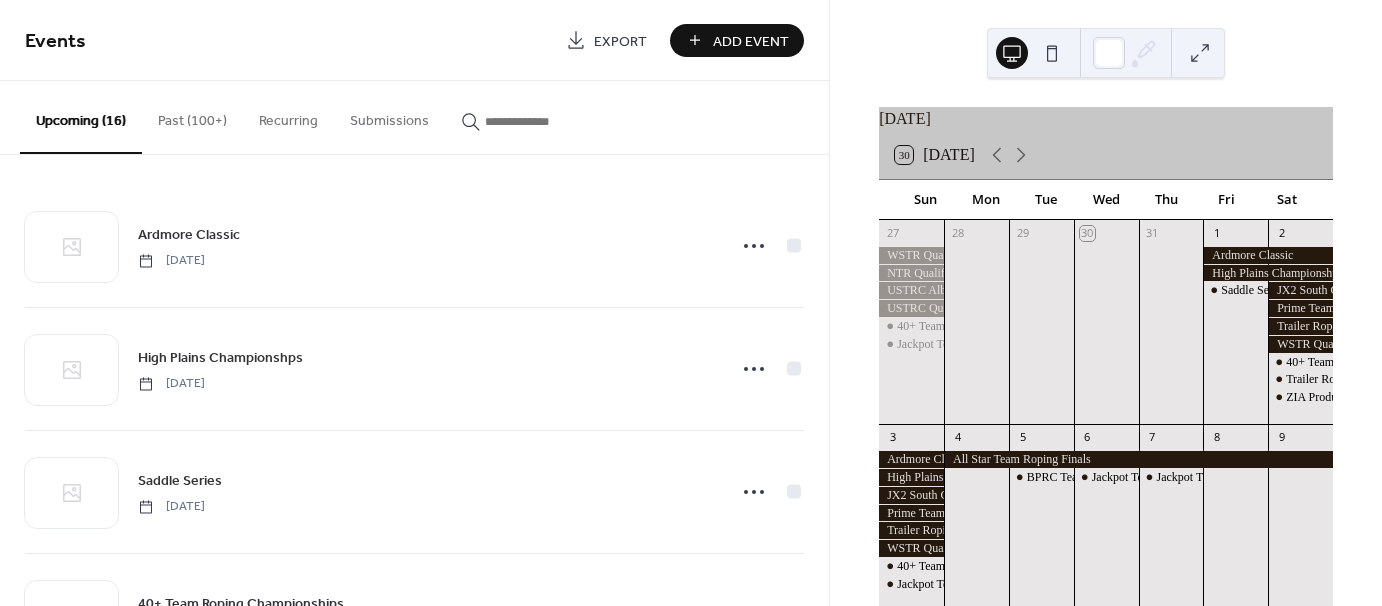 click on "Add Event" at bounding box center [737, 40] 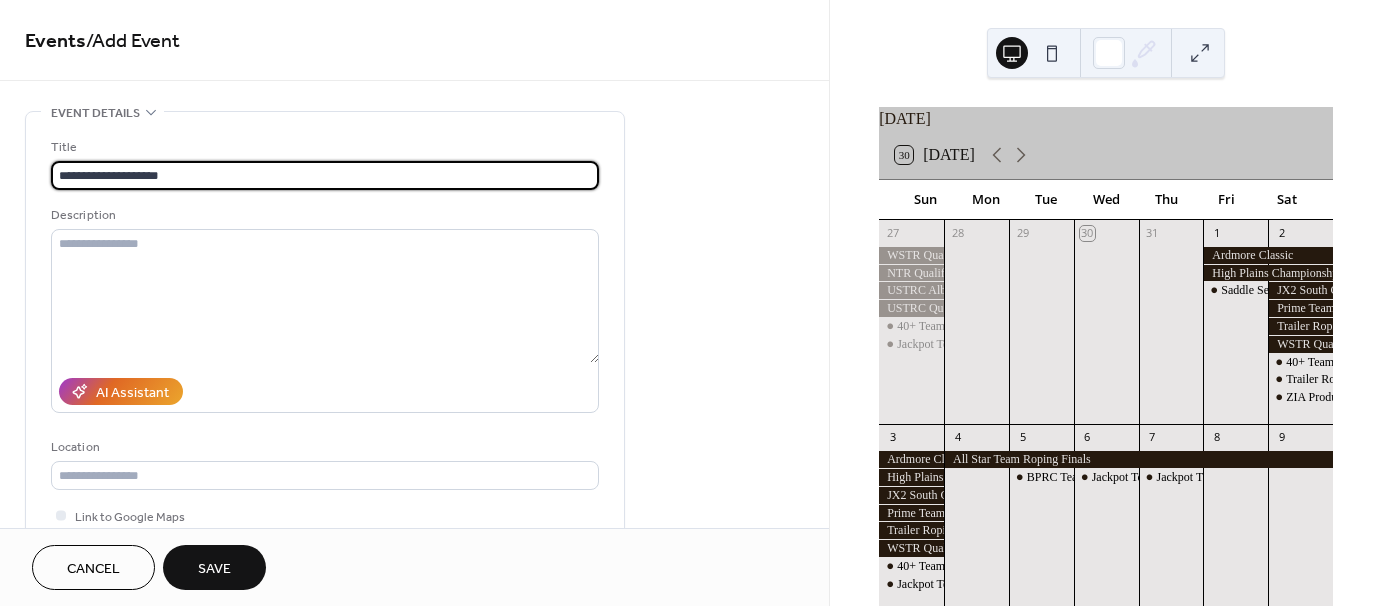 type on "**********" 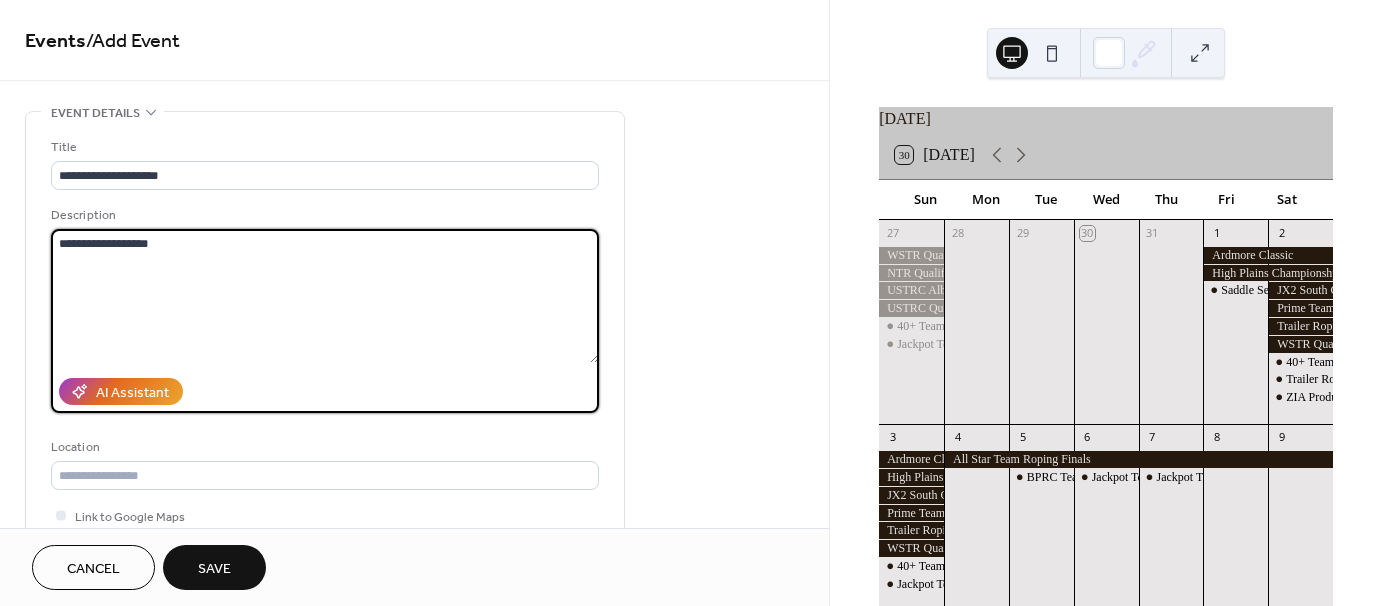 type on "**********" 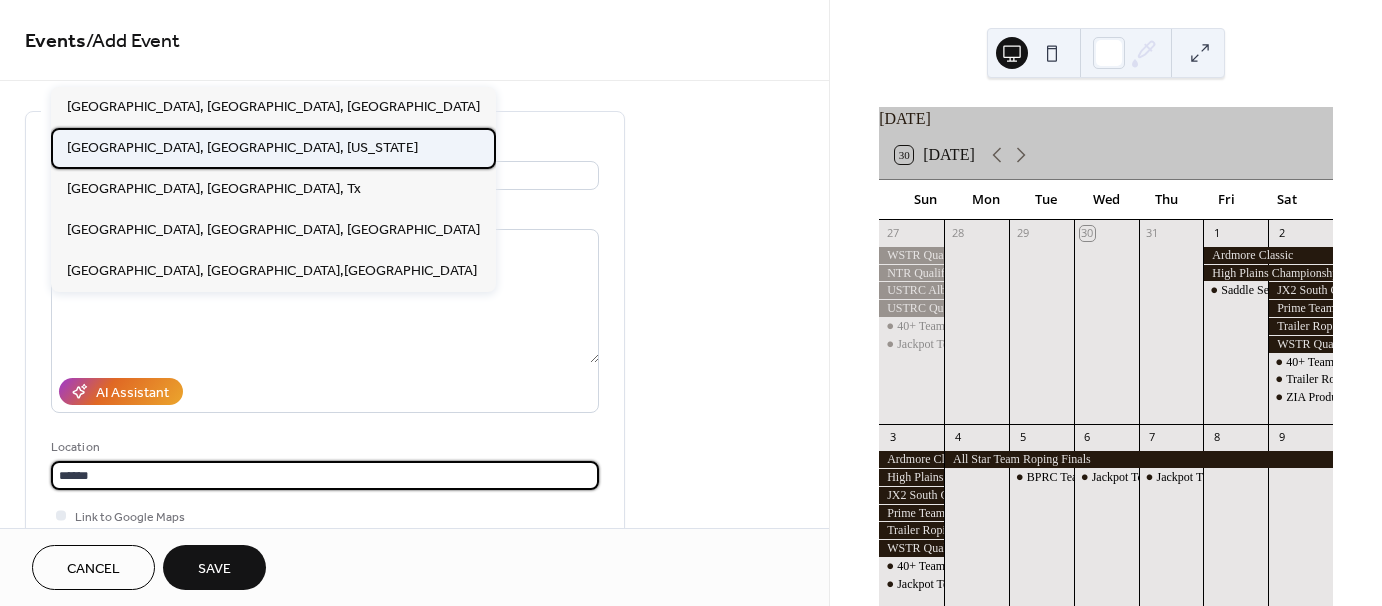 click on "[GEOGRAPHIC_DATA], [GEOGRAPHIC_DATA], [US_STATE]" at bounding box center [242, 147] 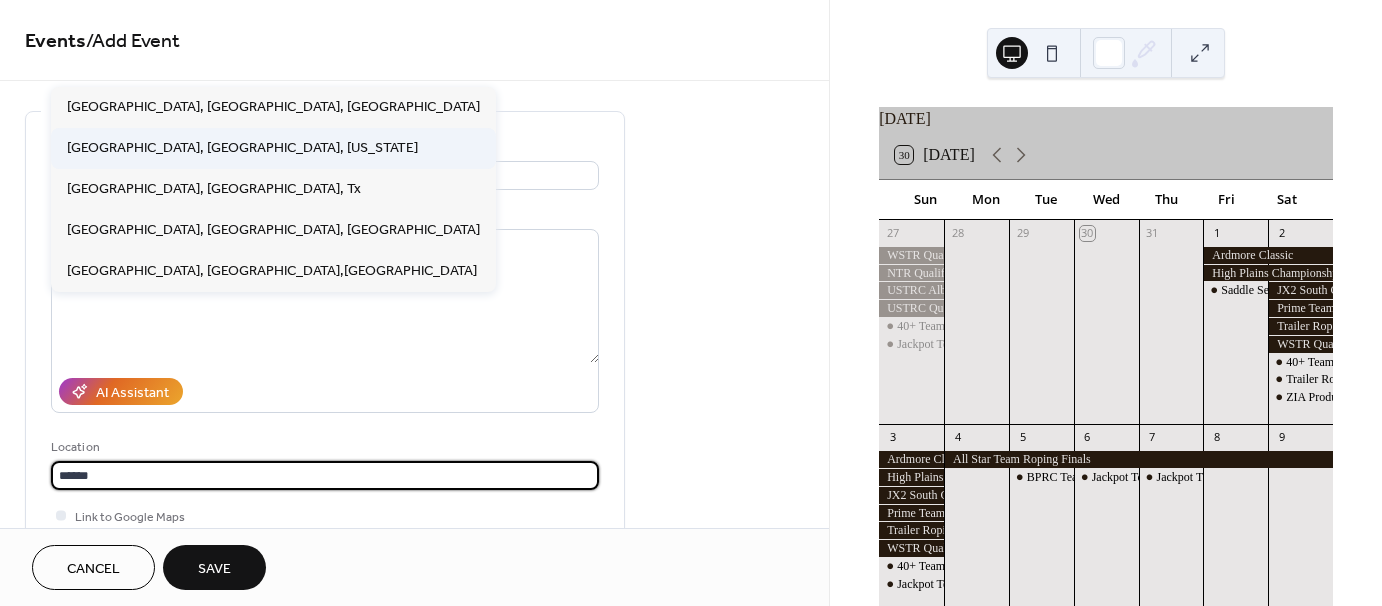 type on "**********" 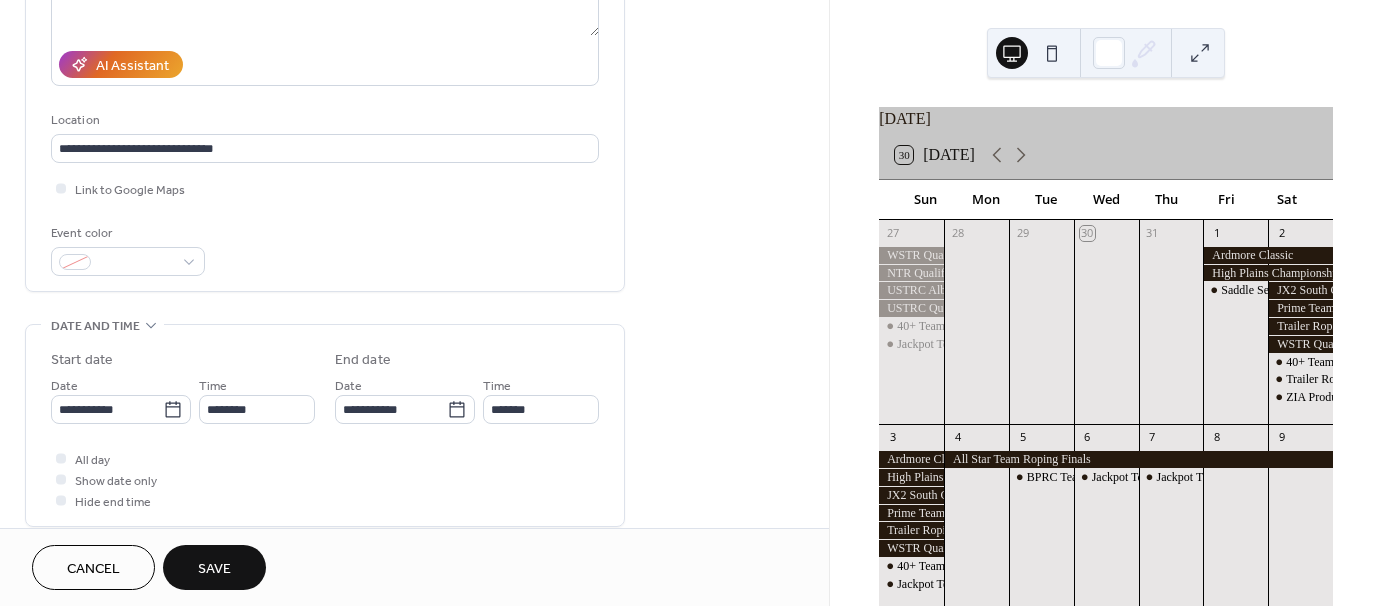 scroll, scrollTop: 400, scrollLeft: 0, axis: vertical 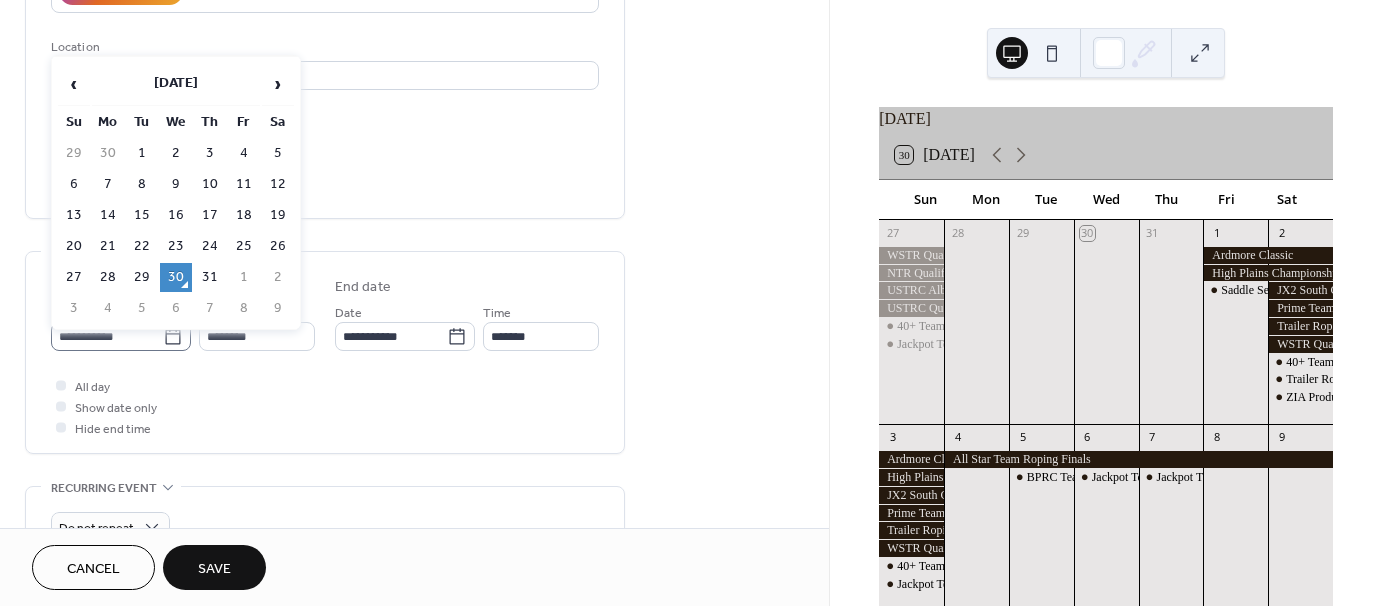 click 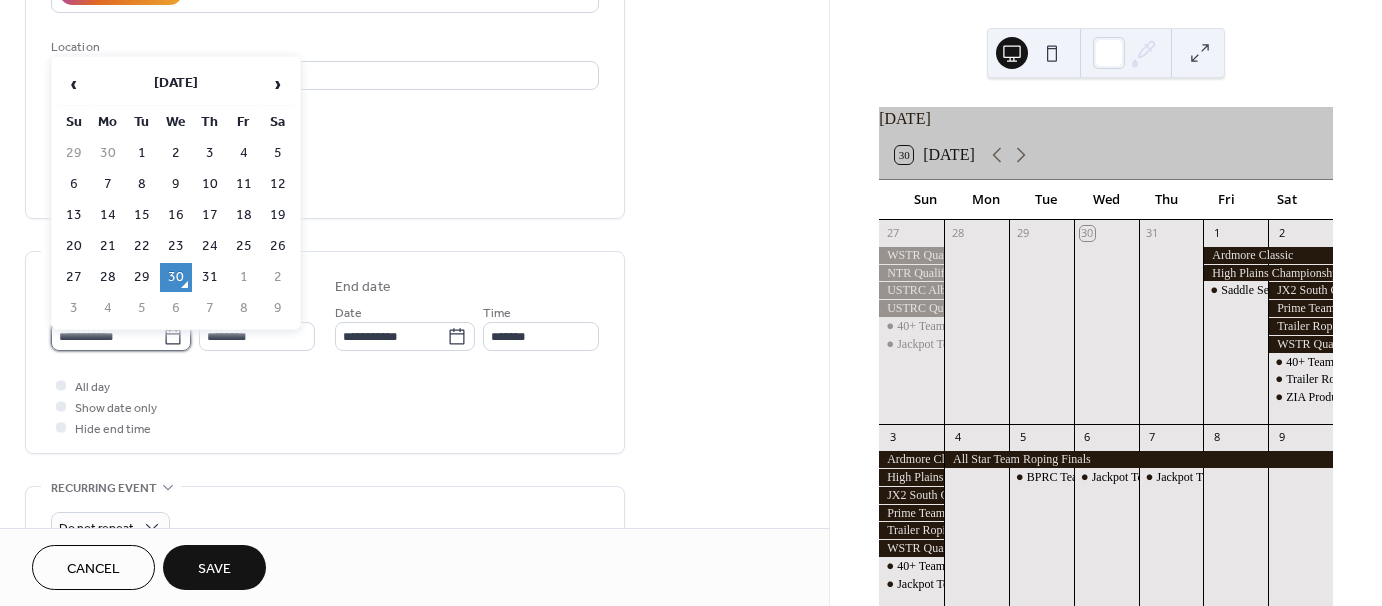 click on "**********" at bounding box center [107, 336] 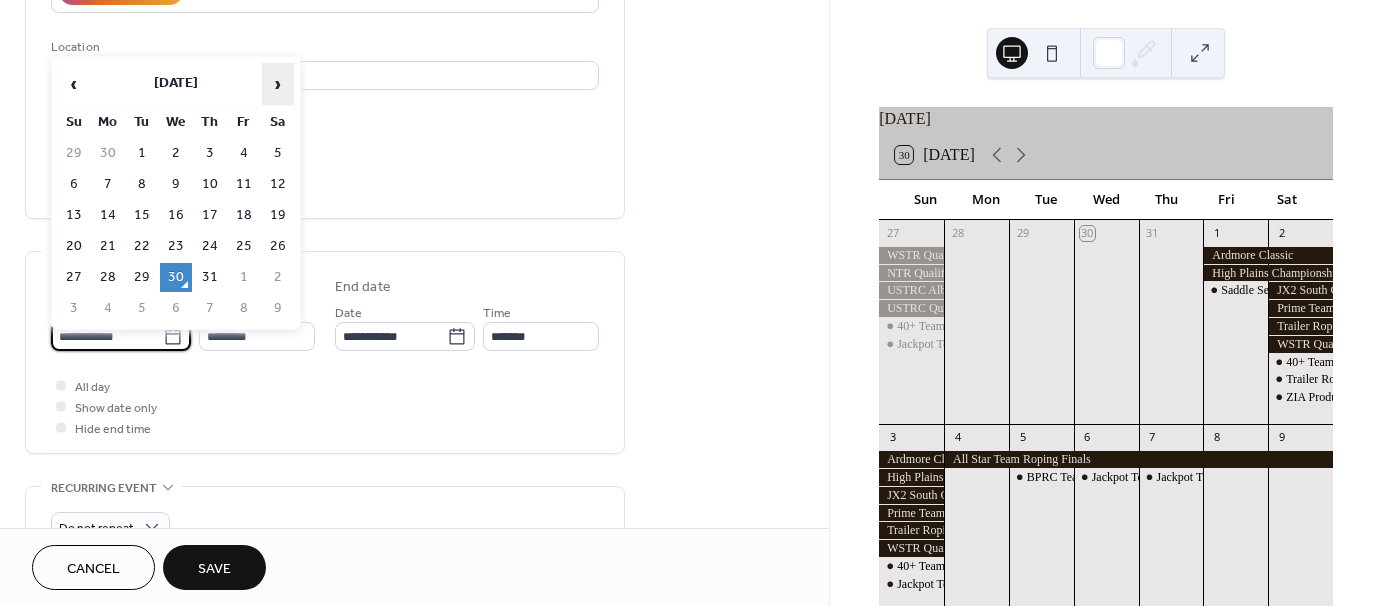 click on "›" at bounding box center [278, 84] 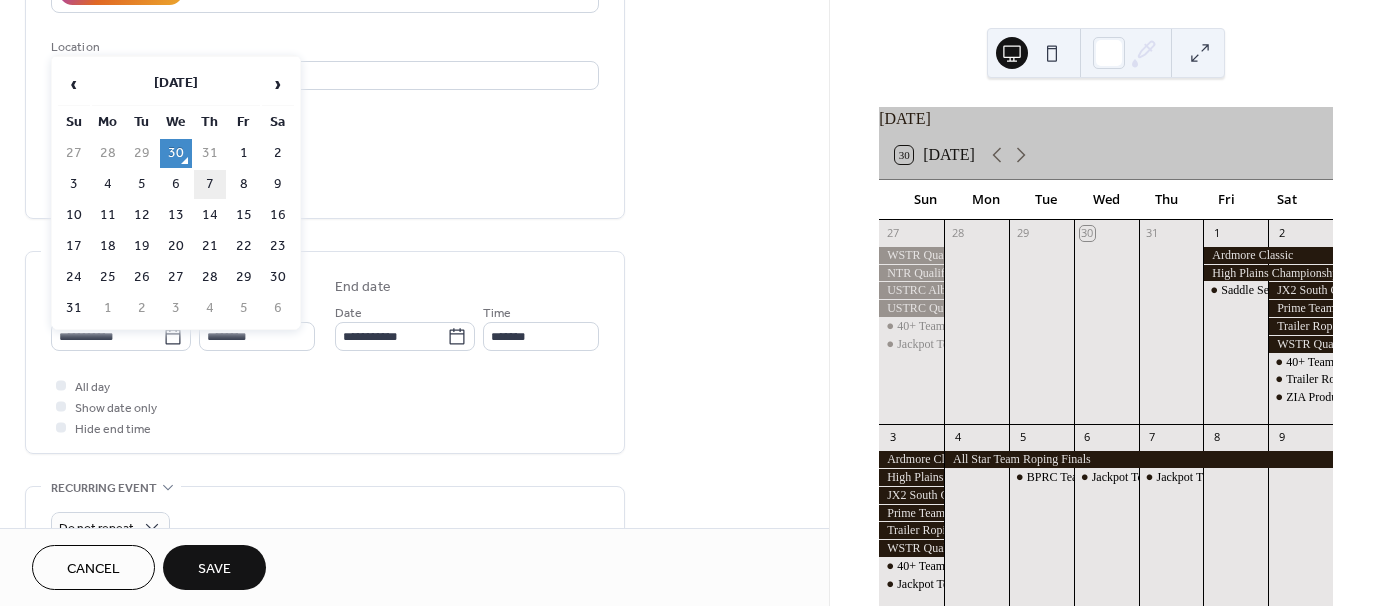 click on "7" at bounding box center (210, 184) 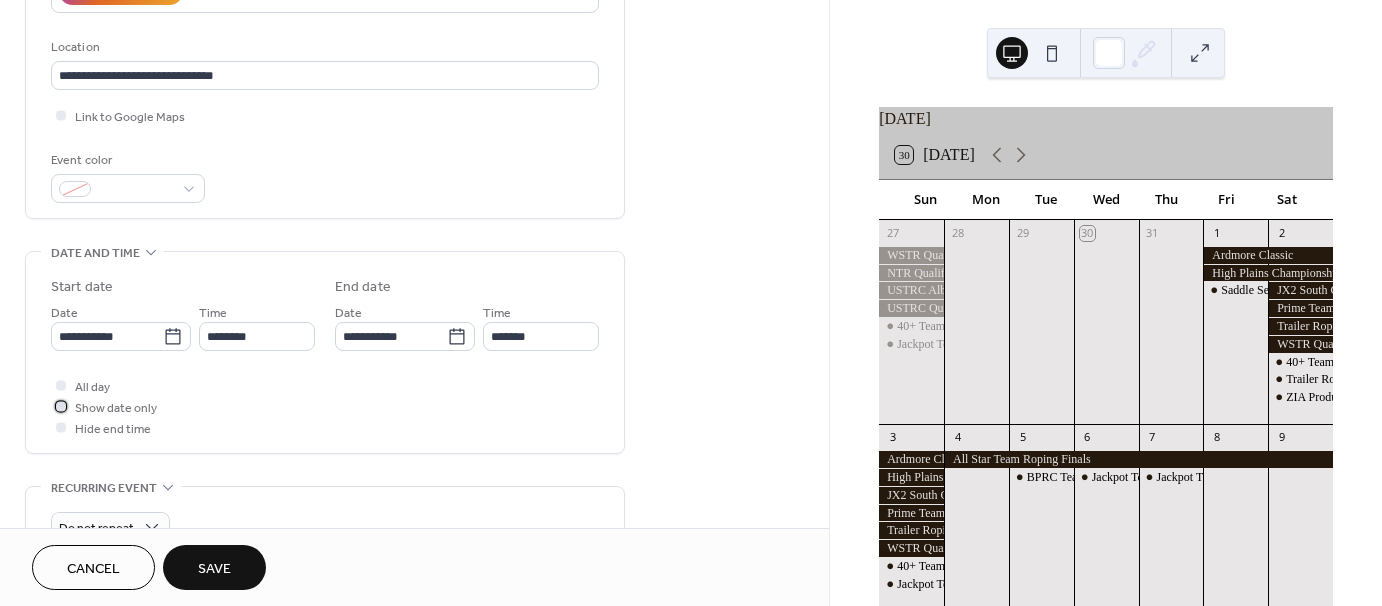 click at bounding box center (61, 406) 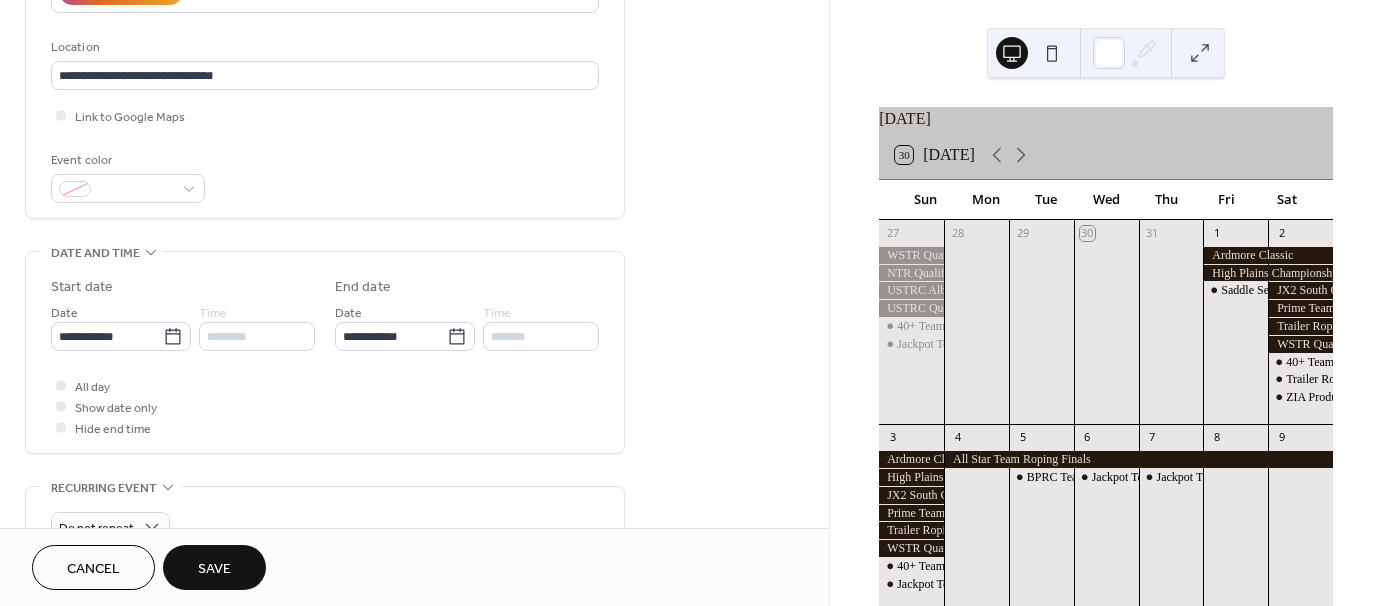 click on "Save" at bounding box center (214, 569) 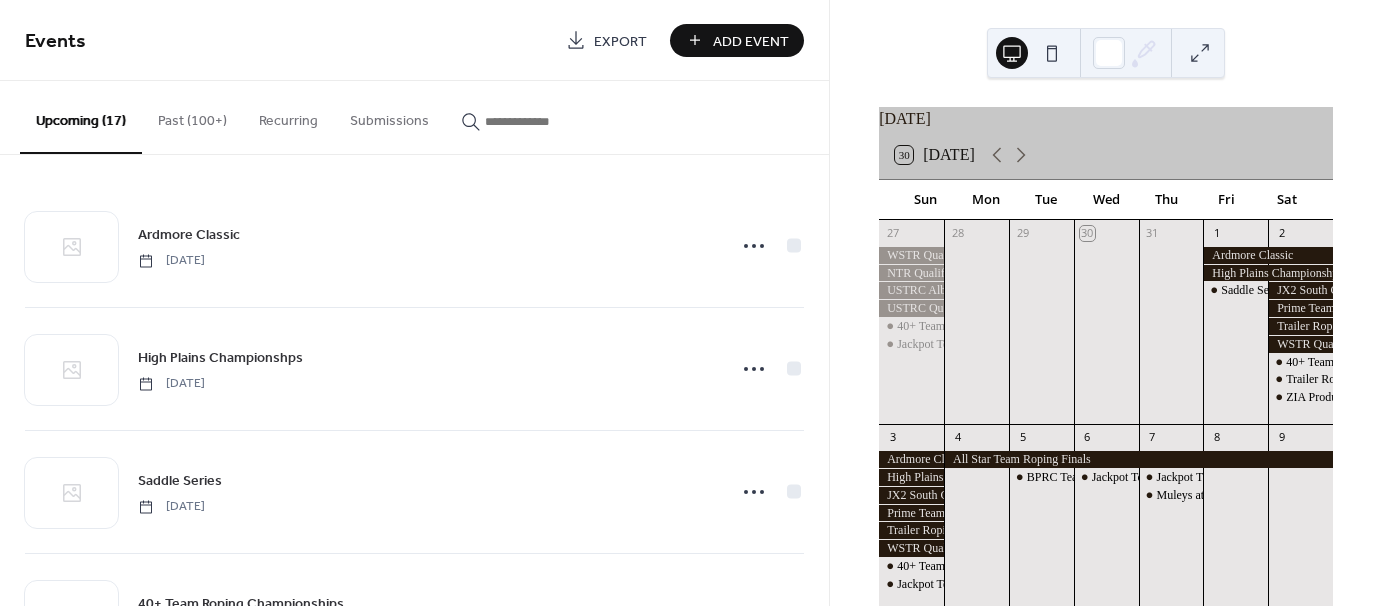 click on "Add Event" at bounding box center [751, 41] 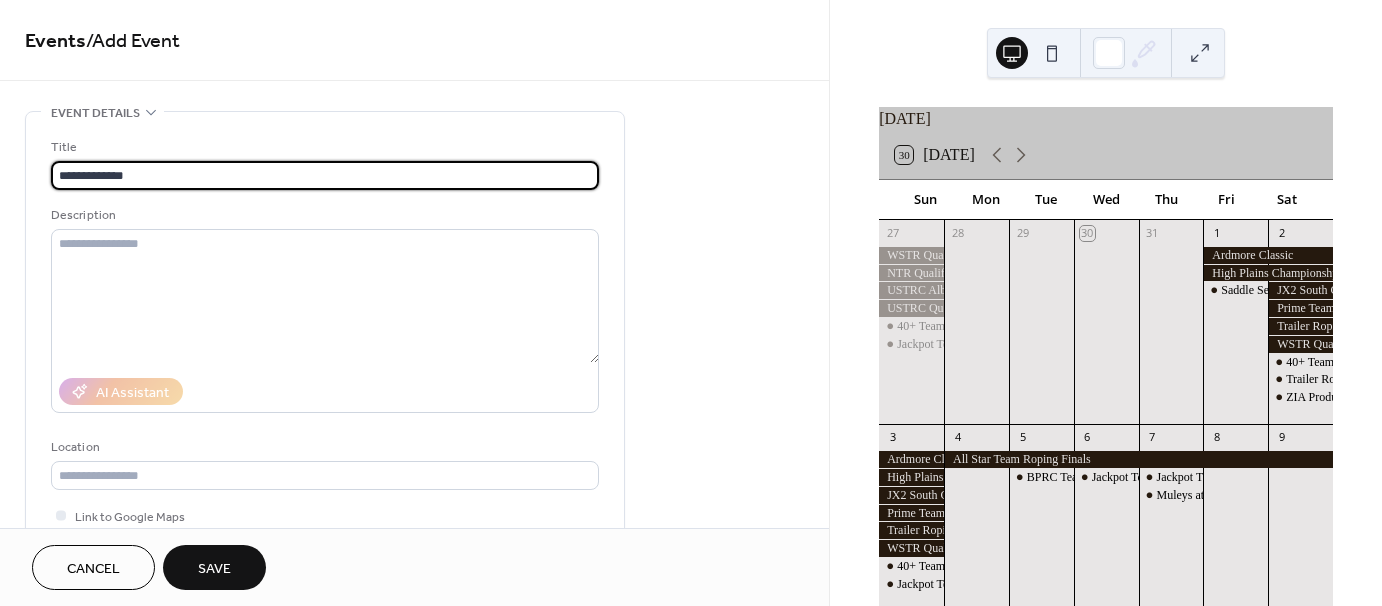 type on "**********" 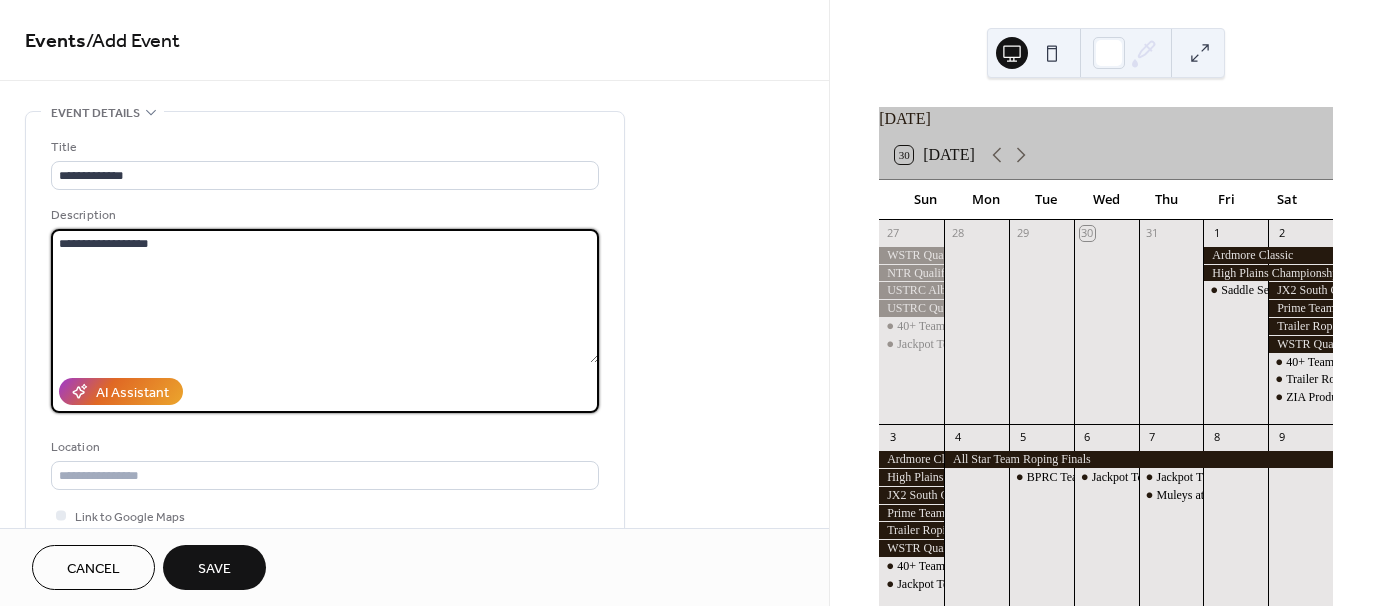 type on "**********" 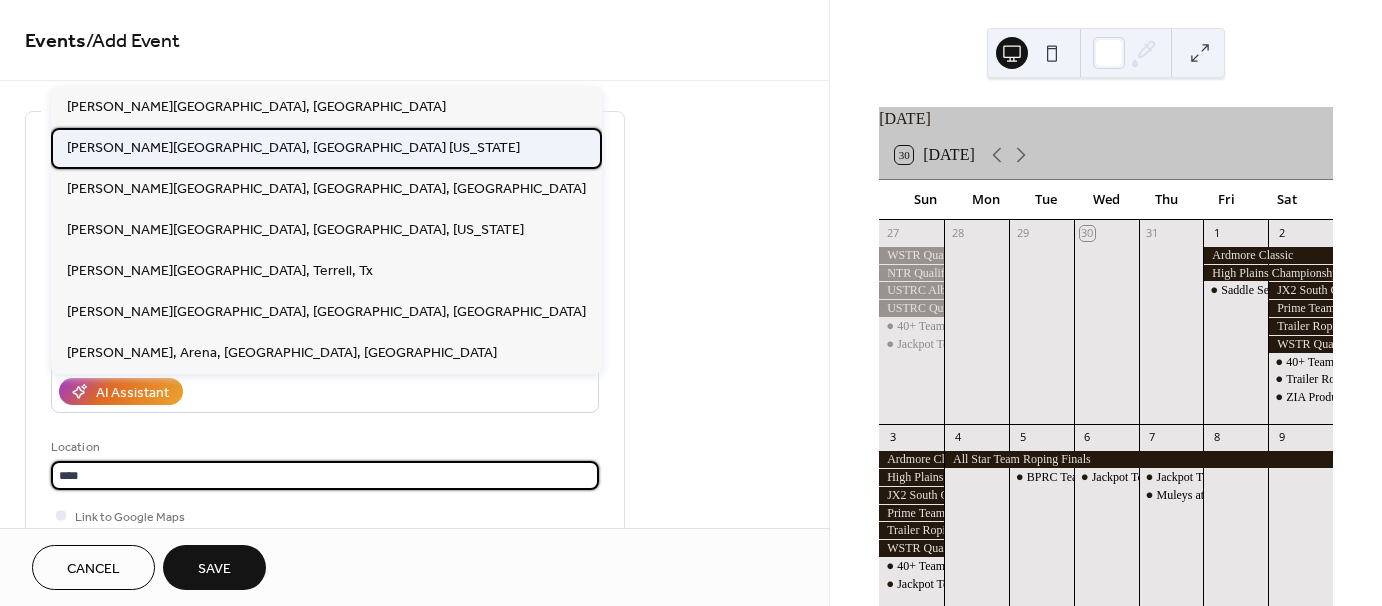 click on "[PERSON_NAME][GEOGRAPHIC_DATA], [GEOGRAPHIC_DATA] [US_STATE]" at bounding box center (293, 147) 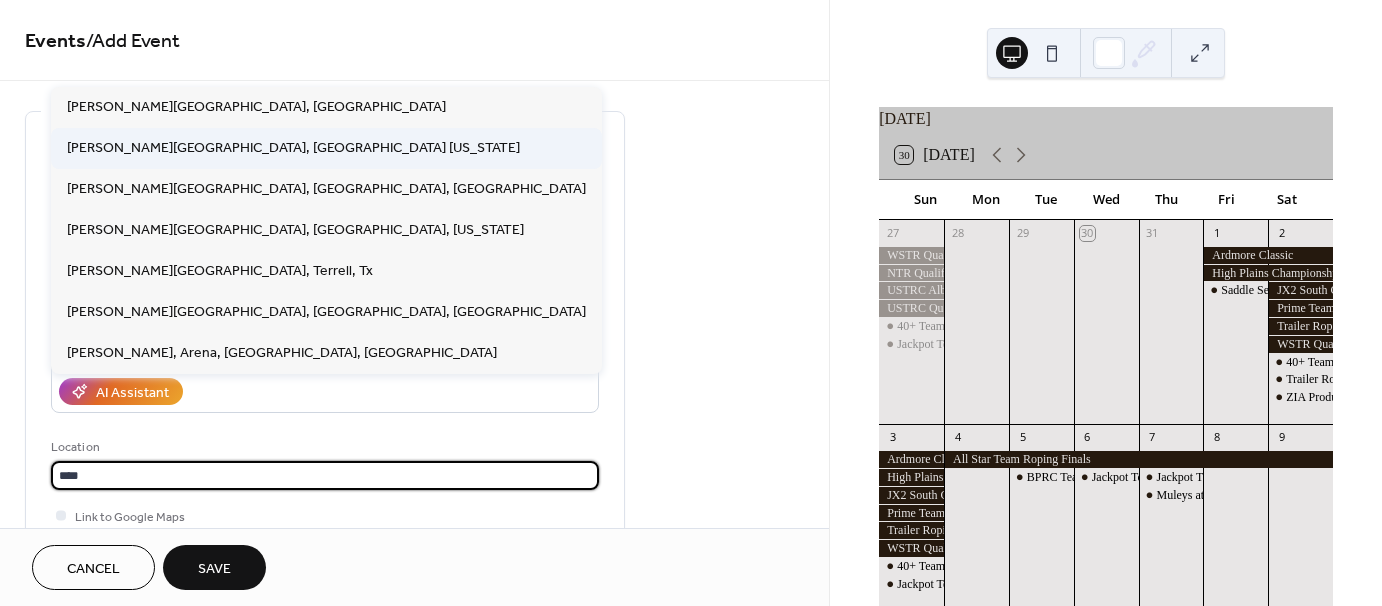 type on "**********" 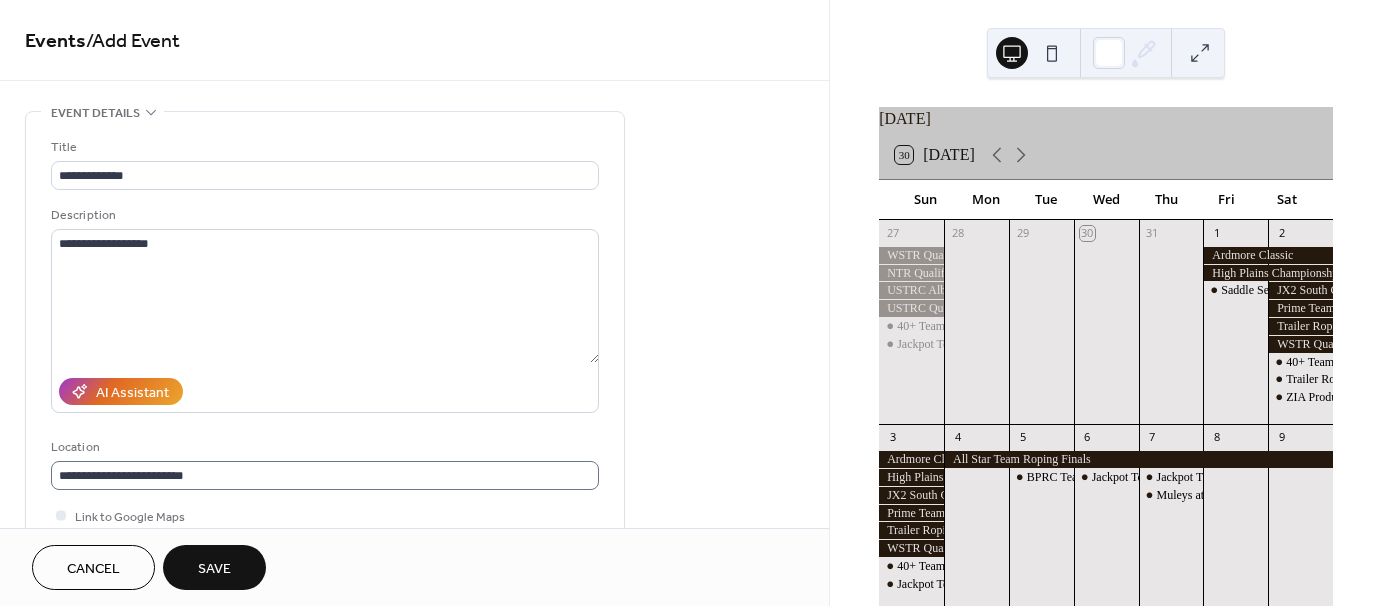 scroll, scrollTop: 1, scrollLeft: 0, axis: vertical 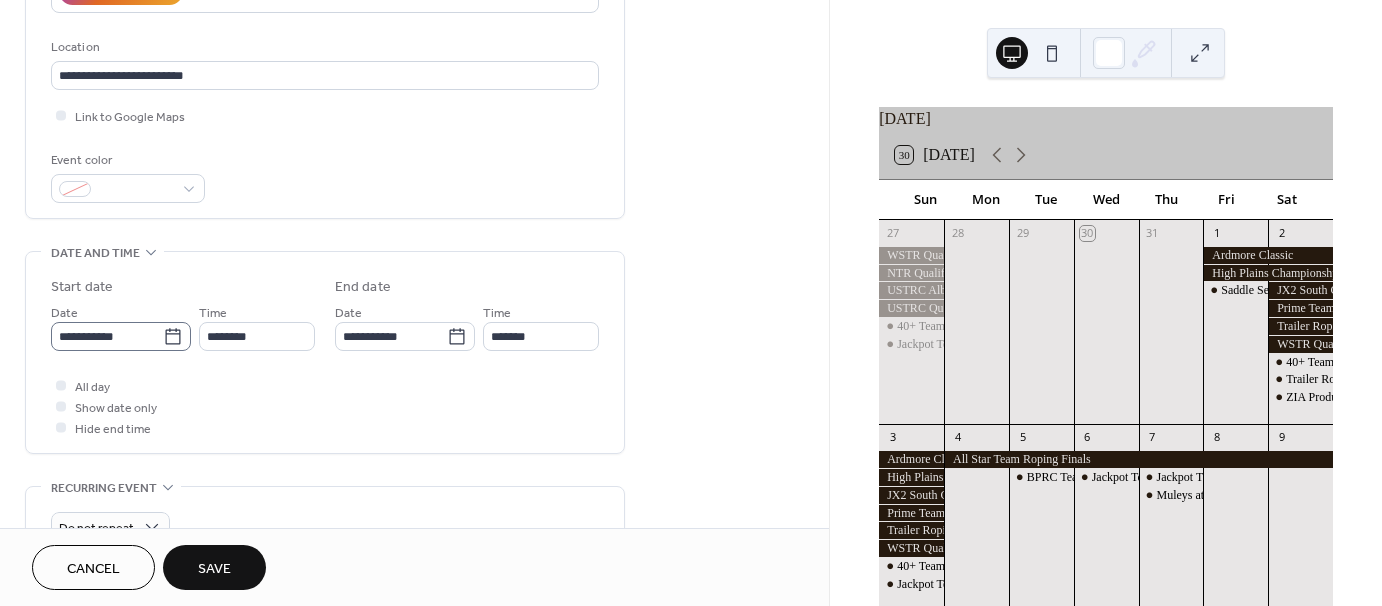 click 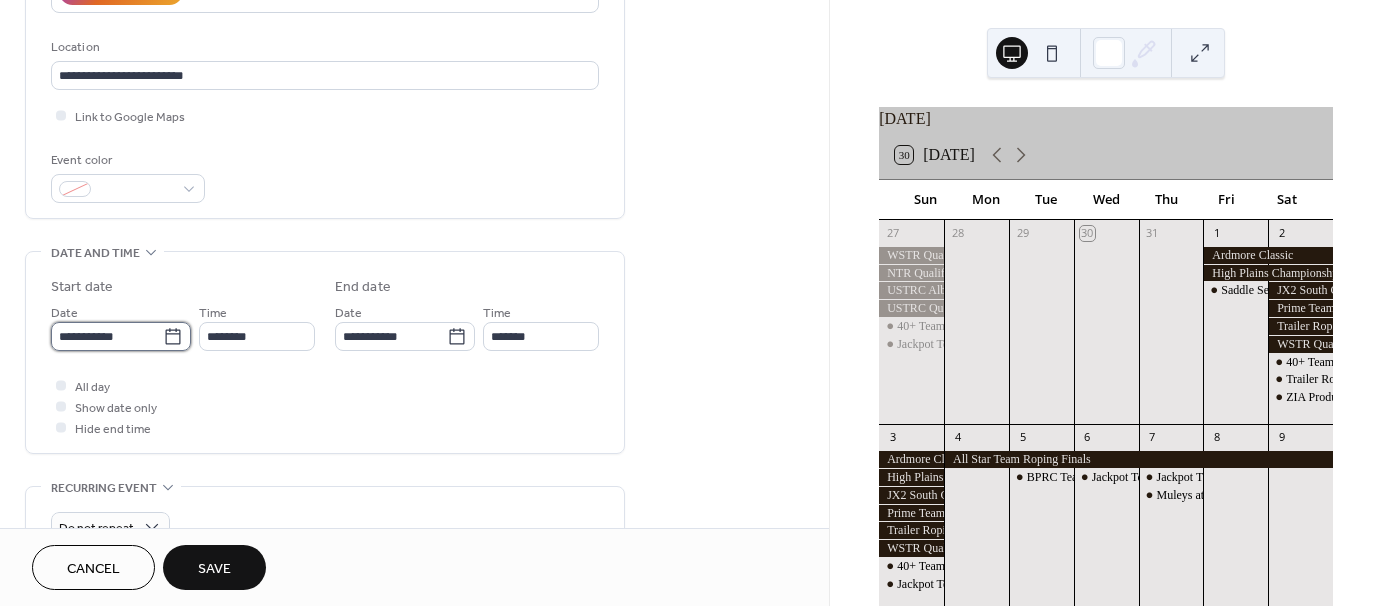 click on "**********" at bounding box center [107, 336] 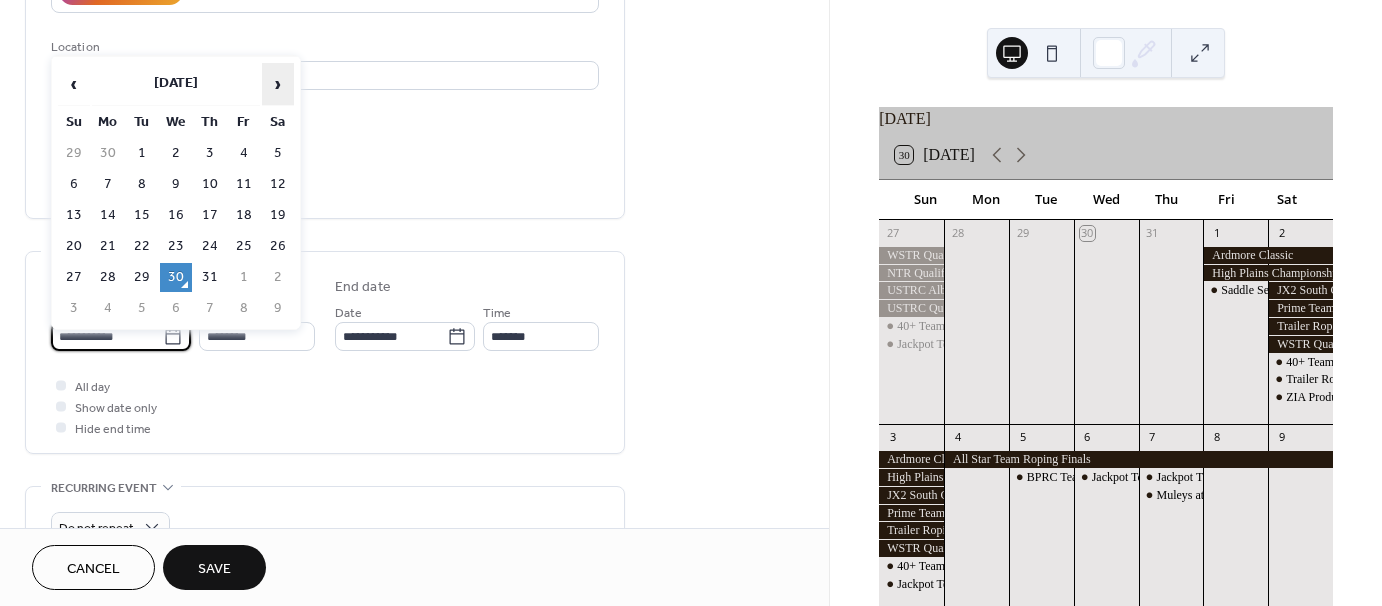 click on "›" at bounding box center [278, 84] 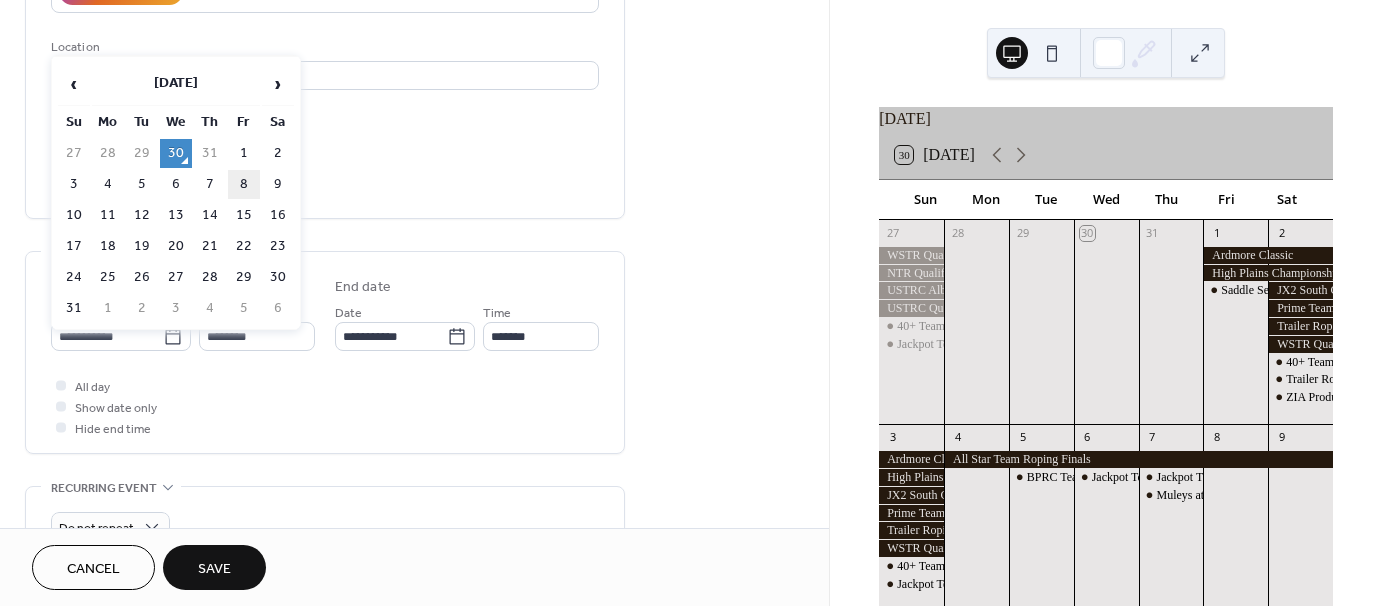 click on "8" at bounding box center [244, 184] 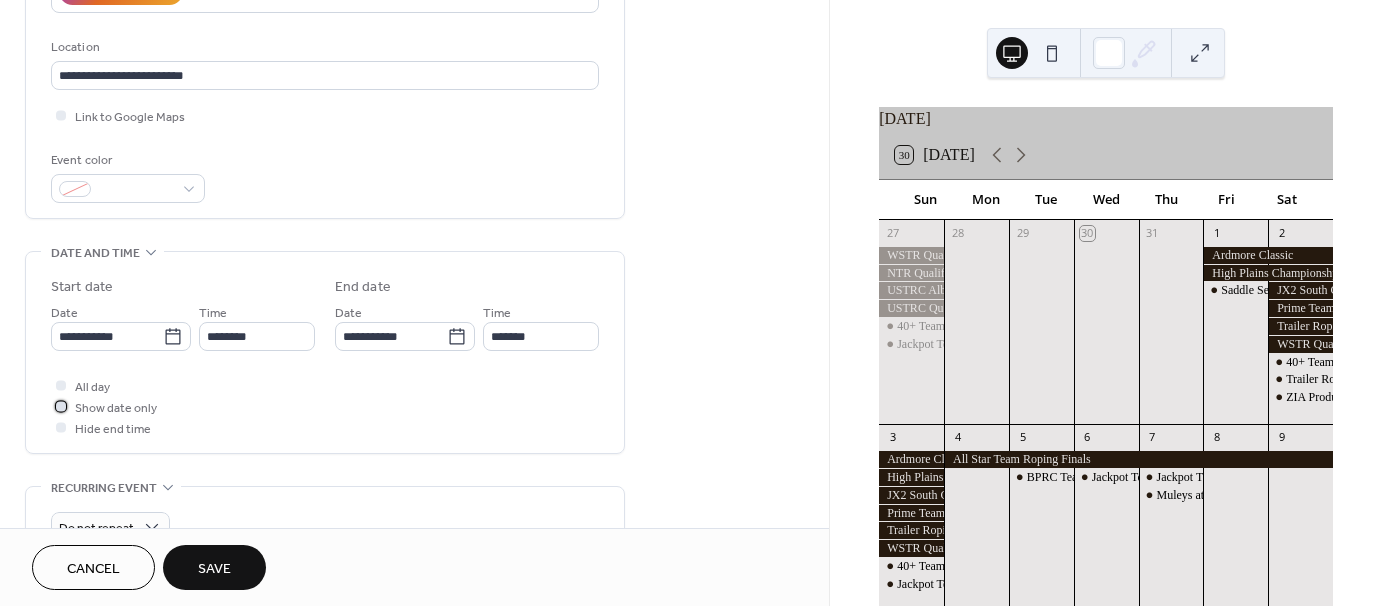 click at bounding box center (61, 406) 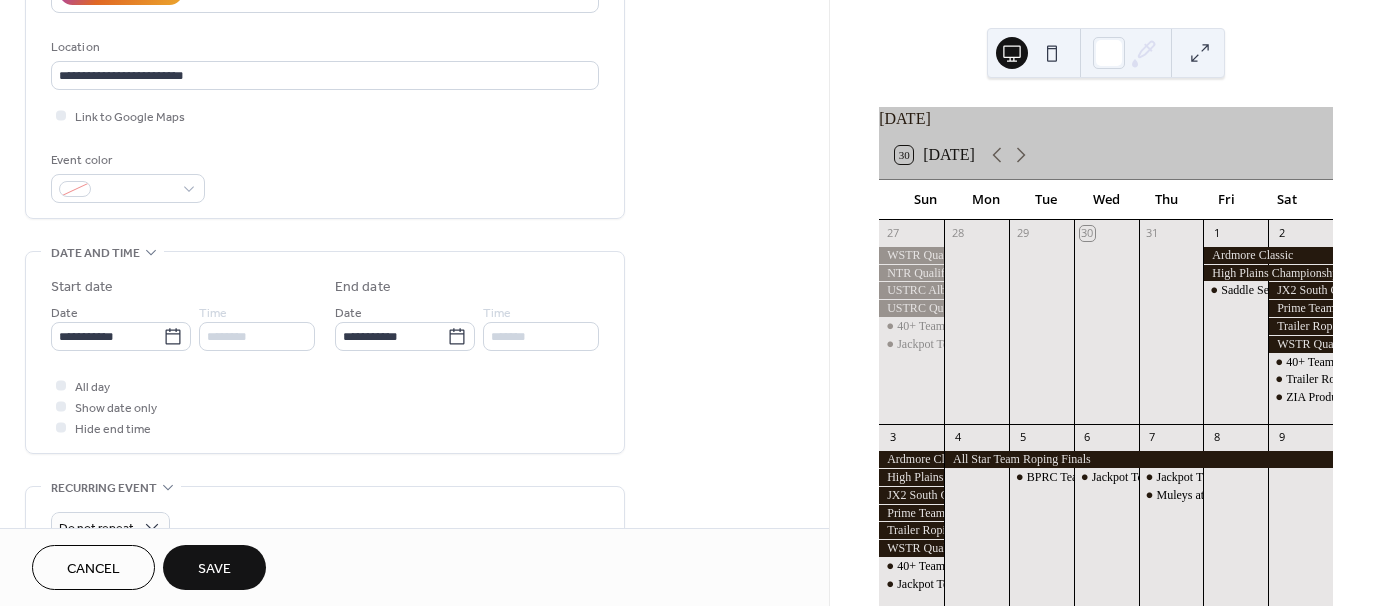 click on "Save" at bounding box center (214, 569) 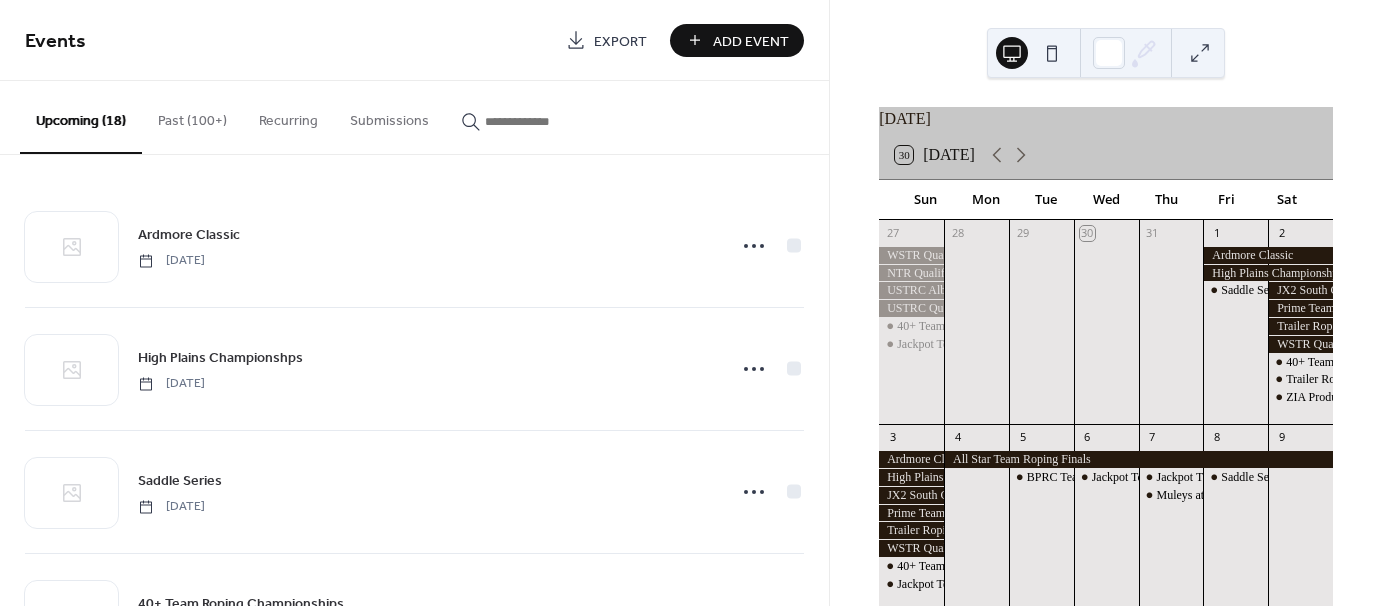click on "Add Event" at bounding box center (751, 41) 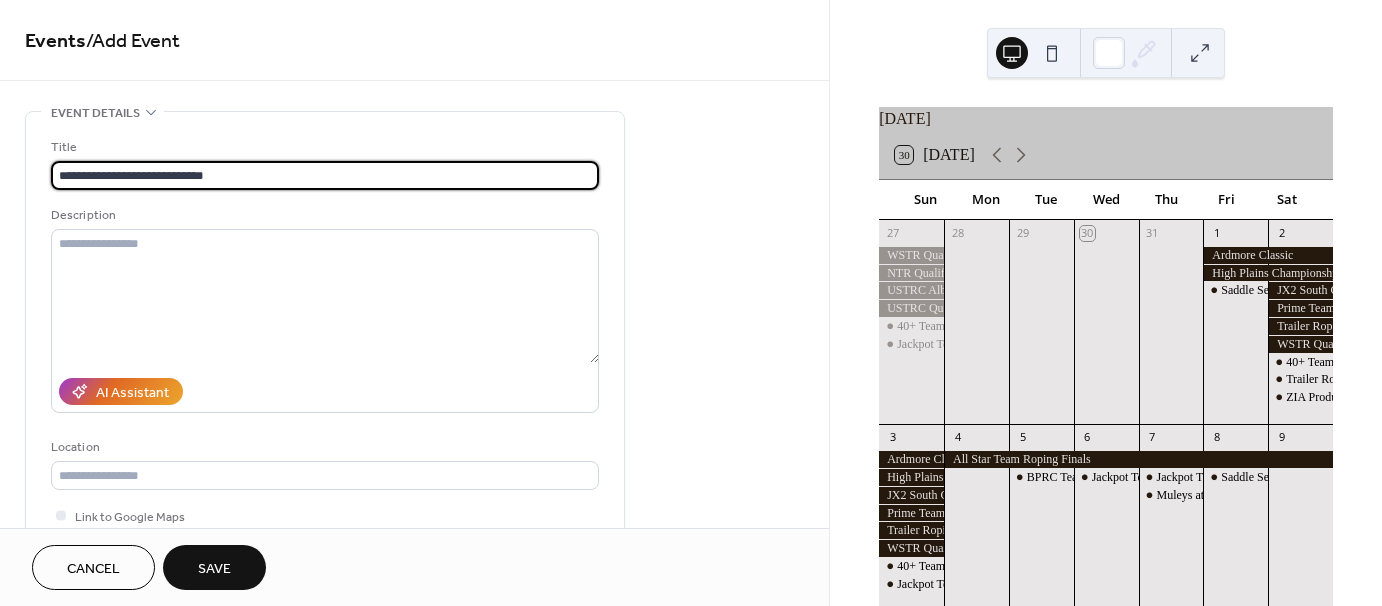 type on "**********" 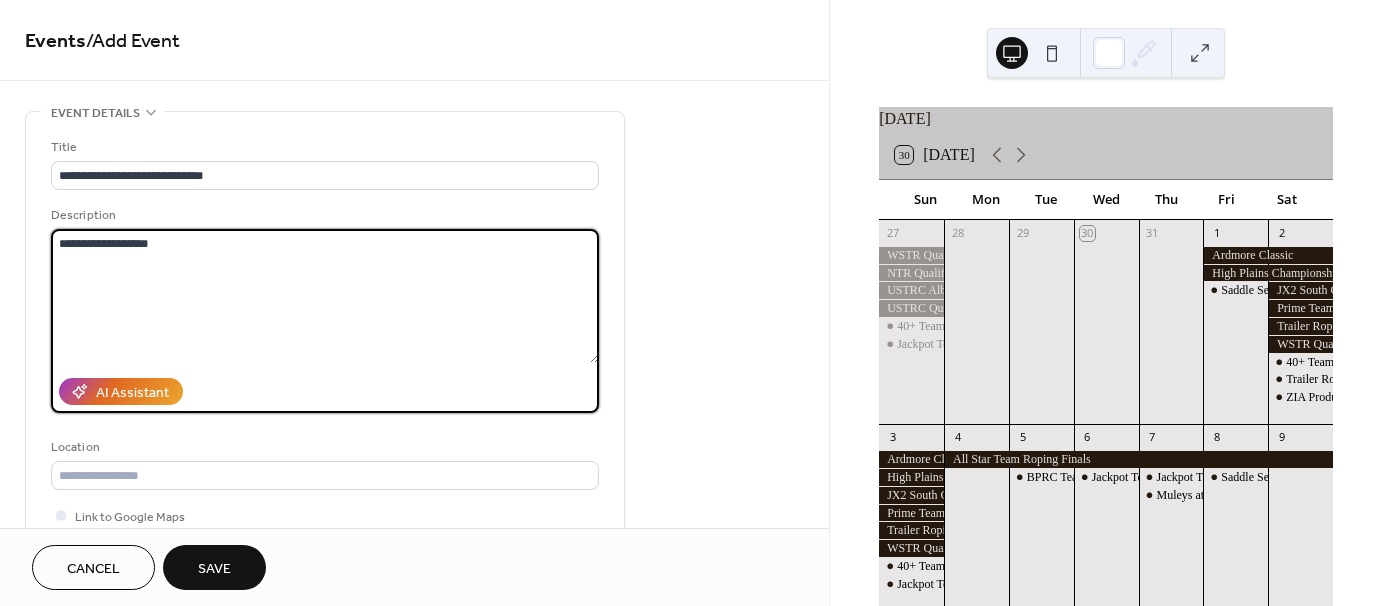 type on "**********" 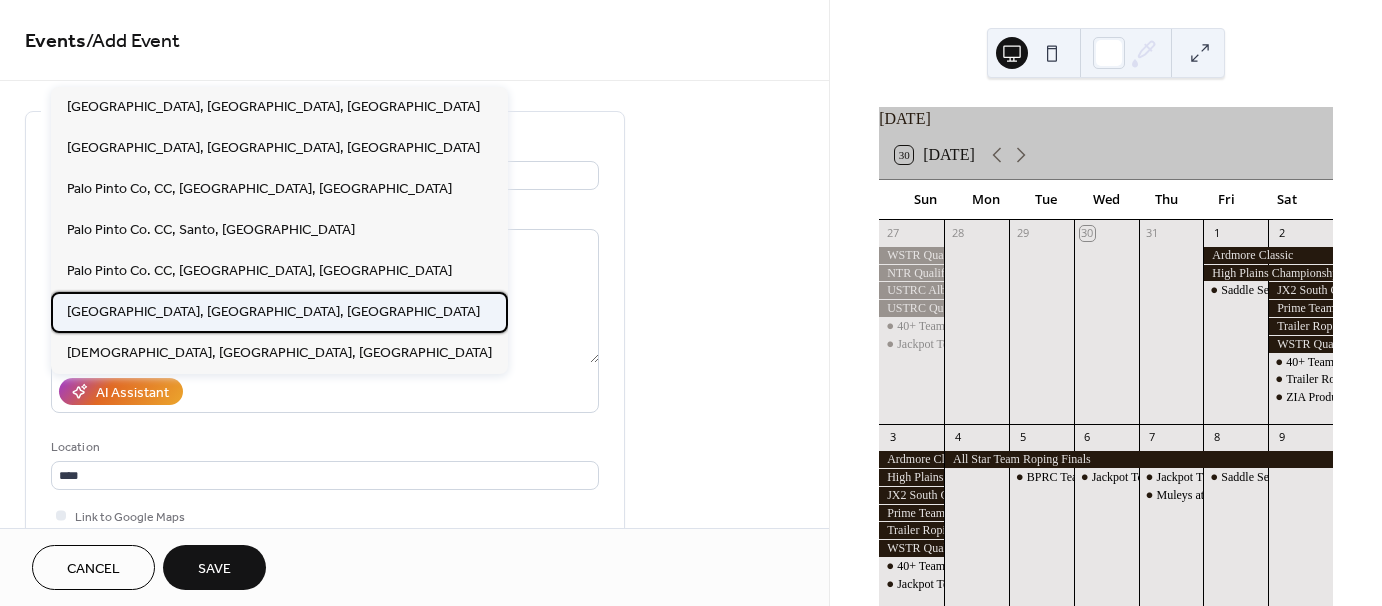 click on "[GEOGRAPHIC_DATA], [GEOGRAPHIC_DATA], [GEOGRAPHIC_DATA]" at bounding box center [273, 311] 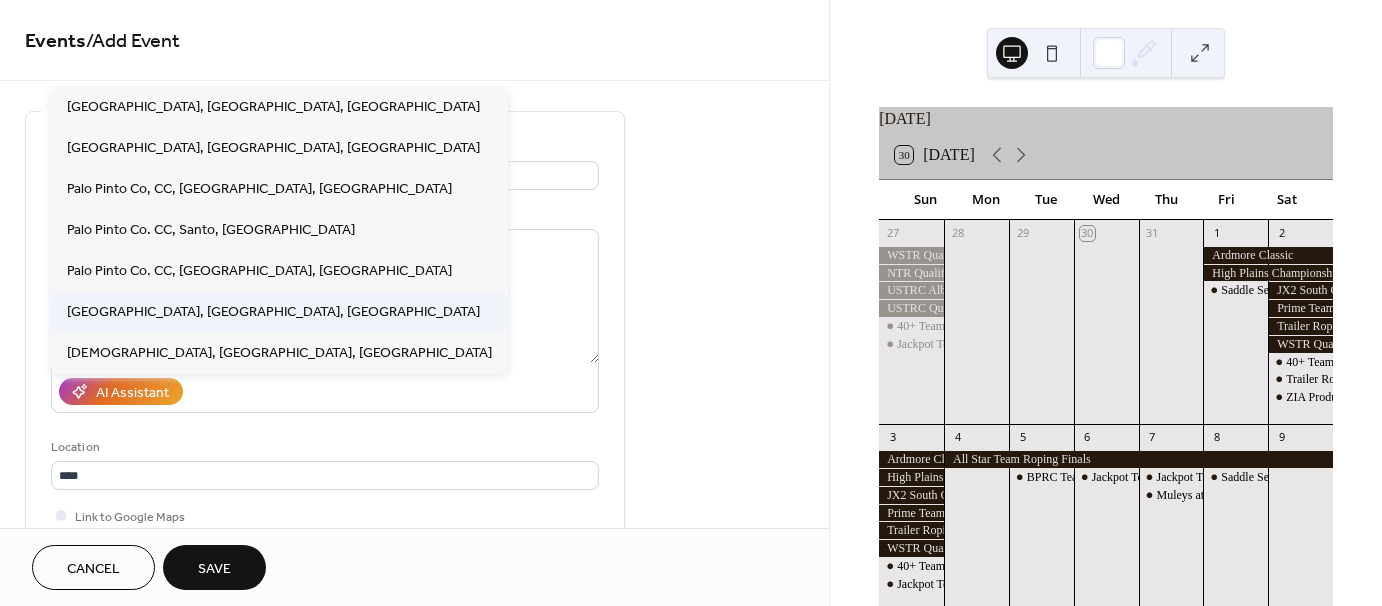 type on "**********" 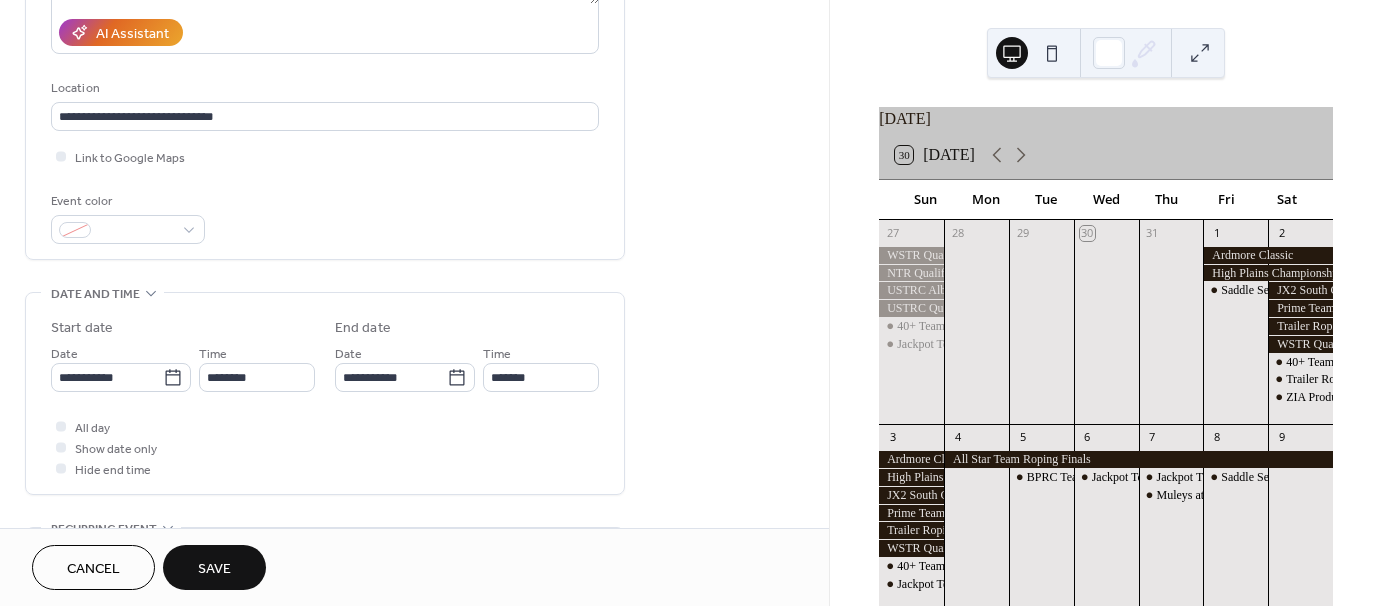 scroll, scrollTop: 400, scrollLeft: 0, axis: vertical 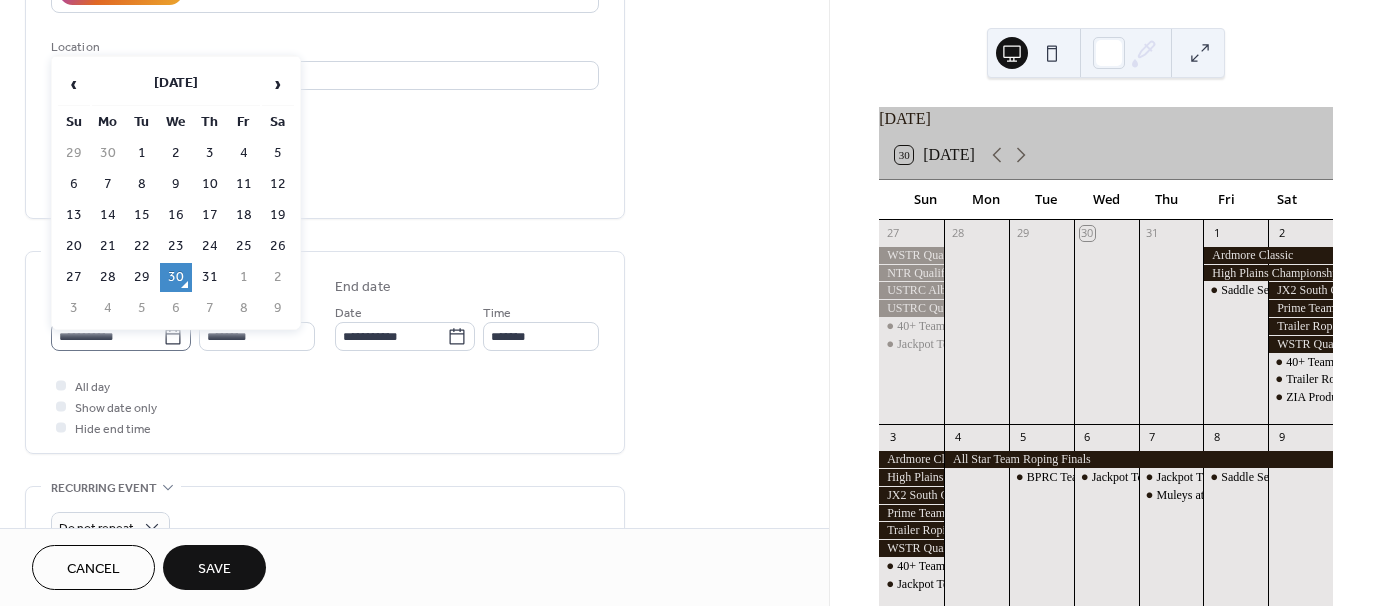 click 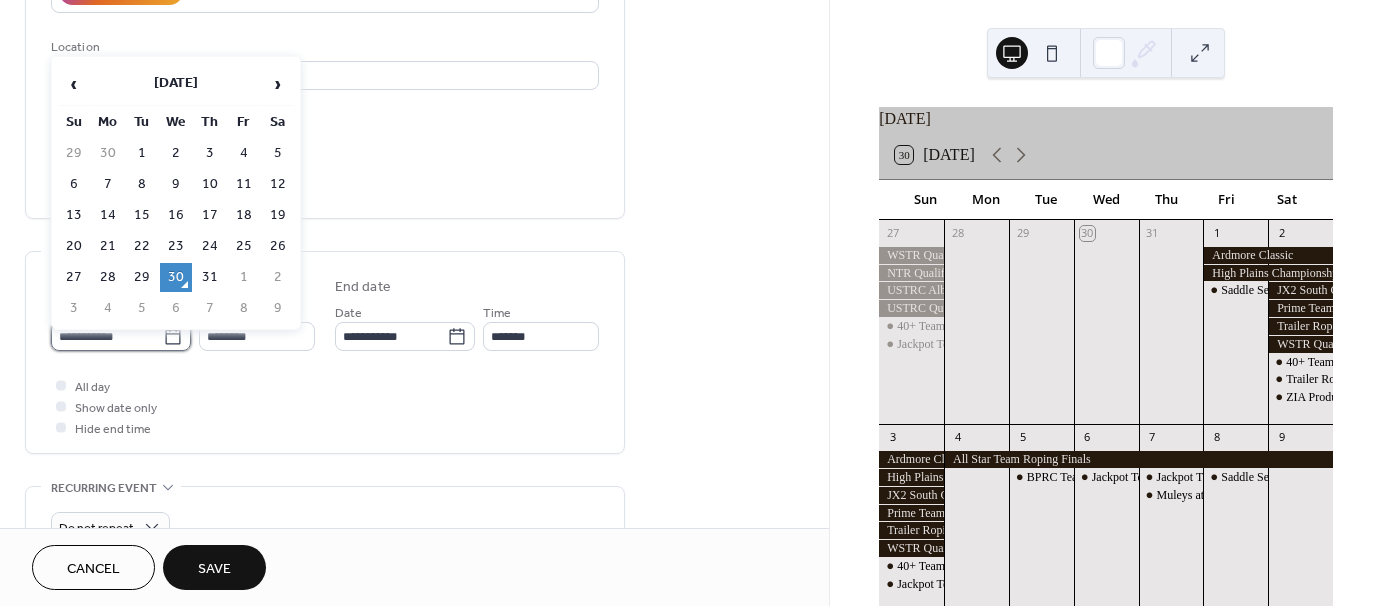 click on "**********" at bounding box center (107, 336) 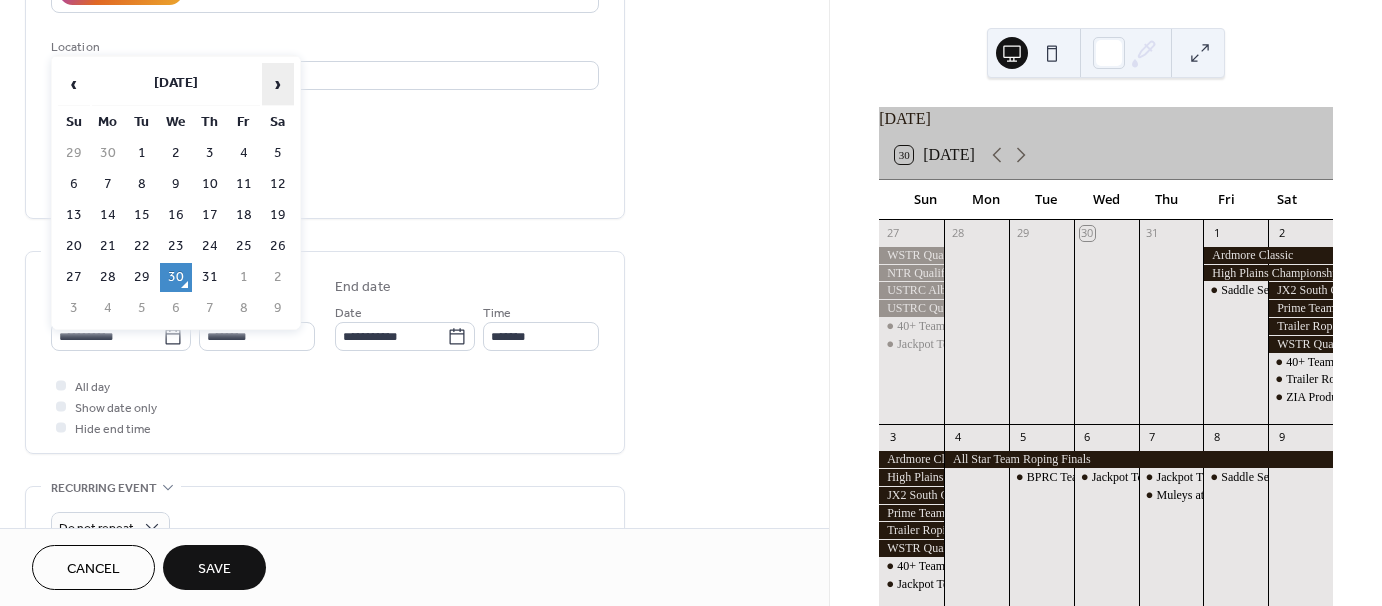 click on "›" at bounding box center [278, 84] 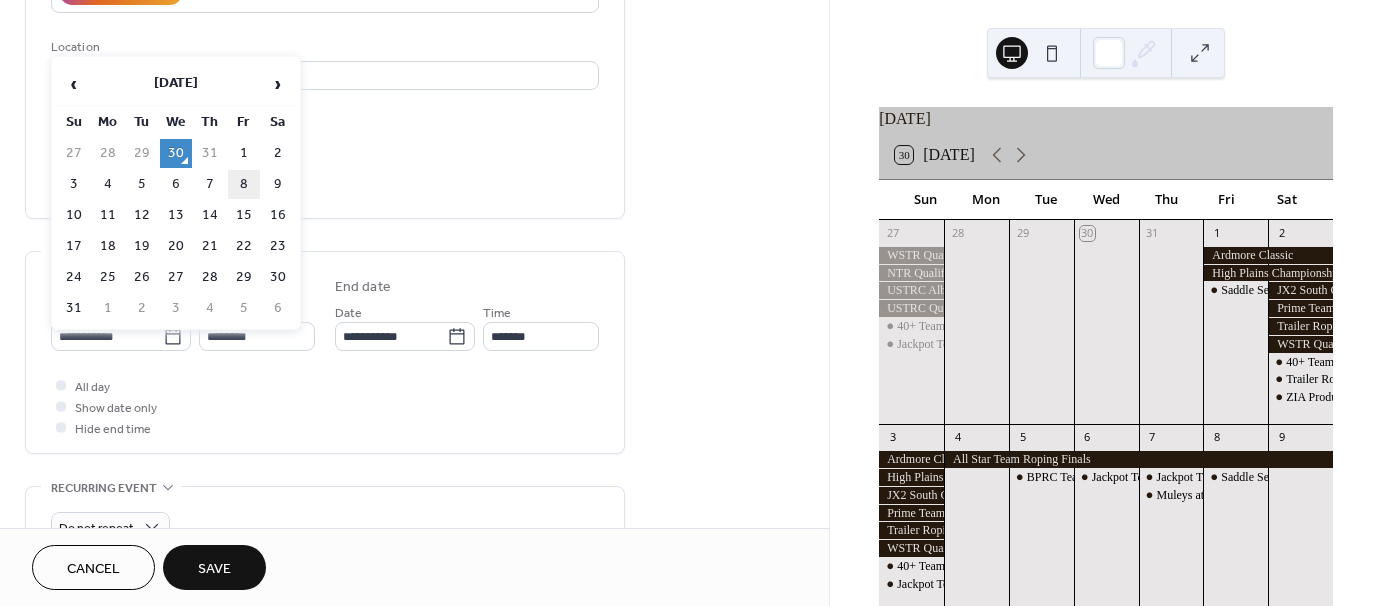 click on "8" at bounding box center (244, 184) 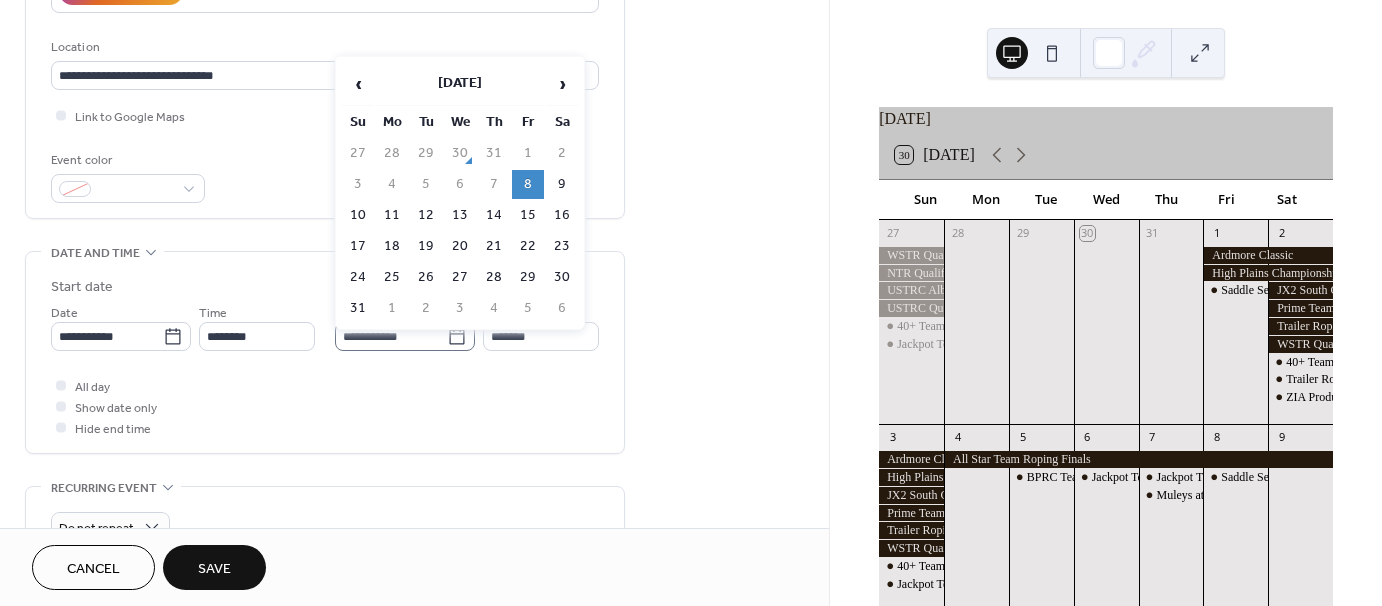 click 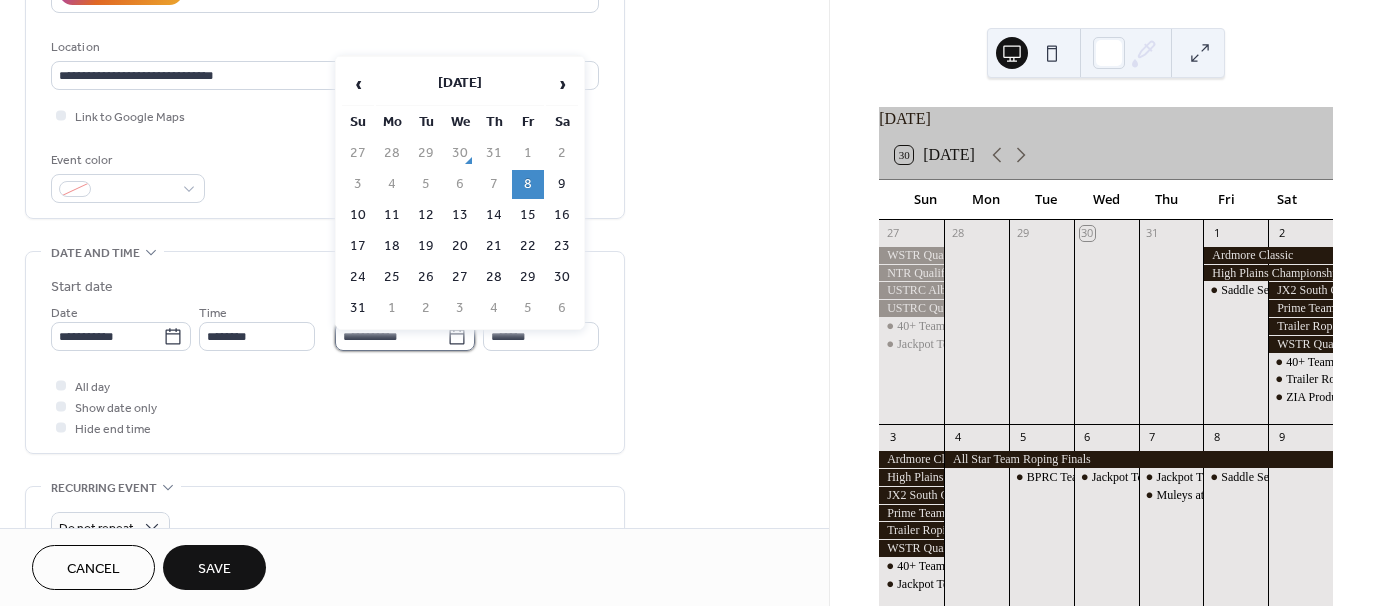 click on "**********" at bounding box center [391, 336] 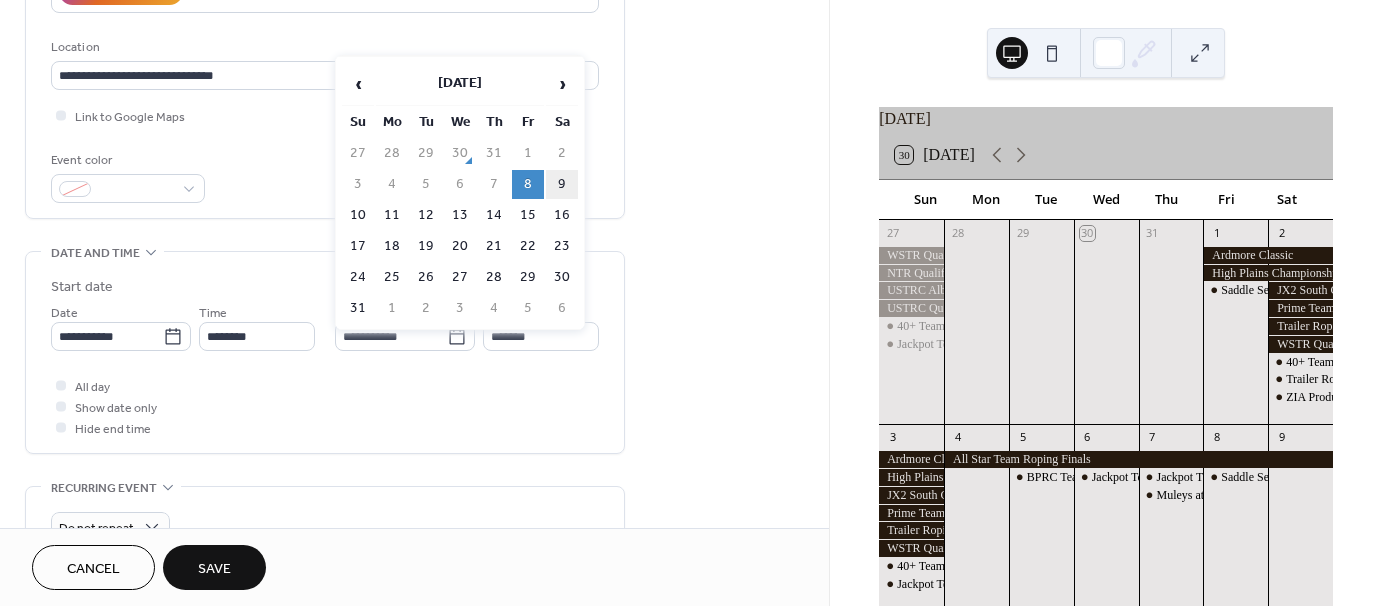 click on "9" at bounding box center [562, 184] 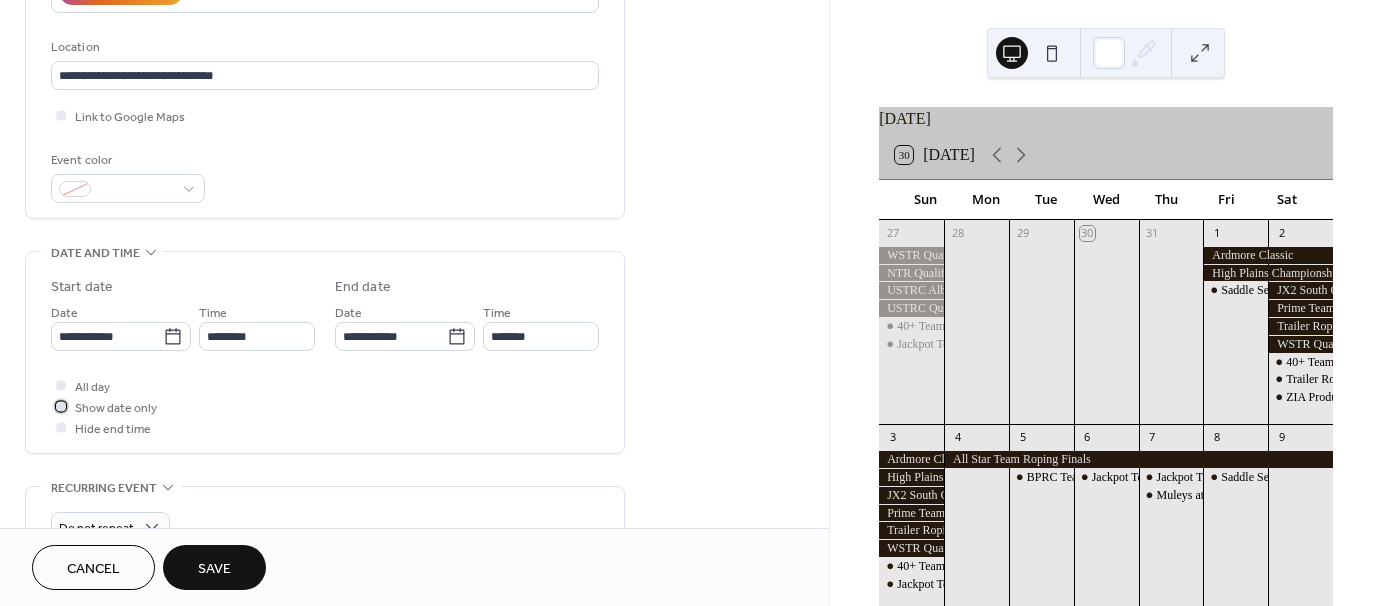 click at bounding box center (61, 406) 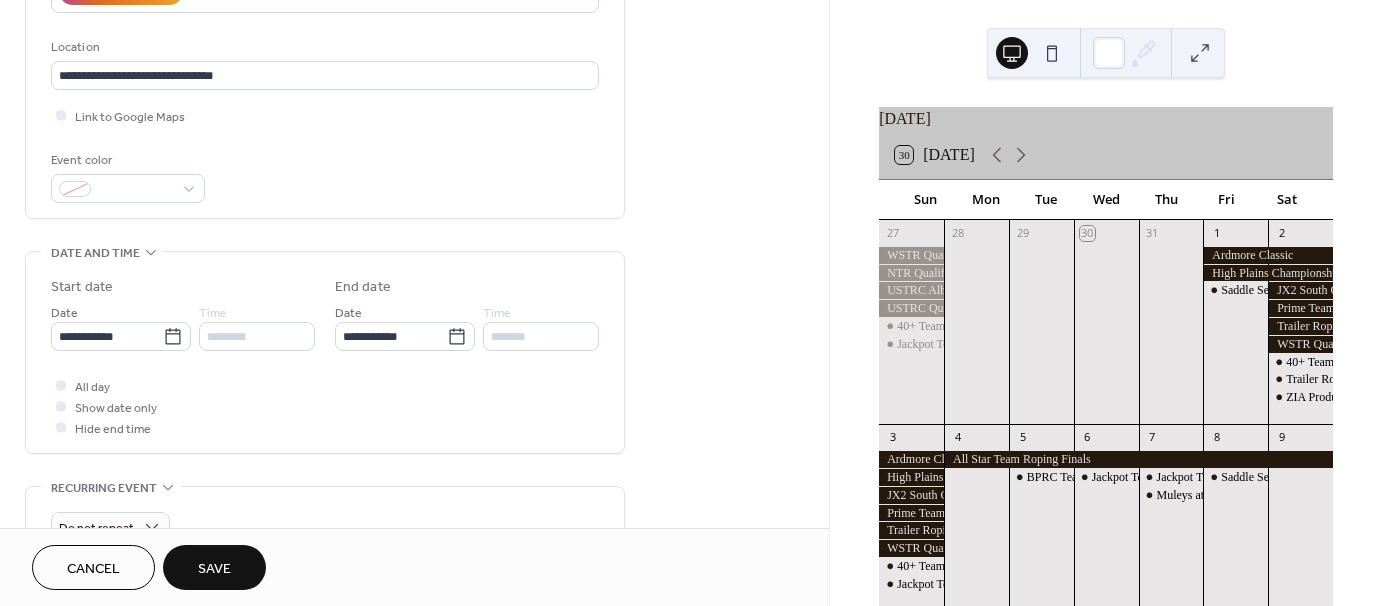 click on "Save" at bounding box center [214, 569] 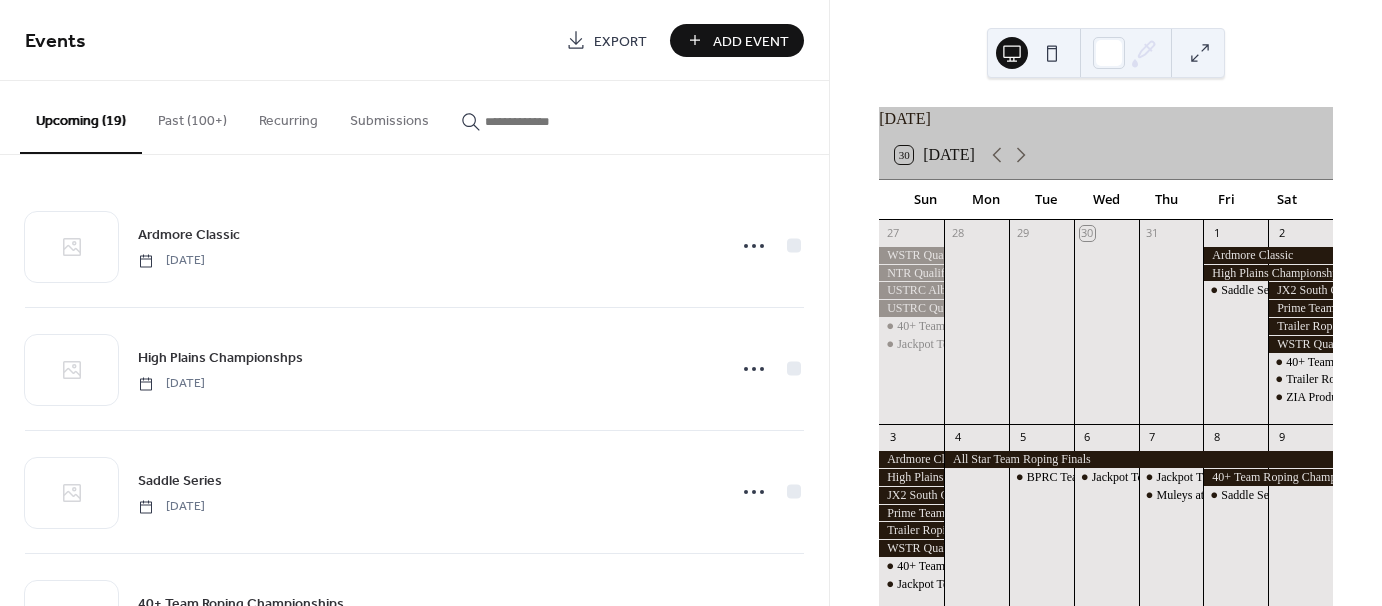 click on "Add Event" at bounding box center (751, 41) 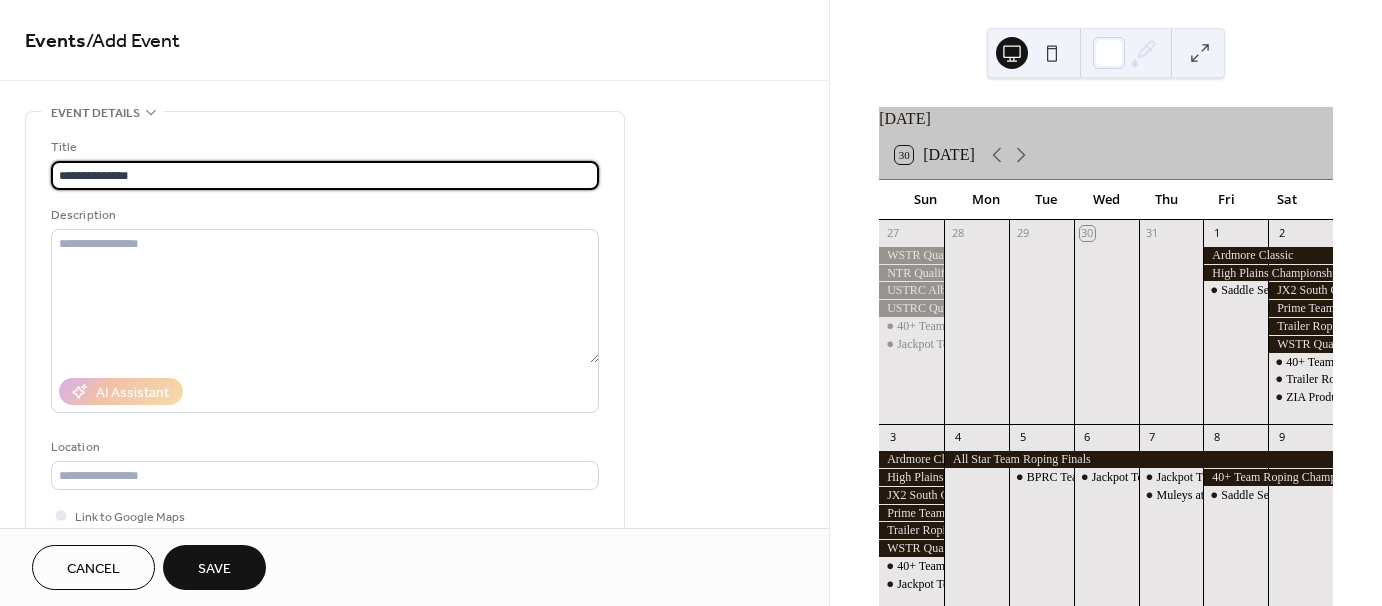type on "**********" 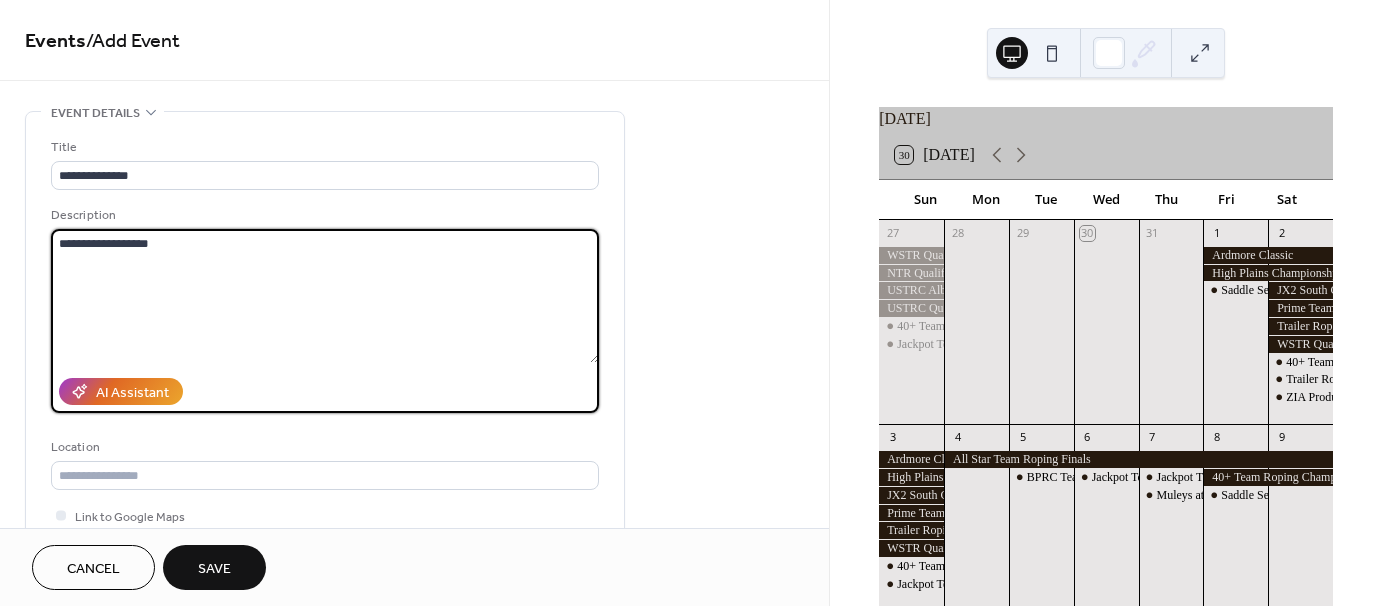 type on "**********" 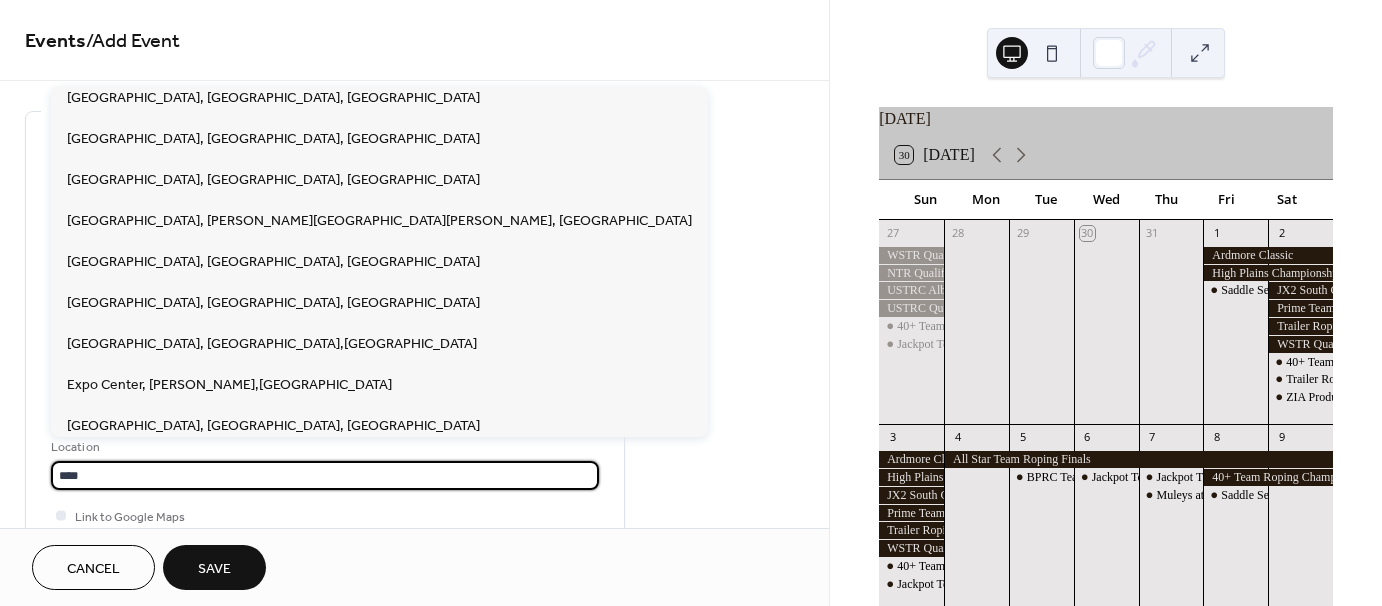 scroll, scrollTop: 300, scrollLeft: 0, axis: vertical 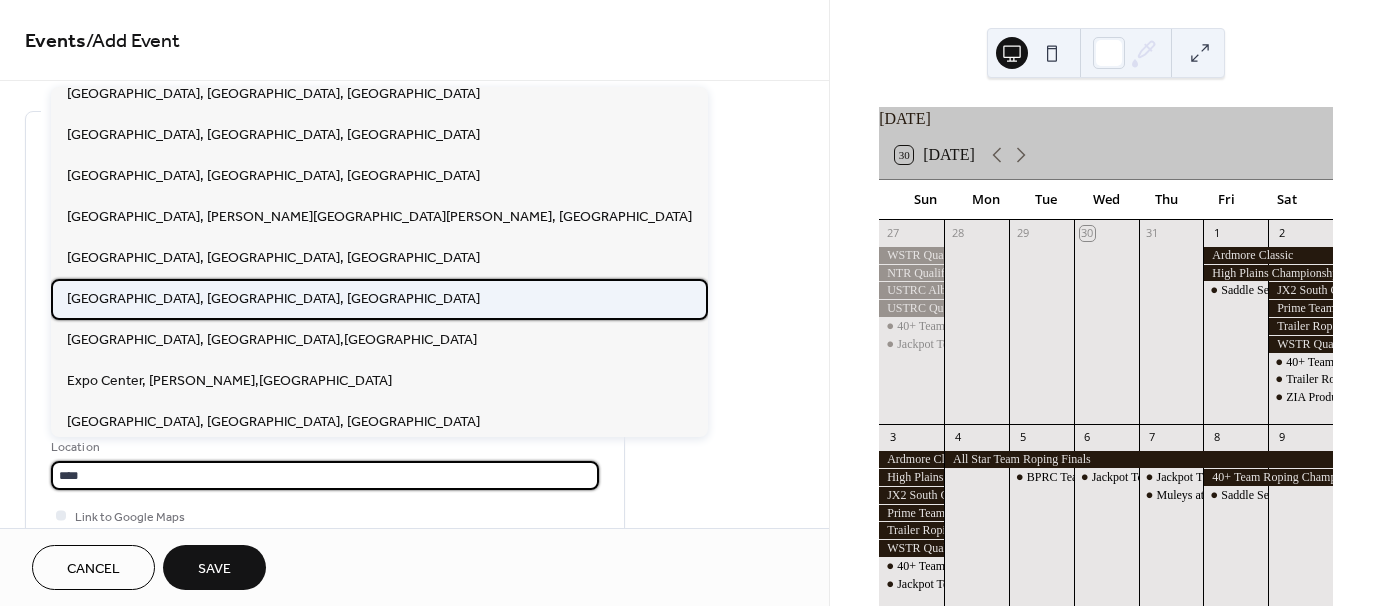 click on "[GEOGRAPHIC_DATA], [GEOGRAPHIC_DATA], [GEOGRAPHIC_DATA]" at bounding box center [273, 298] 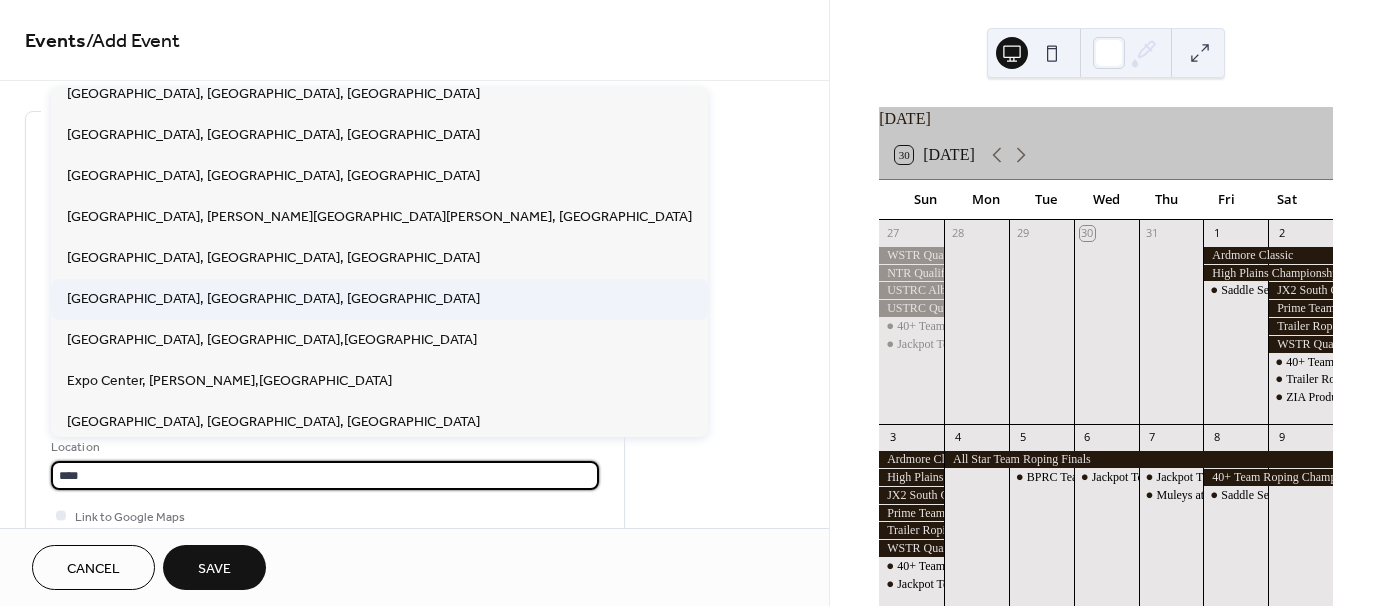 type on "**********" 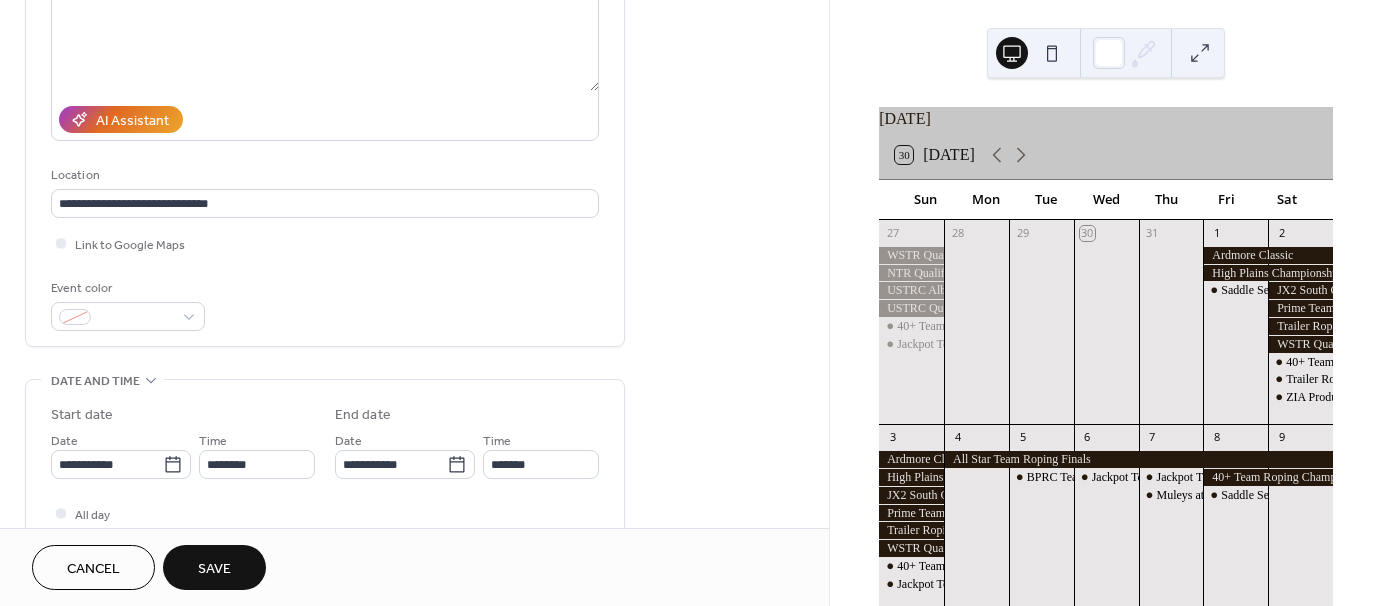 scroll, scrollTop: 300, scrollLeft: 0, axis: vertical 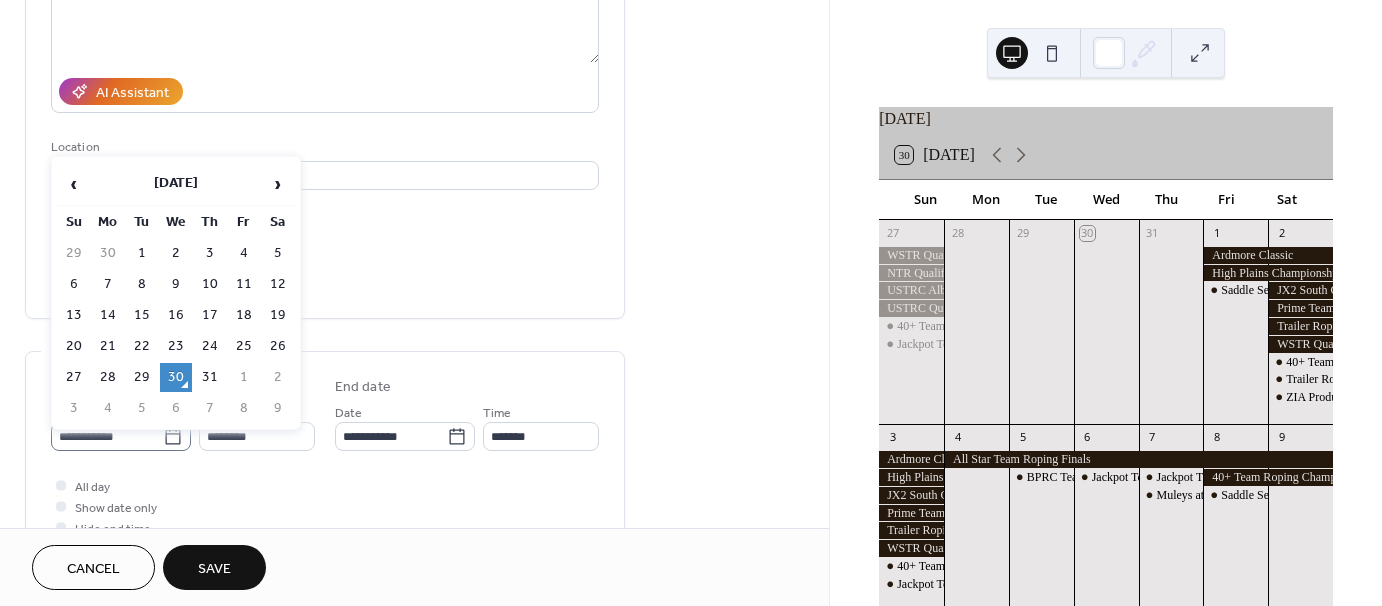 click 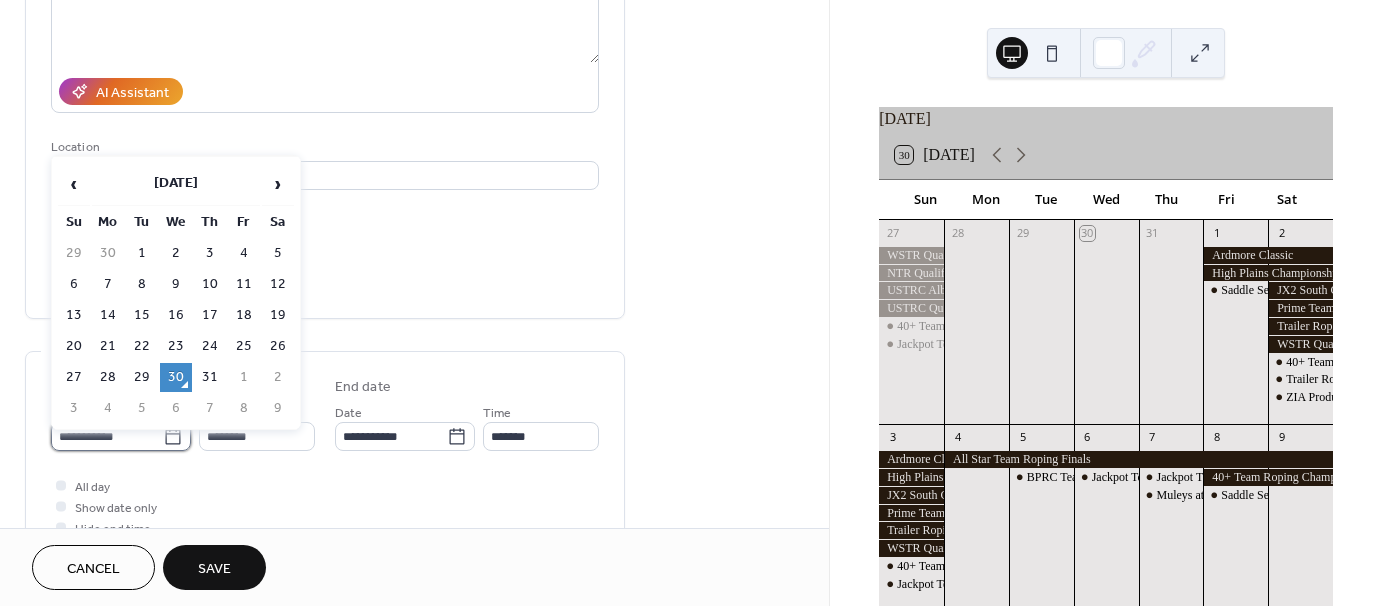 click on "**********" at bounding box center (107, 436) 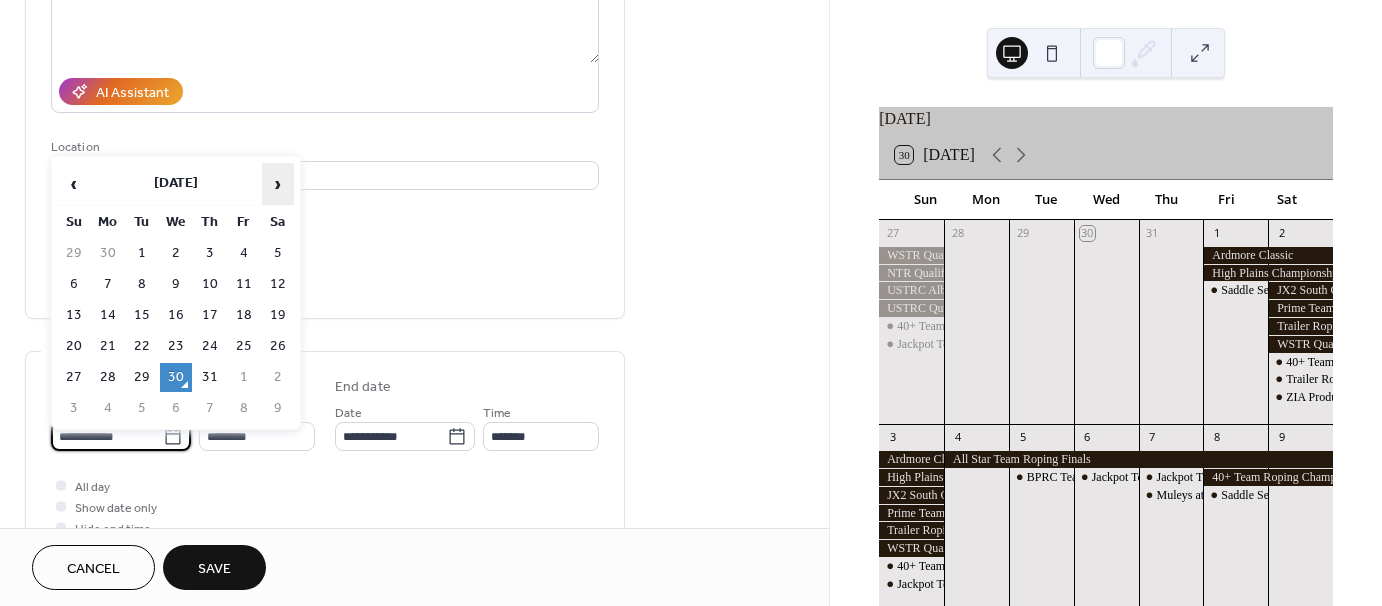 click on "›" at bounding box center [278, 184] 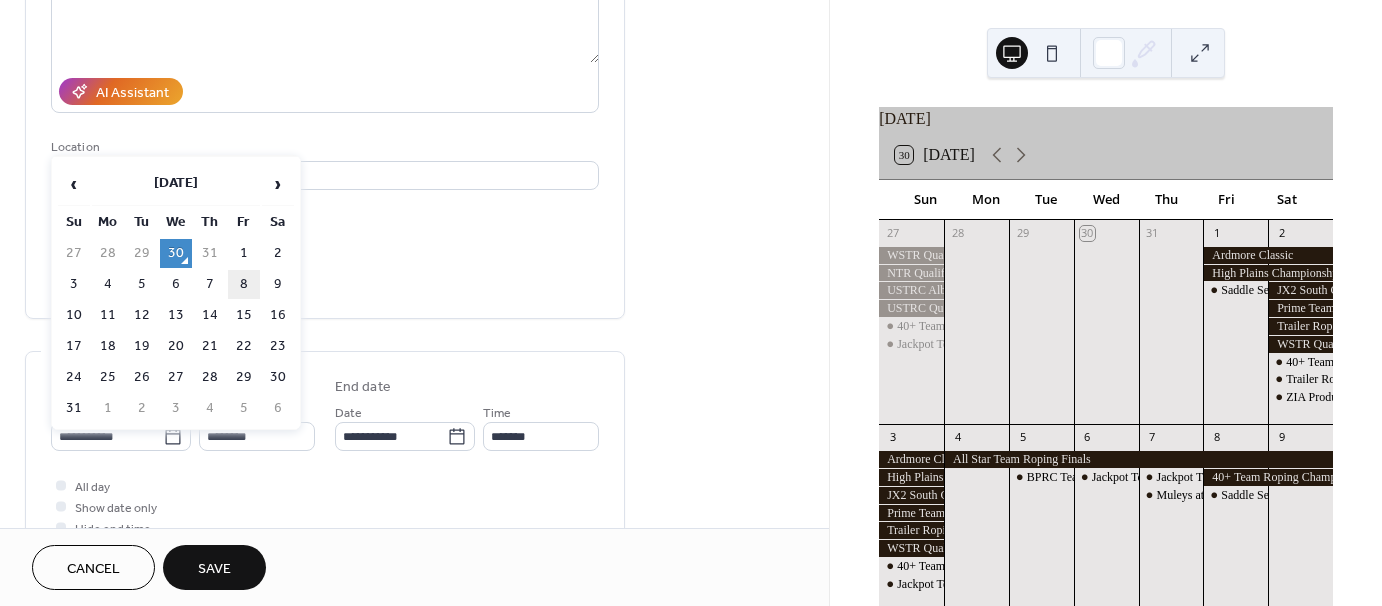 click on "8" at bounding box center [244, 284] 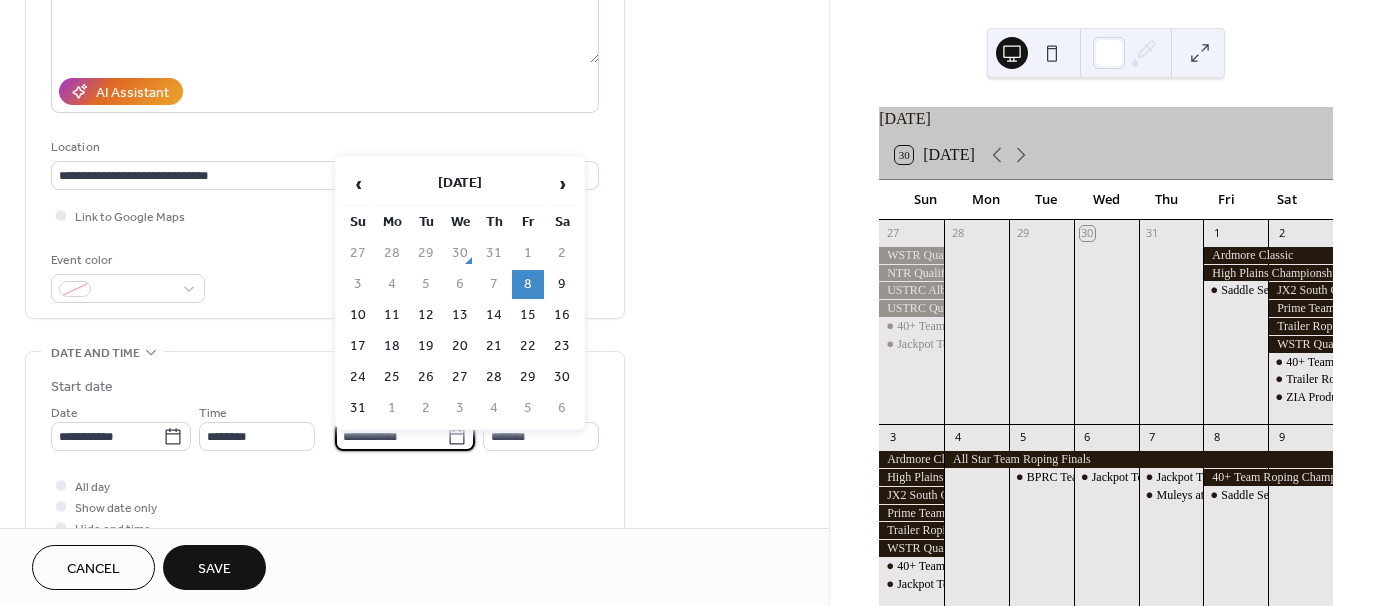 click on "**********" at bounding box center [391, 436] 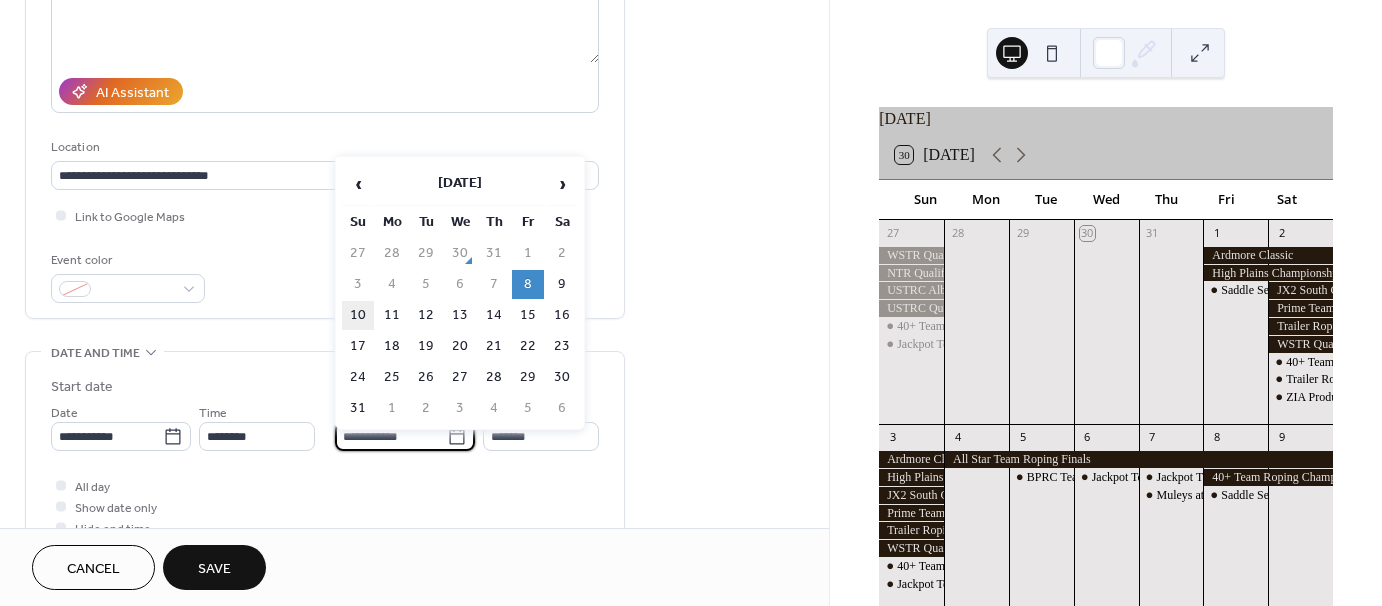click on "10" at bounding box center [358, 315] 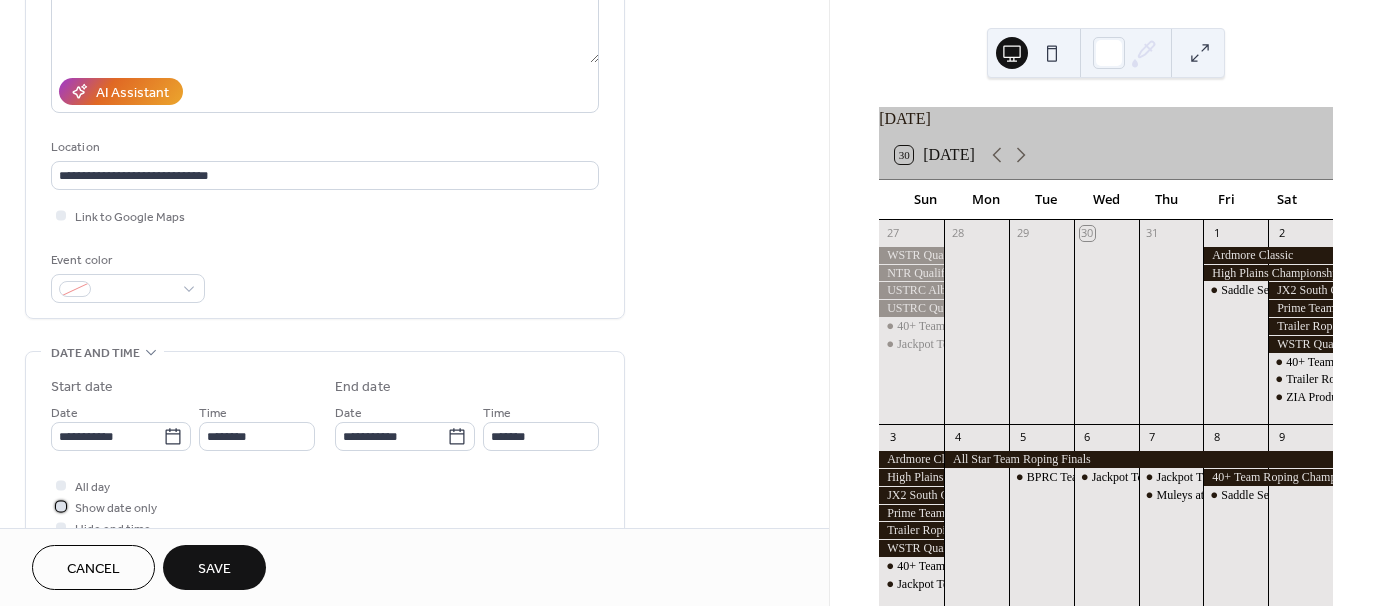 click at bounding box center [61, 506] 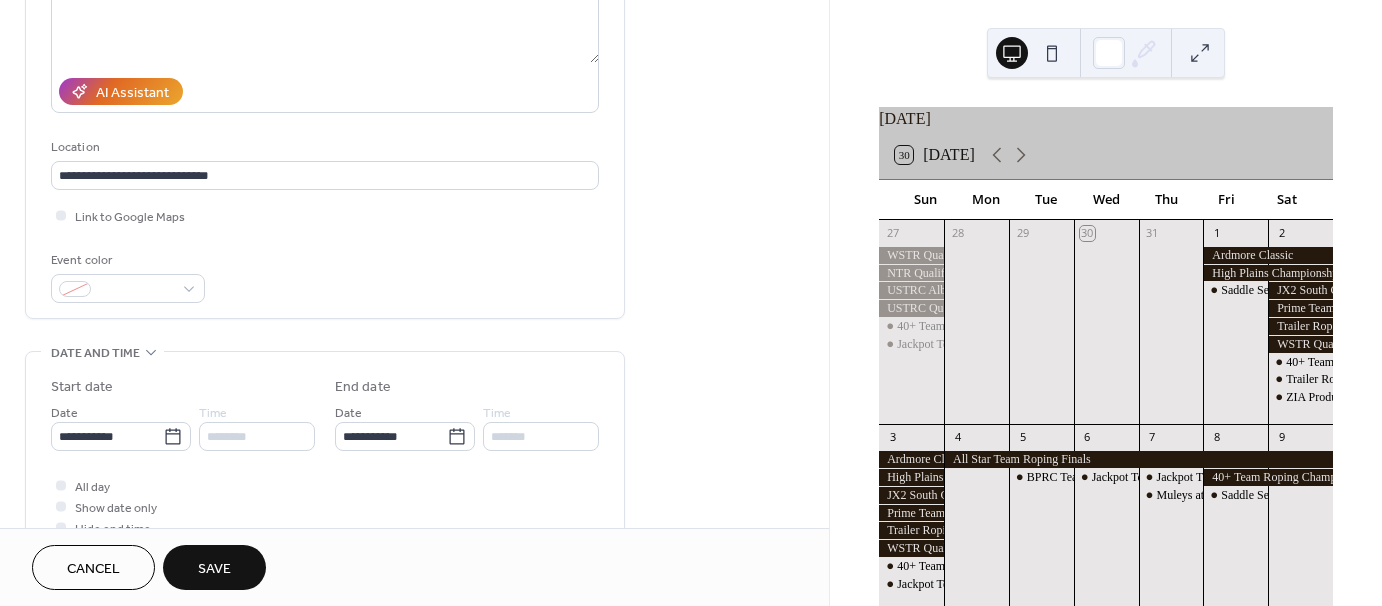 click on "Save" at bounding box center [214, 569] 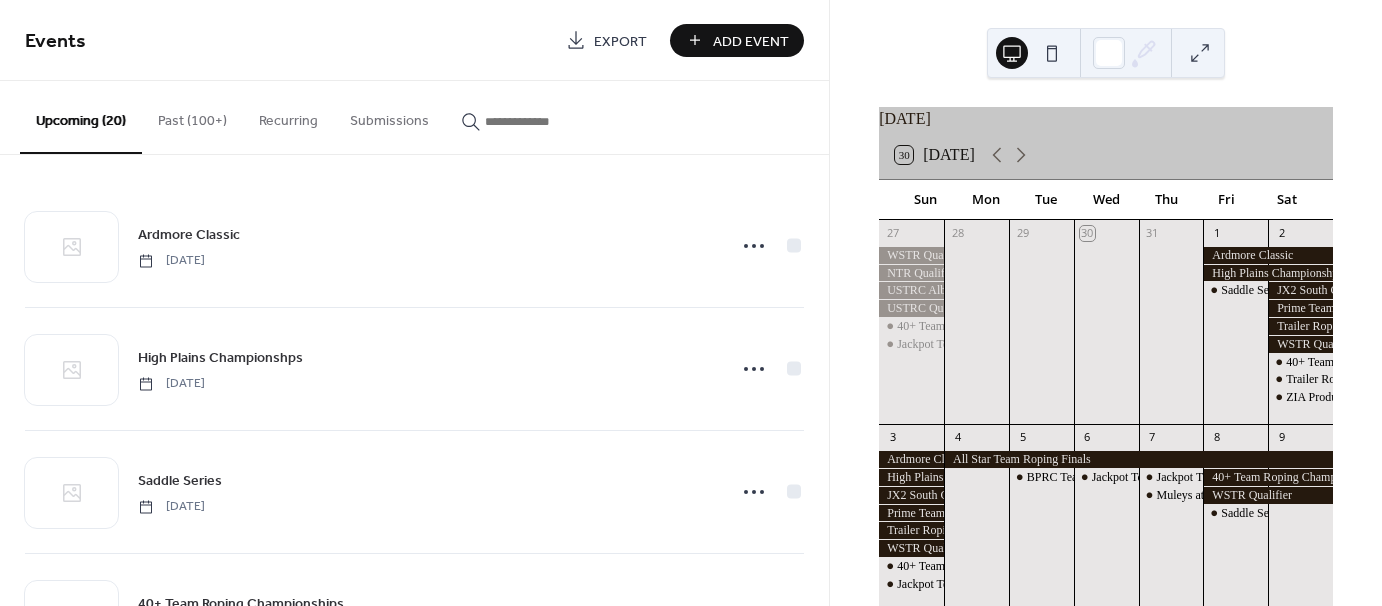 click on "Add Event" at bounding box center (751, 41) 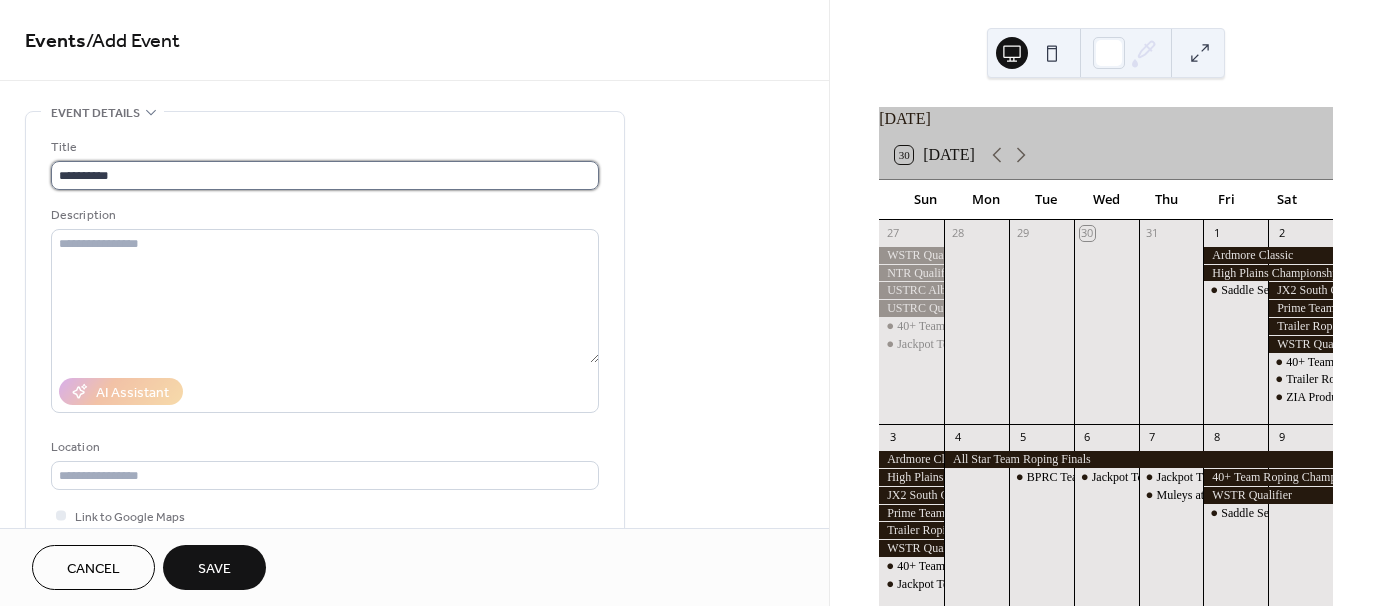 click on "*********" at bounding box center (325, 175) 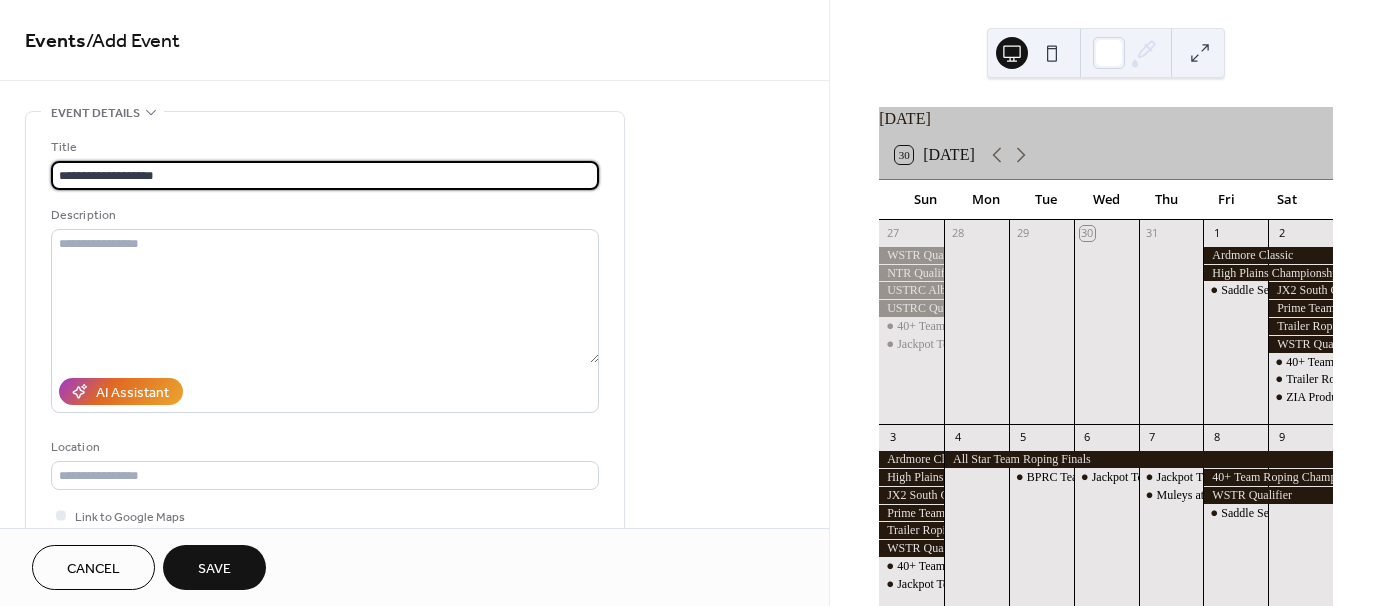 type on "**********" 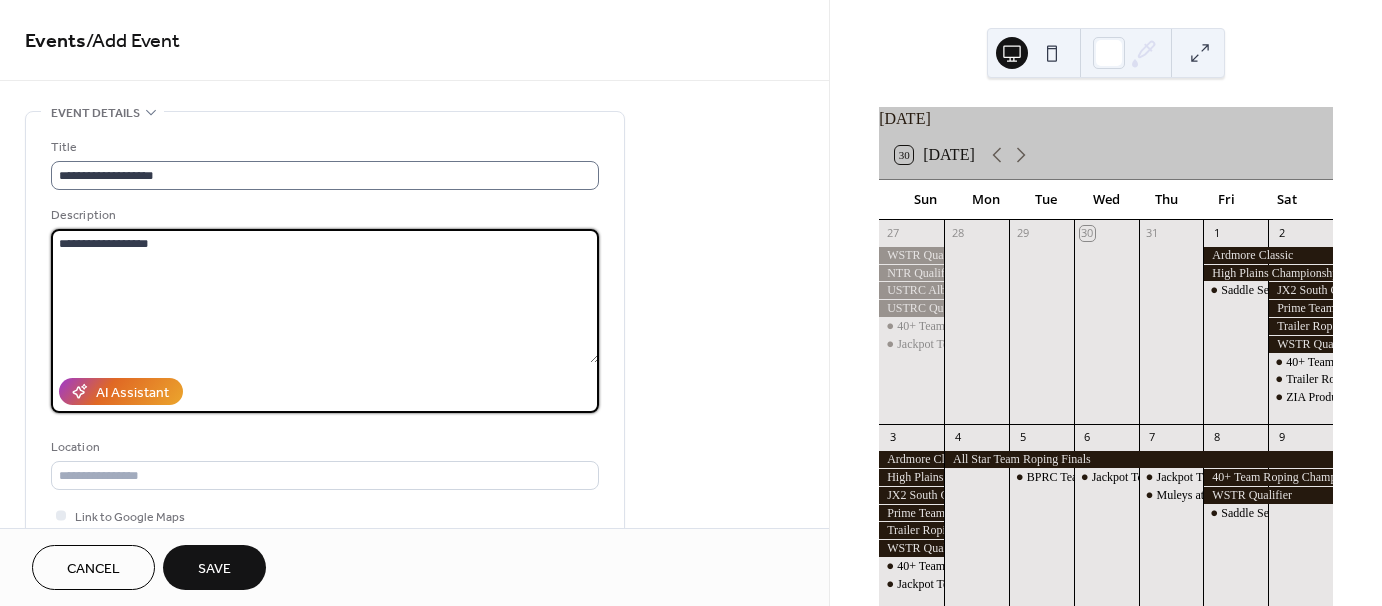 type on "**********" 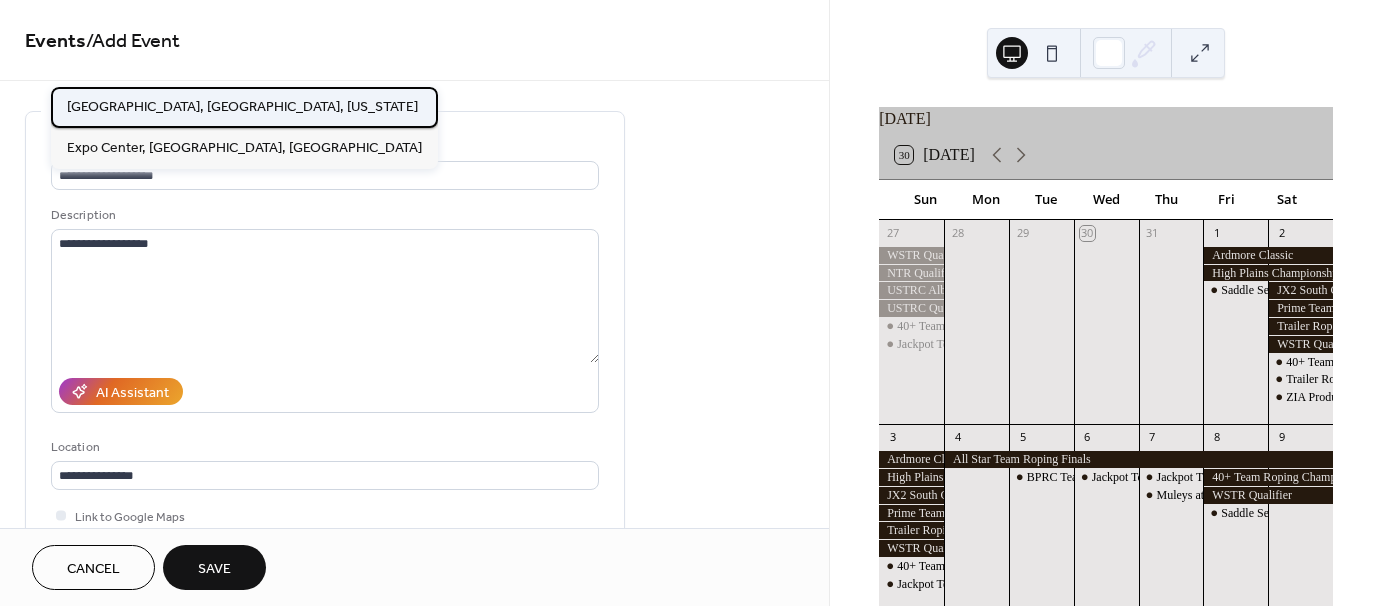 click on "[GEOGRAPHIC_DATA], [GEOGRAPHIC_DATA], [US_STATE]" at bounding box center (242, 106) 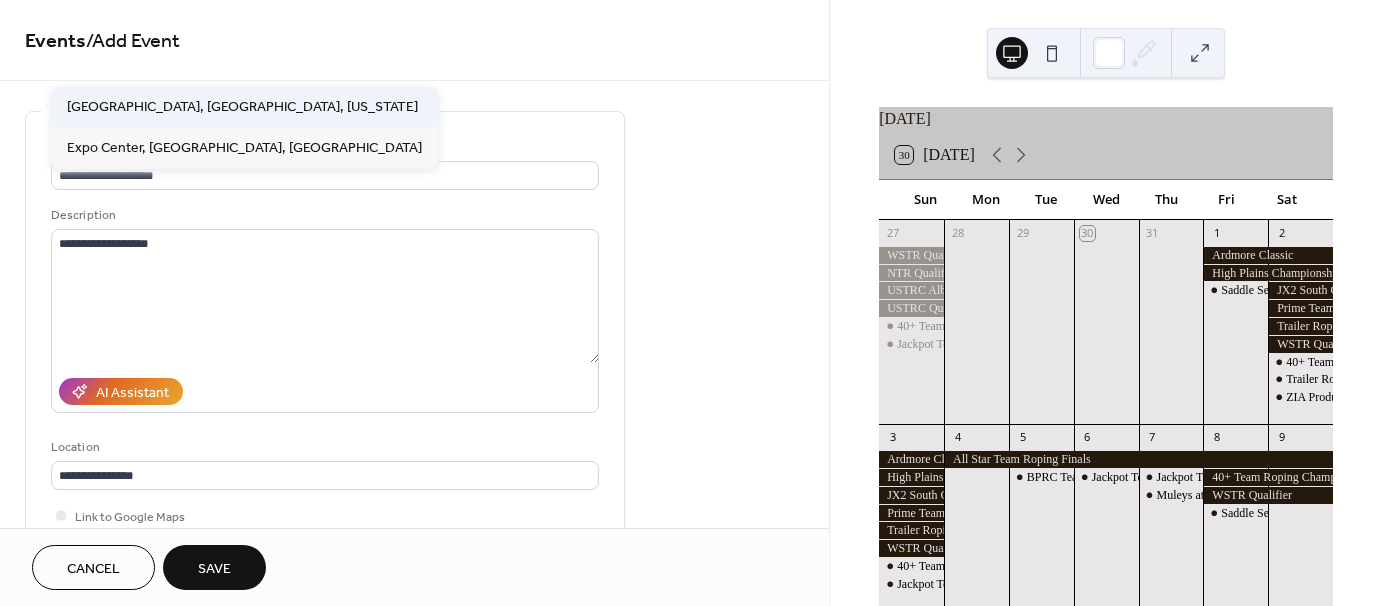 type on "**********" 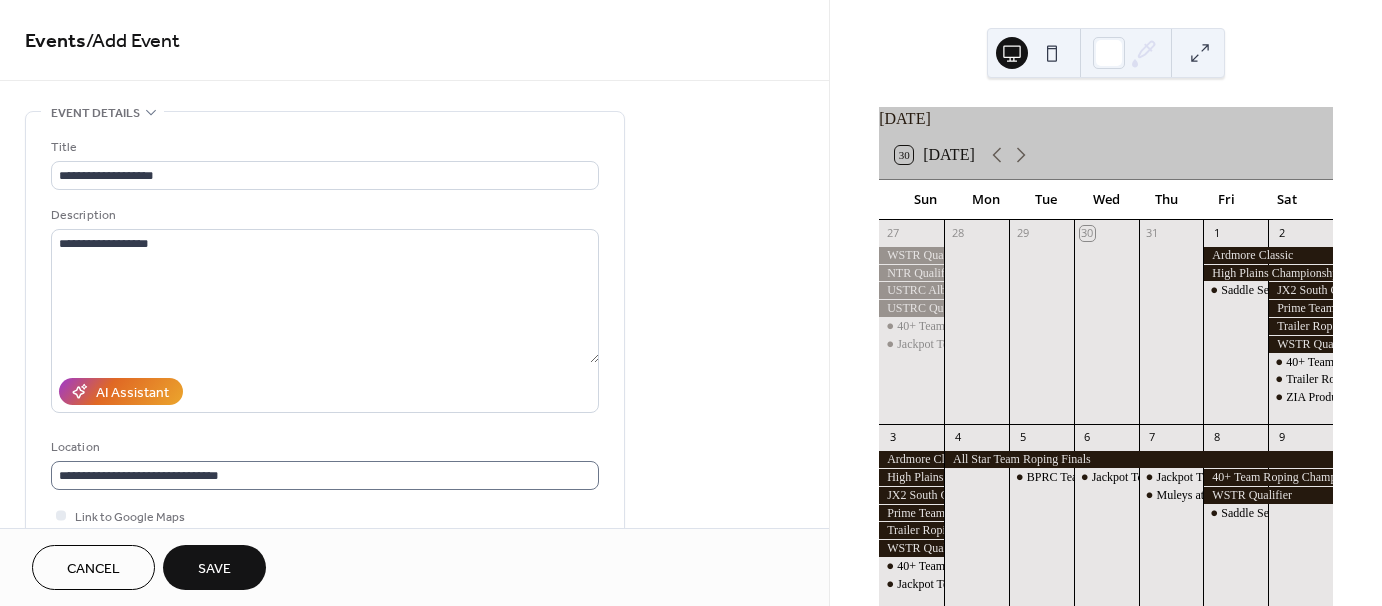 scroll, scrollTop: 1, scrollLeft: 0, axis: vertical 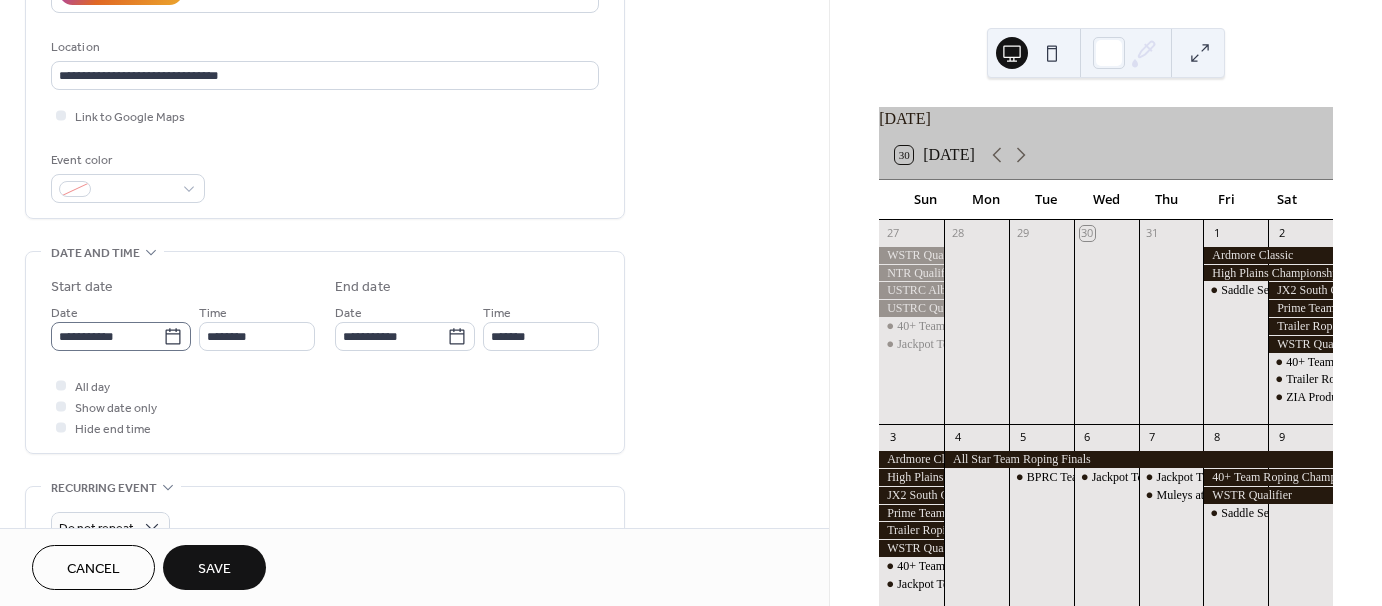 click 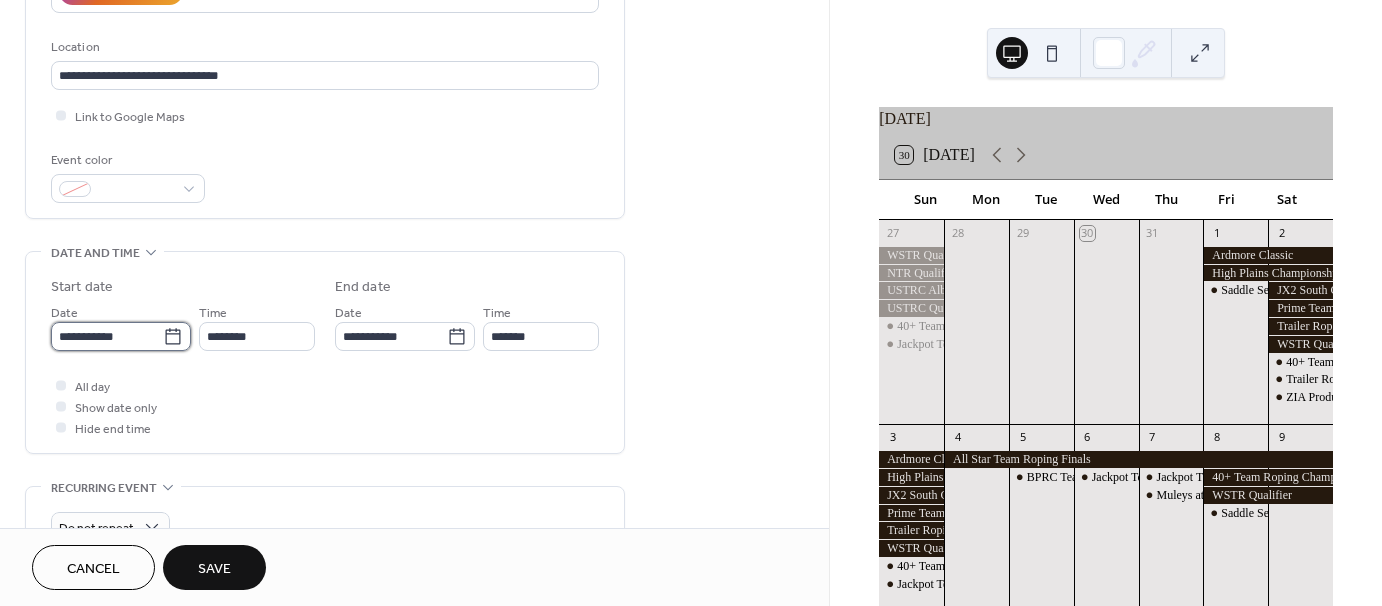 click on "**********" at bounding box center (107, 336) 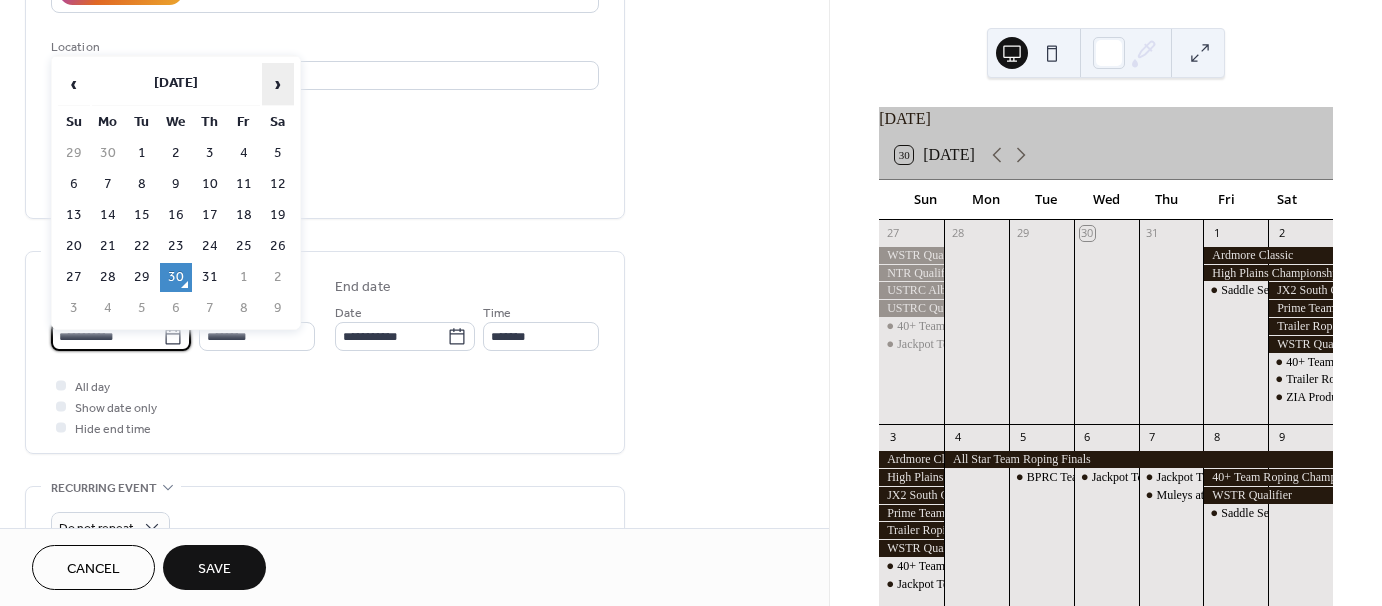 click on "›" at bounding box center [278, 84] 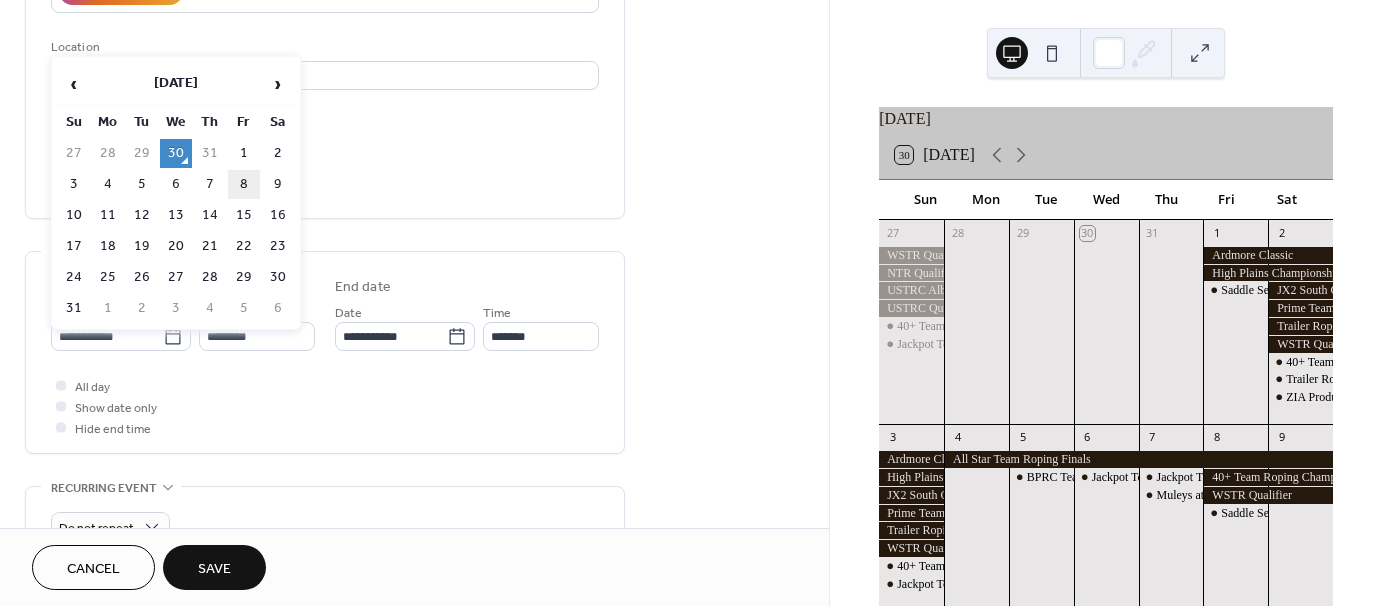 click on "8" at bounding box center (244, 184) 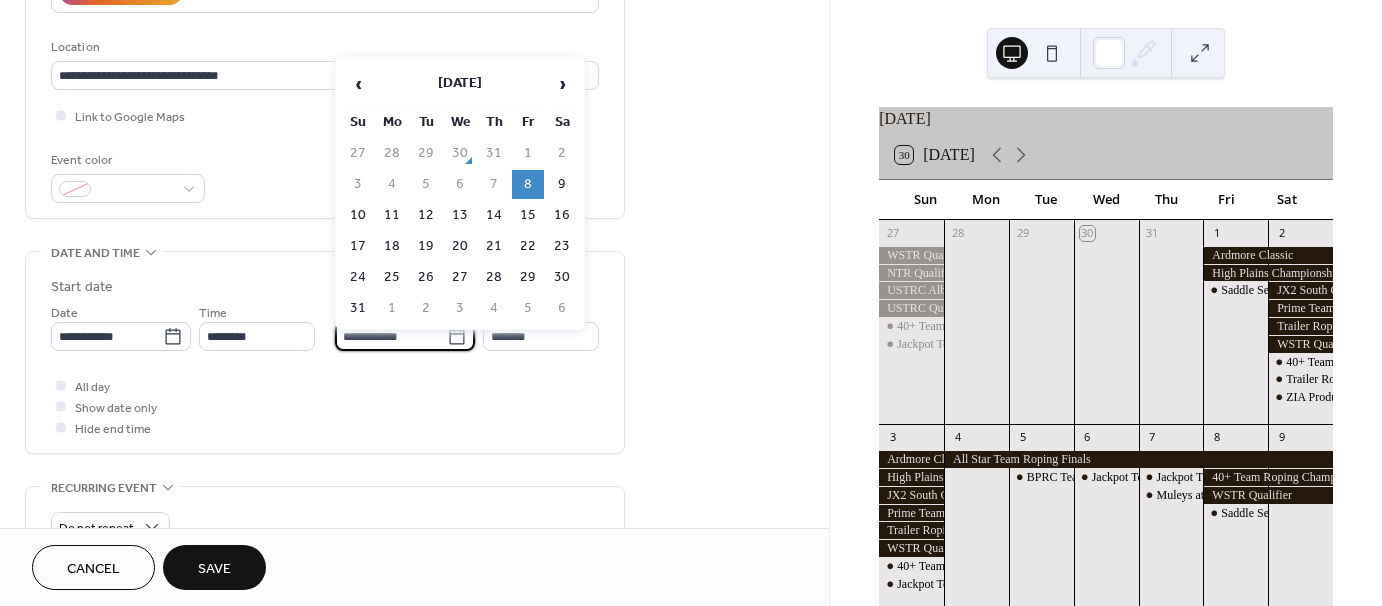 click on "**********" at bounding box center (391, 336) 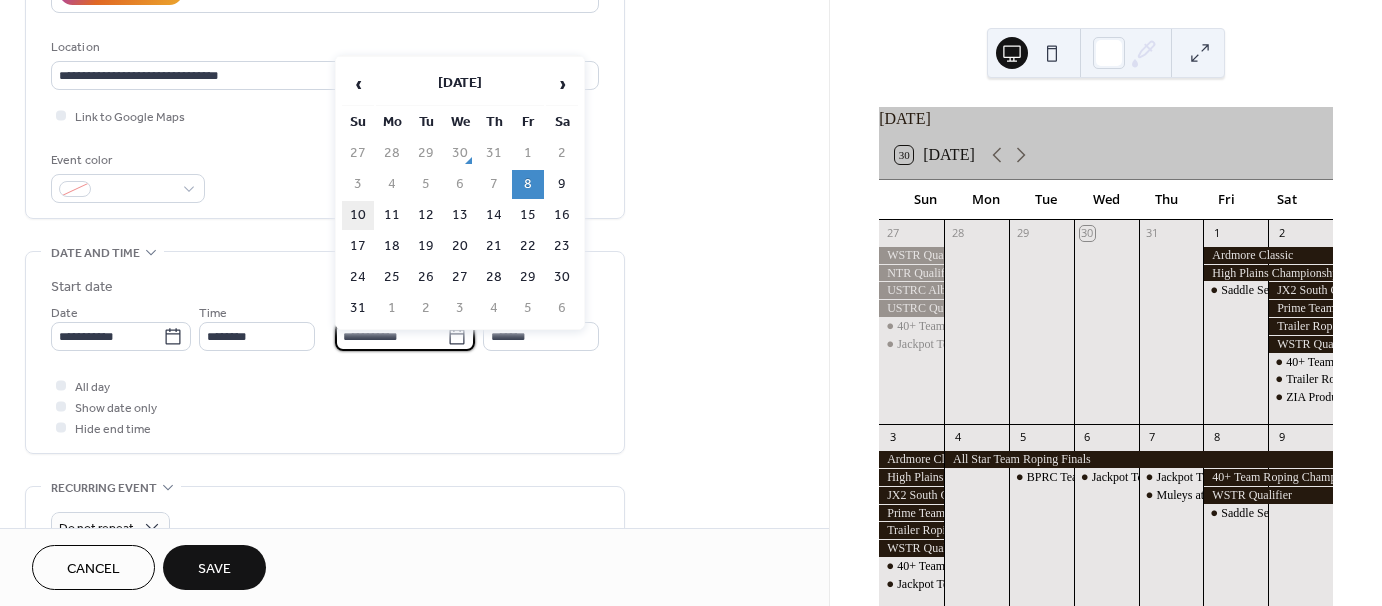 click on "10" at bounding box center (358, 215) 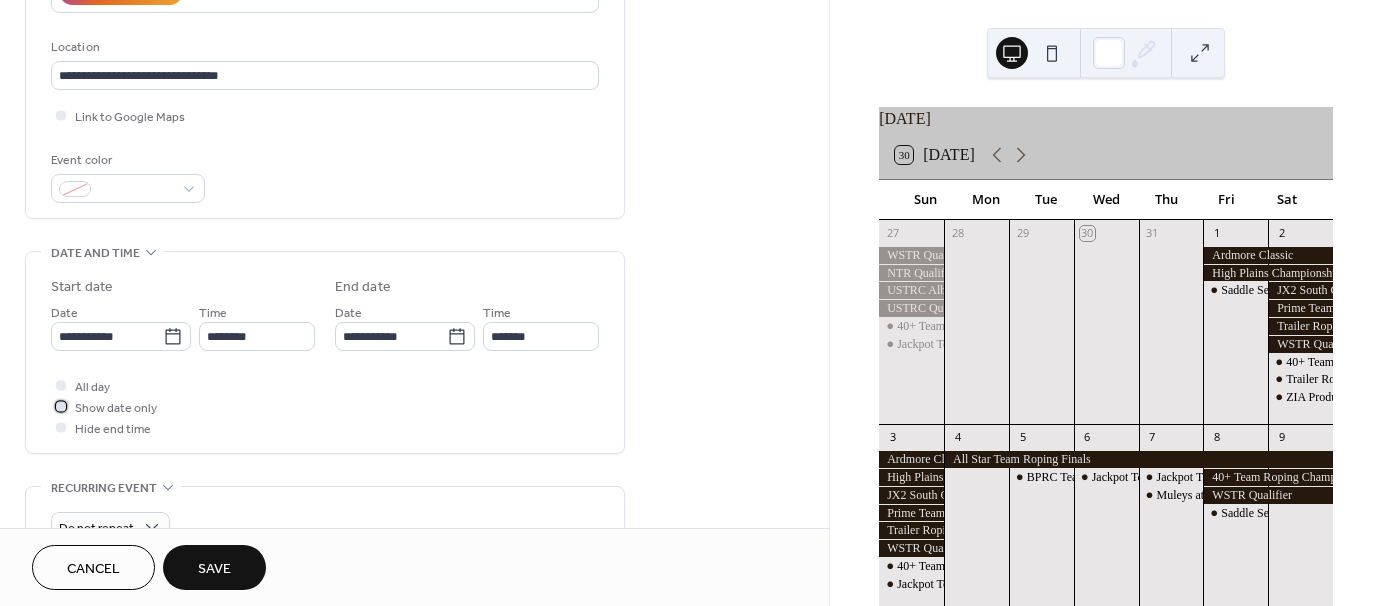 click at bounding box center [61, 406] 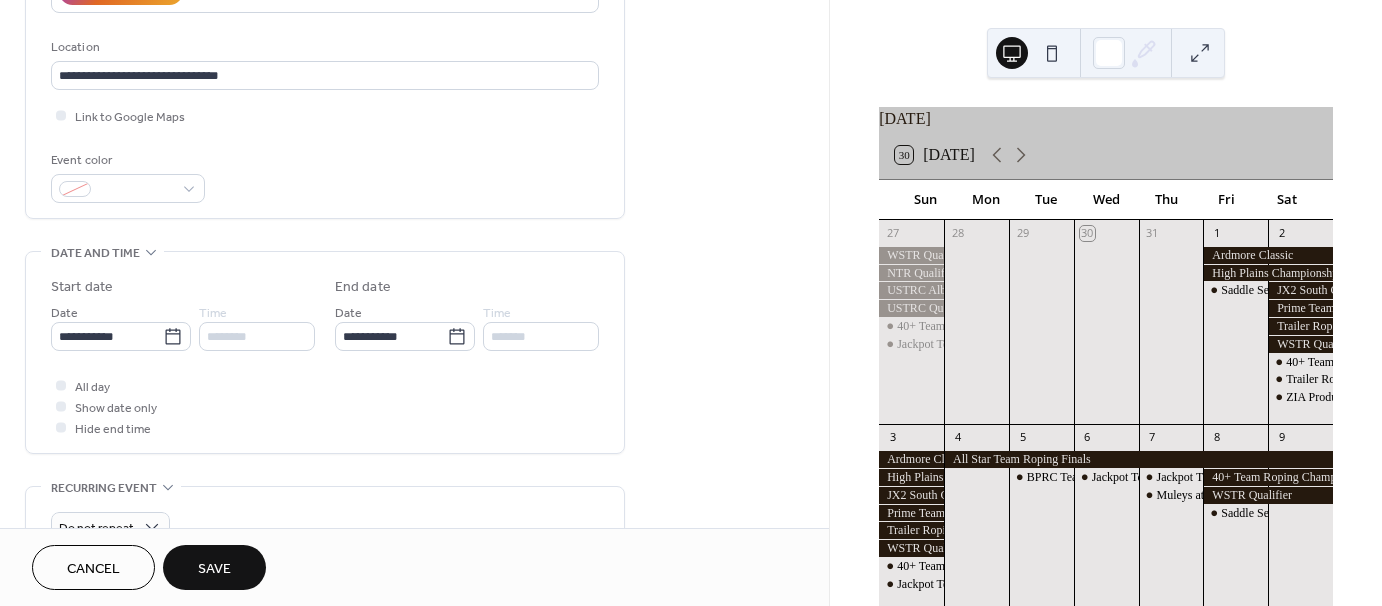 click on "Save" at bounding box center [214, 569] 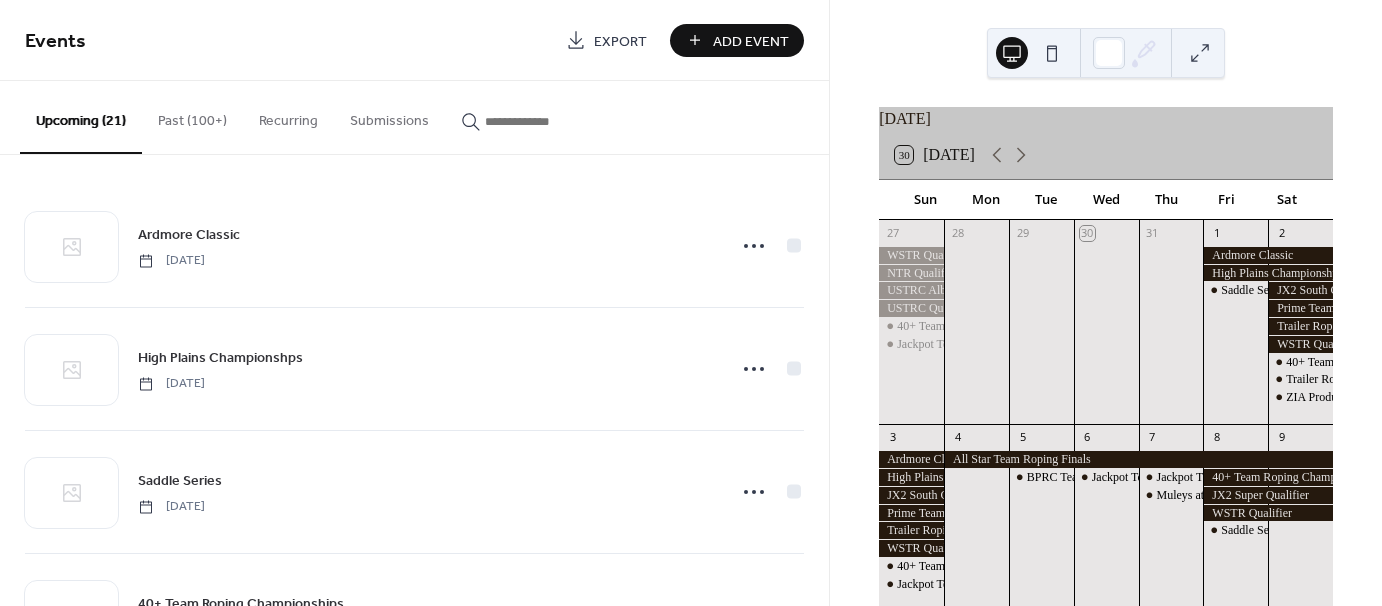 click on "Add Event" at bounding box center (751, 41) 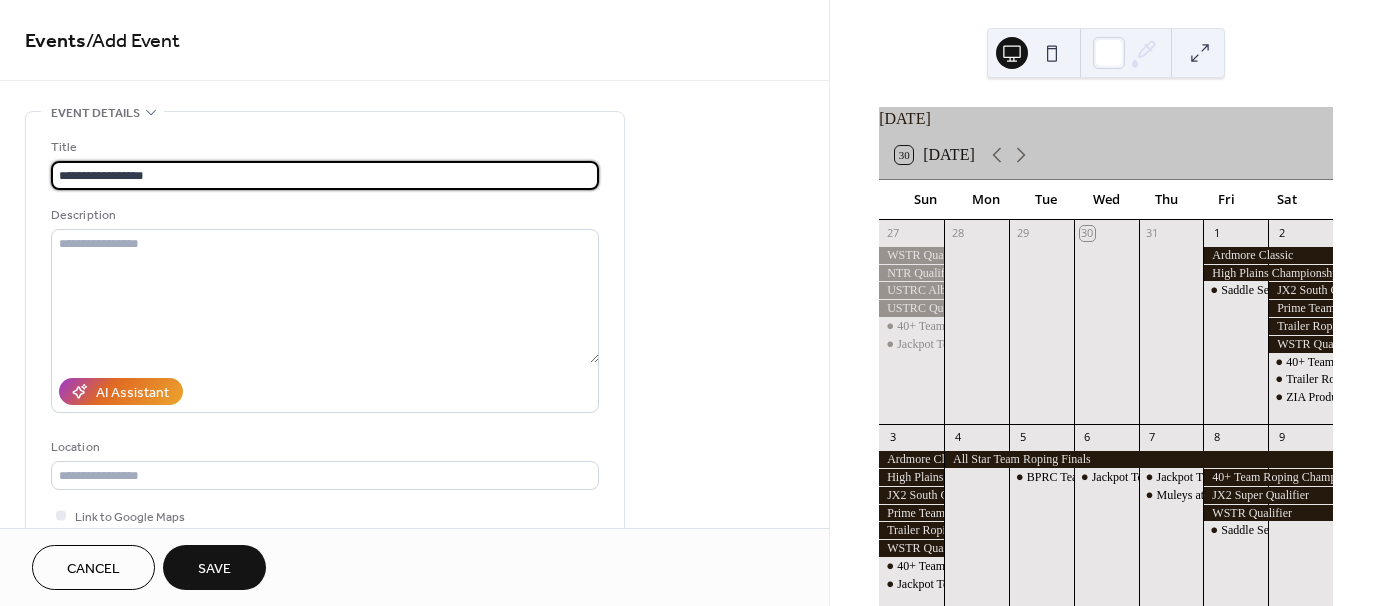 type on "**********" 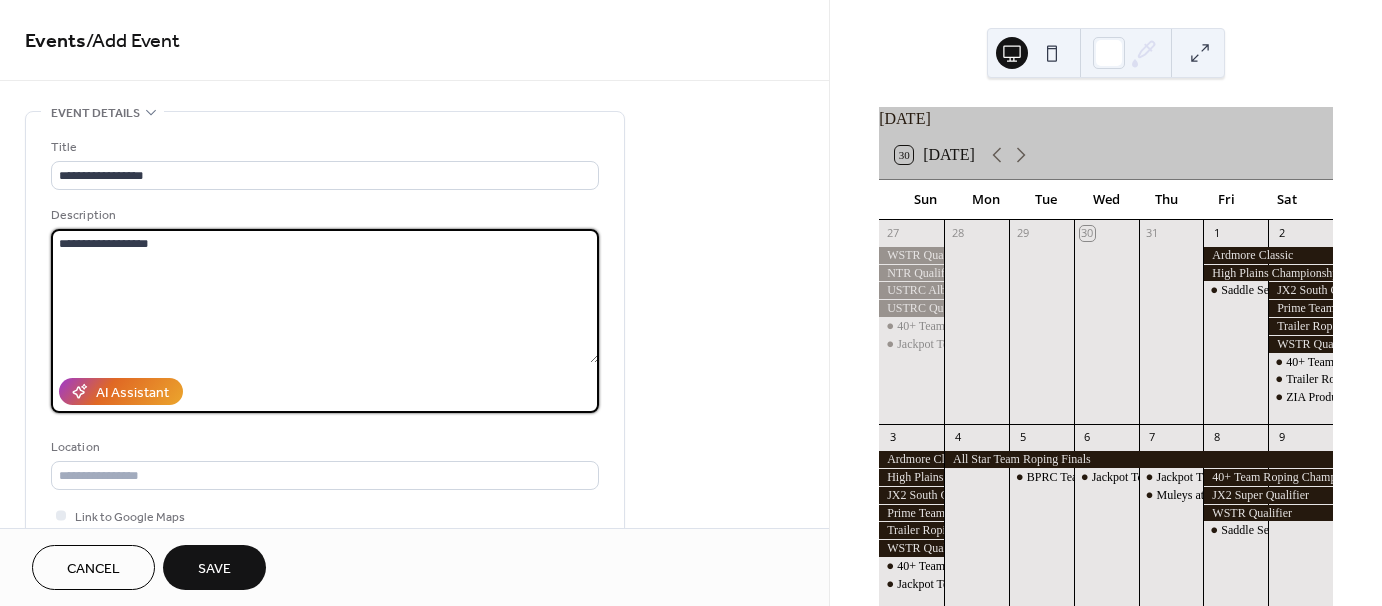 type on "**********" 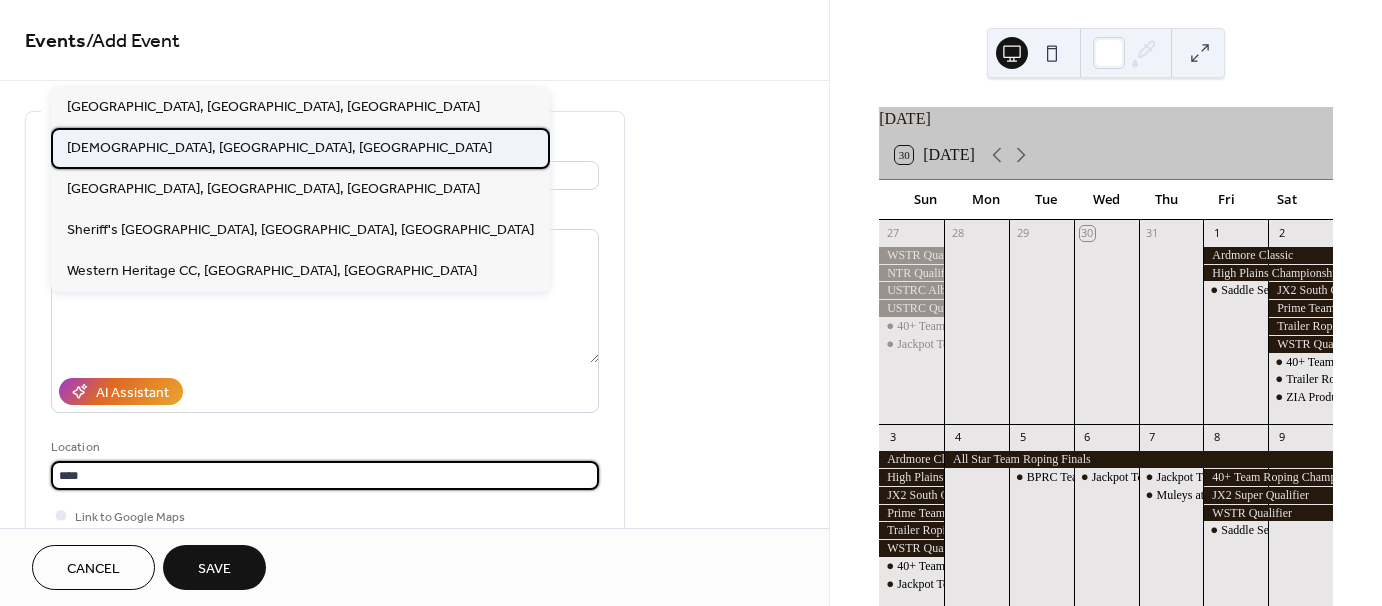 click on "[DEMOGRAPHIC_DATA], [GEOGRAPHIC_DATA], [GEOGRAPHIC_DATA]" at bounding box center (279, 147) 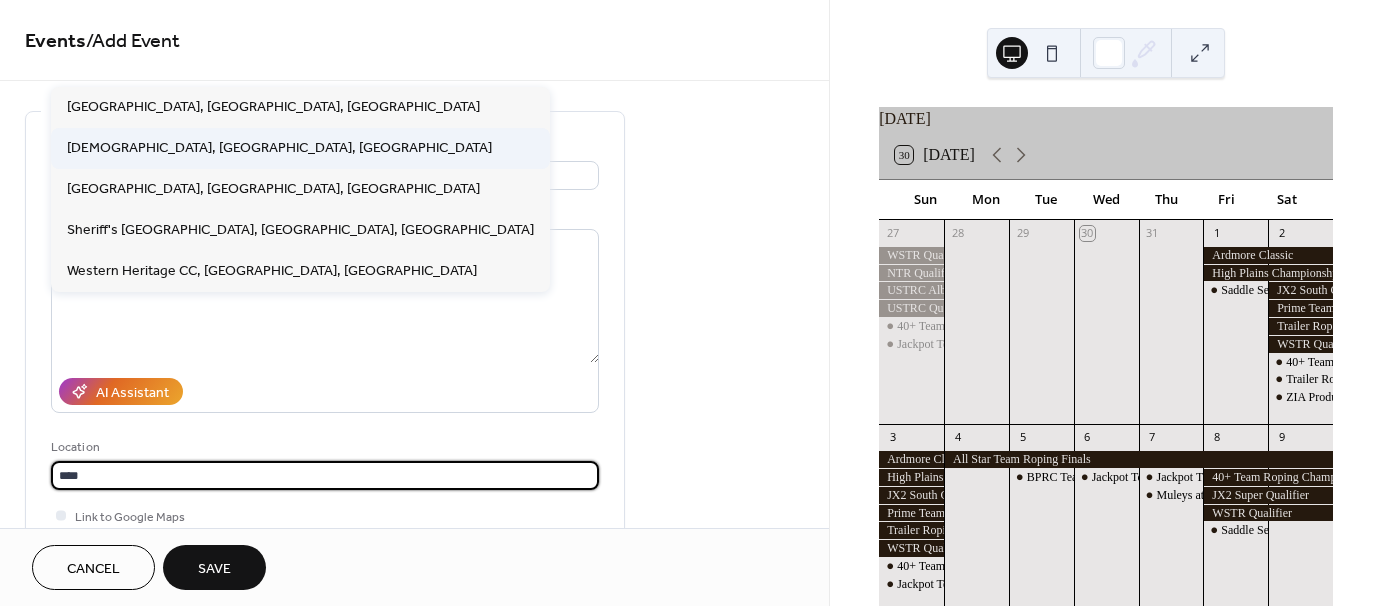 type on "**********" 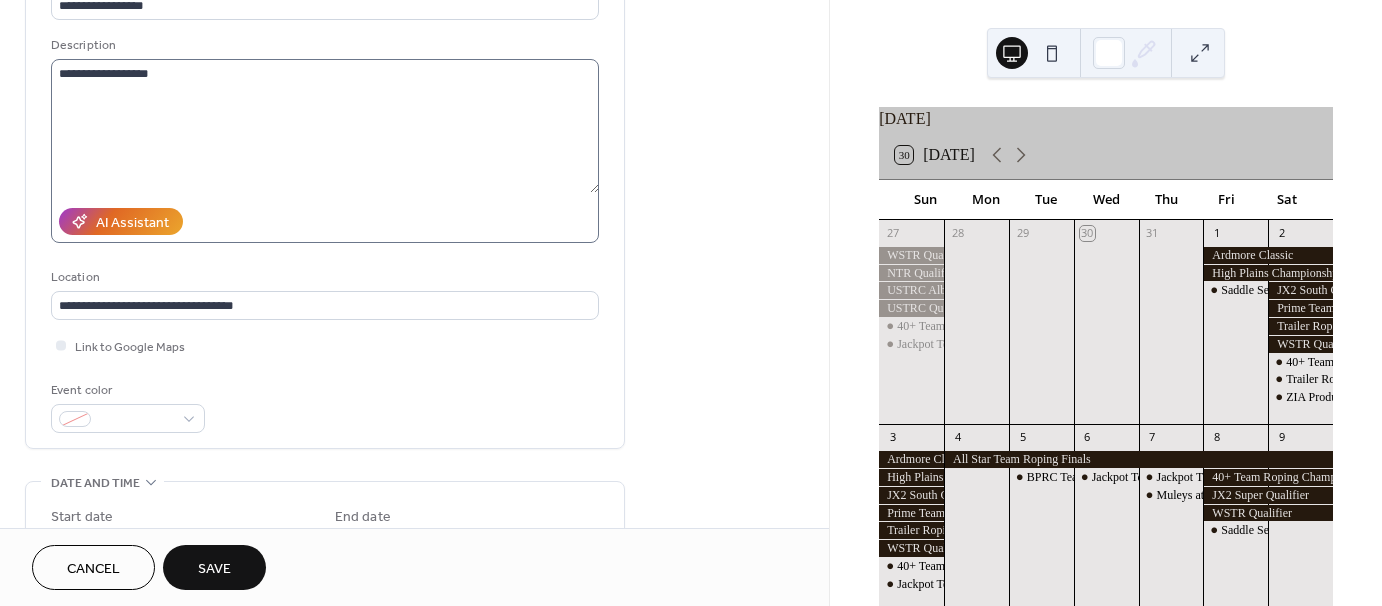 scroll, scrollTop: 300, scrollLeft: 0, axis: vertical 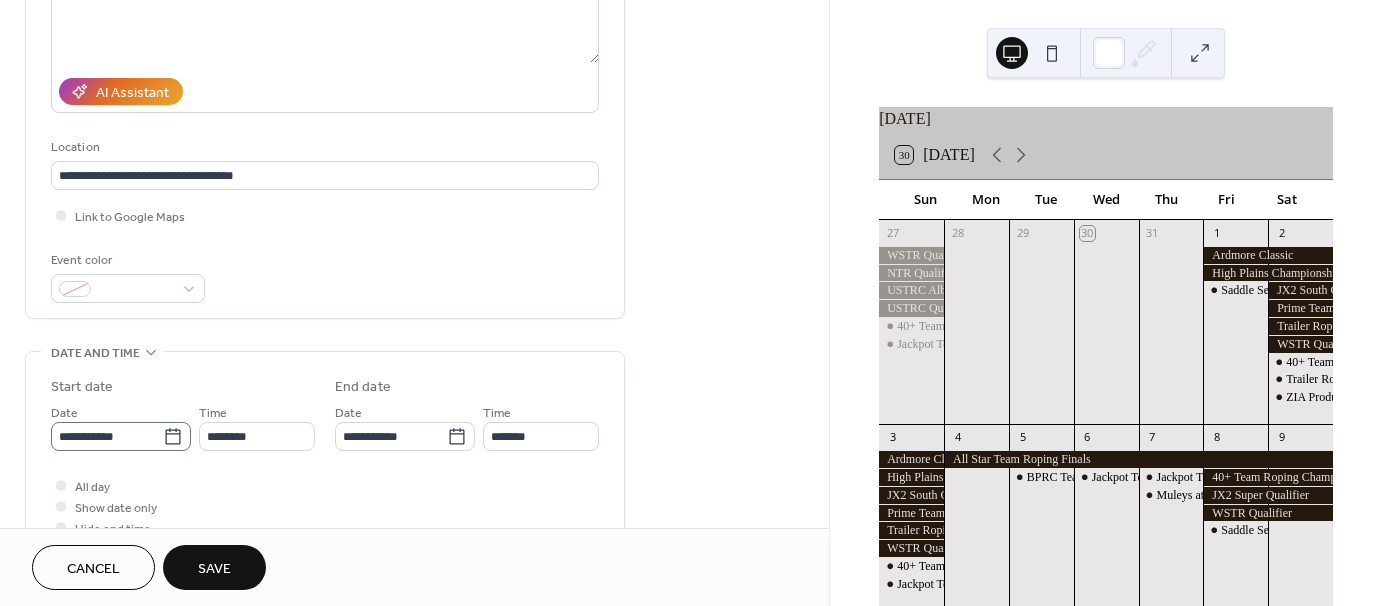 click 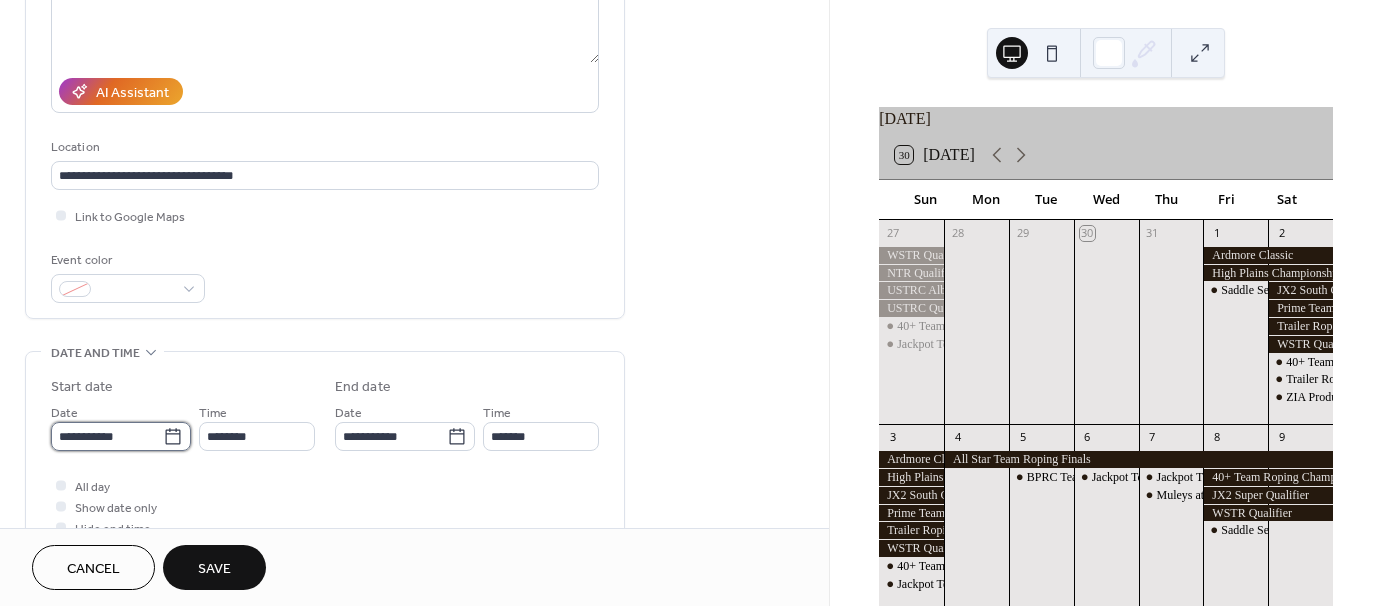 click on "**********" at bounding box center [107, 436] 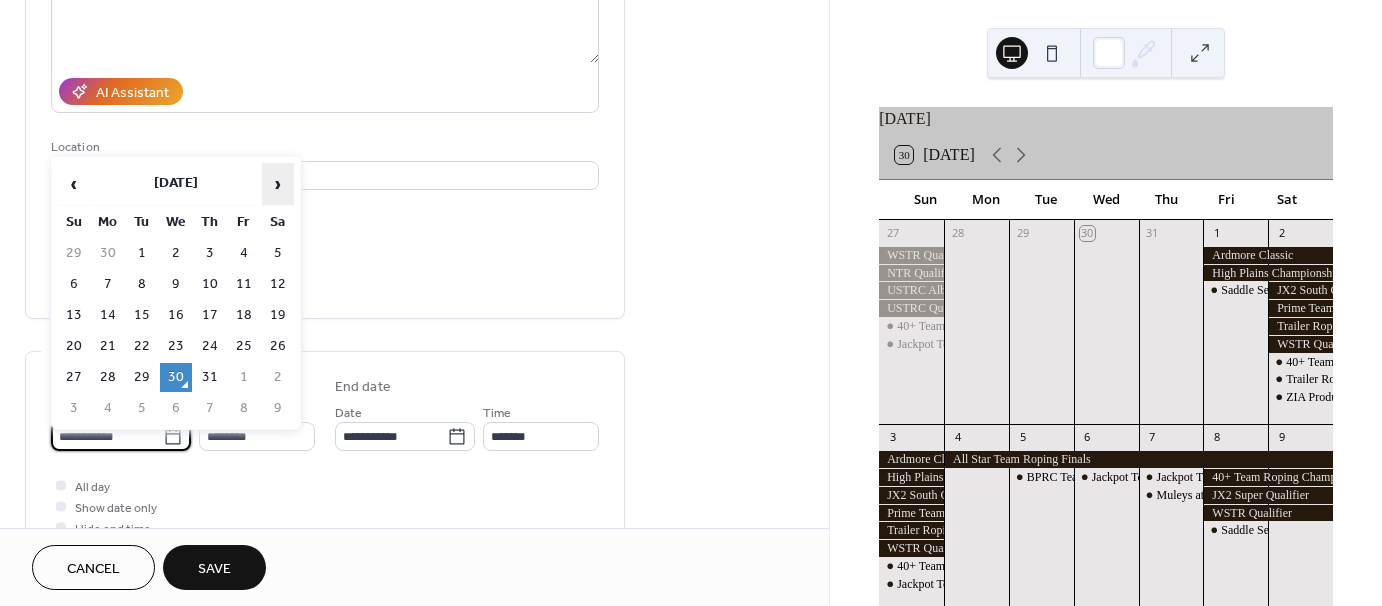click on "›" at bounding box center [278, 184] 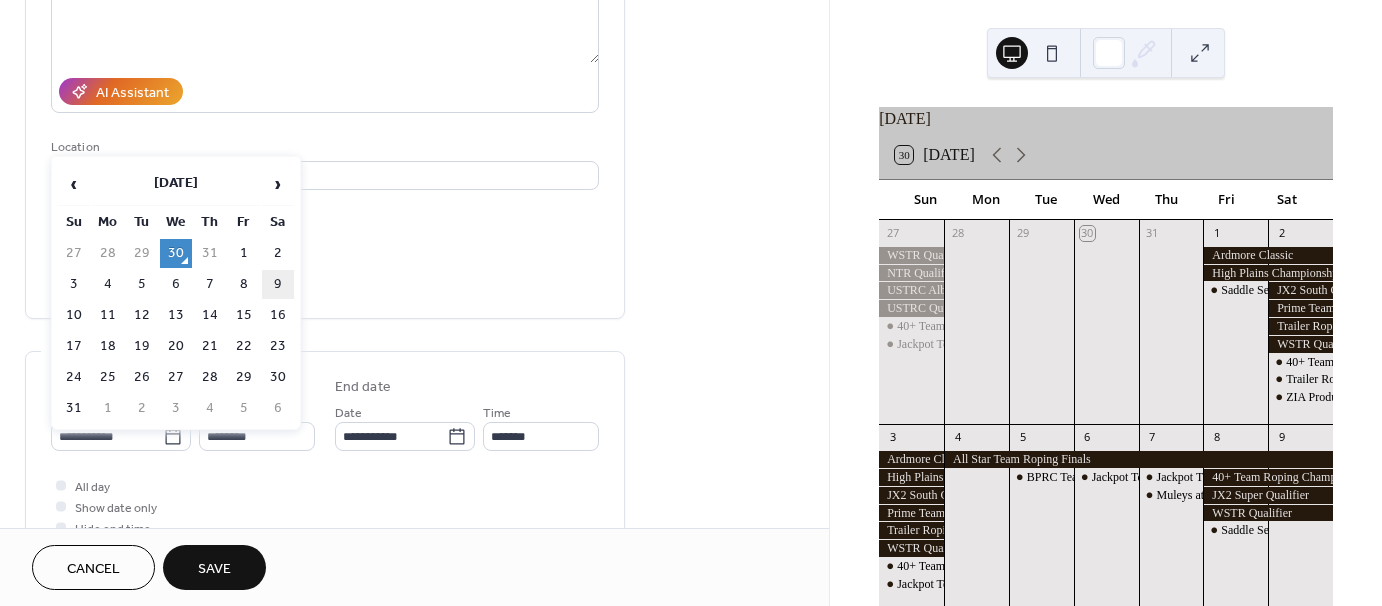 click on "9" at bounding box center (278, 284) 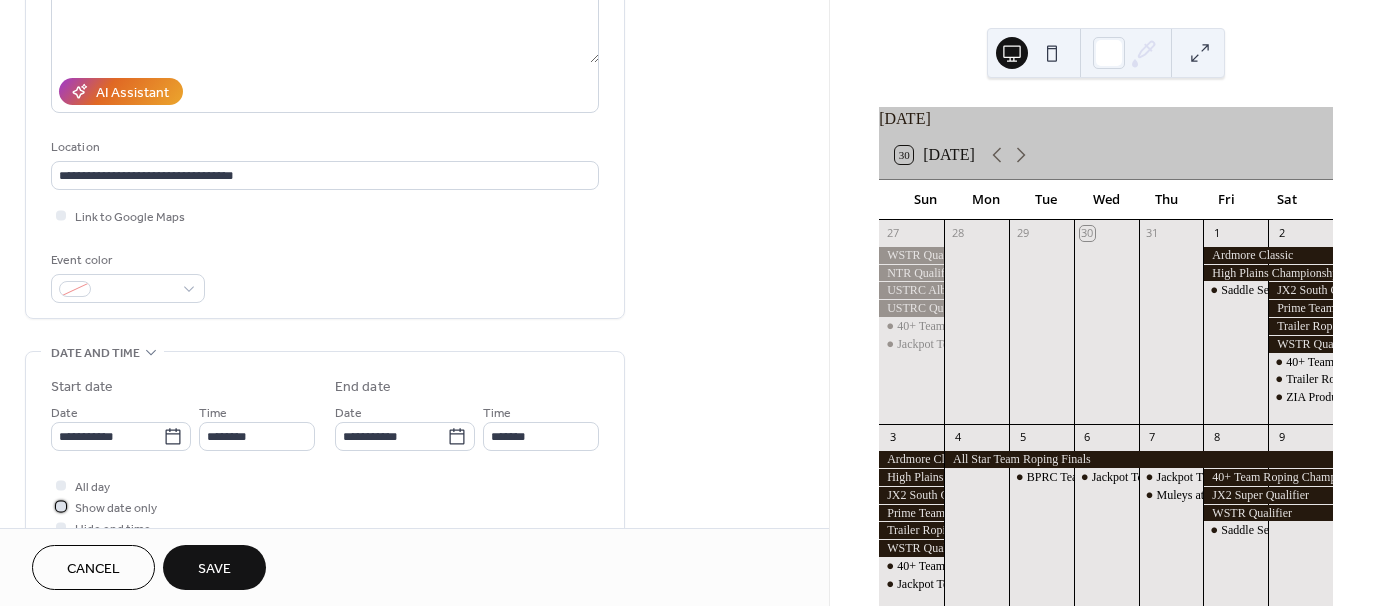 click at bounding box center [61, 506] 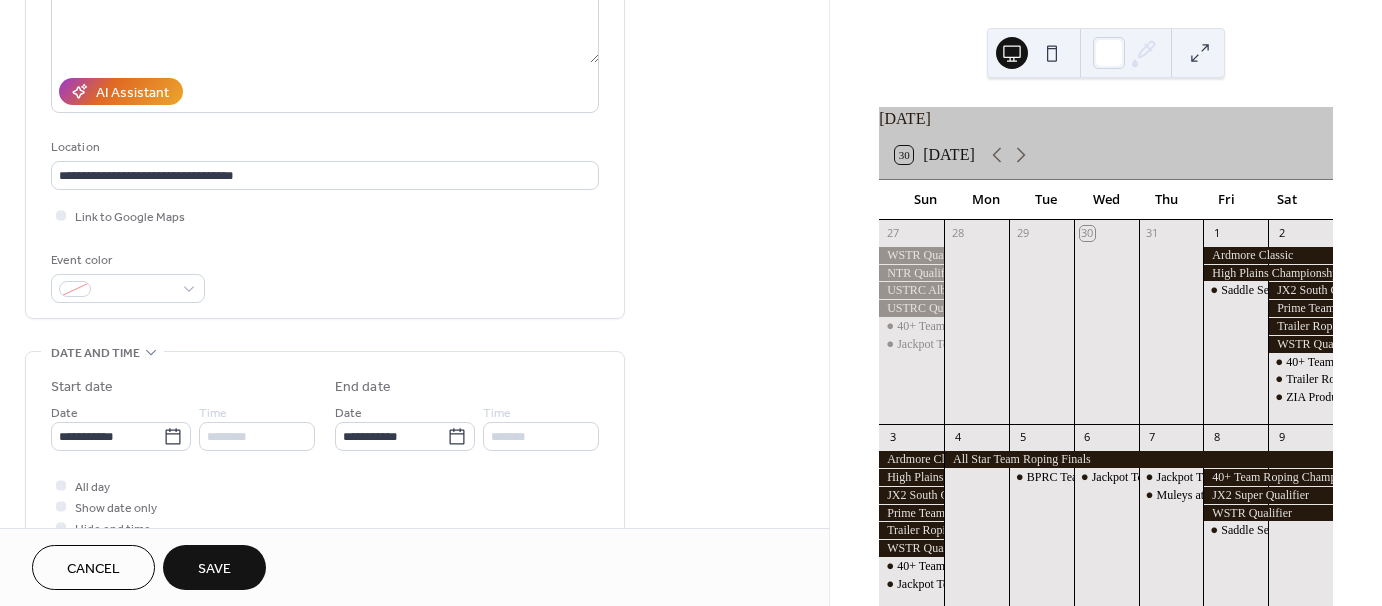 click on "Save" at bounding box center (214, 569) 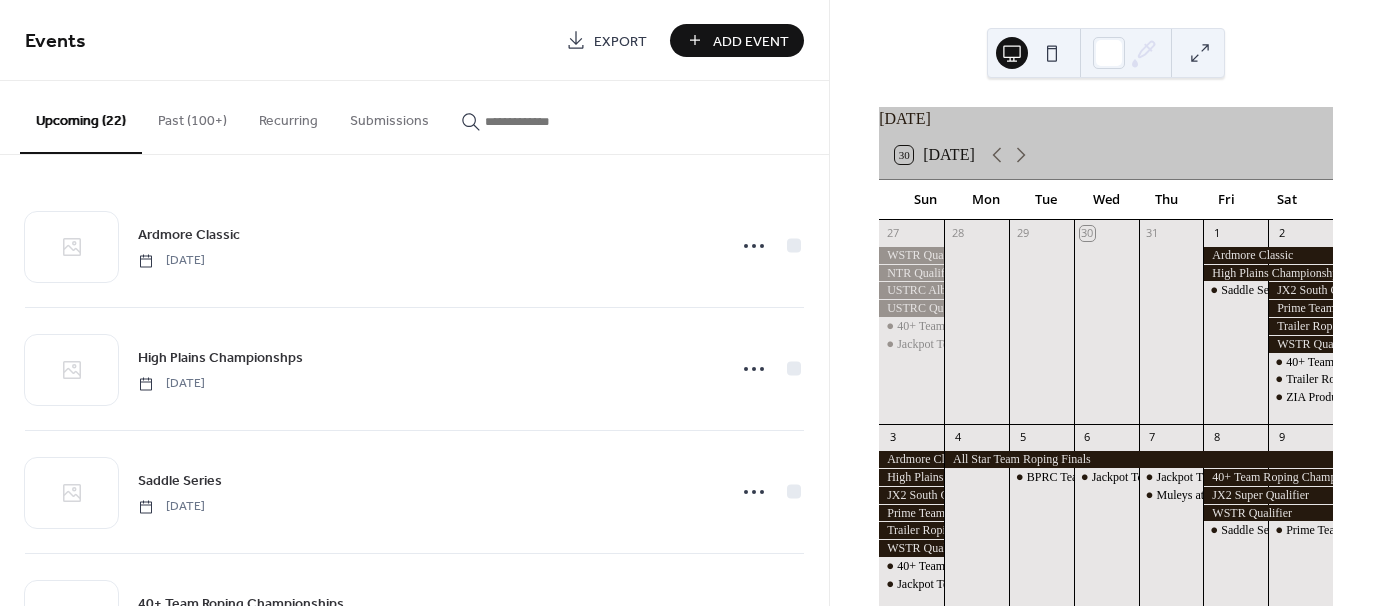 click on "Add Event" at bounding box center (751, 41) 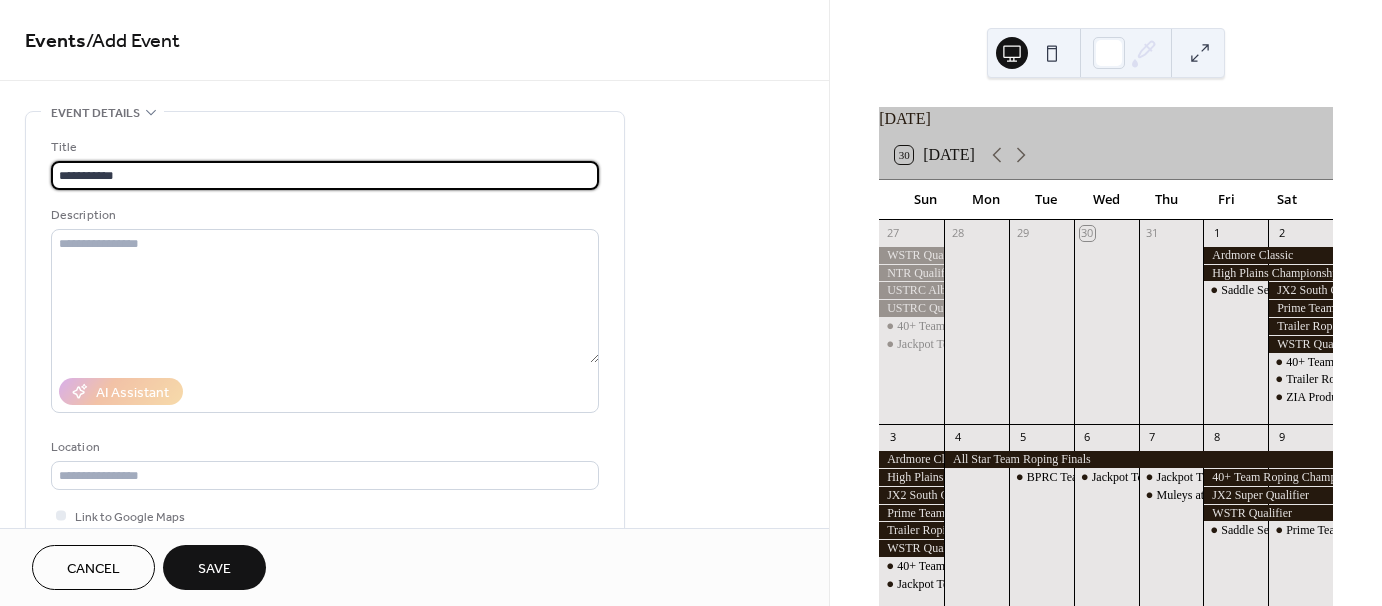 type on "**********" 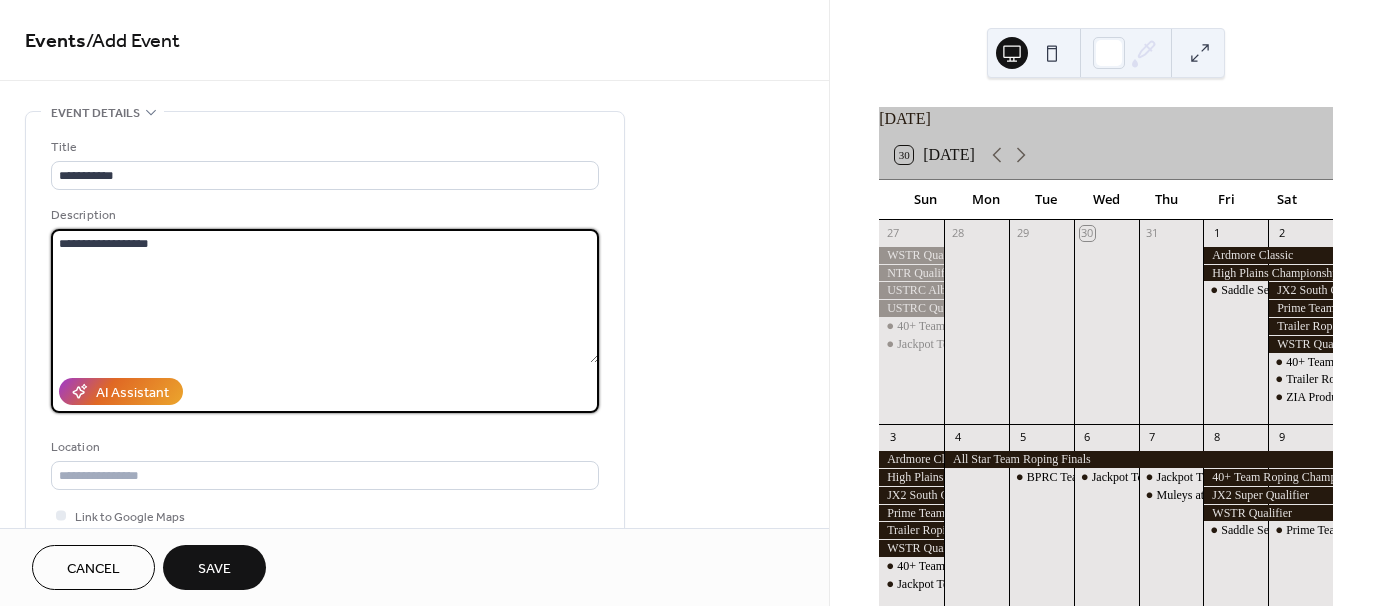 type on "**********" 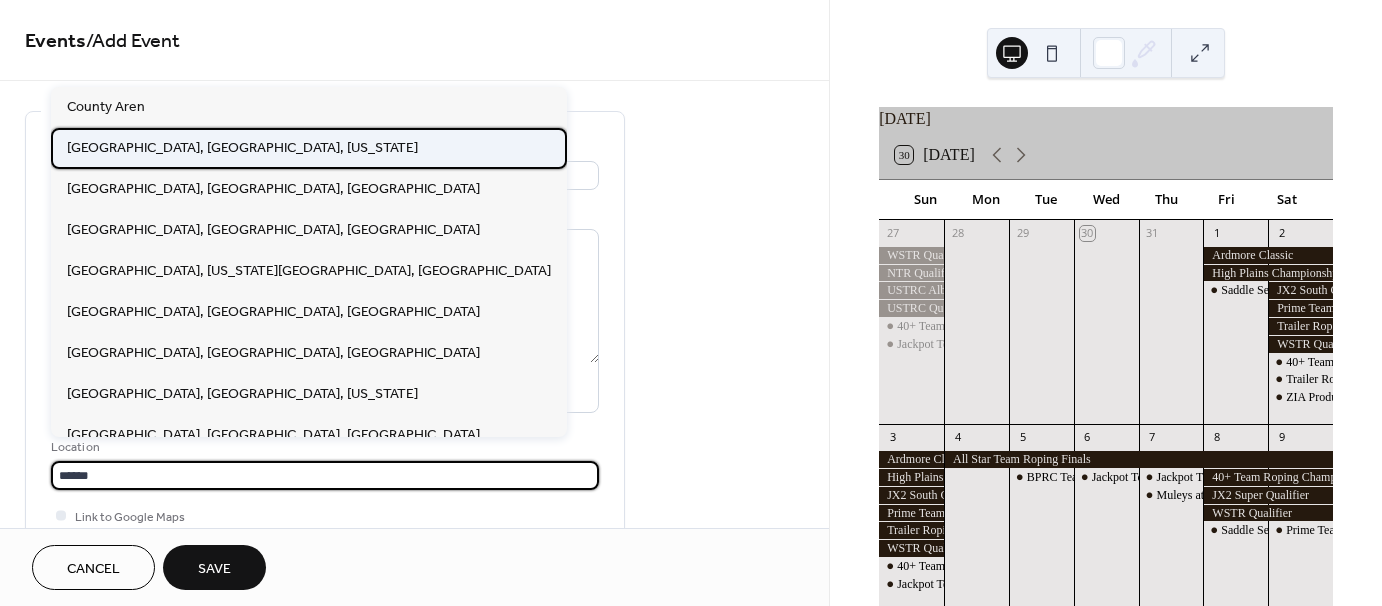 click on "[GEOGRAPHIC_DATA], [GEOGRAPHIC_DATA], [US_STATE]" at bounding box center (242, 147) 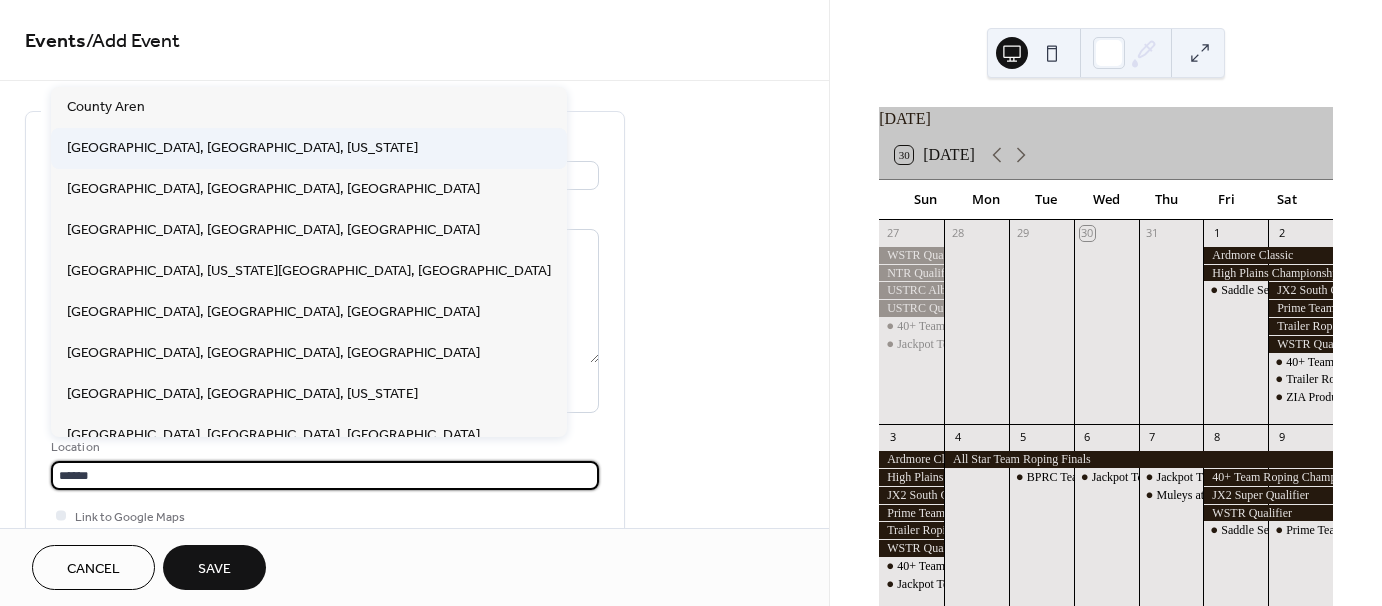 type on "**********" 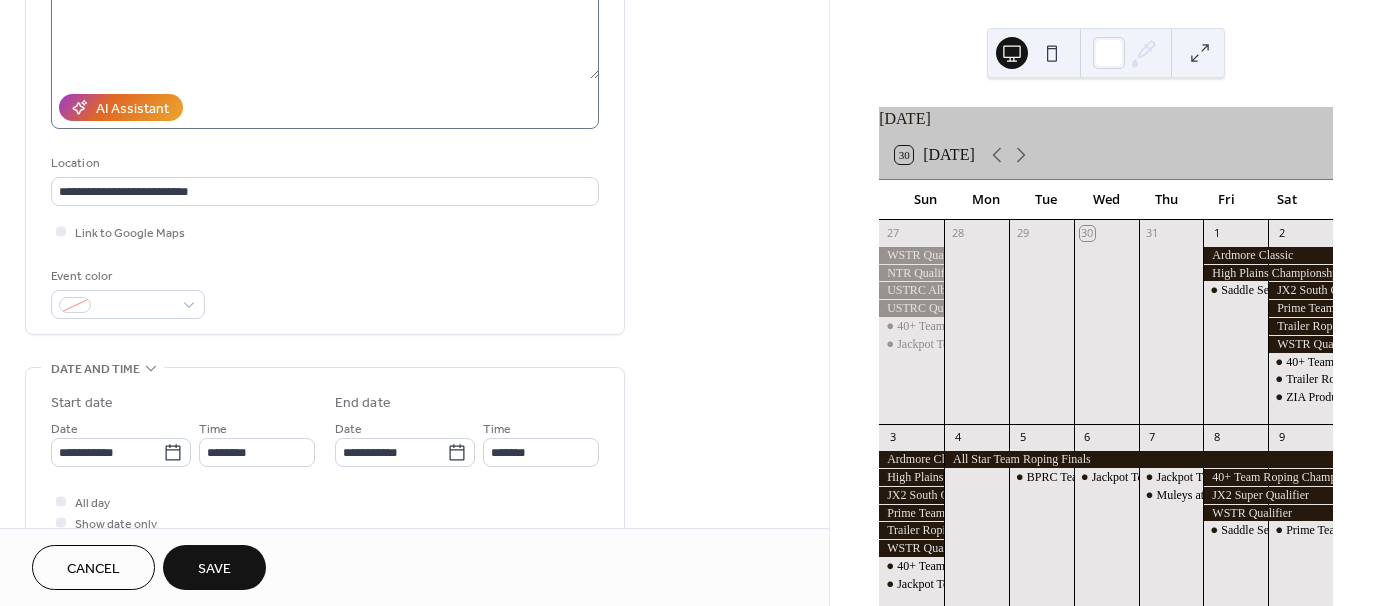 scroll, scrollTop: 300, scrollLeft: 0, axis: vertical 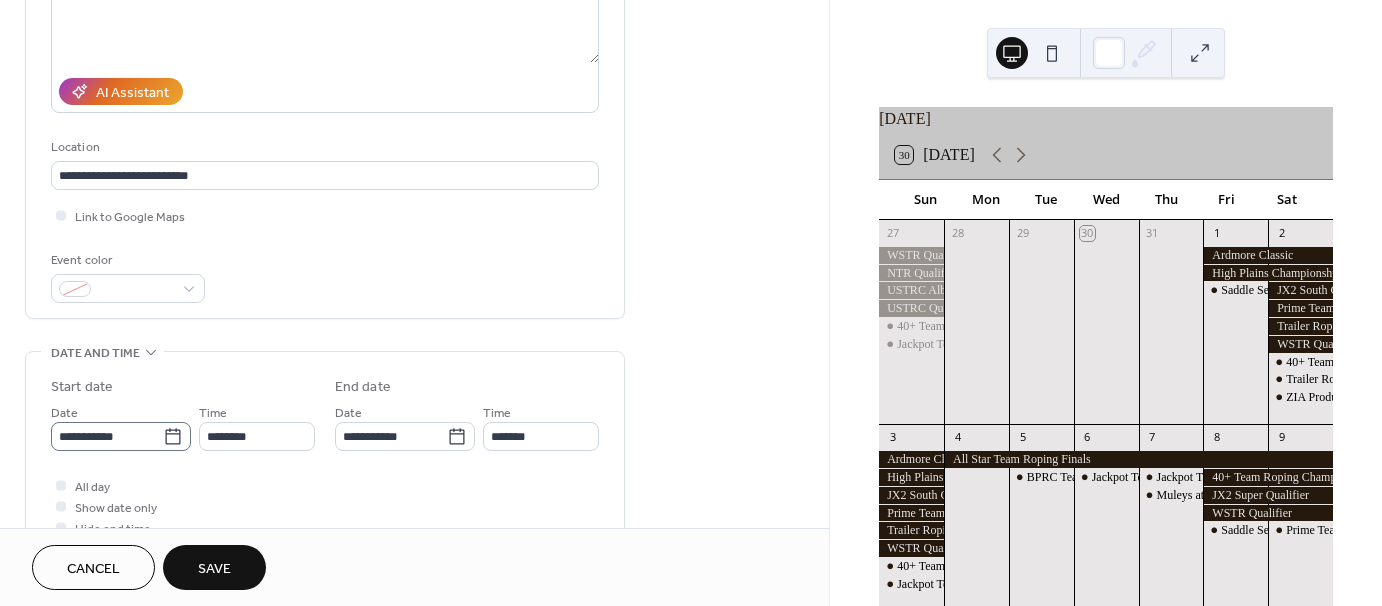 click 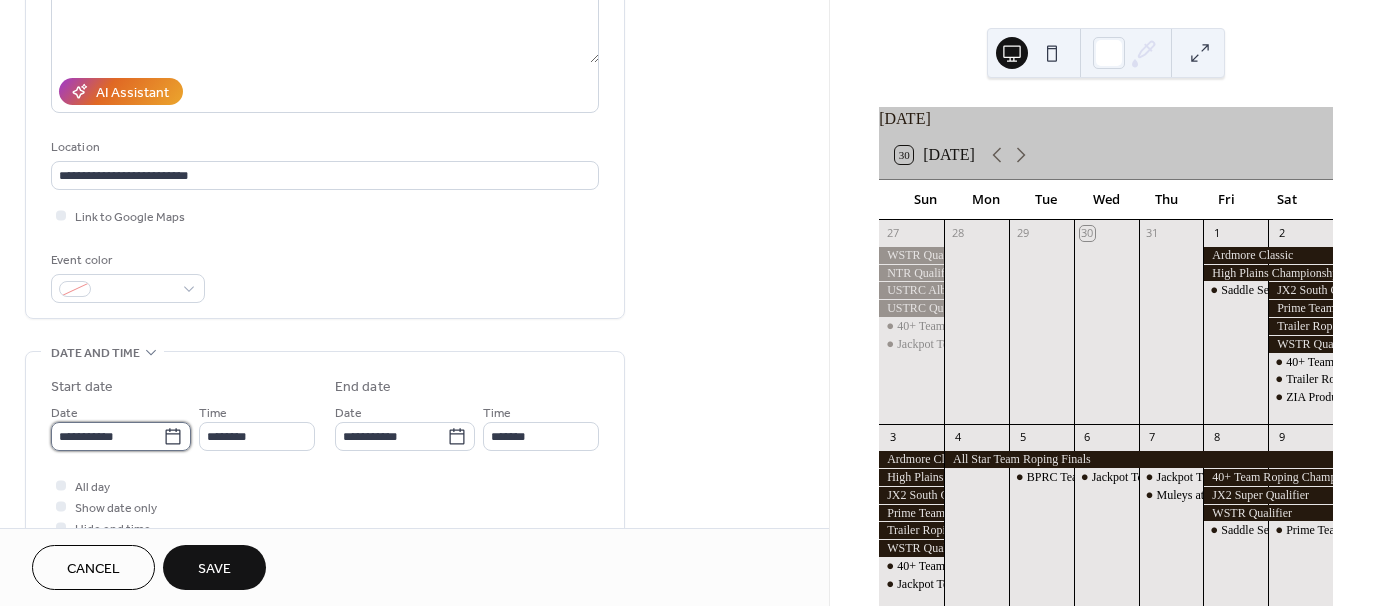 click on "**********" at bounding box center (107, 436) 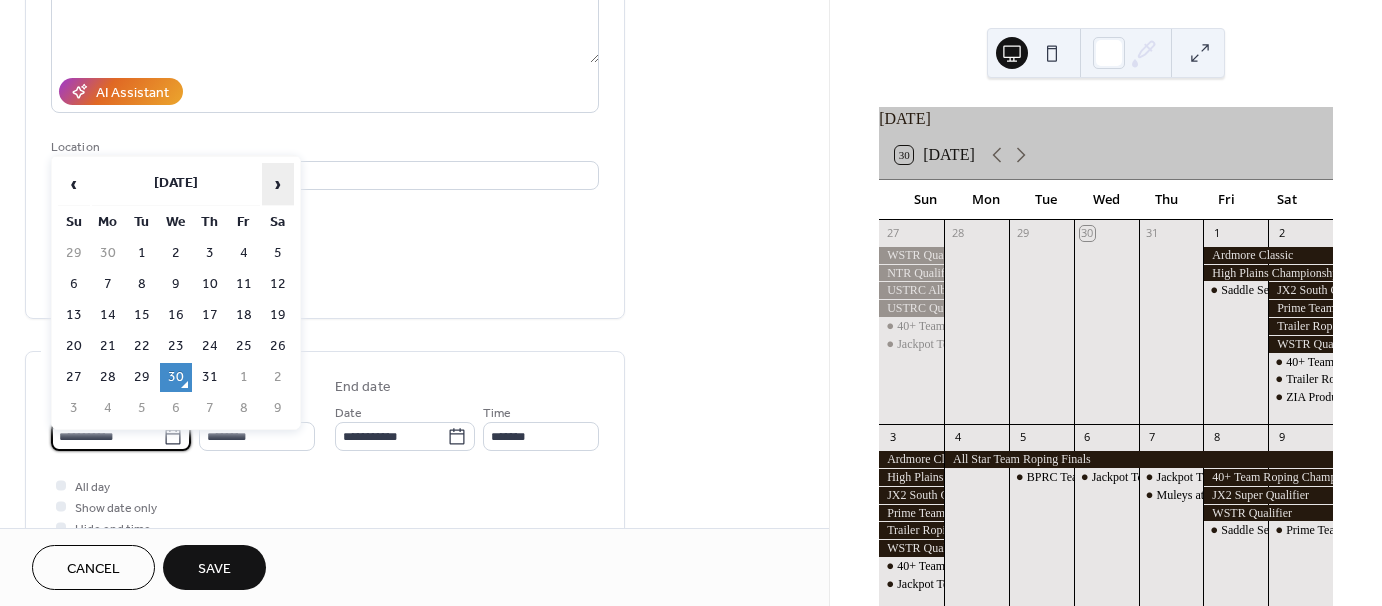 click on "›" at bounding box center (278, 184) 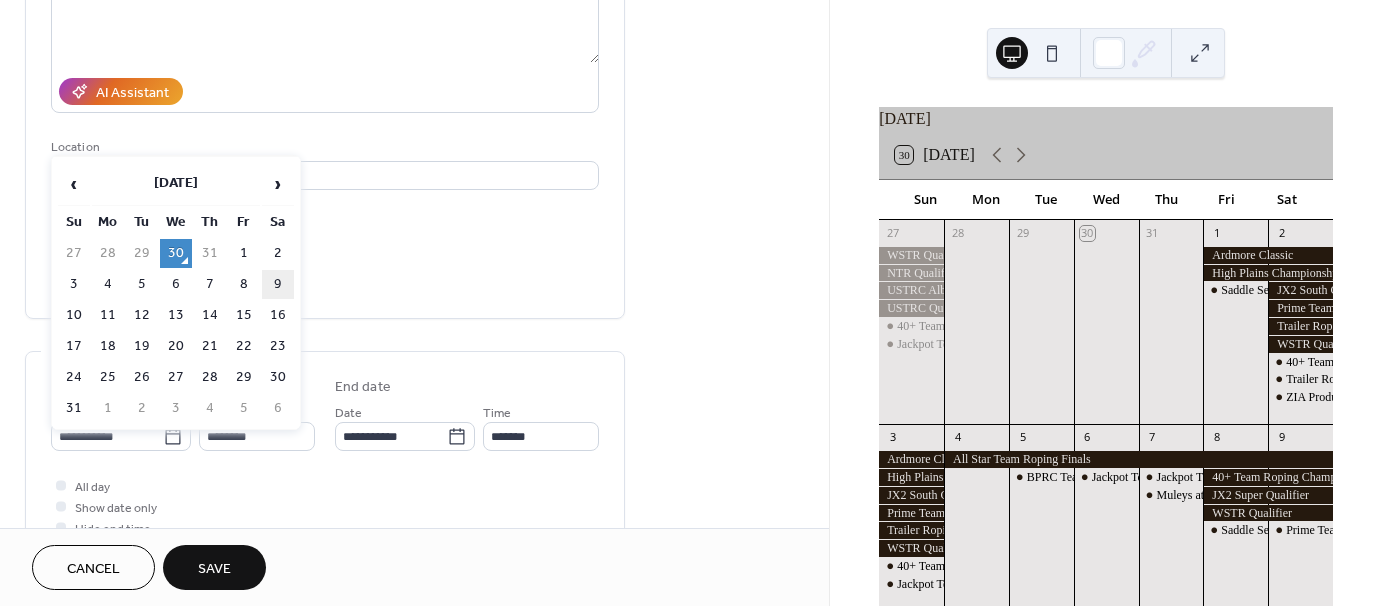 click on "9" at bounding box center [278, 284] 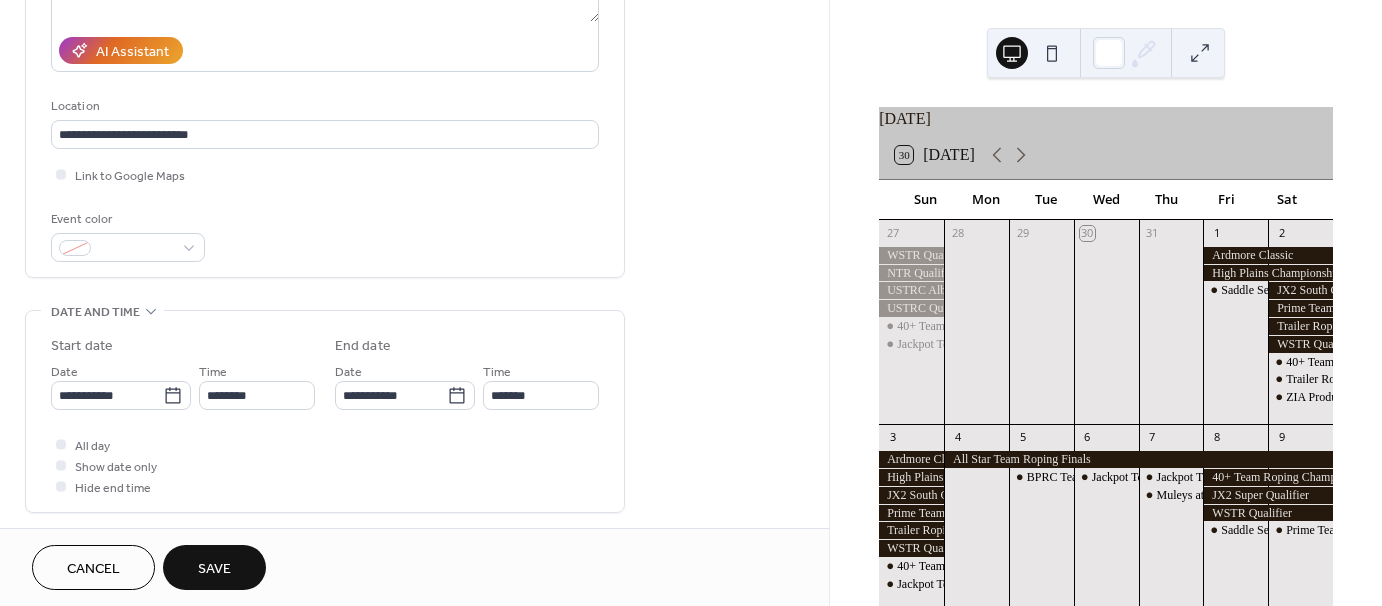 scroll, scrollTop: 400, scrollLeft: 0, axis: vertical 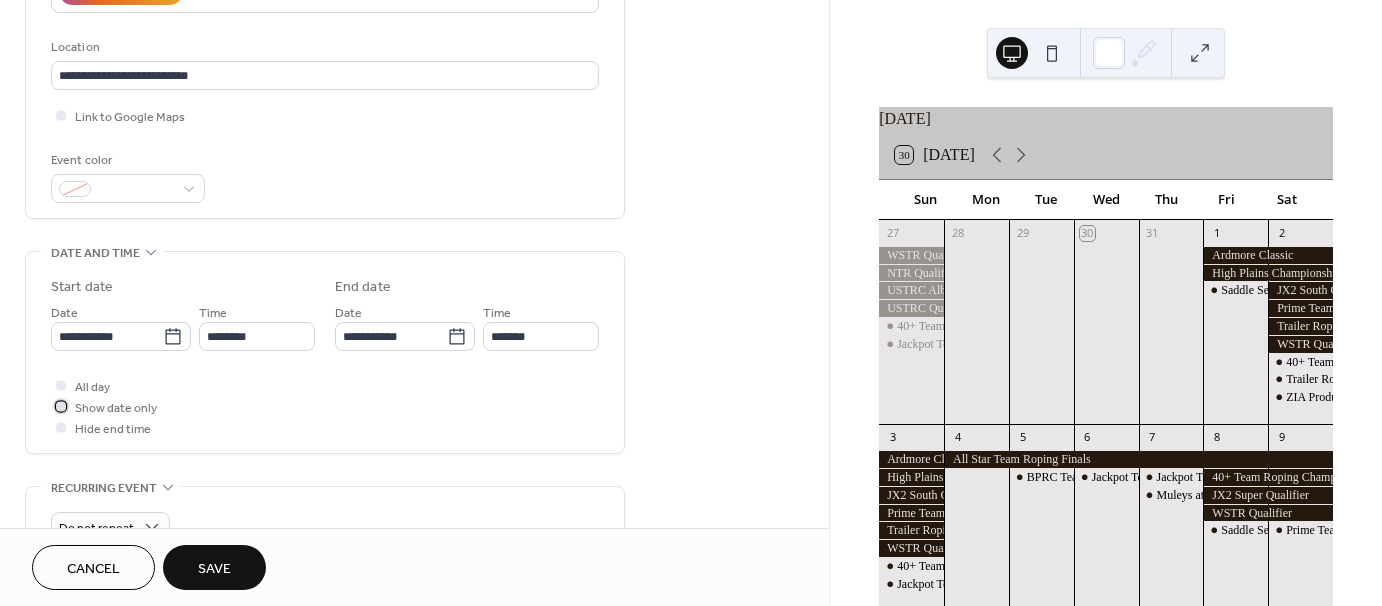 click at bounding box center (61, 406) 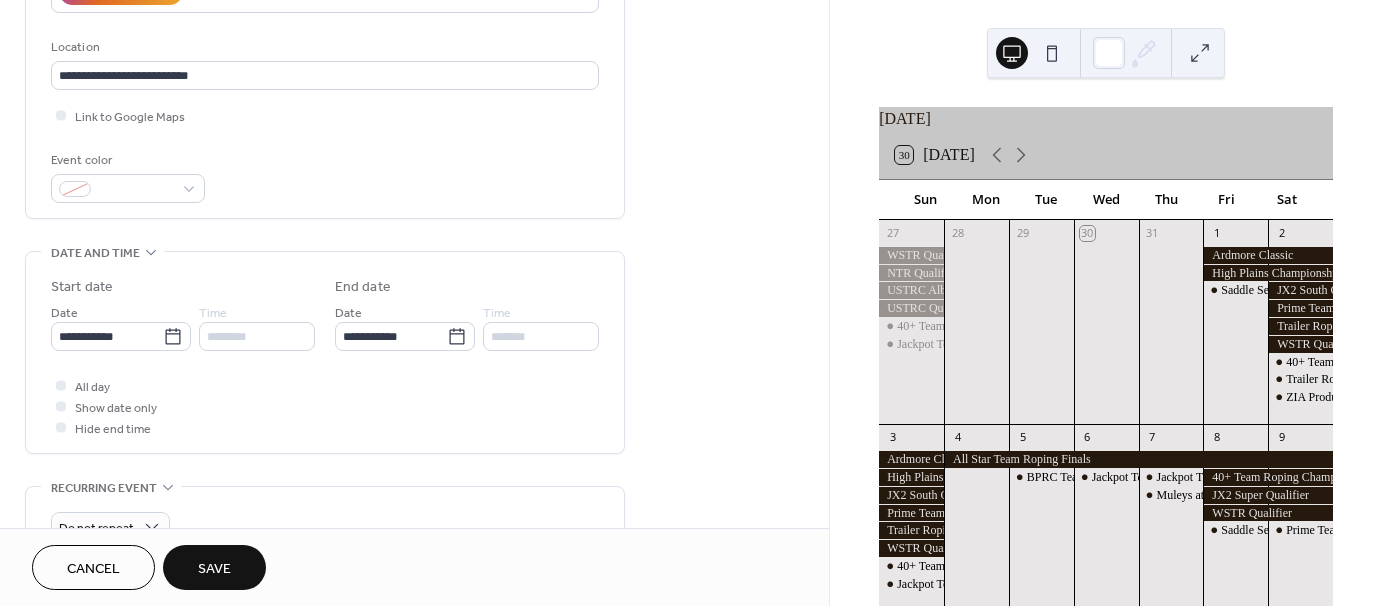click on "Save" at bounding box center [214, 569] 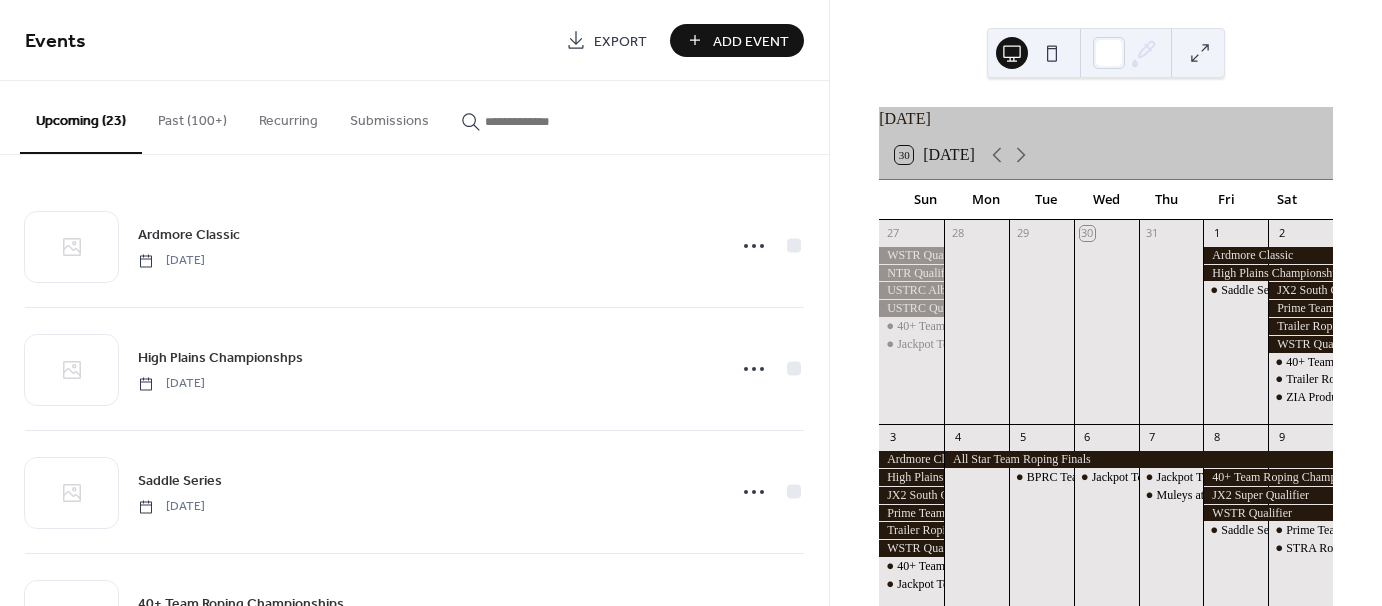 click on "Add Event" at bounding box center [751, 41] 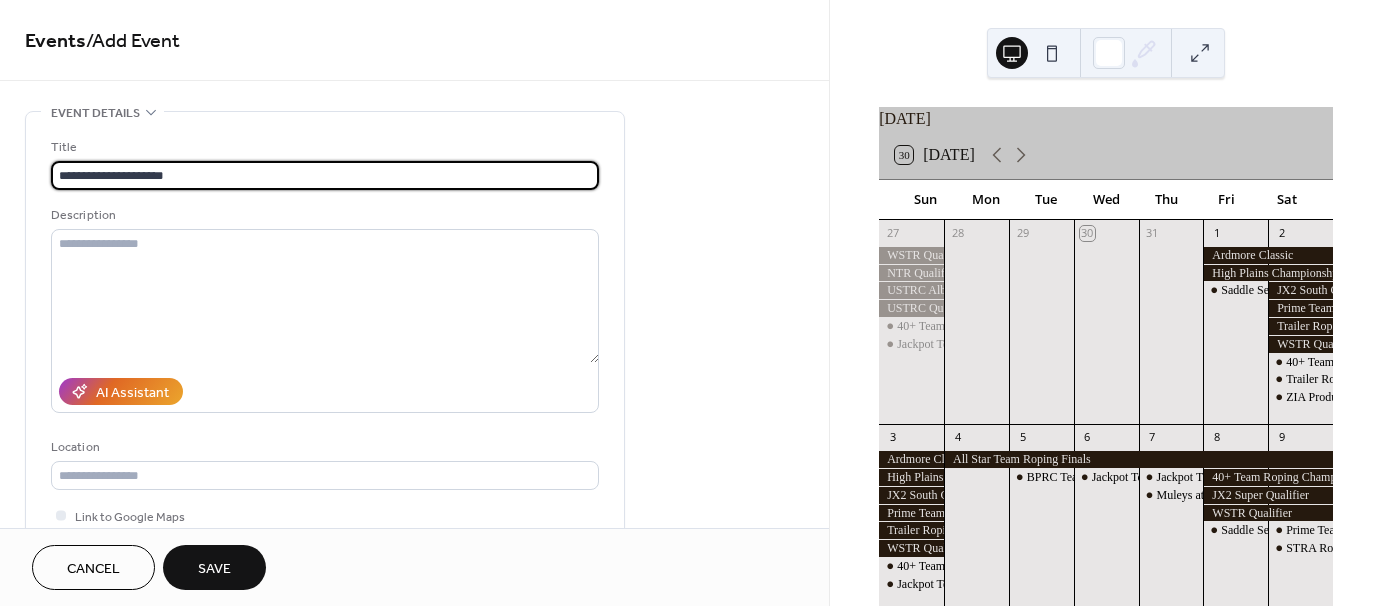 type on "**********" 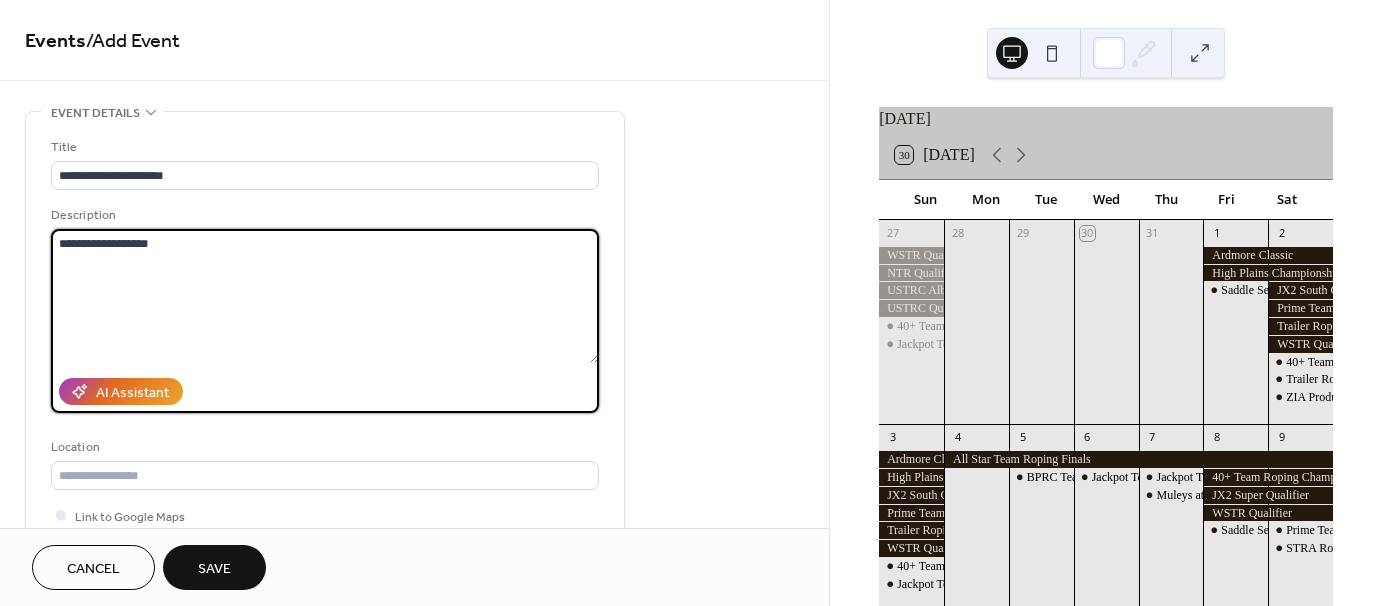type on "**********" 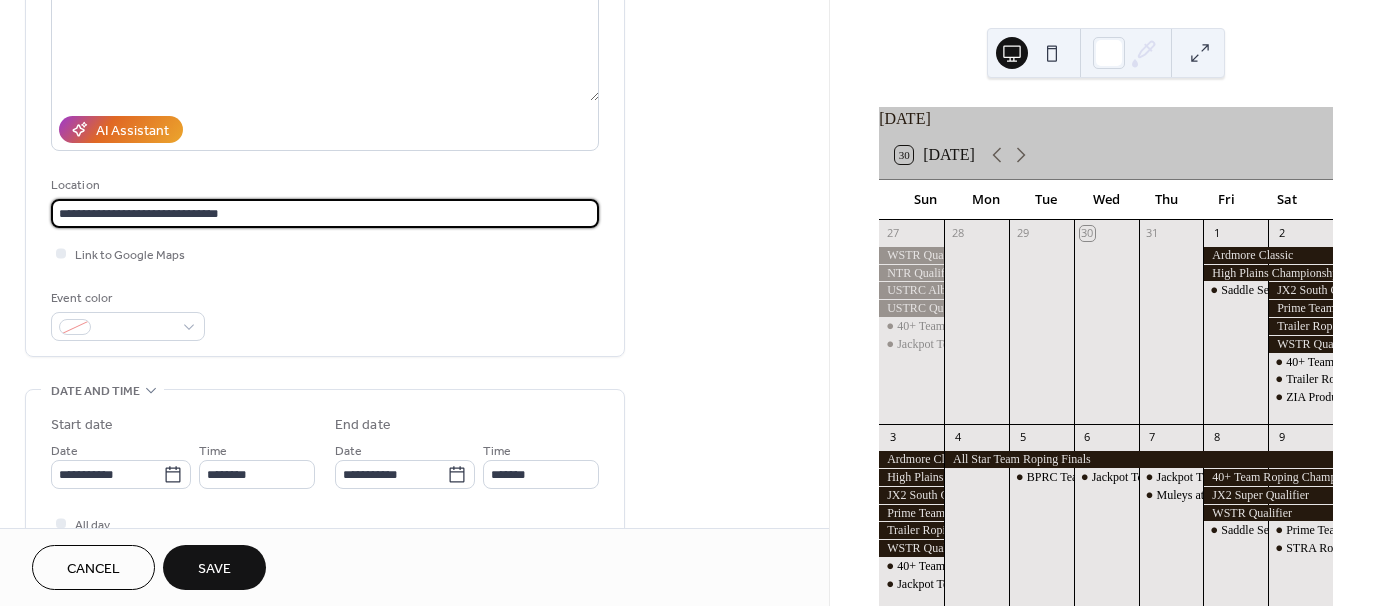 scroll, scrollTop: 300, scrollLeft: 0, axis: vertical 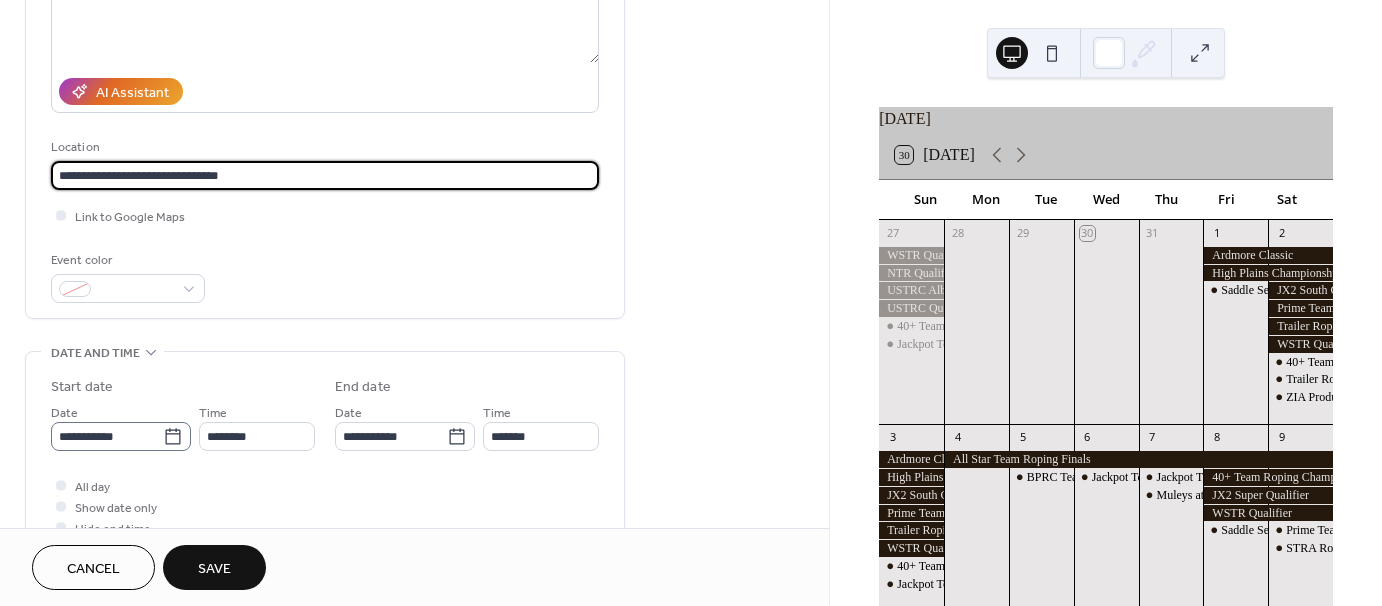 type on "**********" 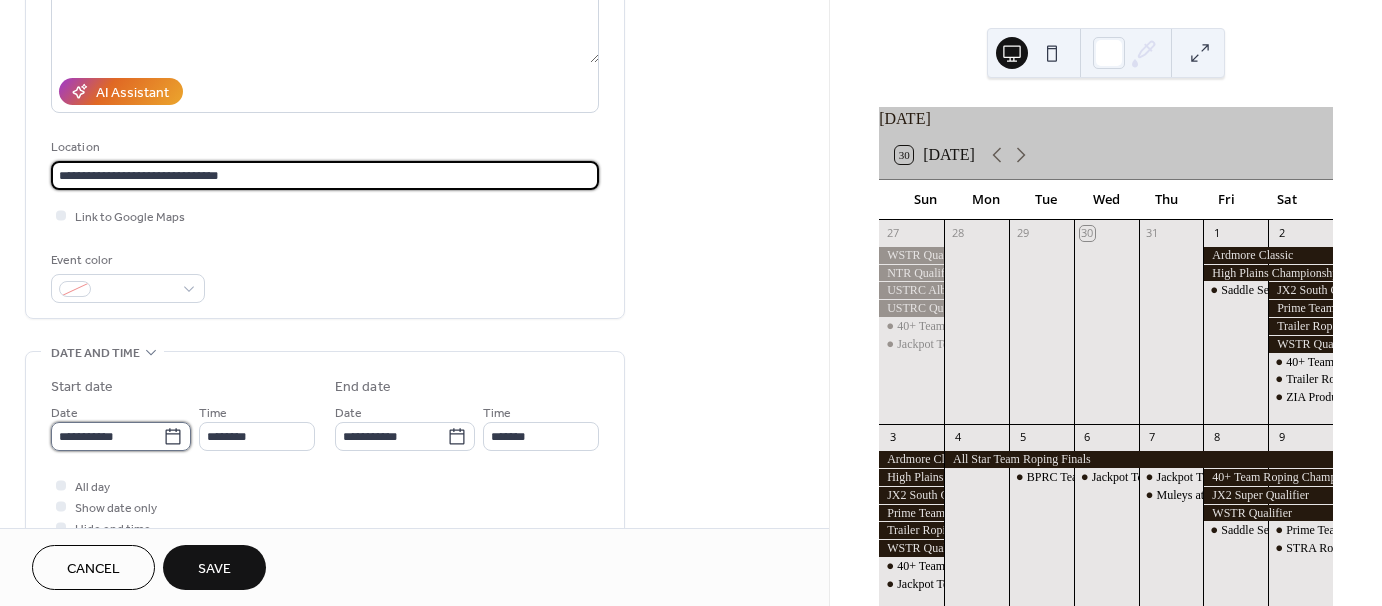 click on "**********" at bounding box center (107, 436) 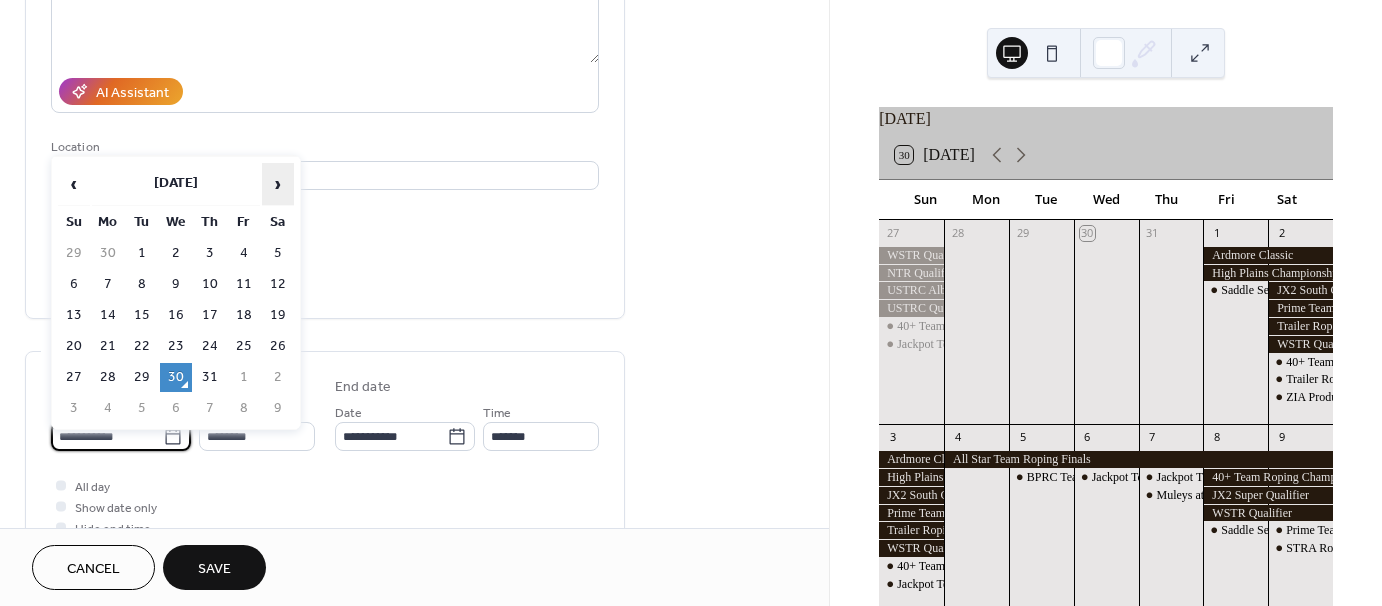 click on "›" at bounding box center (278, 184) 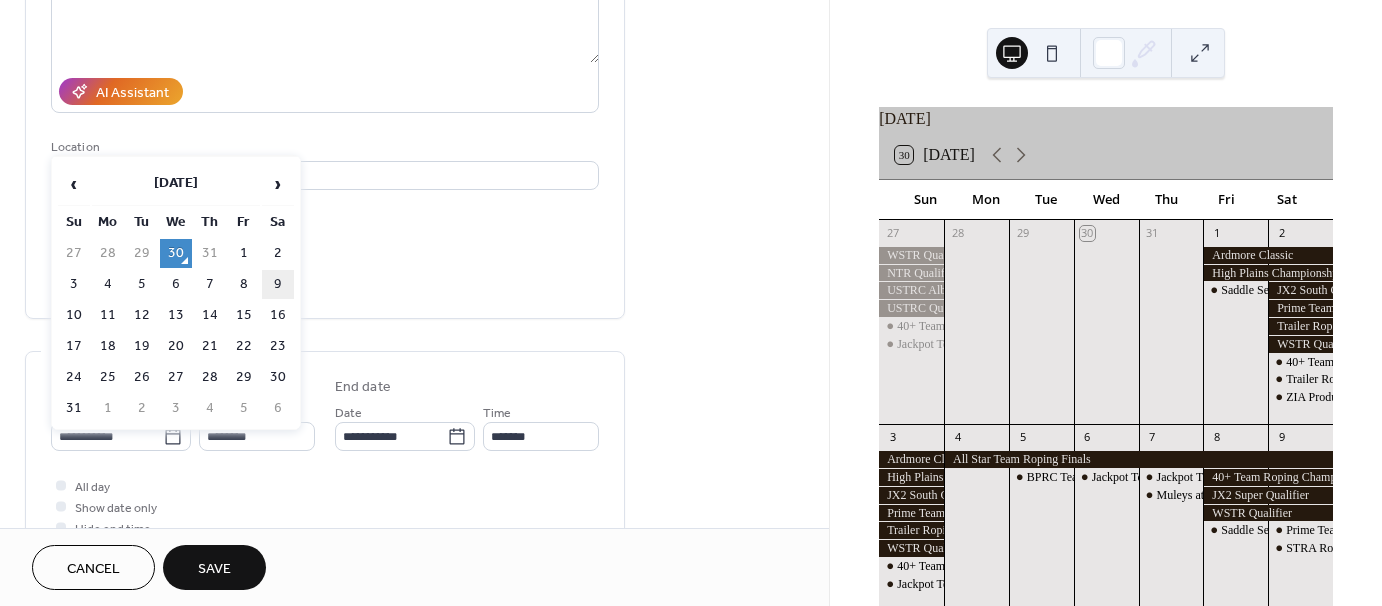 click on "9" at bounding box center (278, 284) 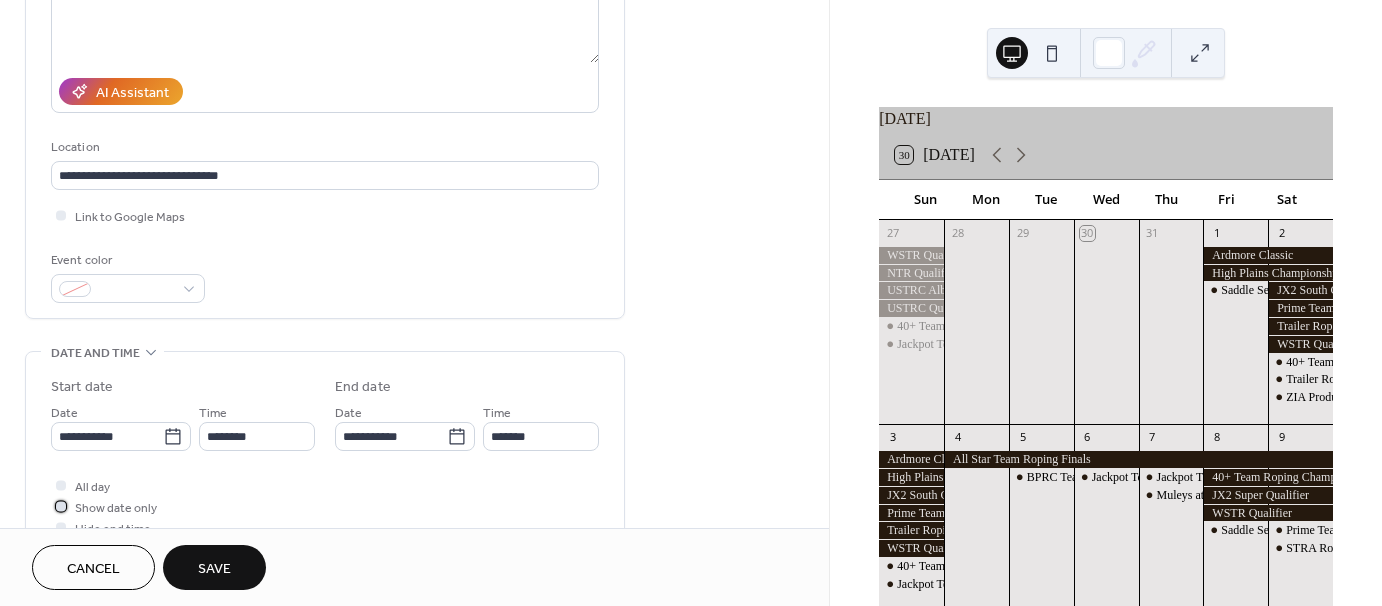 click at bounding box center (61, 506) 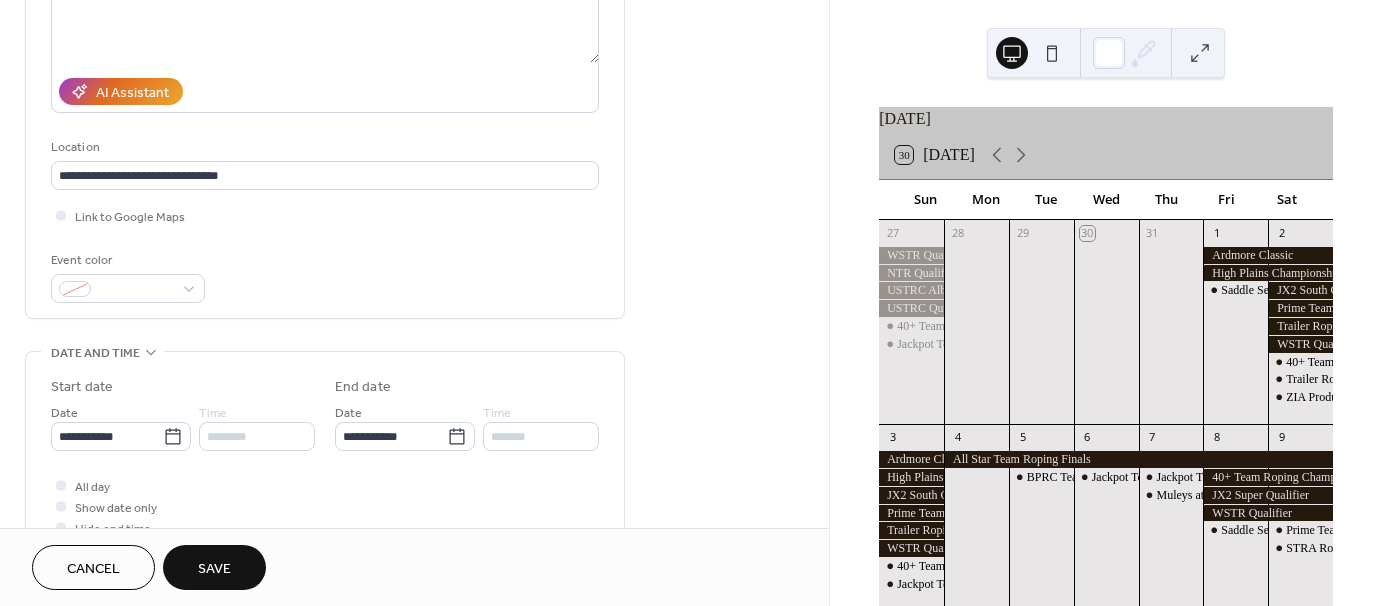 click on "Save" at bounding box center [214, 567] 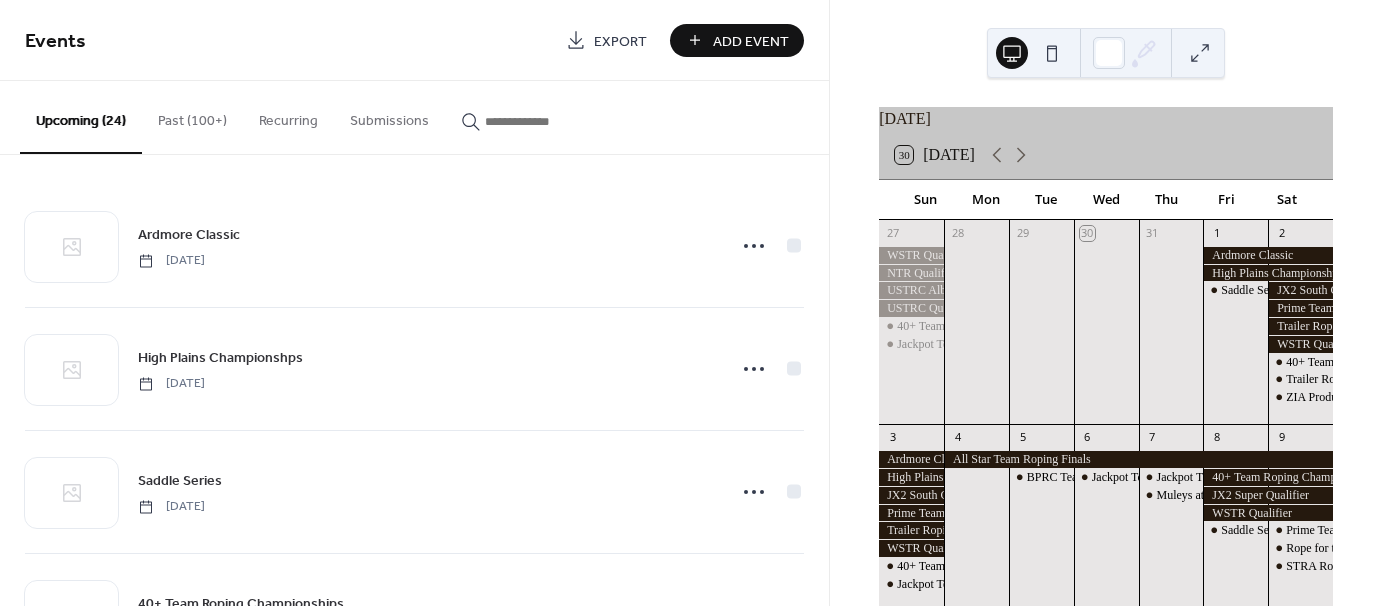 click on "Add Event" at bounding box center [751, 41] 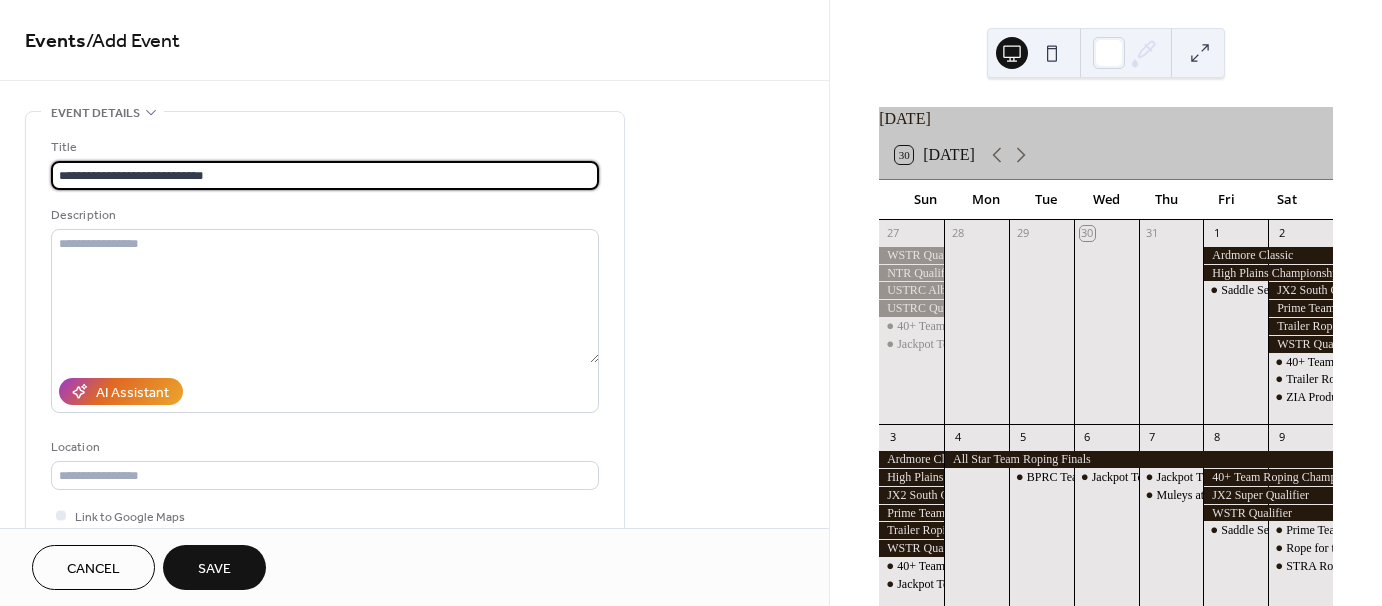type on "**********" 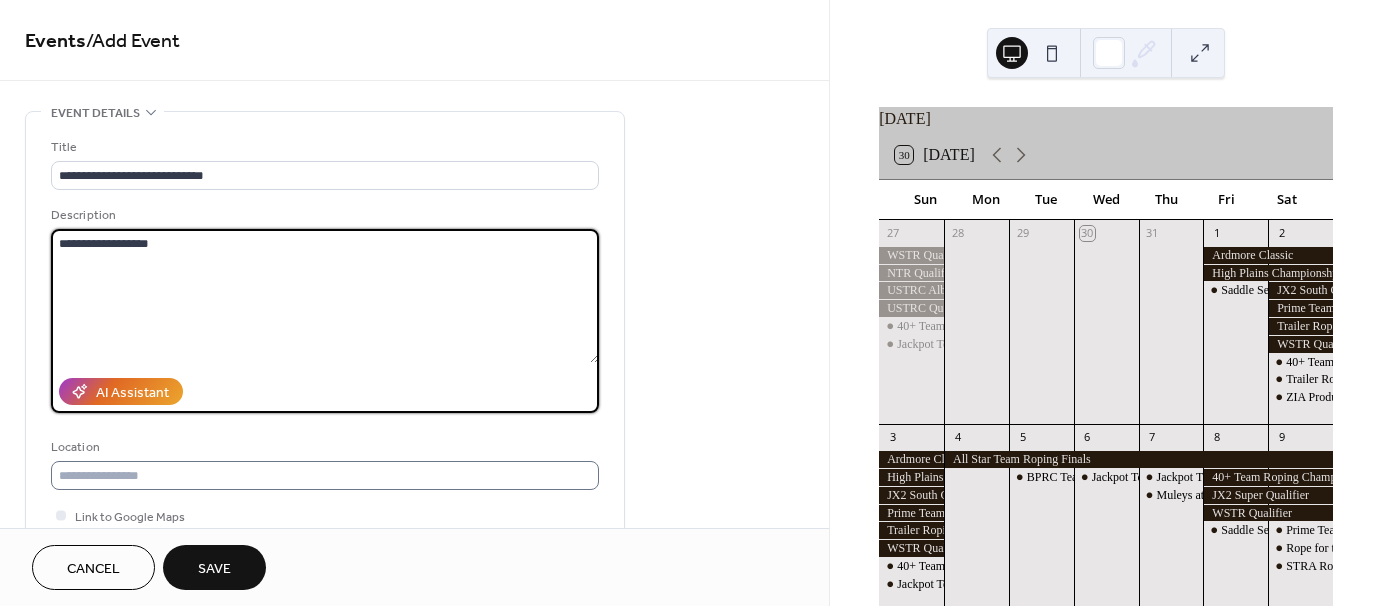 type on "**********" 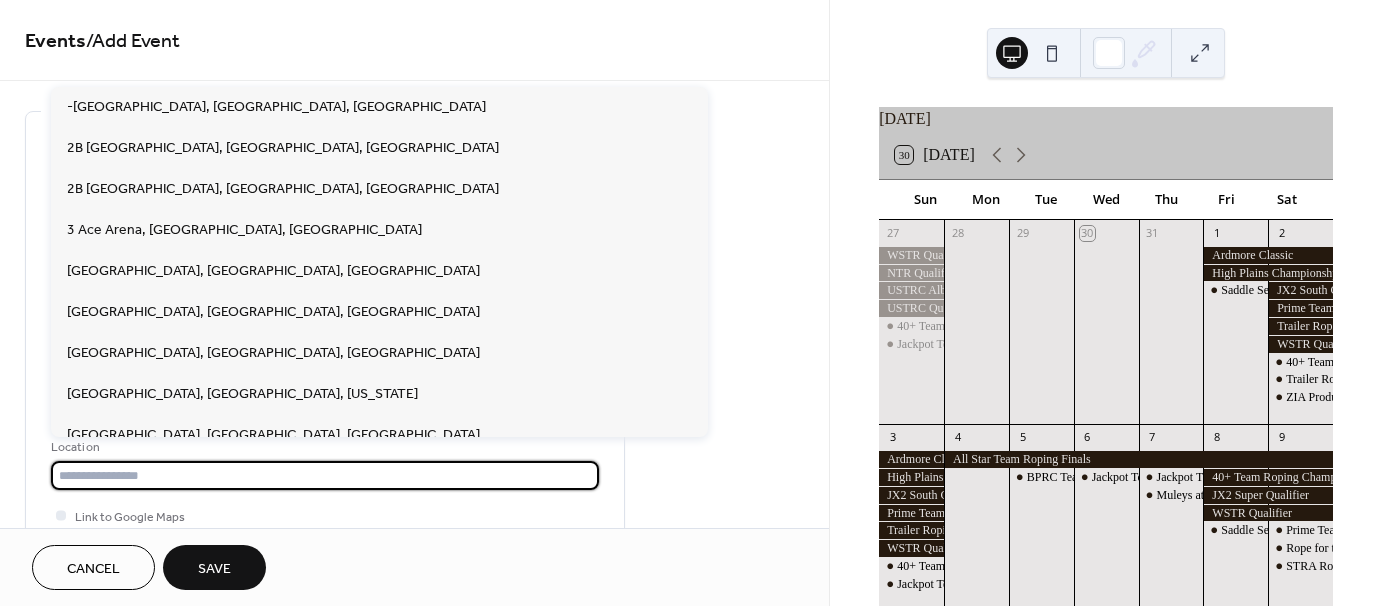 click at bounding box center [325, 475] 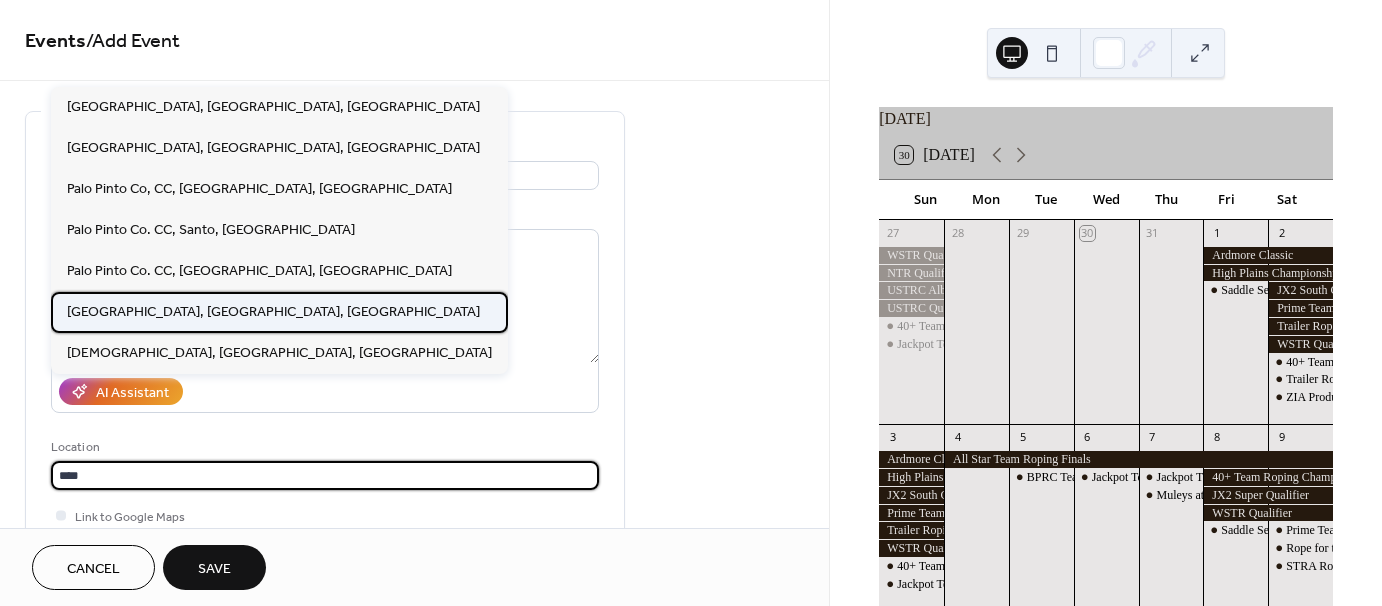 click on "[GEOGRAPHIC_DATA], [GEOGRAPHIC_DATA], [GEOGRAPHIC_DATA]" at bounding box center [273, 311] 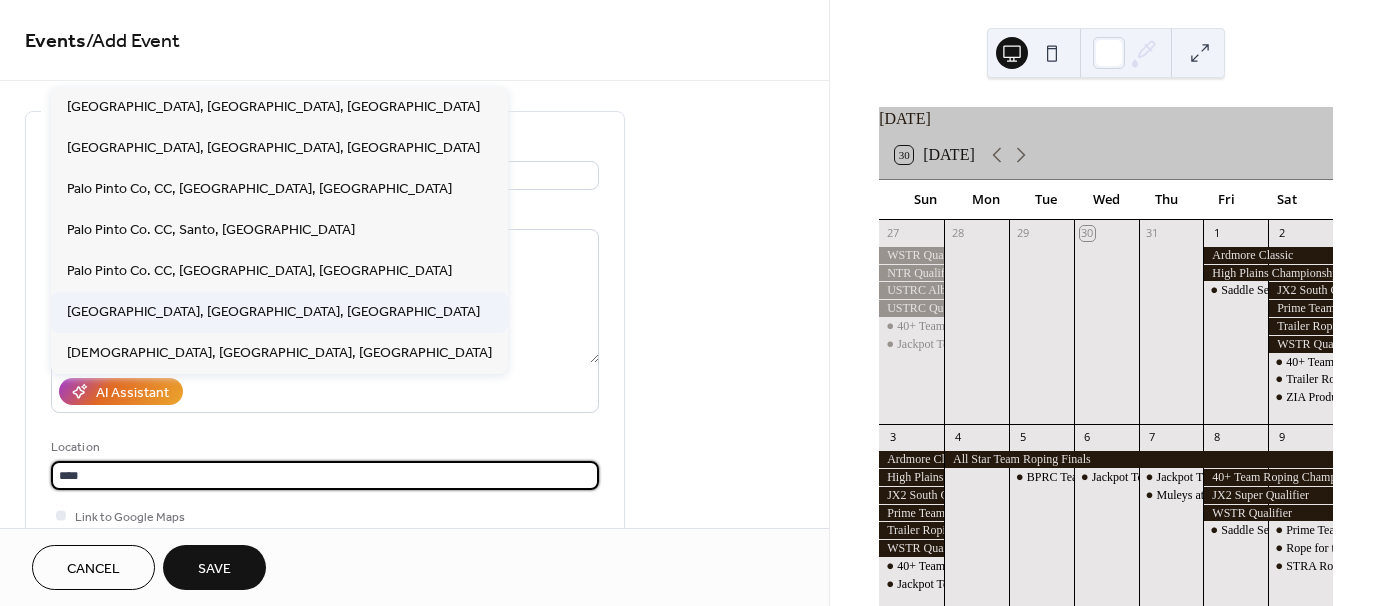 type on "**********" 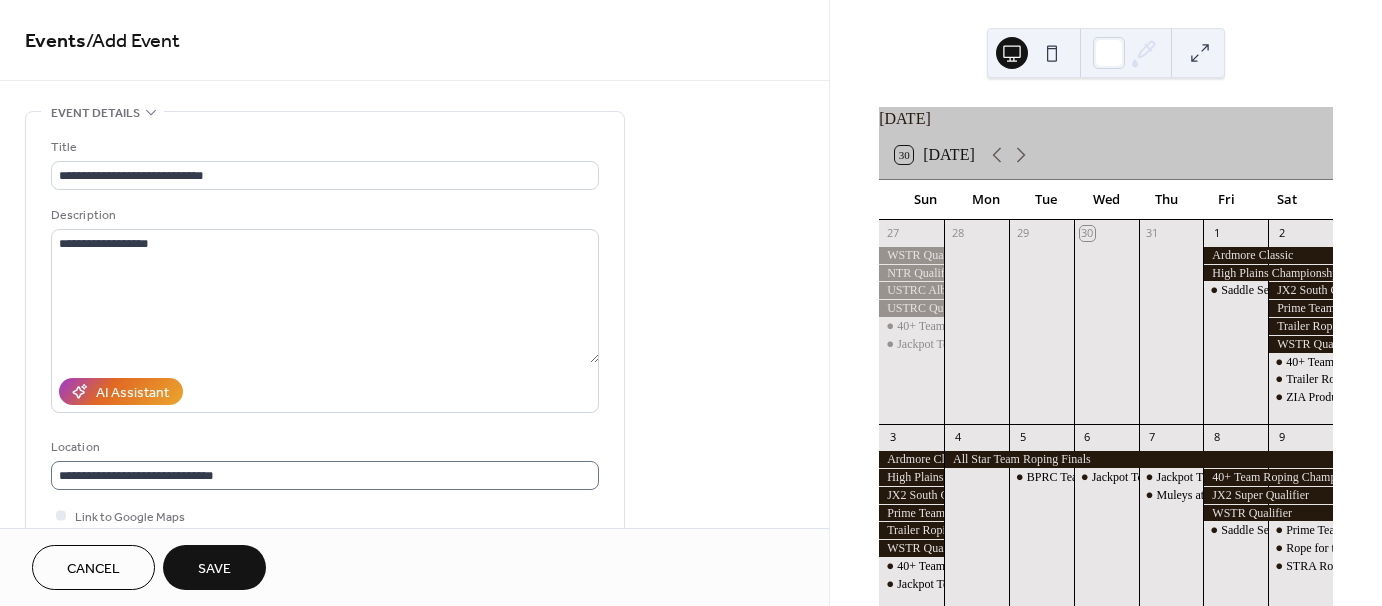 scroll, scrollTop: 1, scrollLeft: 0, axis: vertical 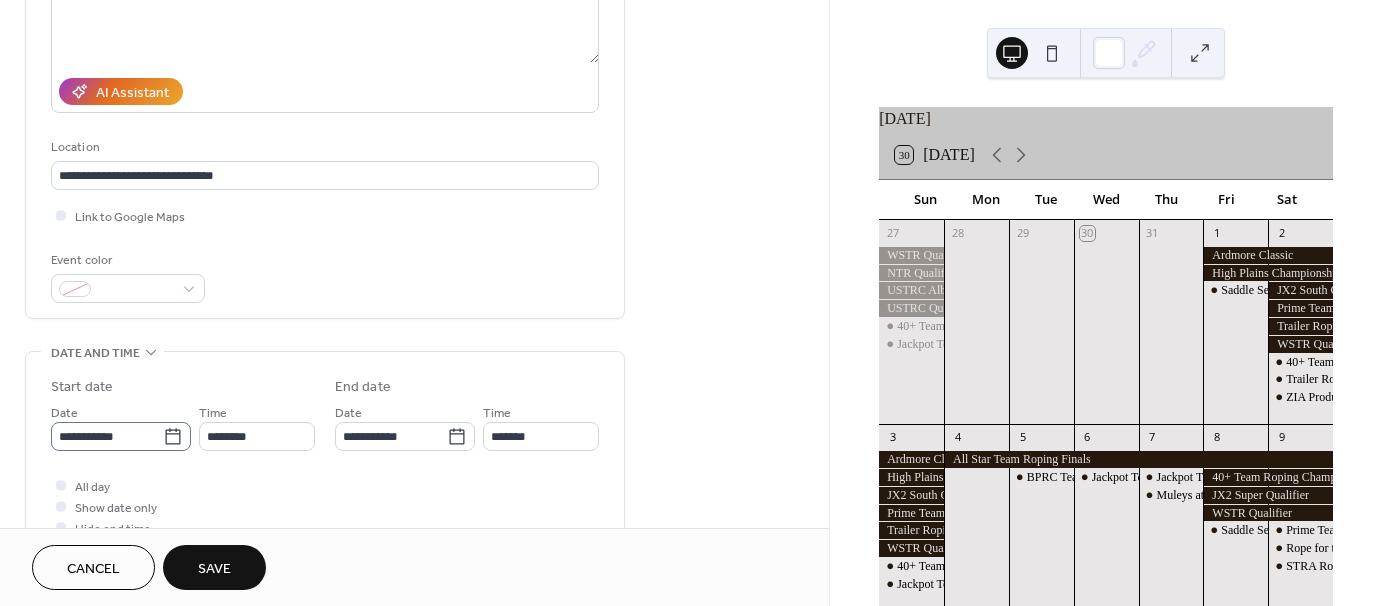 click 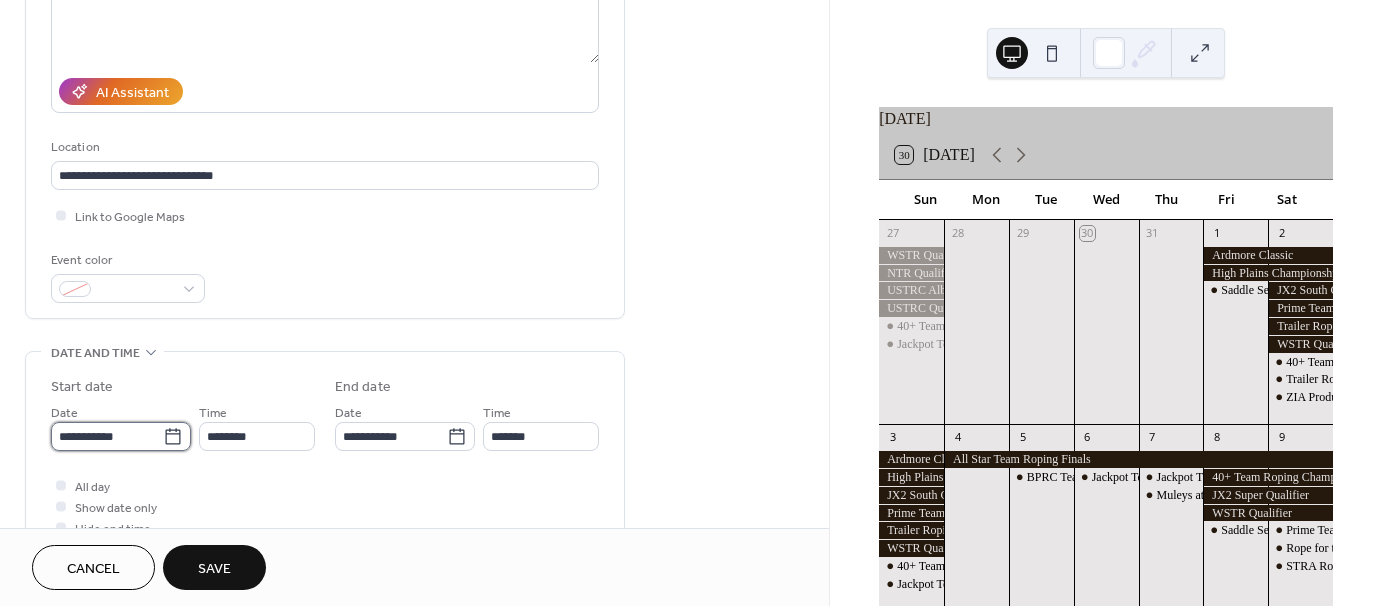 click on "**********" at bounding box center (107, 436) 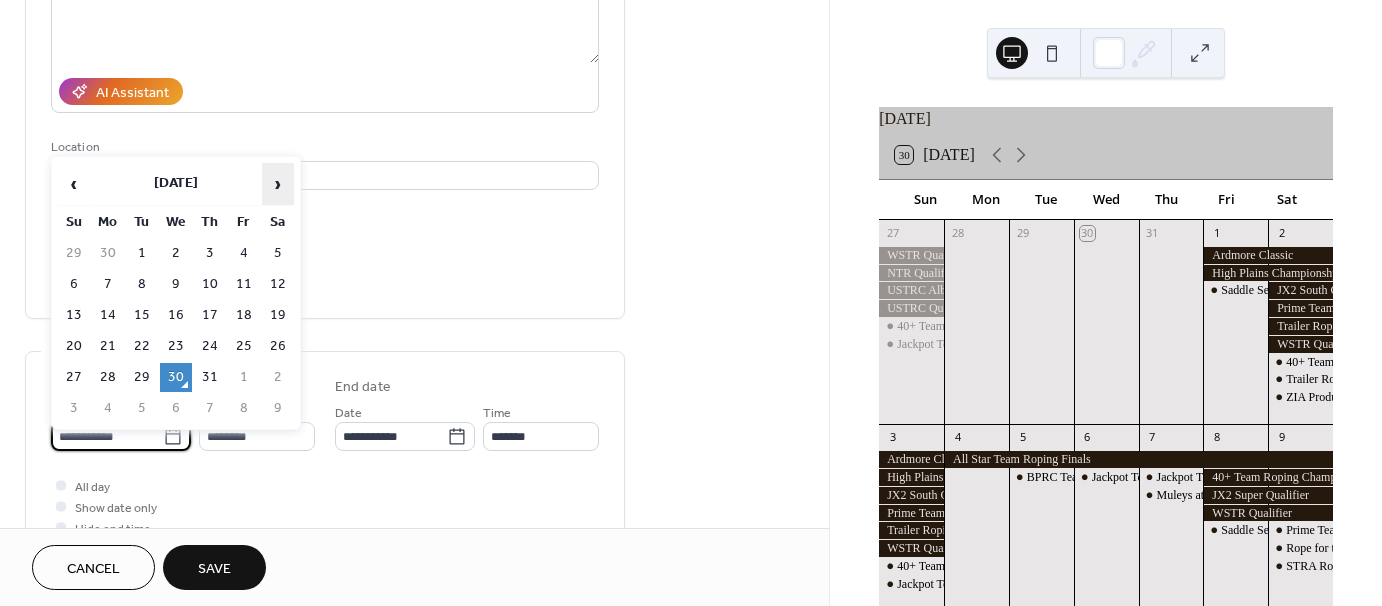click on "›" at bounding box center (278, 184) 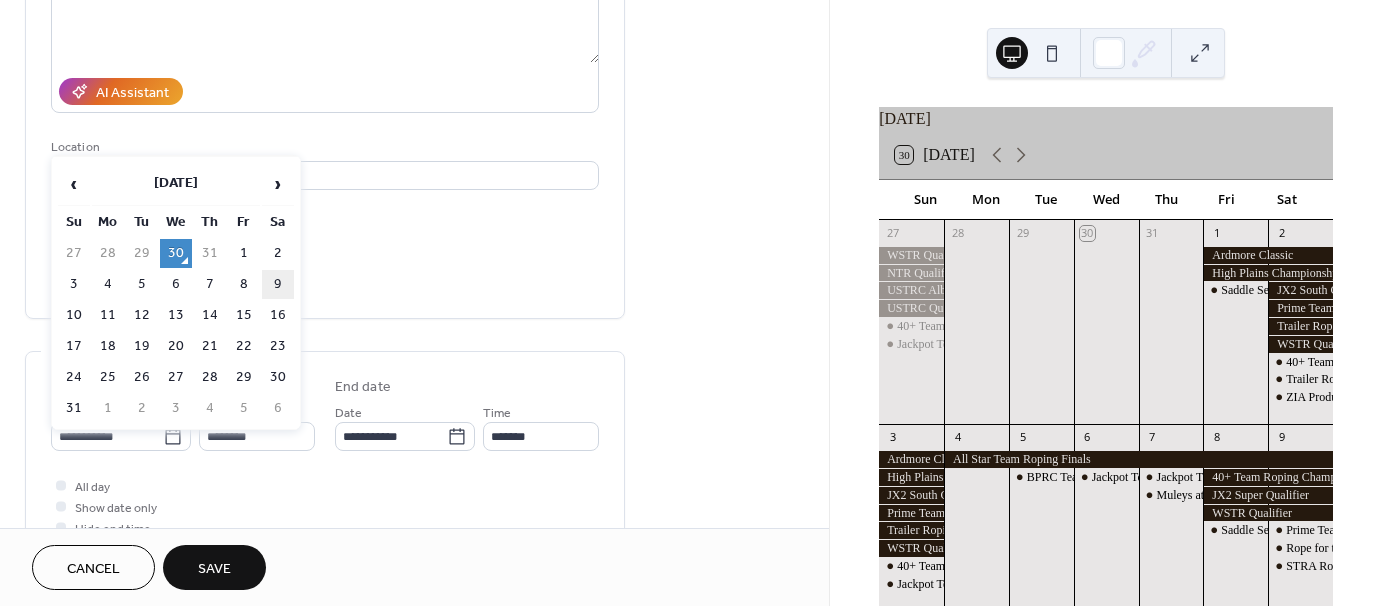 click on "9" at bounding box center (278, 284) 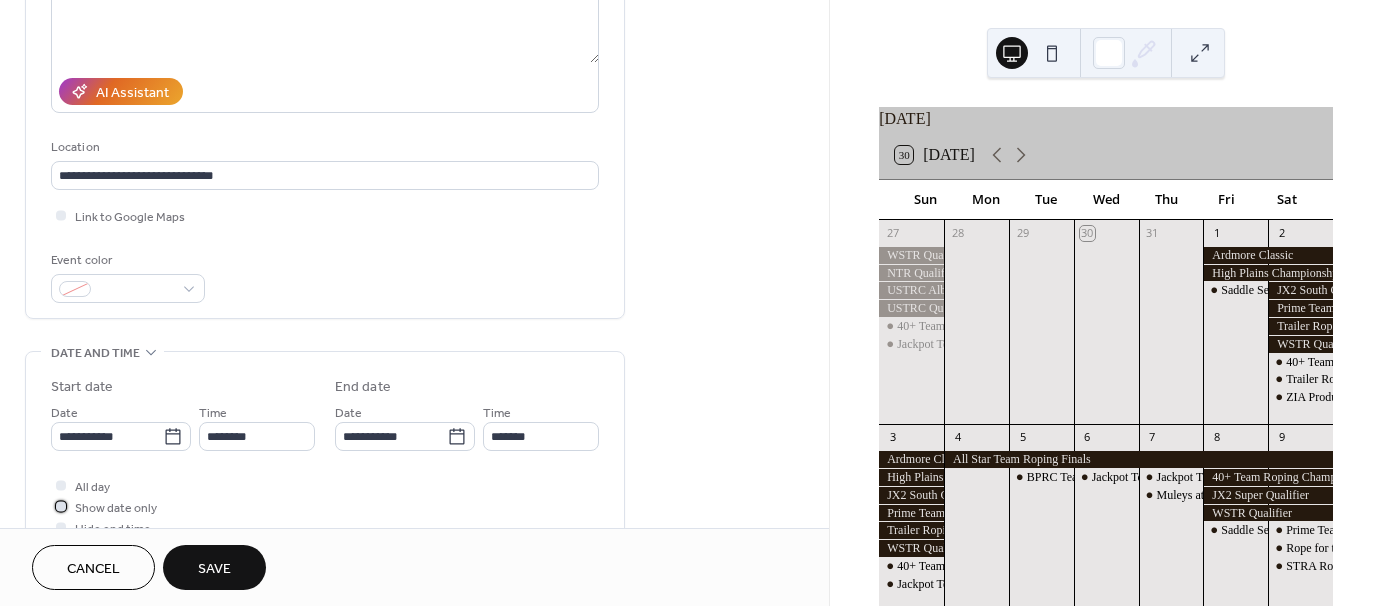 click at bounding box center [61, 506] 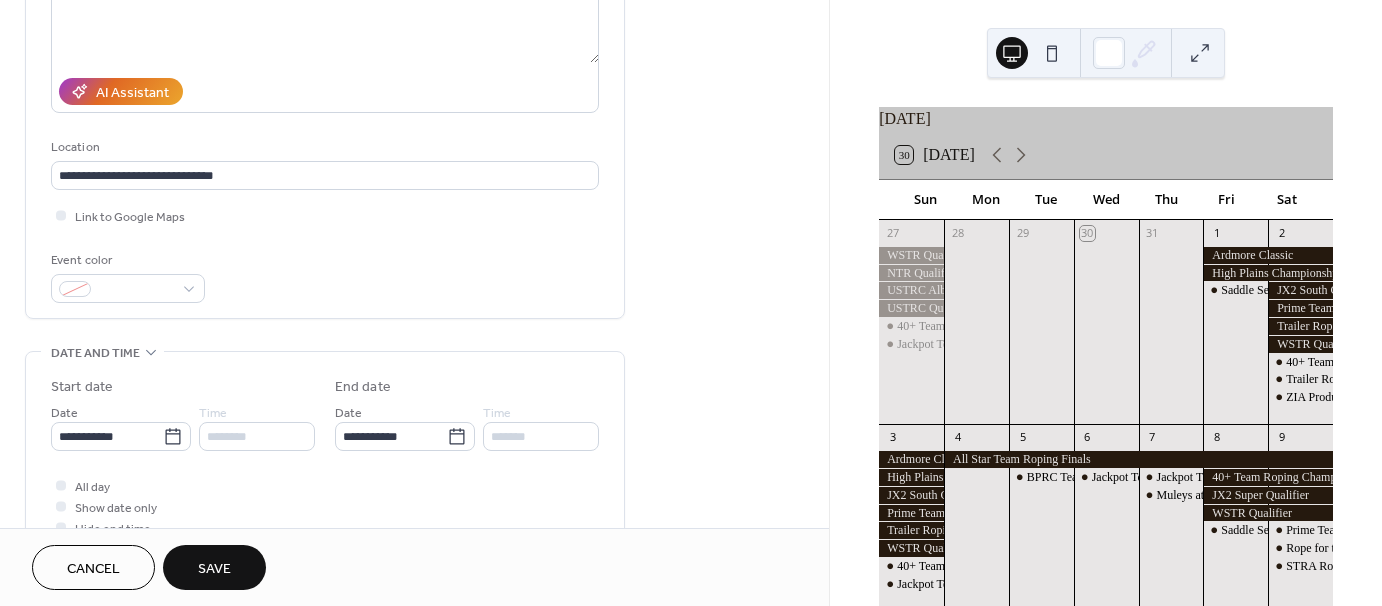 click on "Save" at bounding box center [214, 569] 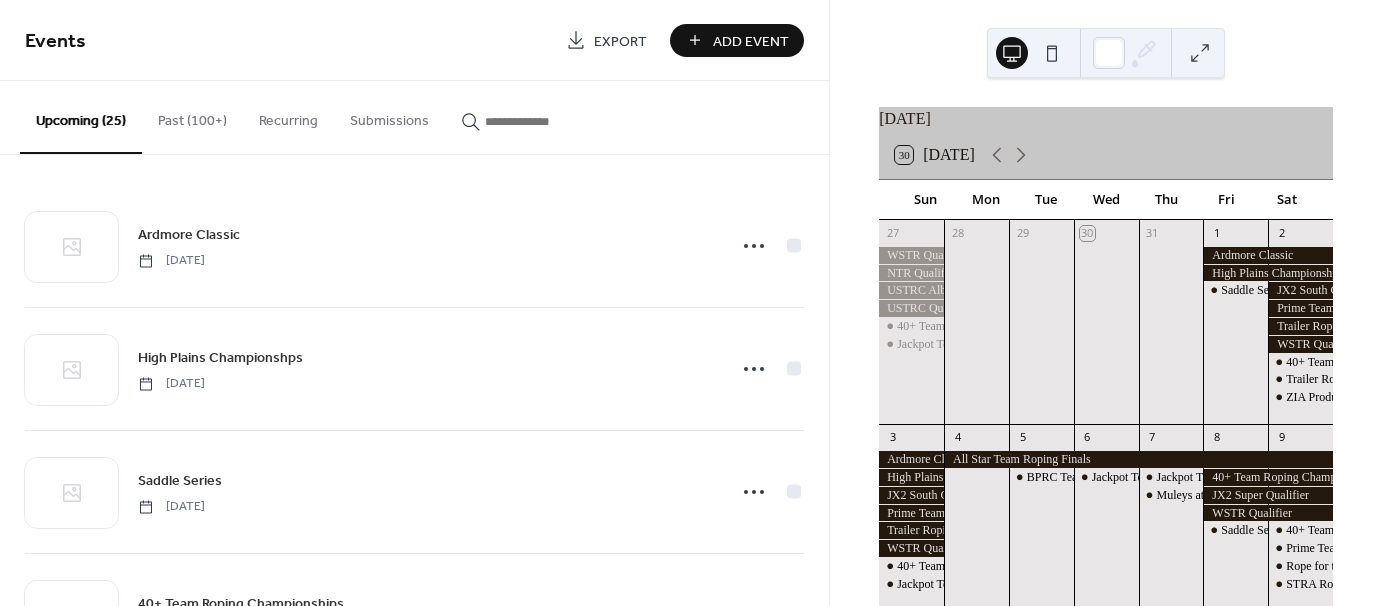 click on "Add Event" at bounding box center [751, 41] 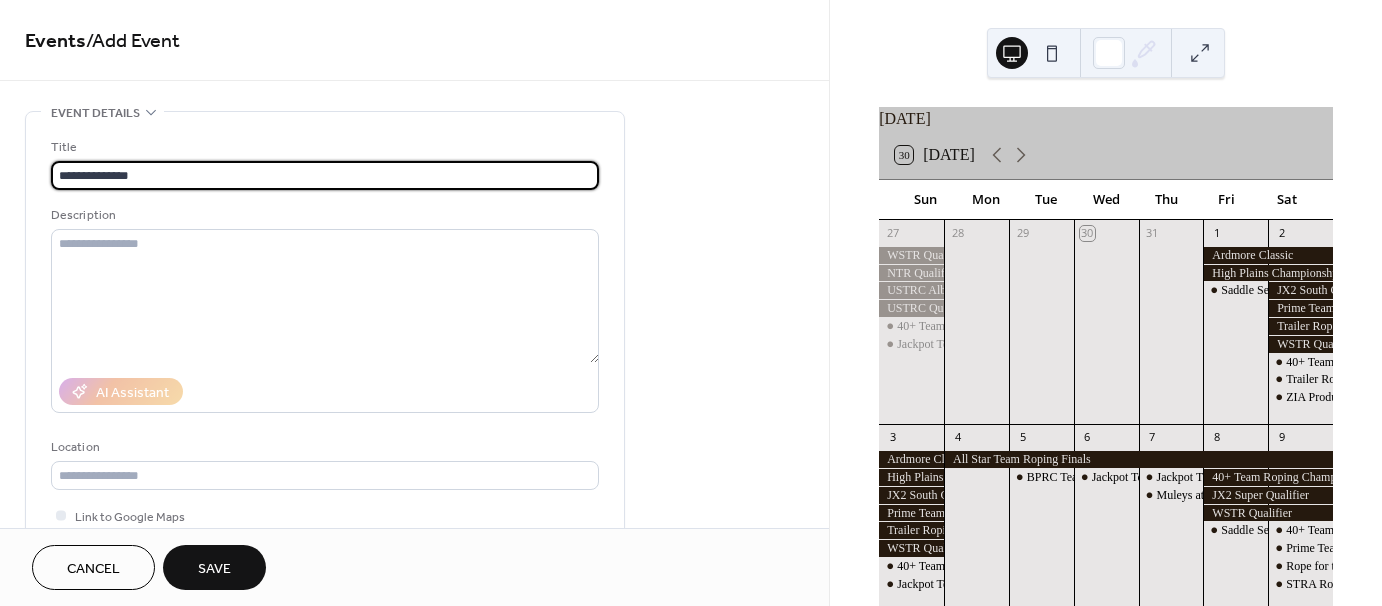 type on "**********" 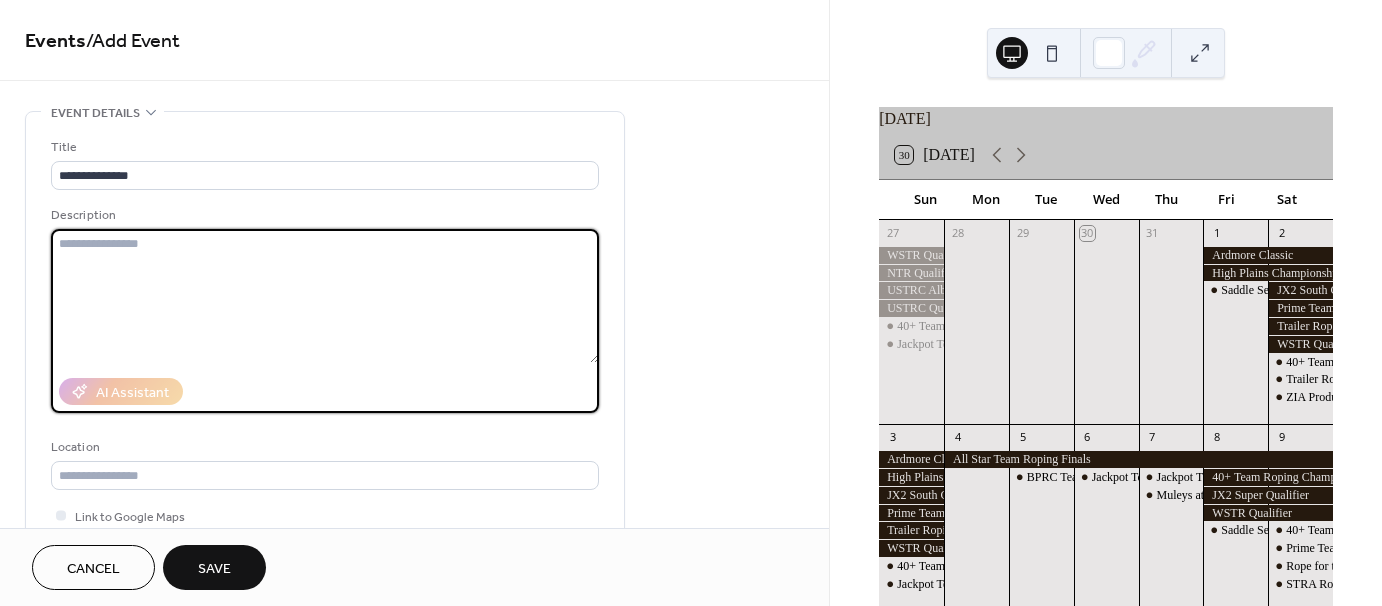 type 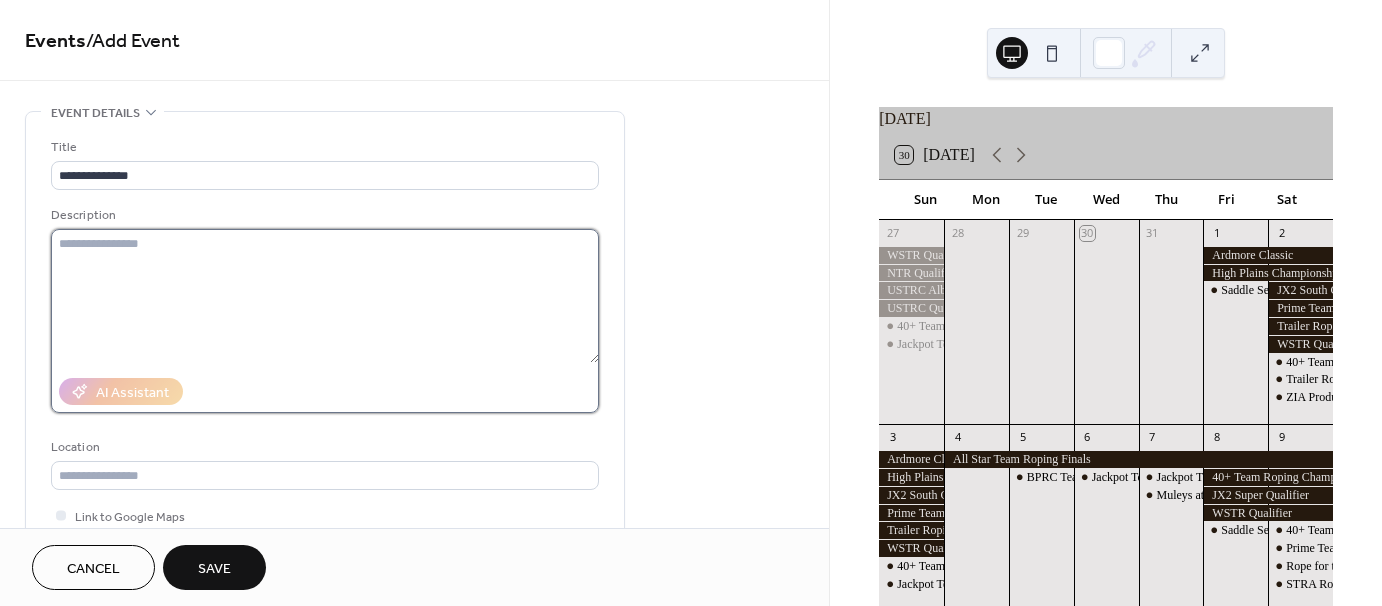 click at bounding box center [325, 296] 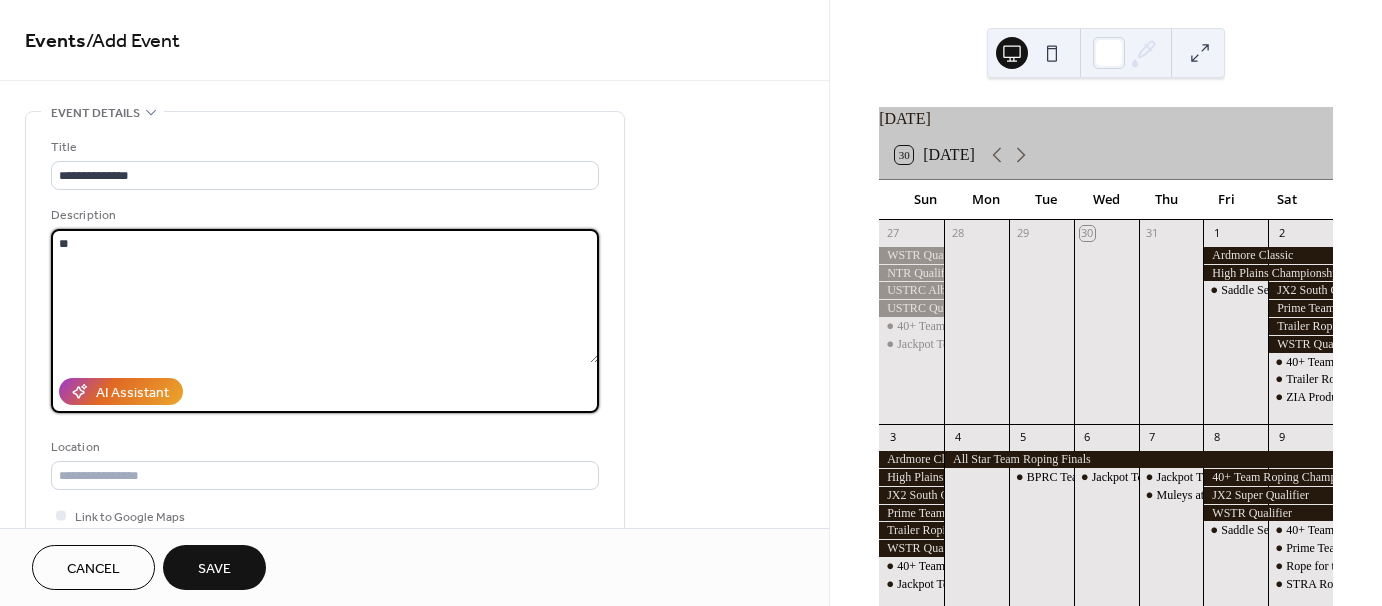 type on "*" 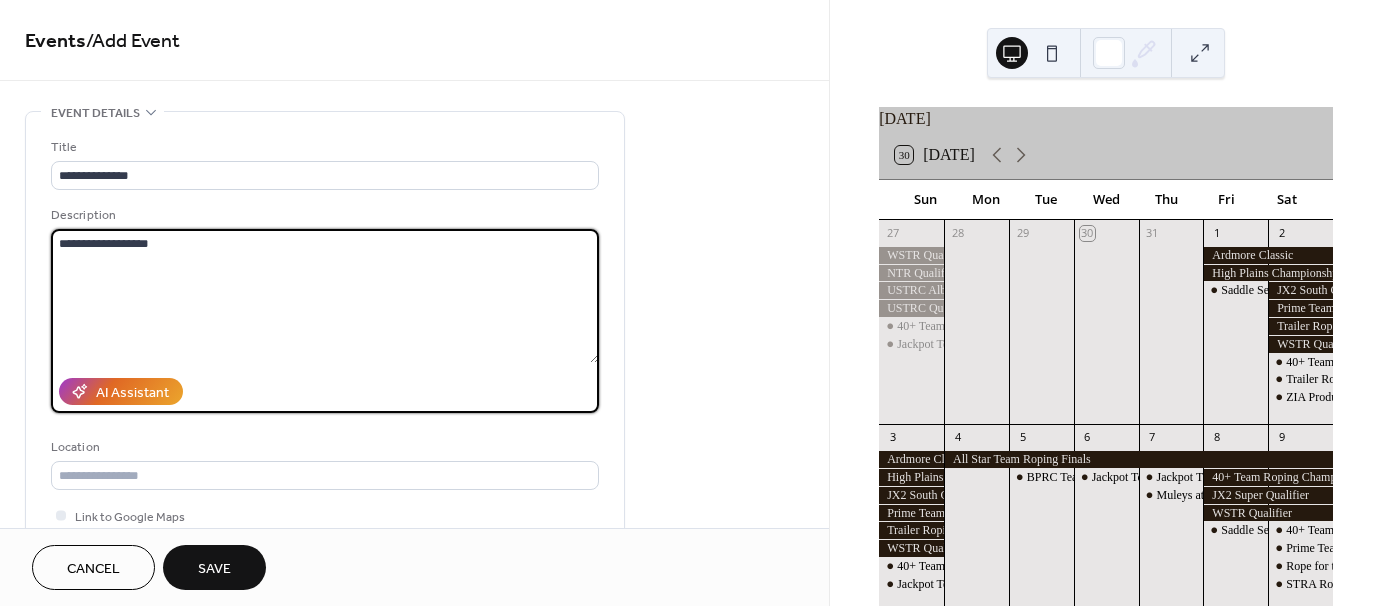 type on "**********" 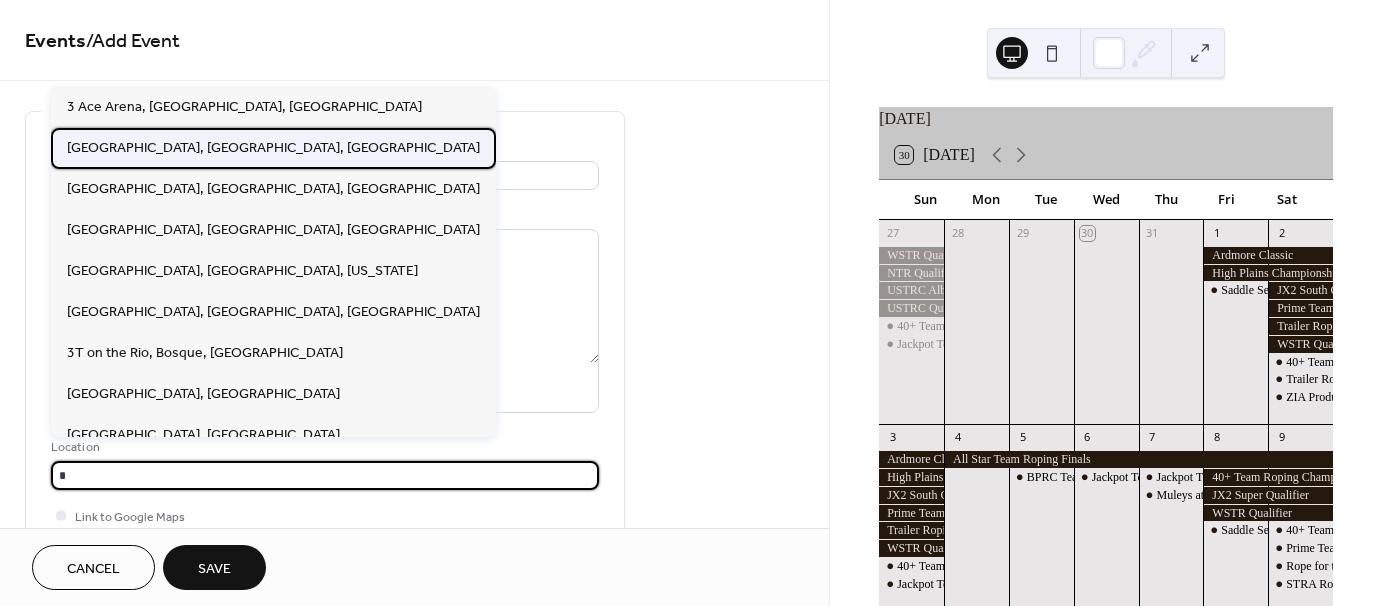 click on "[GEOGRAPHIC_DATA], [GEOGRAPHIC_DATA], [GEOGRAPHIC_DATA]" at bounding box center [273, 147] 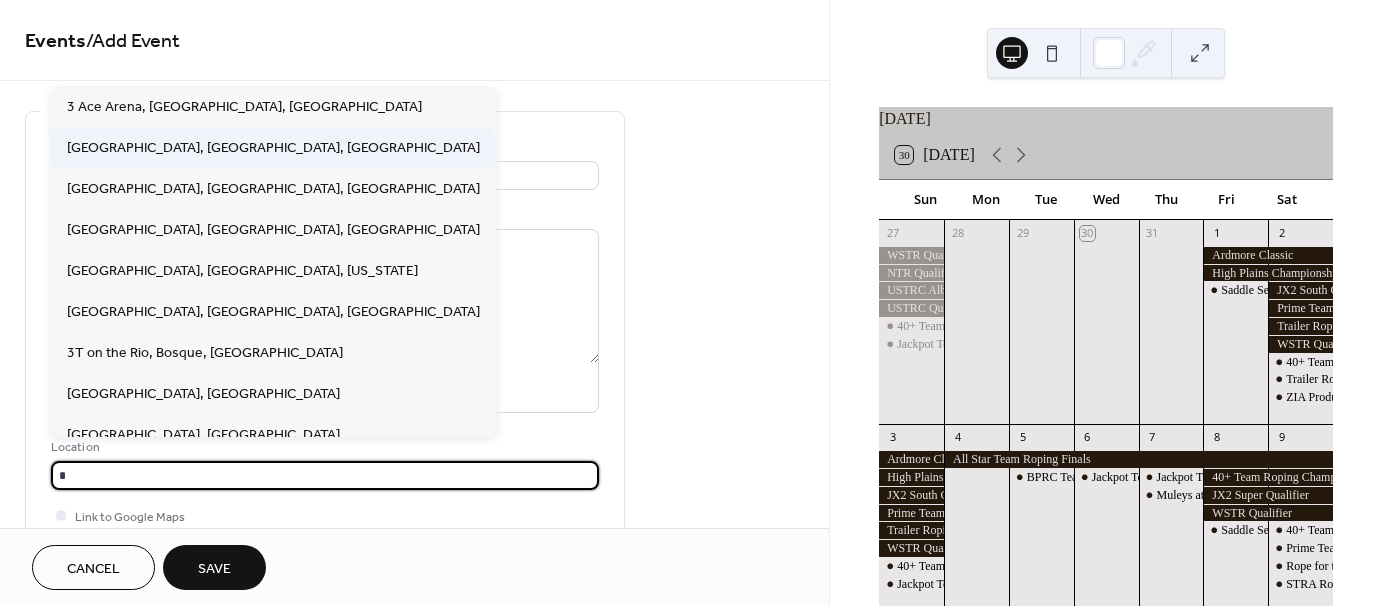 type on "**********" 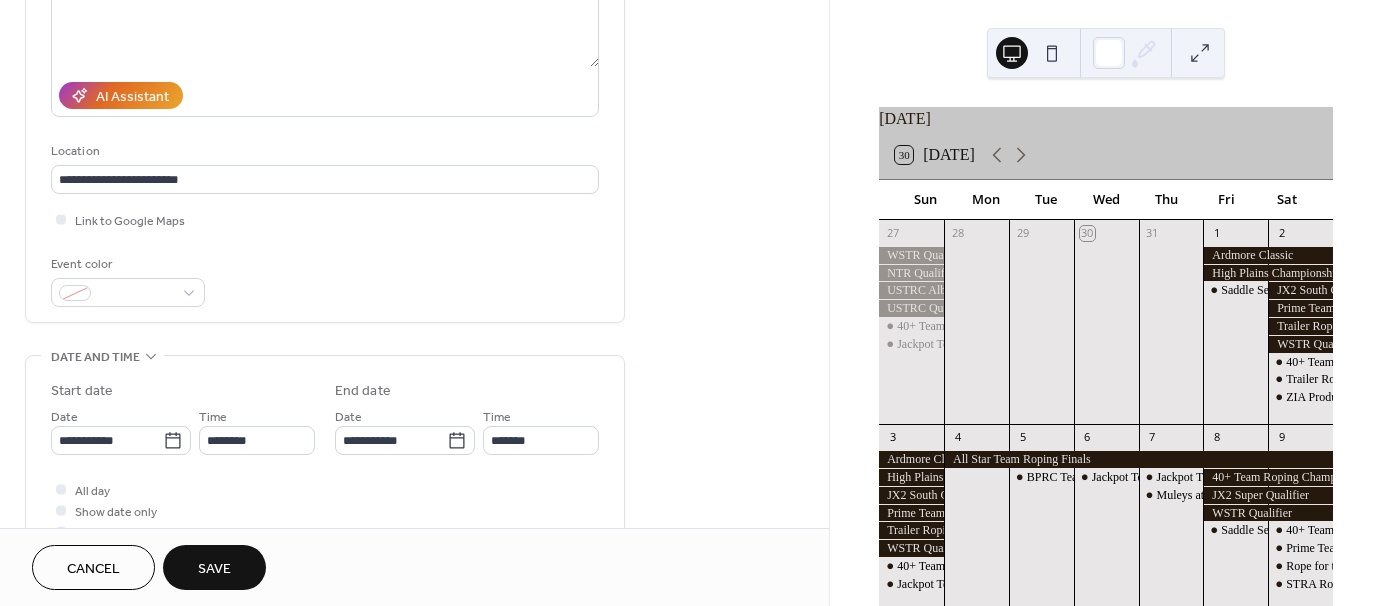 scroll, scrollTop: 300, scrollLeft: 0, axis: vertical 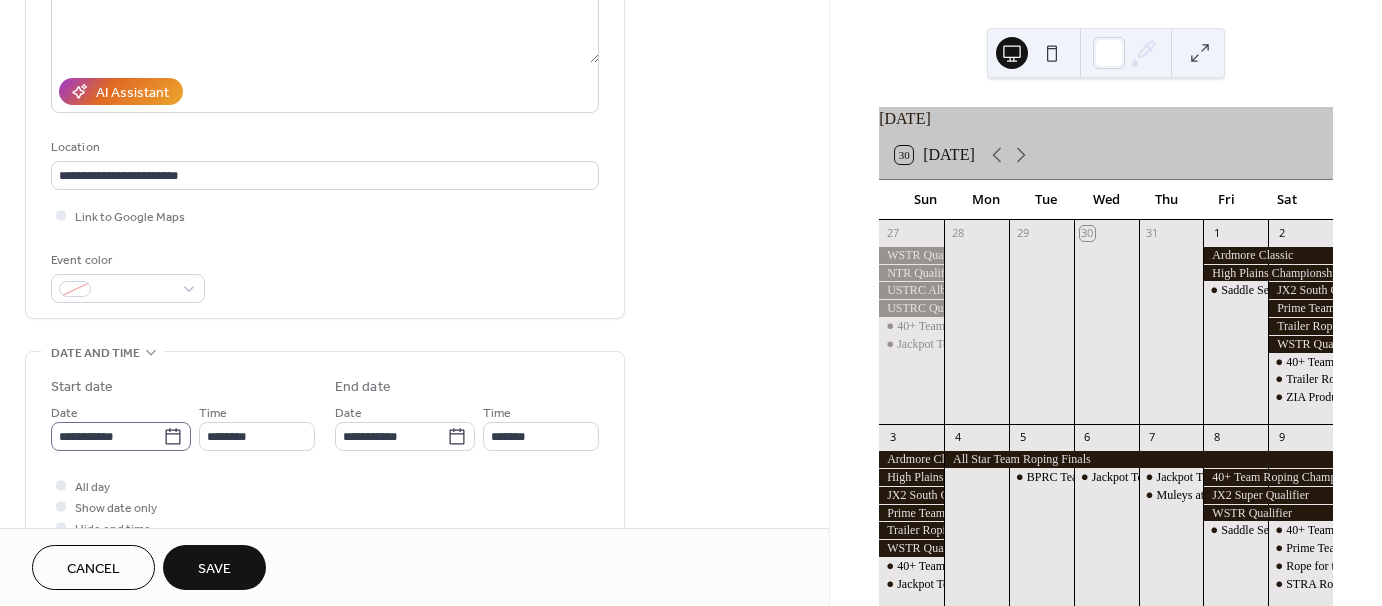 click 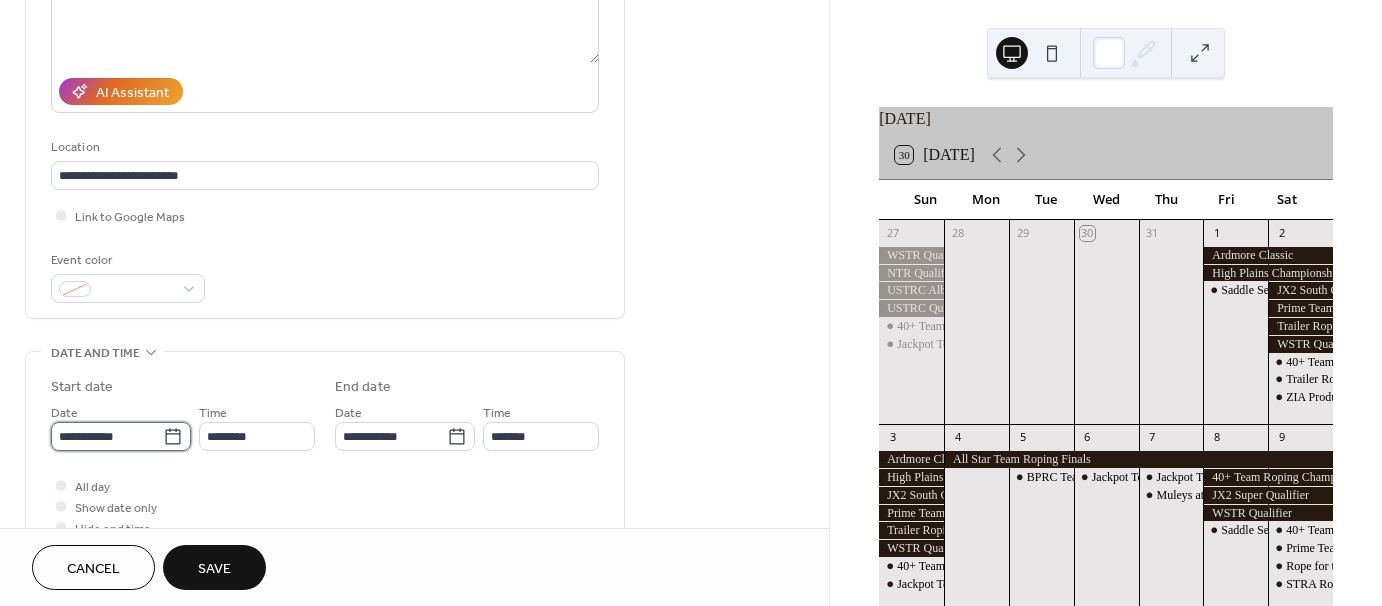 click on "**********" at bounding box center [107, 436] 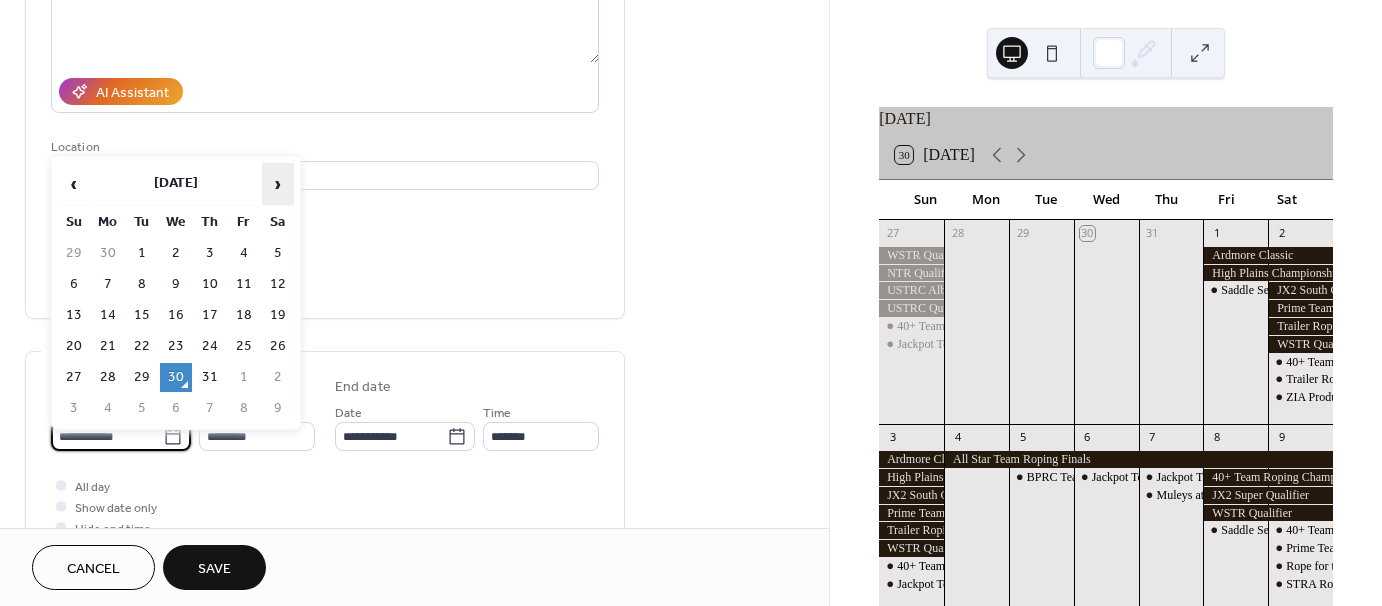 click on "›" at bounding box center (278, 184) 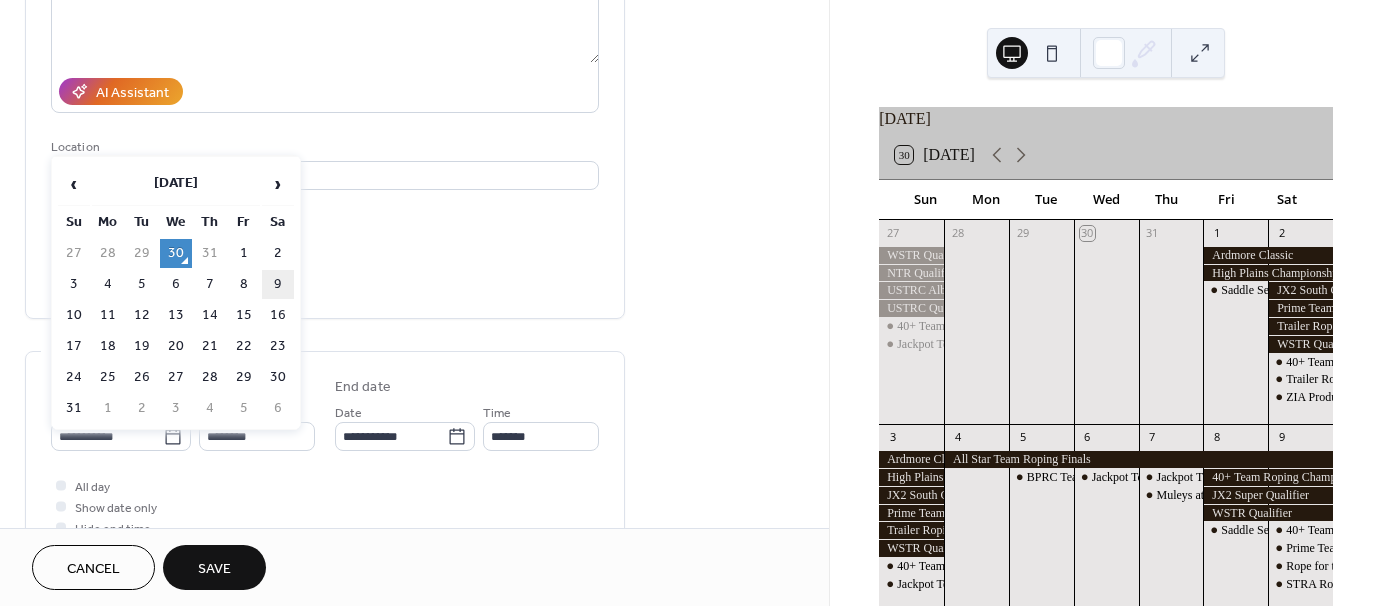 click on "9" at bounding box center [278, 284] 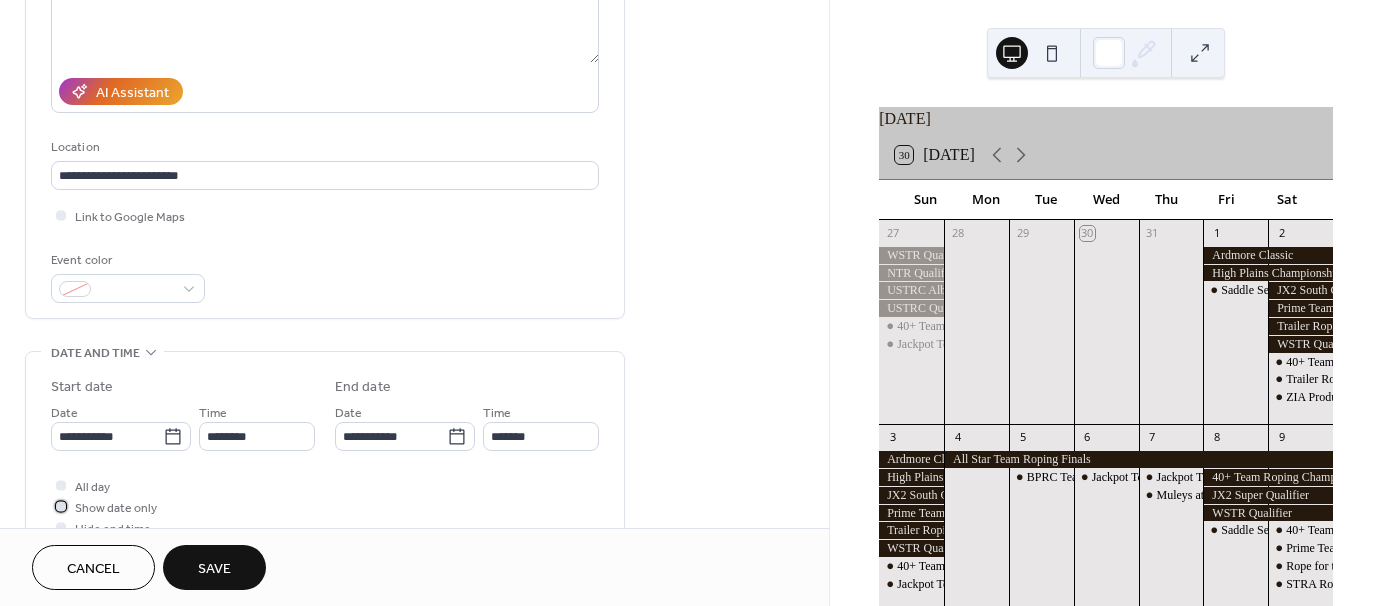 click at bounding box center (61, 506) 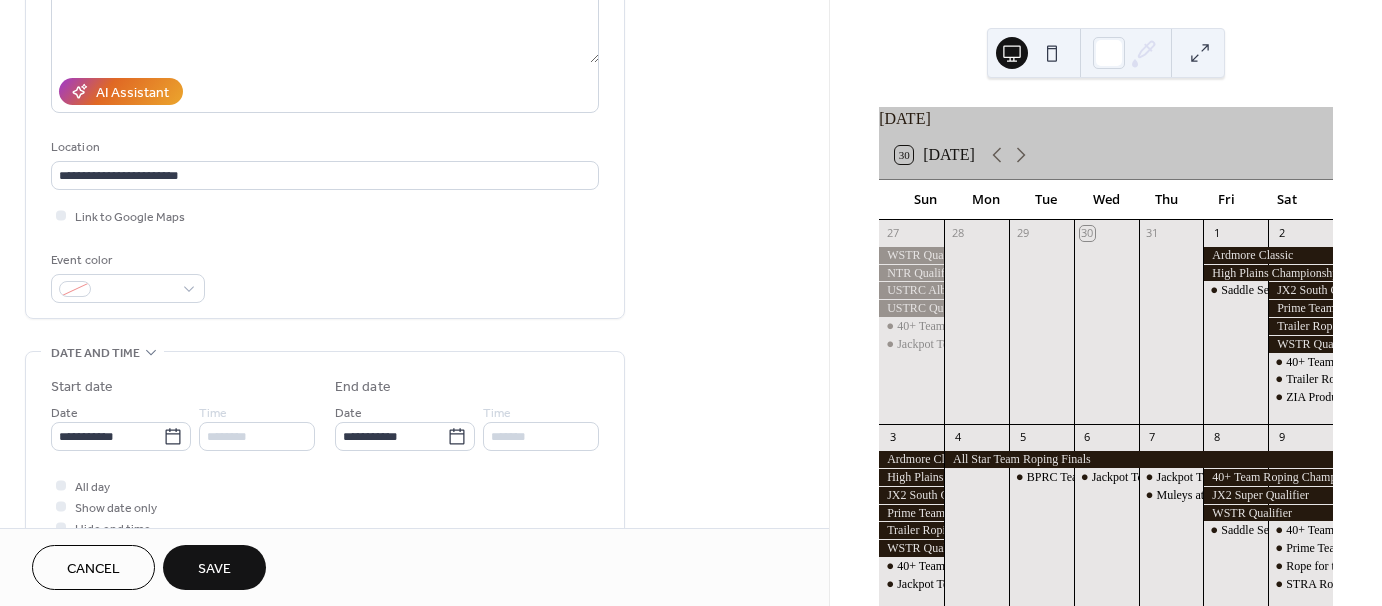 click on "Save" at bounding box center [214, 569] 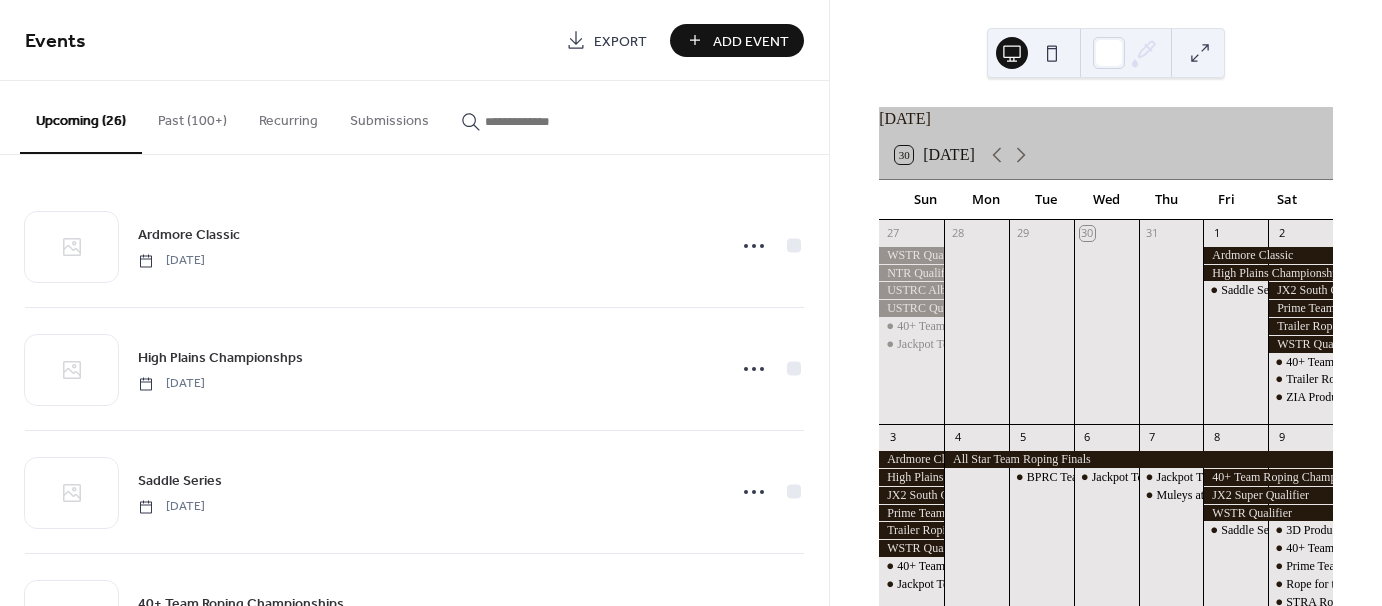 click on "Add Event" at bounding box center (751, 41) 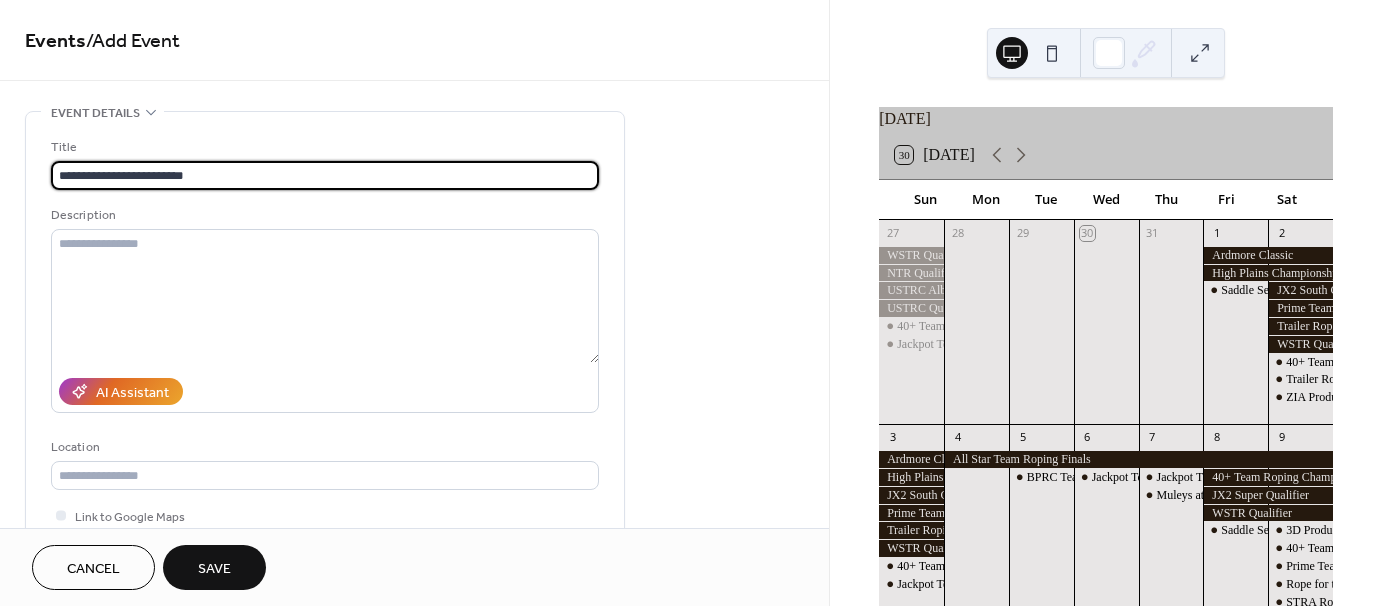 type on "**********" 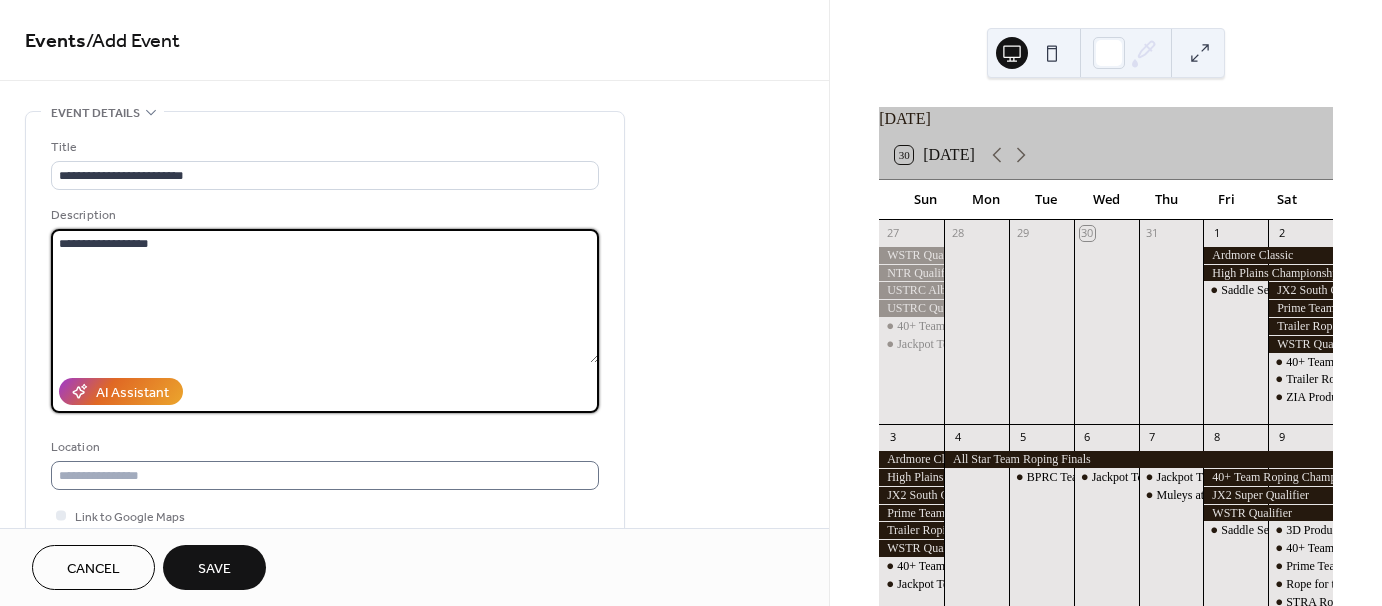 type on "**********" 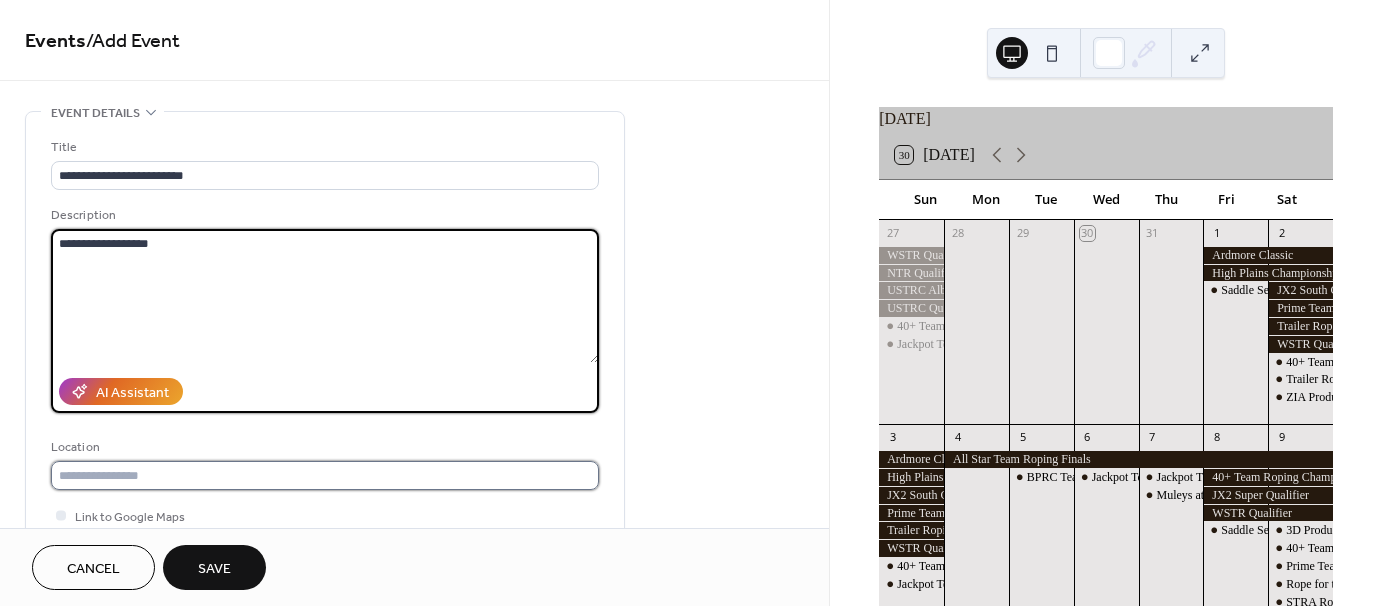 click at bounding box center (325, 475) 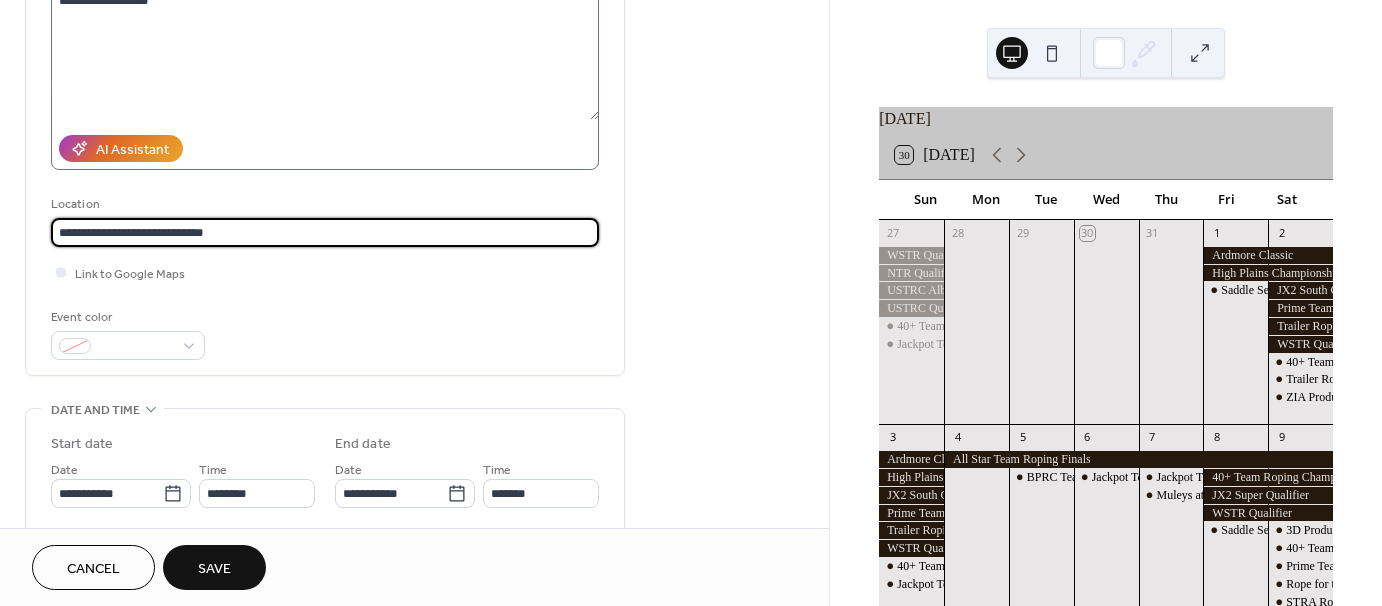 scroll, scrollTop: 300, scrollLeft: 0, axis: vertical 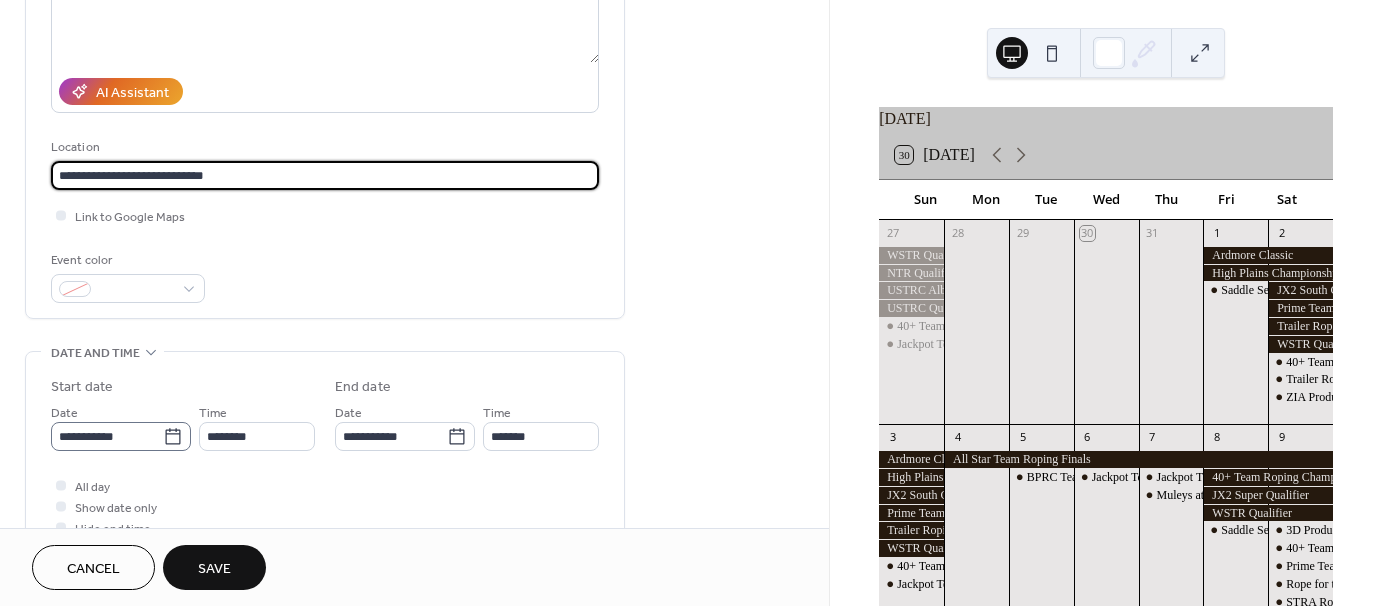 type on "**********" 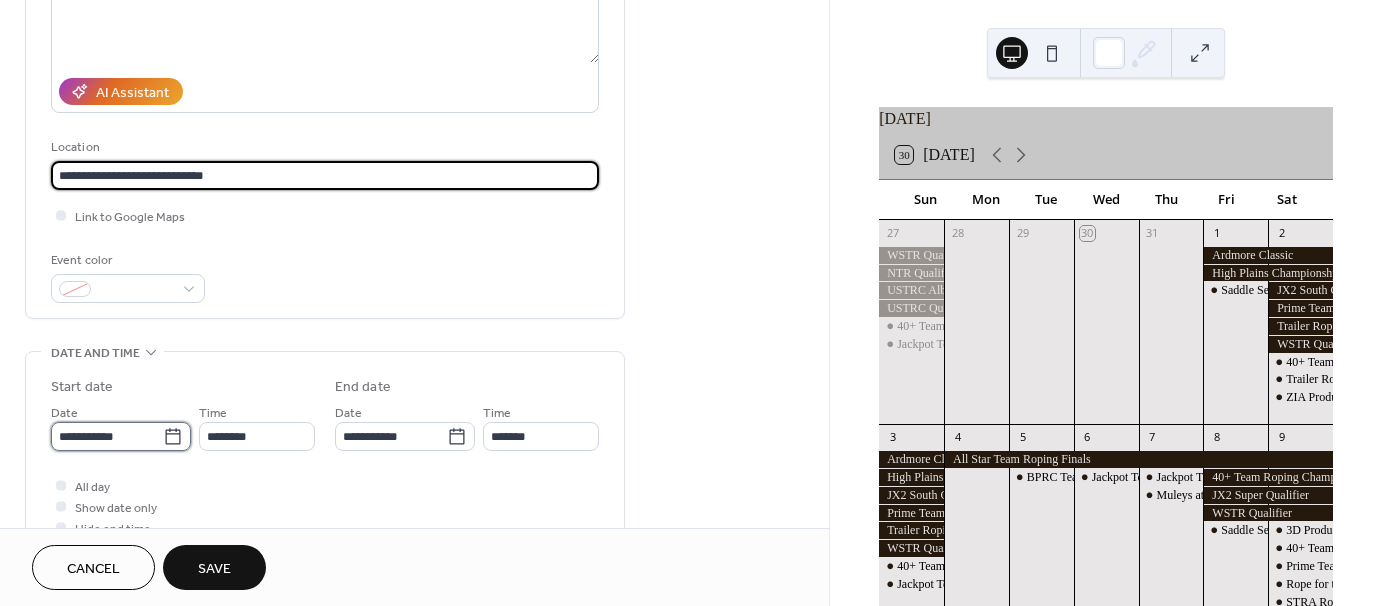 click on "**********" at bounding box center (107, 436) 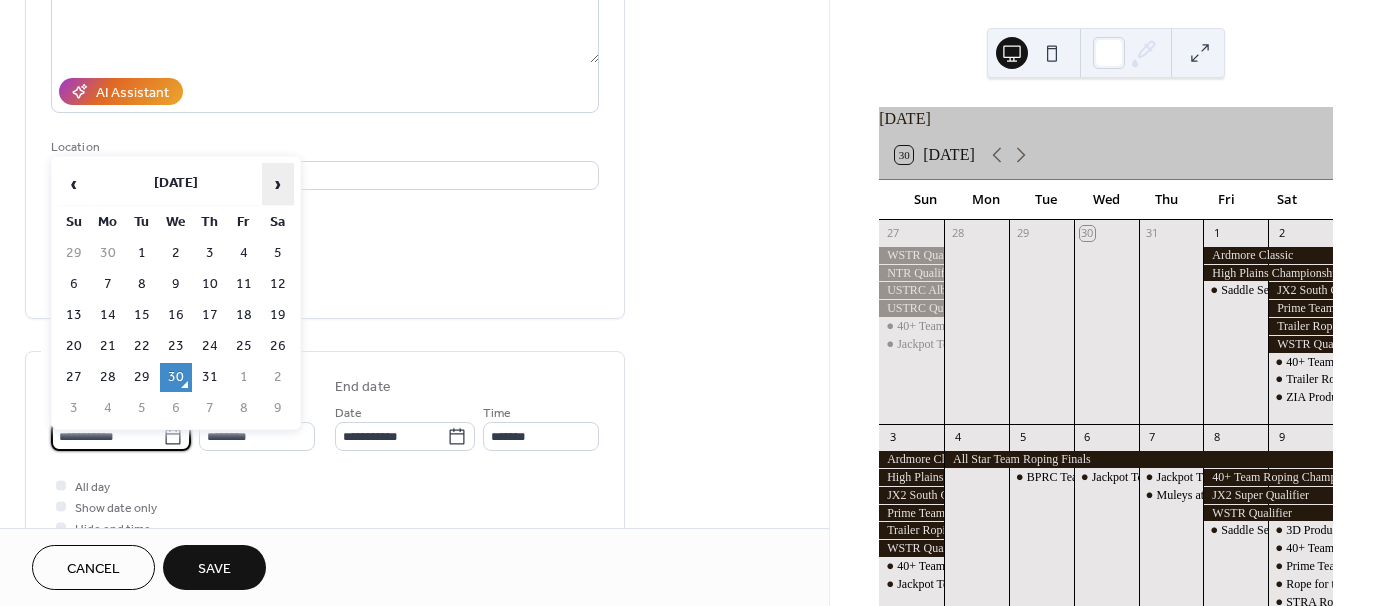 click on "›" at bounding box center [278, 184] 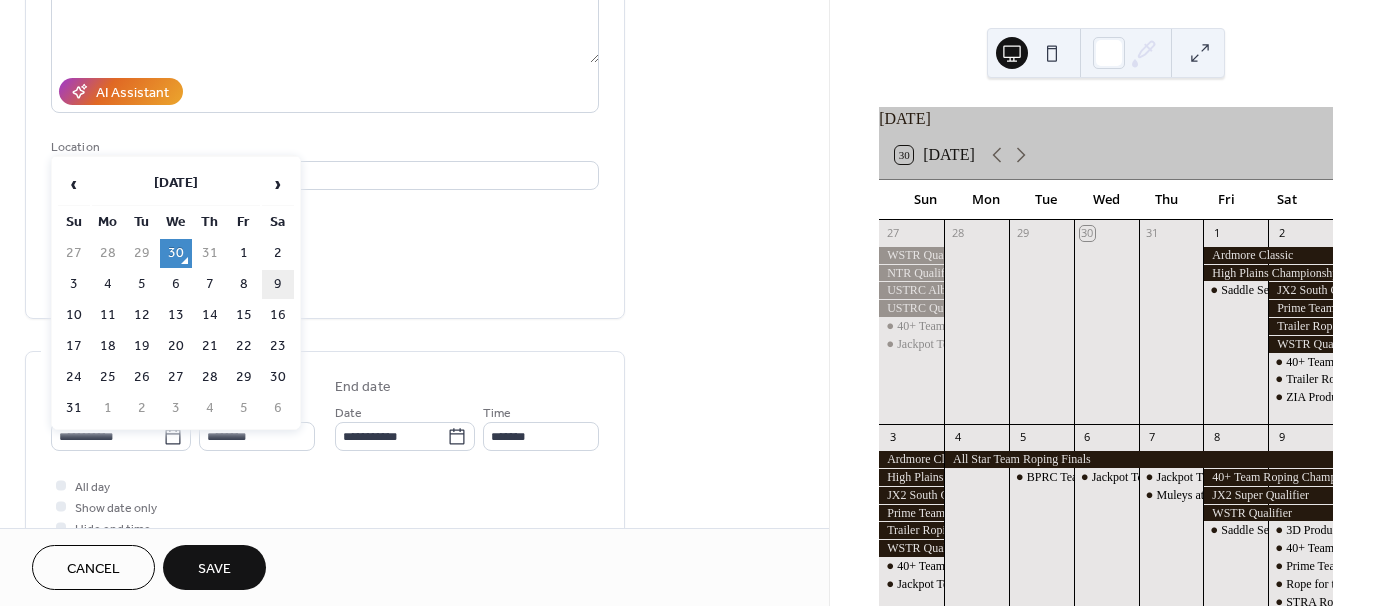 click on "9" at bounding box center (278, 284) 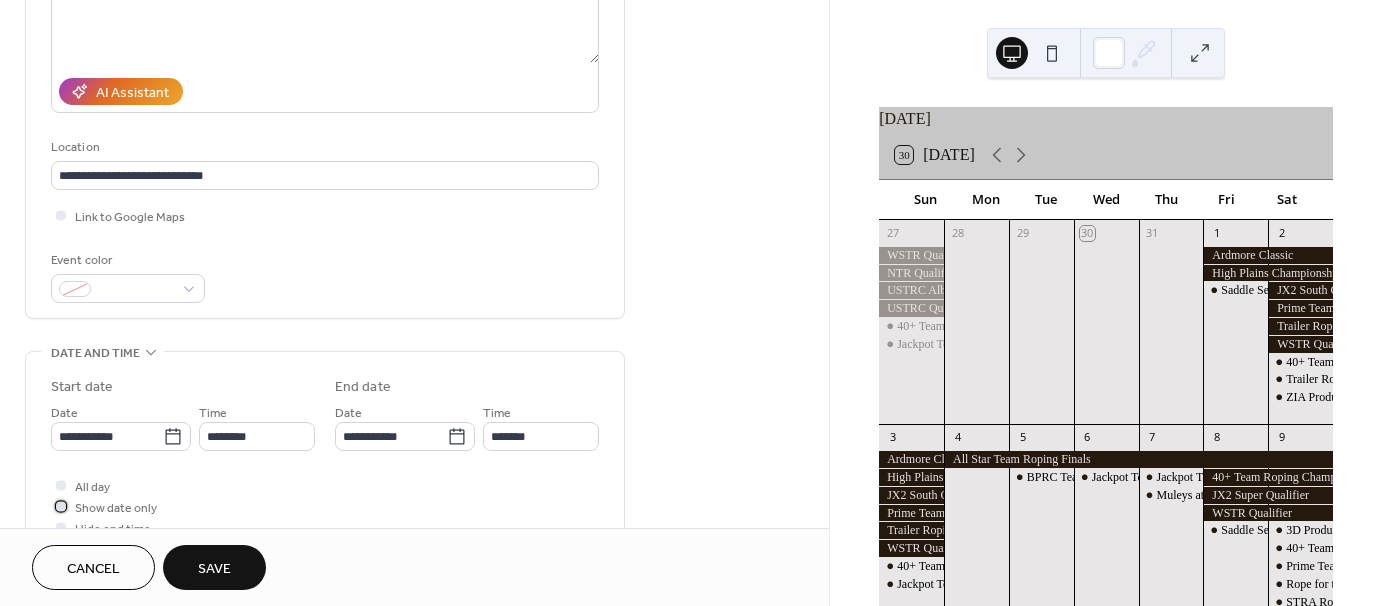click at bounding box center (61, 506) 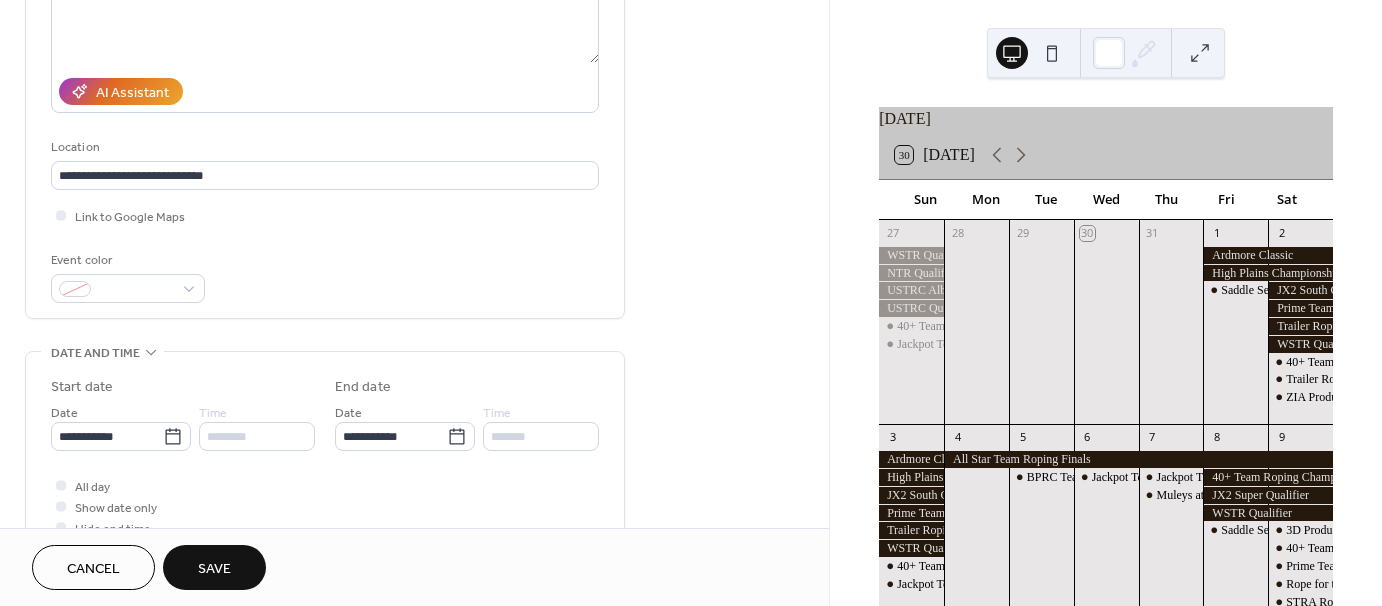 click on "Save" at bounding box center [214, 569] 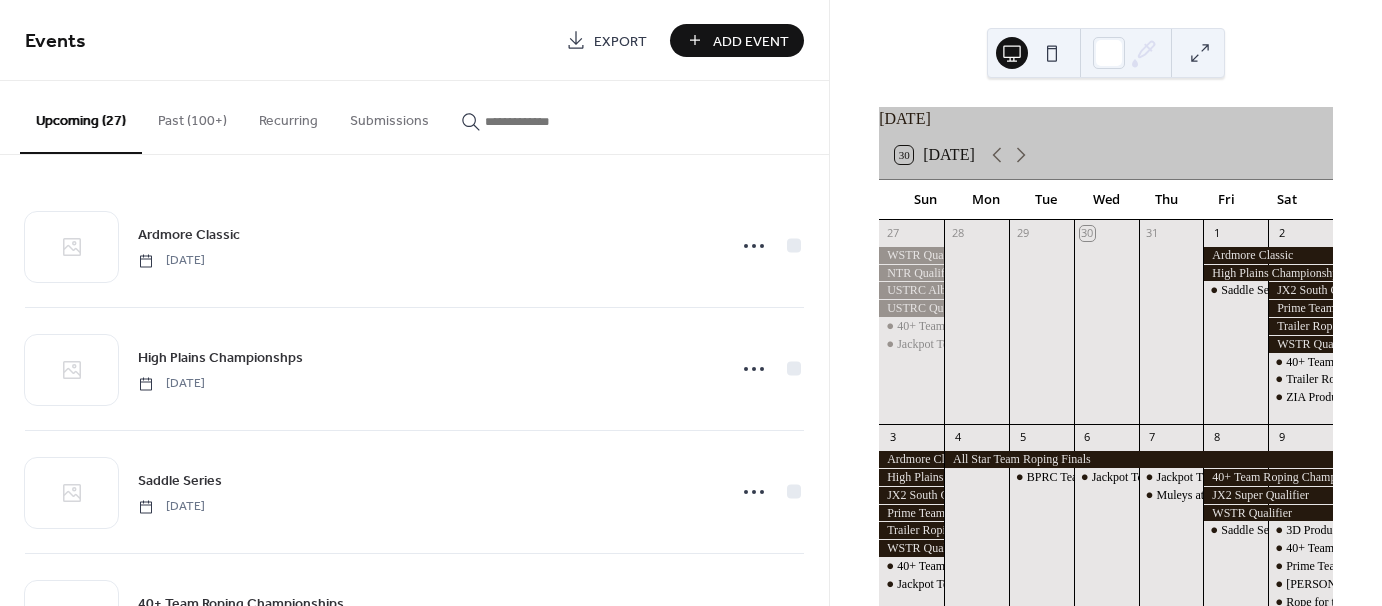 click on "Add Event" at bounding box center [751, 41] 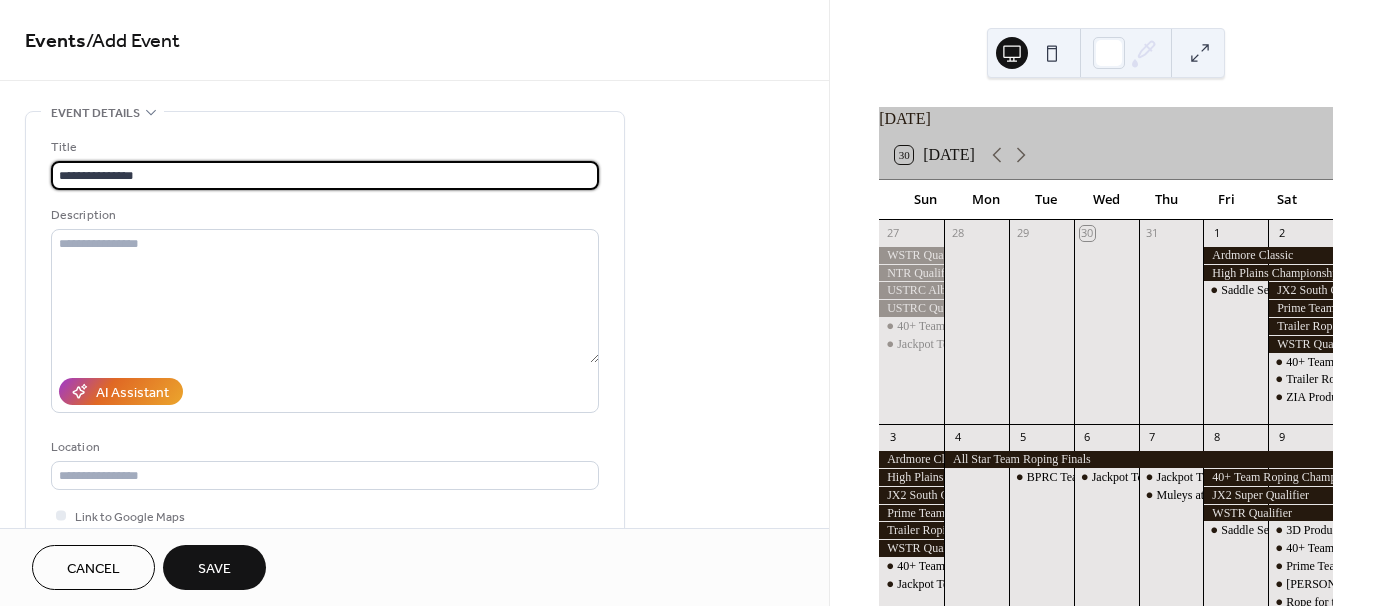 type on "**********" 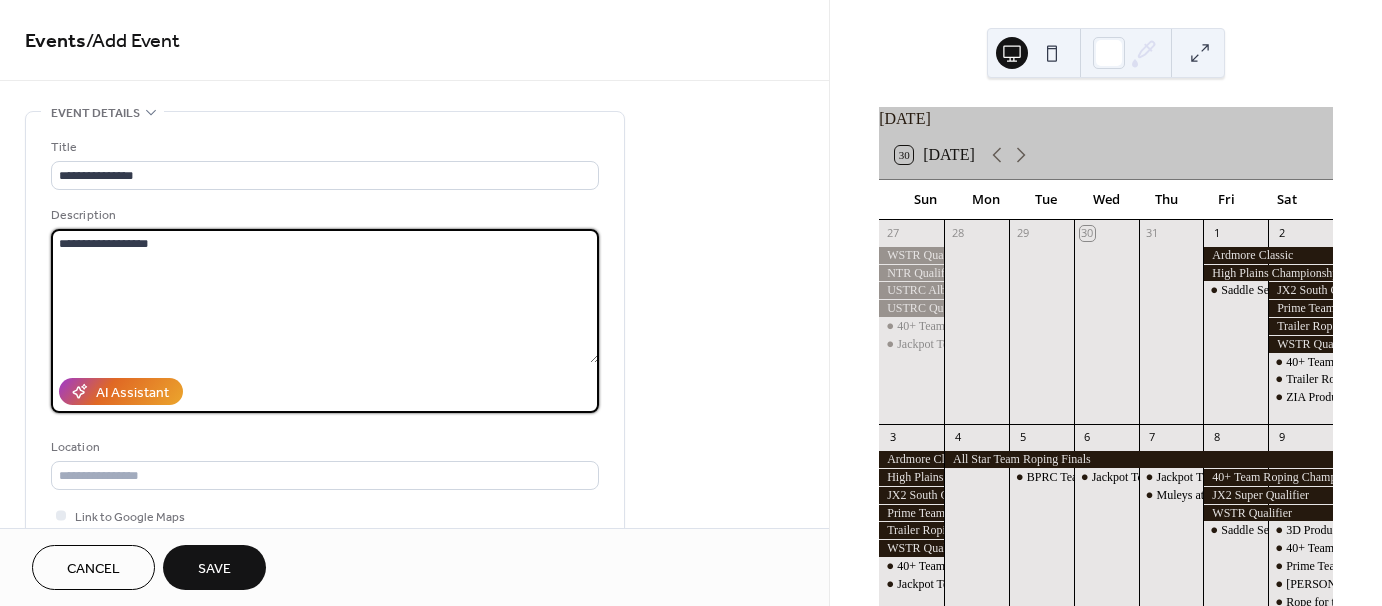 type on "**********" 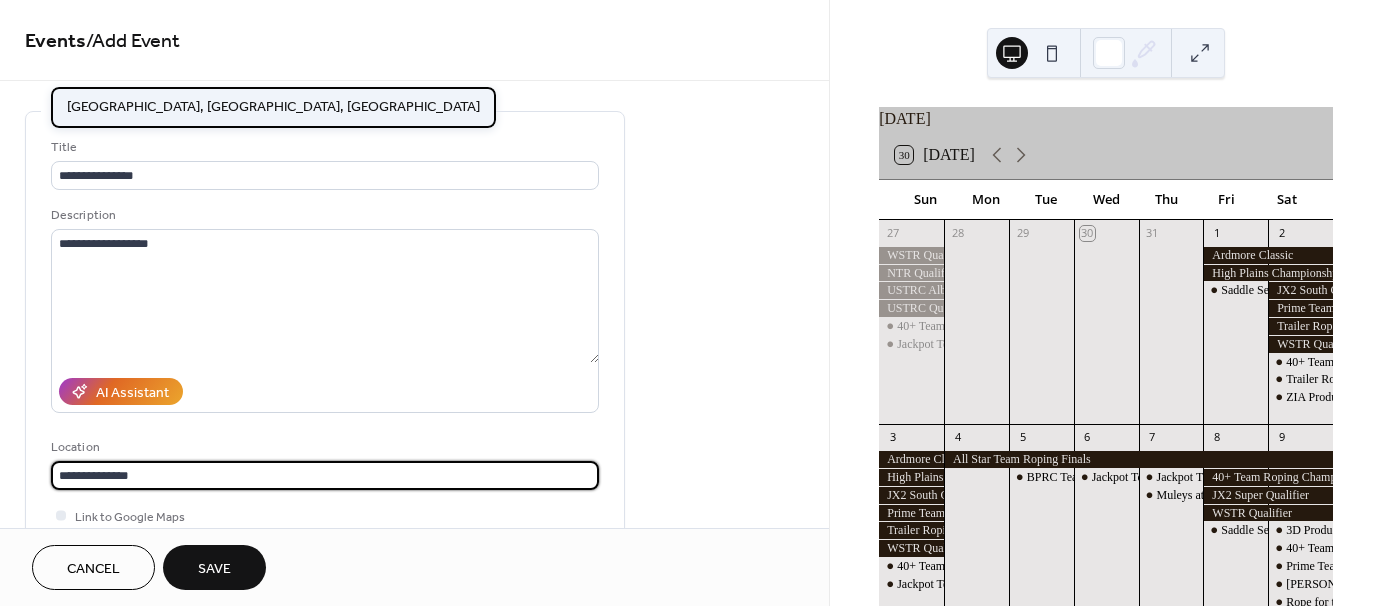 click on "[GEOGRAPHIC_DATA], [GEOGRAPHIC_DATA], [GEOGRAPHIC_DATA]" at bounding box center (273, 106) 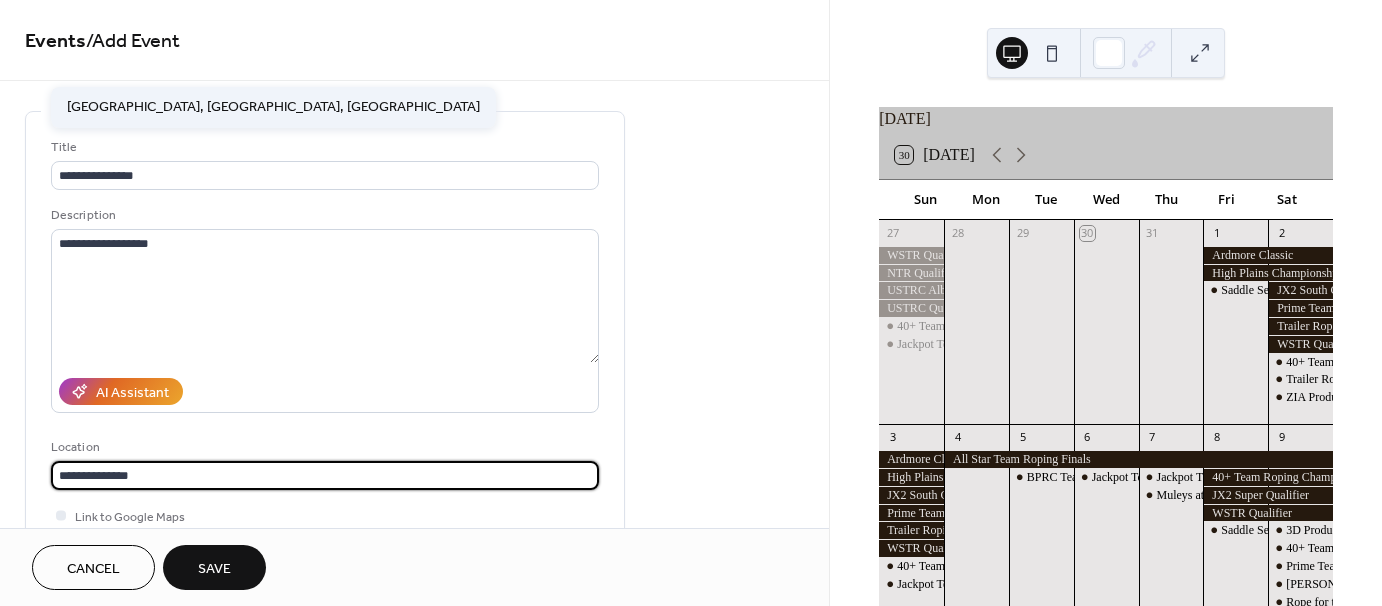 type on "**********" 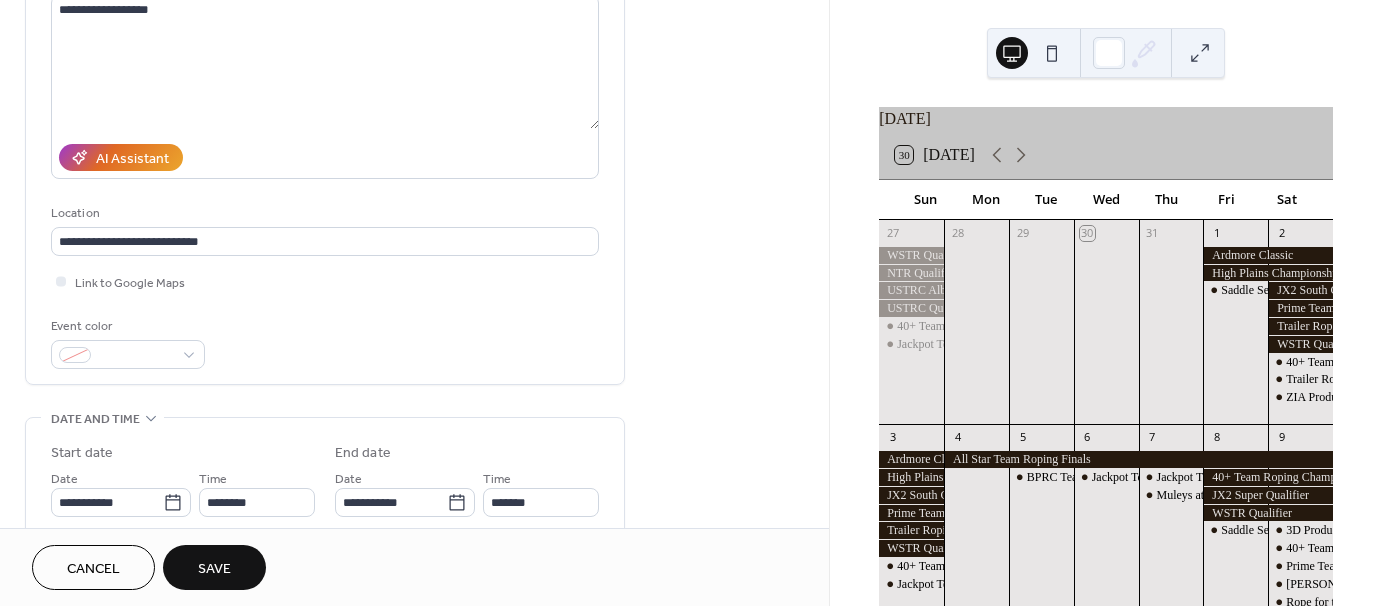 scroll, scrollTop: 300, scrollLeft: 0, axis: vertical 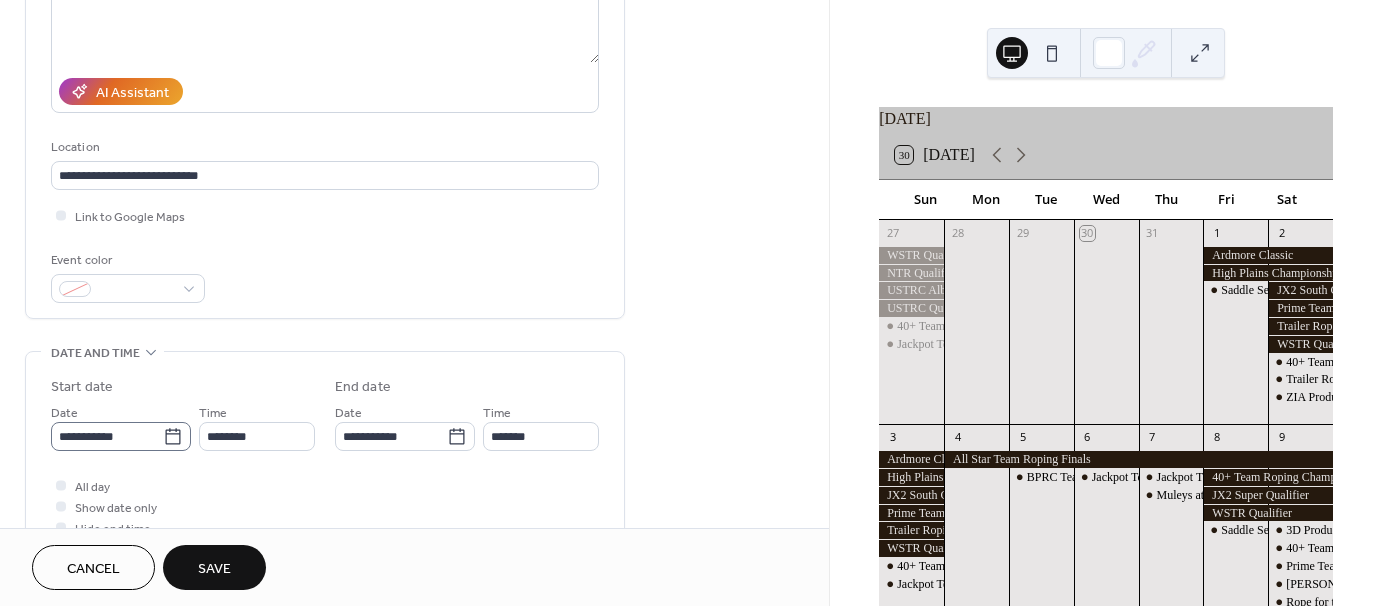 click 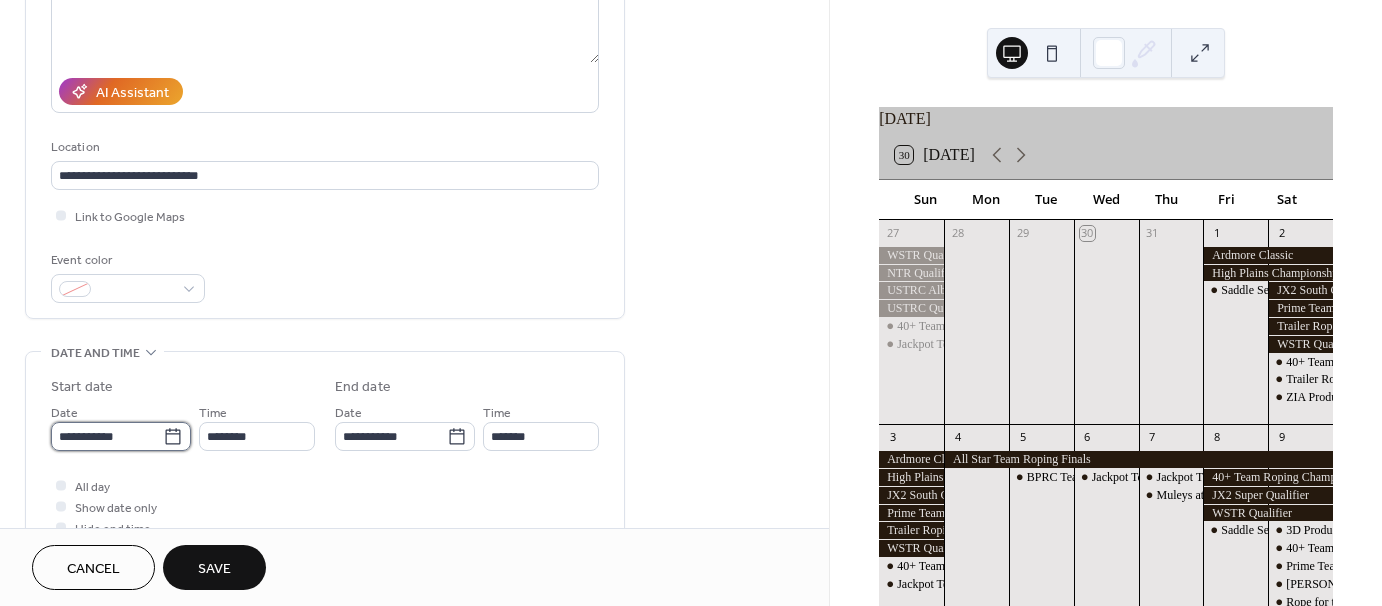 click on "**********" at bounding box center (107, 436) 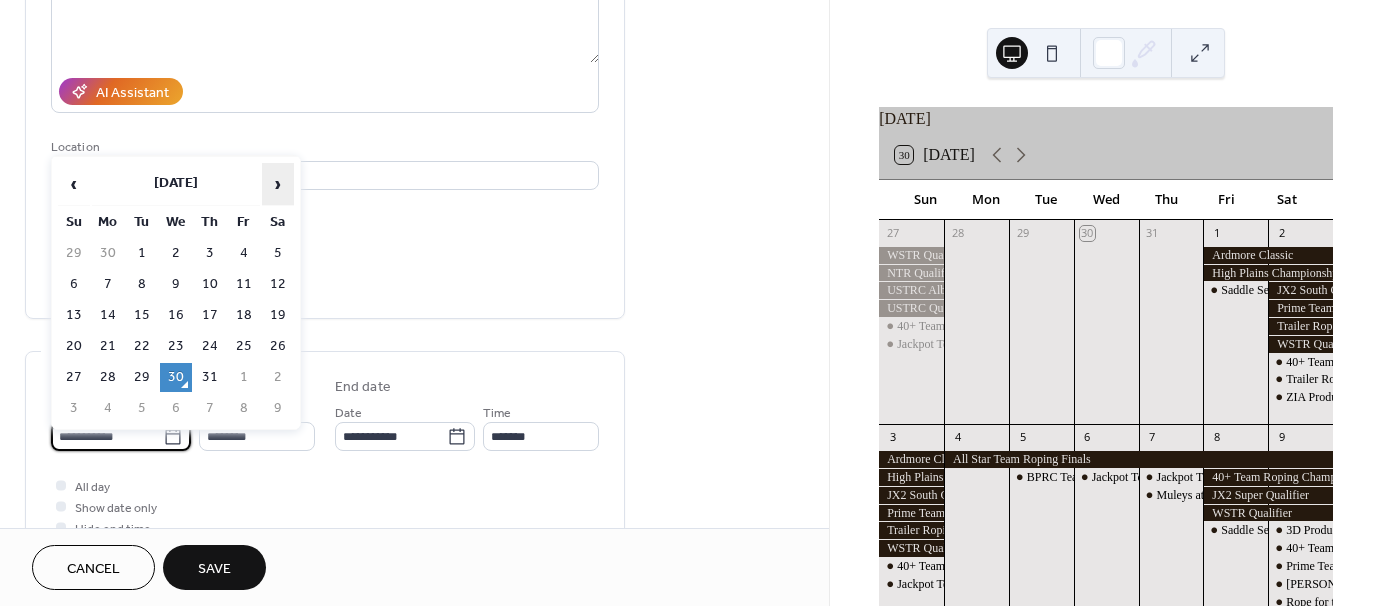 click on "›" at bounding box center [278, 184] 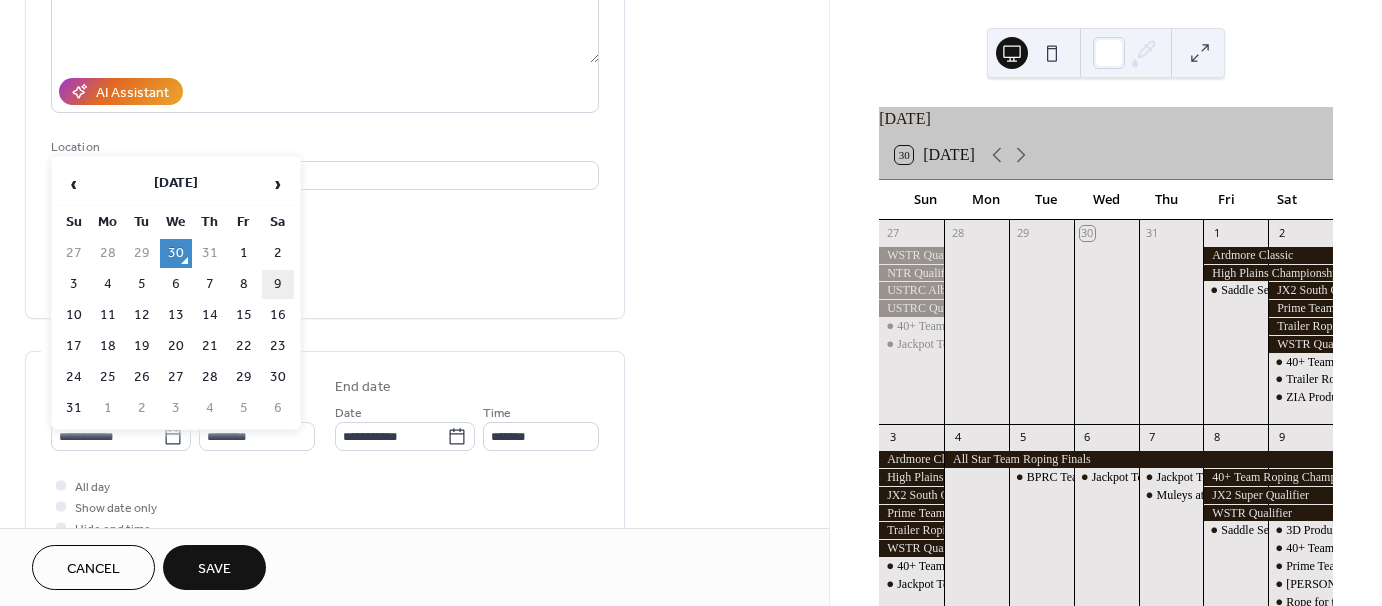 click on "9" at bounding box center (278, 284) 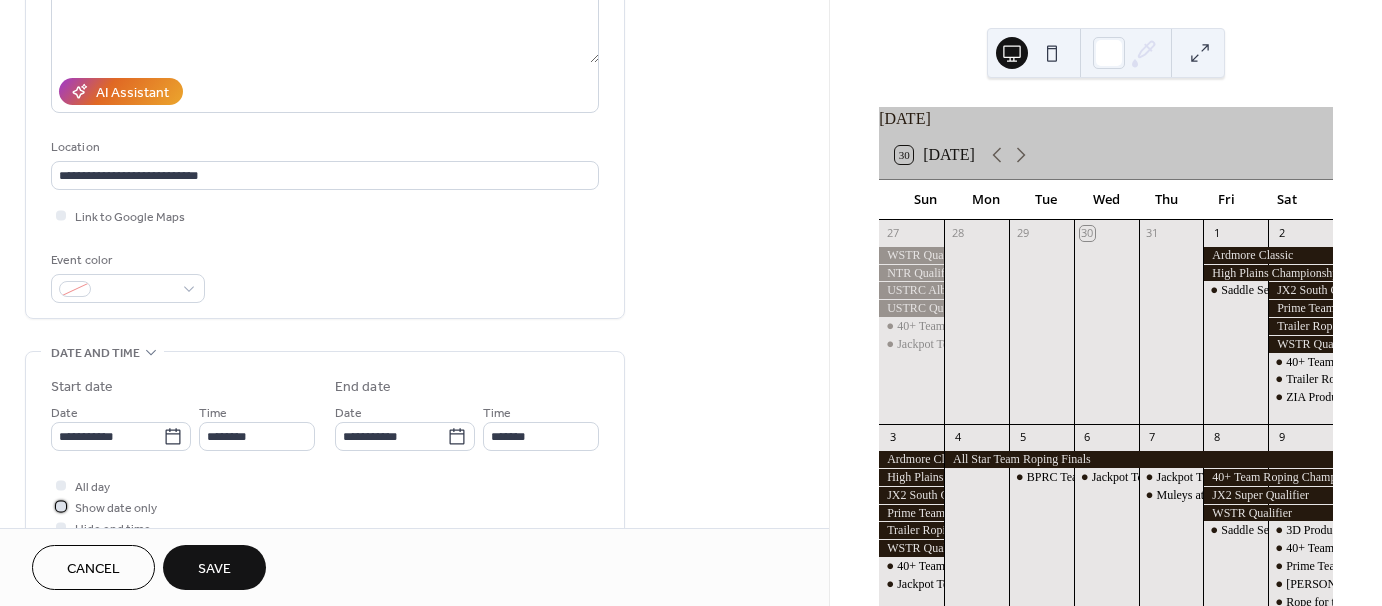 click at bounding box center (61, 506) 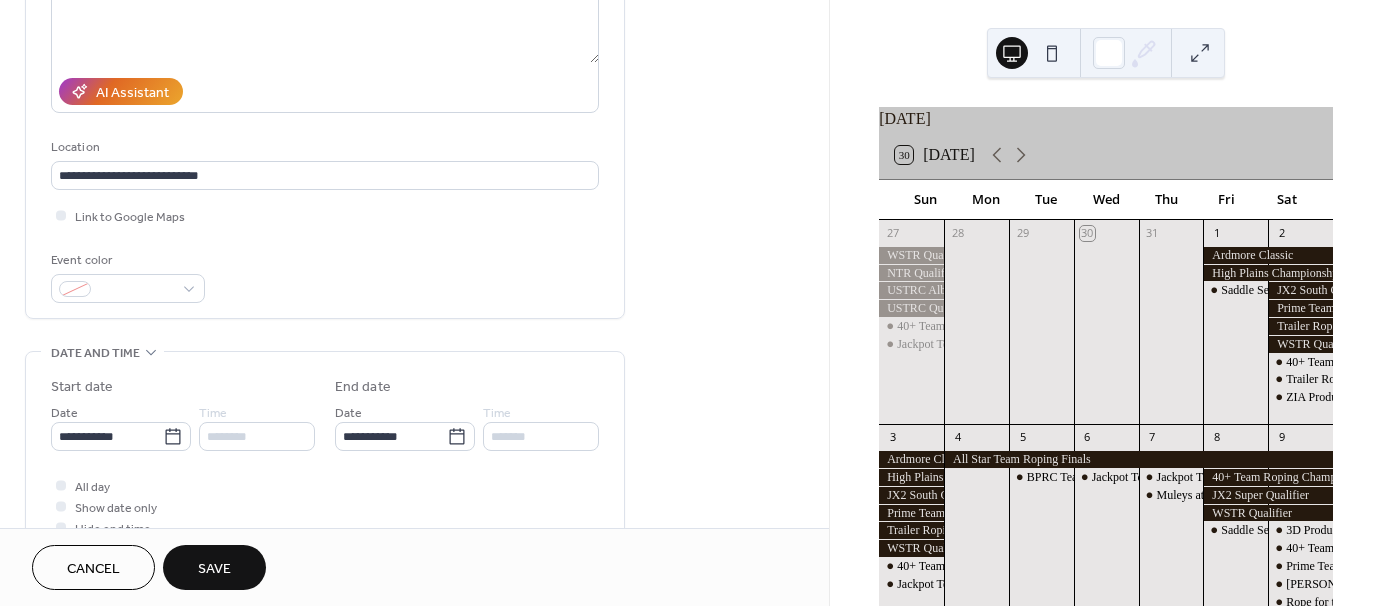 click on "Save" at bounding box center (214, 569) 